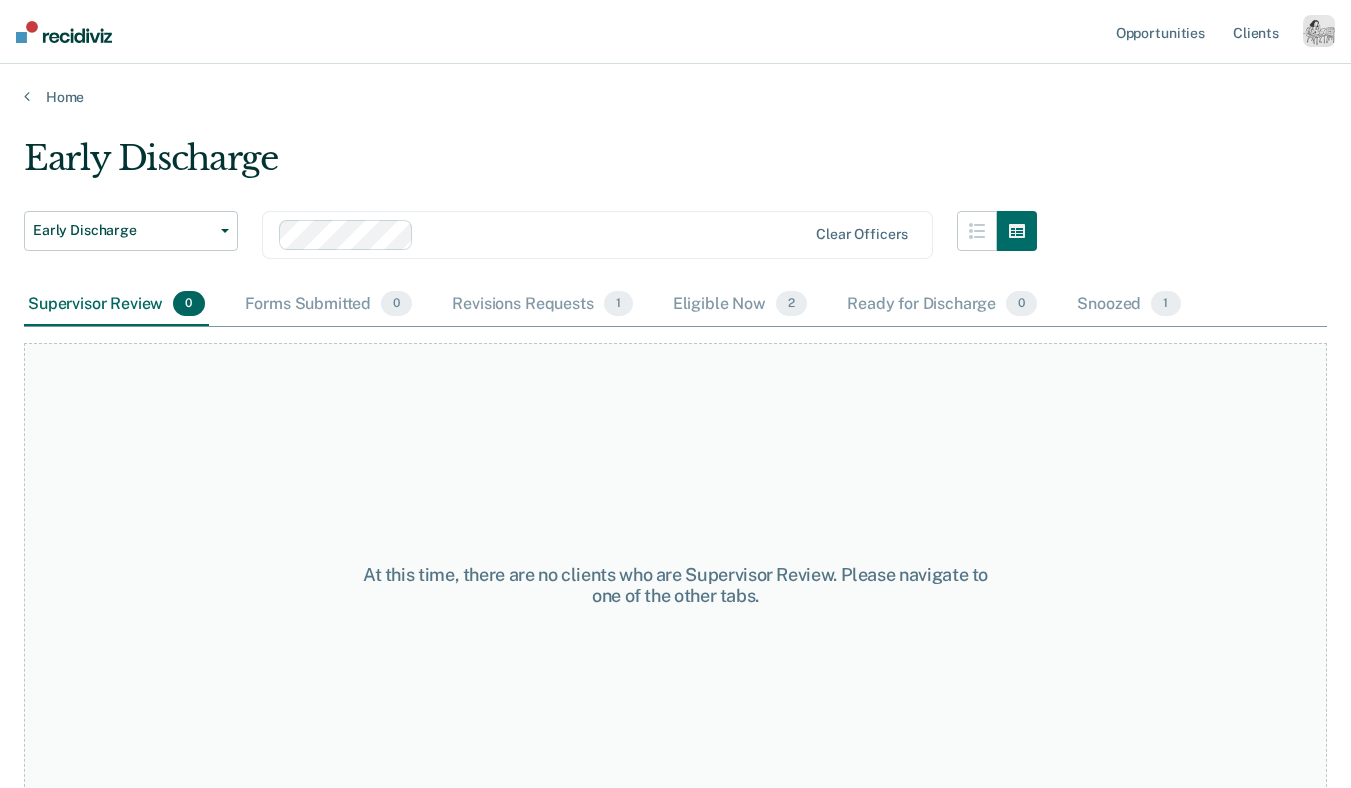 scroll, scrollTop: 0, scrollLeft: 0, axis: both 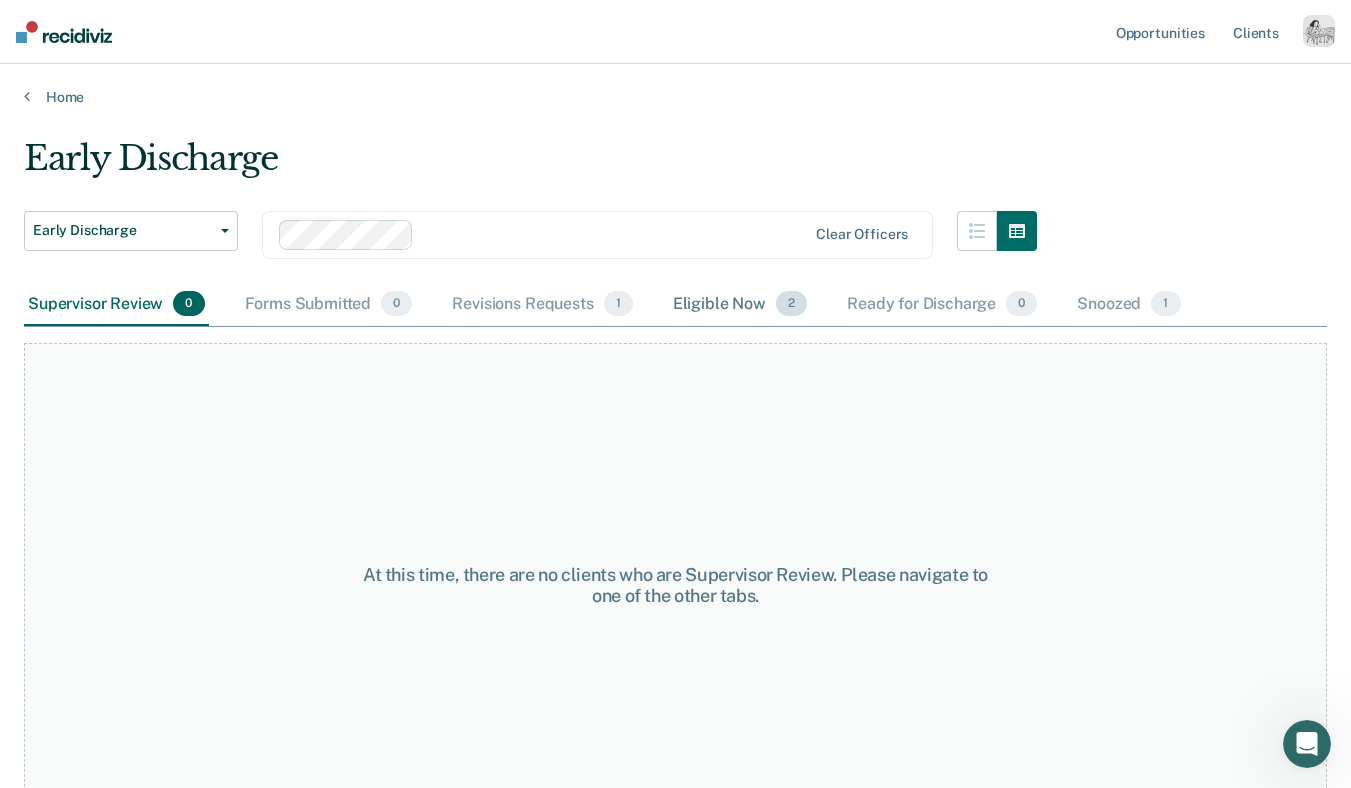 click on "Eligible Now 2" at bounding box center [740, 305] 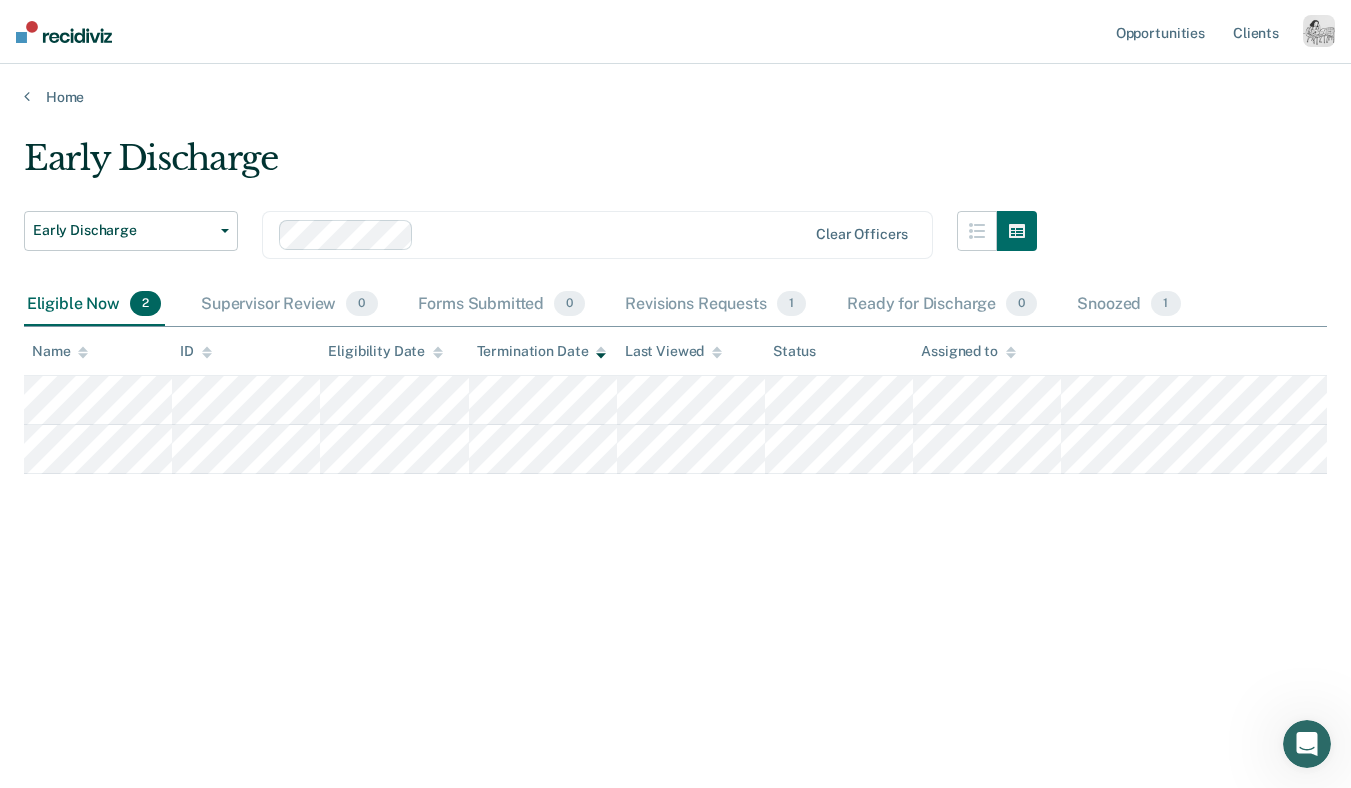 drag, startPoint x: 712, startPoint y: 294, endPoint x: 55, endPoint y: 308, distance: 657.1492 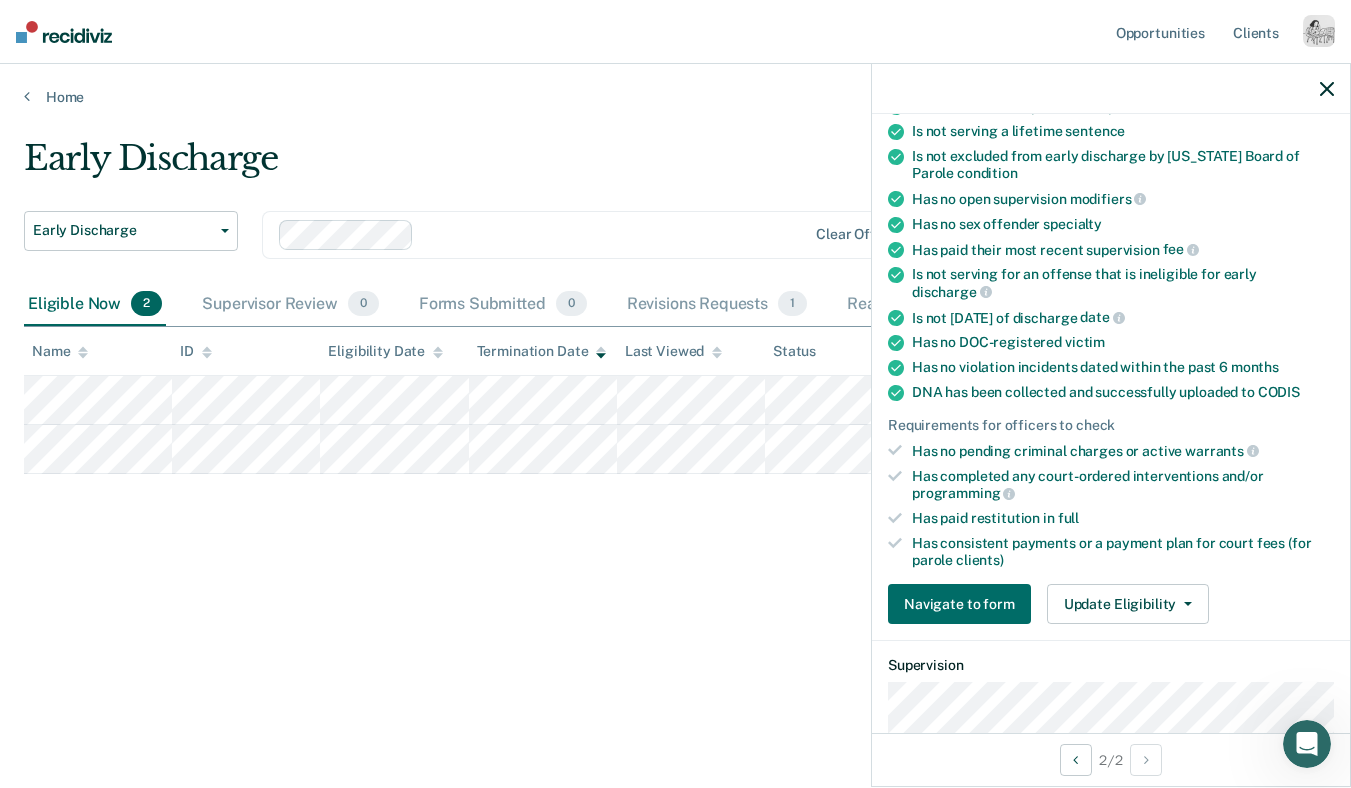 scroll, scrollTop: 294, scrollLeft: 0, axis: vertical 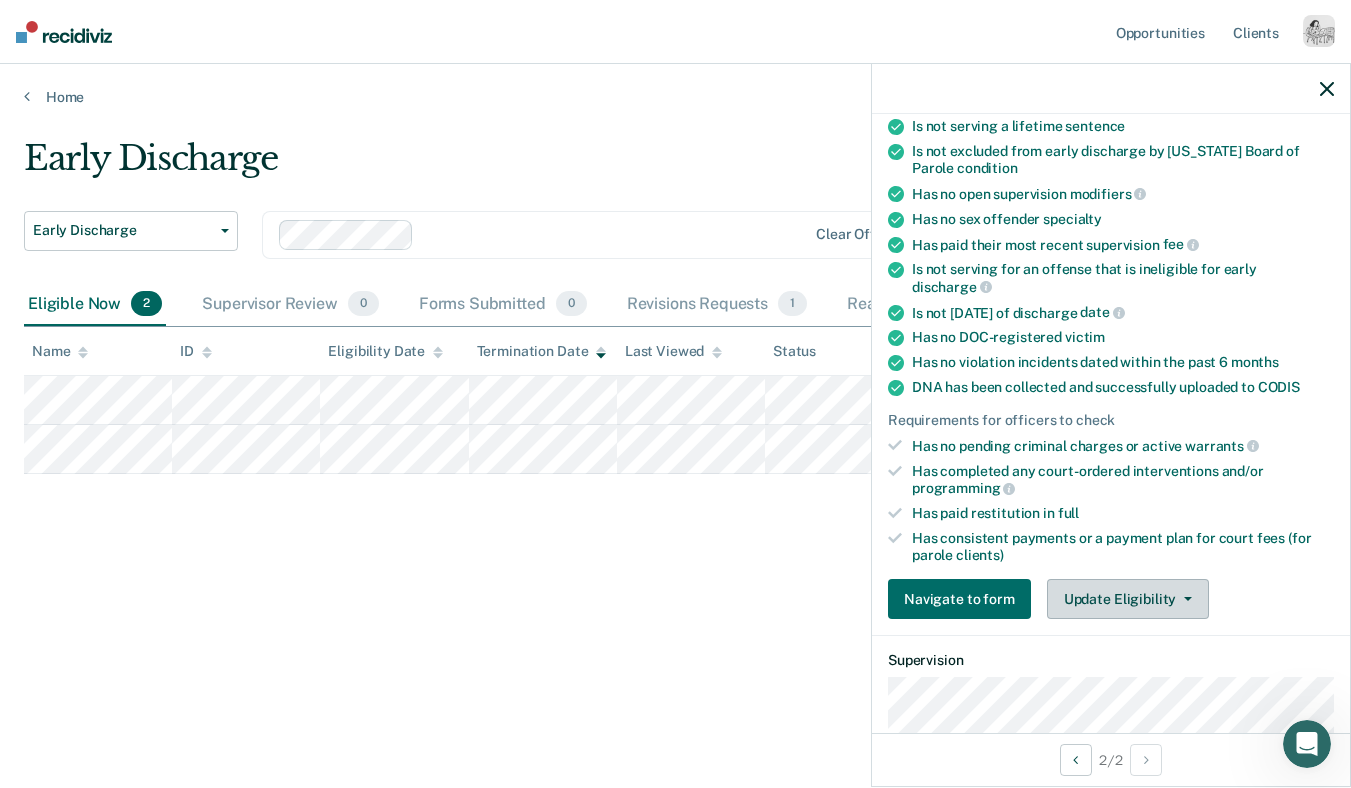 click on "Update Eligibility" at bounding box center (1128, 599) 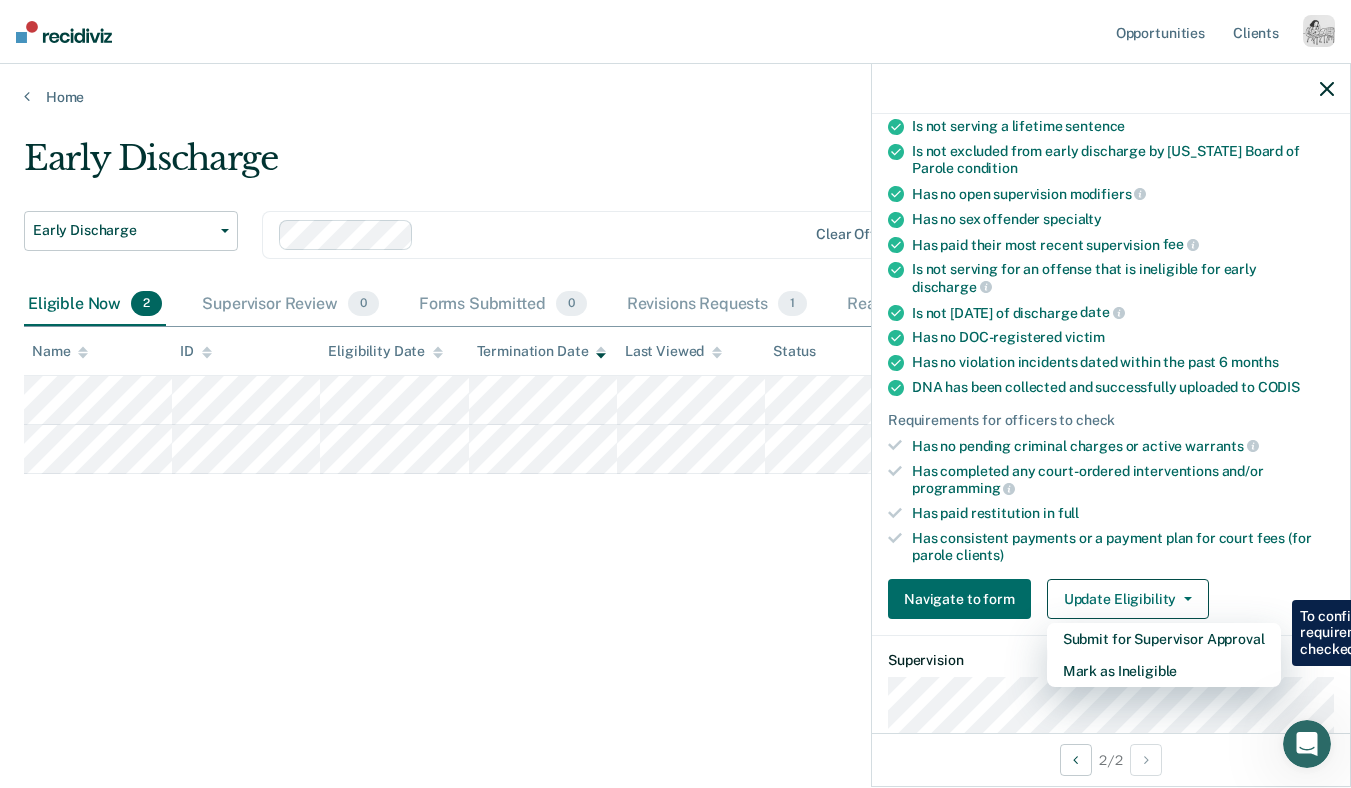 click on "Early Discharge   Early Discharge Early Discharge Clear   officers Eligible Now 2 Supervisor Review 0 Forms Submitted 0 Revisions Requests 1 Ready for Discharge 0 Snoozed 1
To pick up a draggable item, press the space bar.
While dragging, use the arrow keys to move the item.
Press space again to drop the item in its new position, or press escape to cancel.
Draggable item Eligible Now was dropped over droppable area Supervisor Review Name ID Eligibility Date Termination Date Last Viewed Status Assigned to" at bounding box center [675, 388] 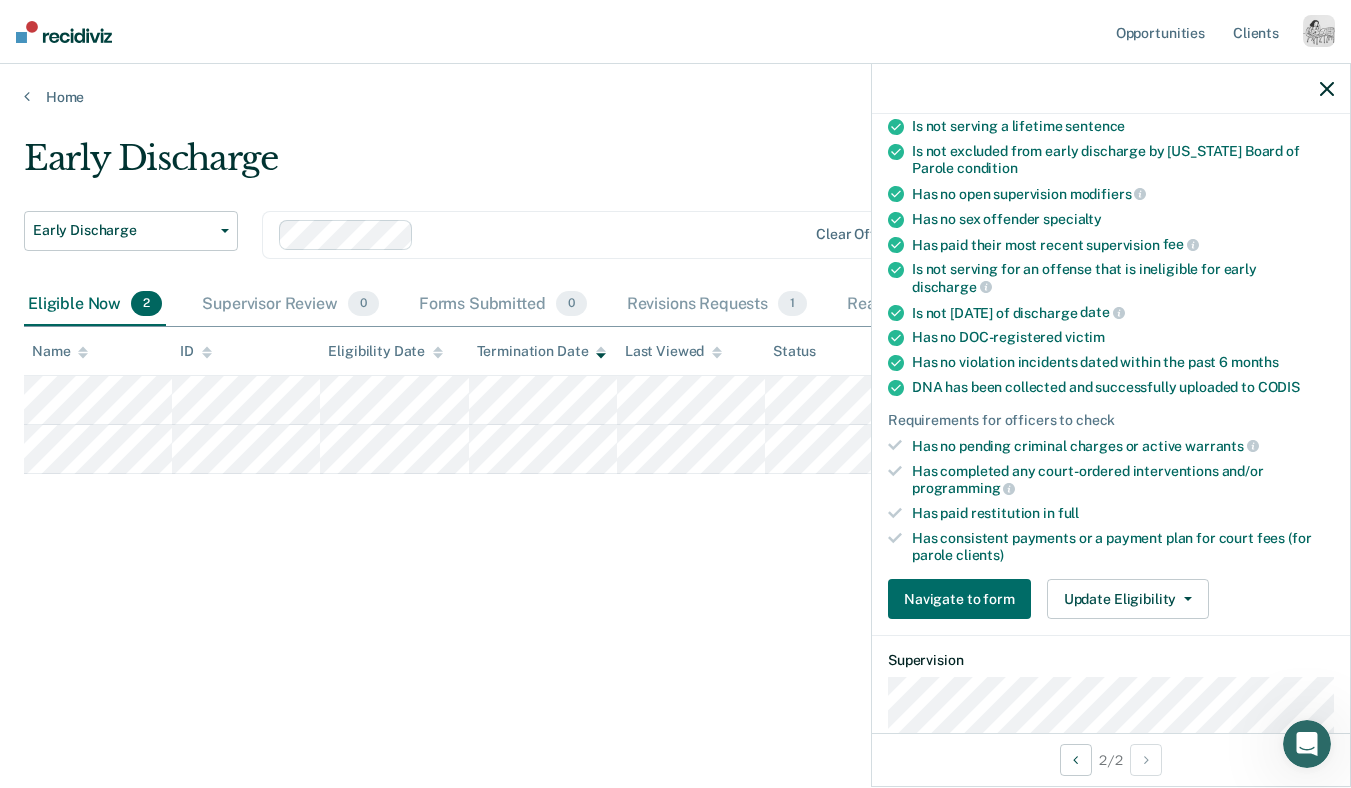 click 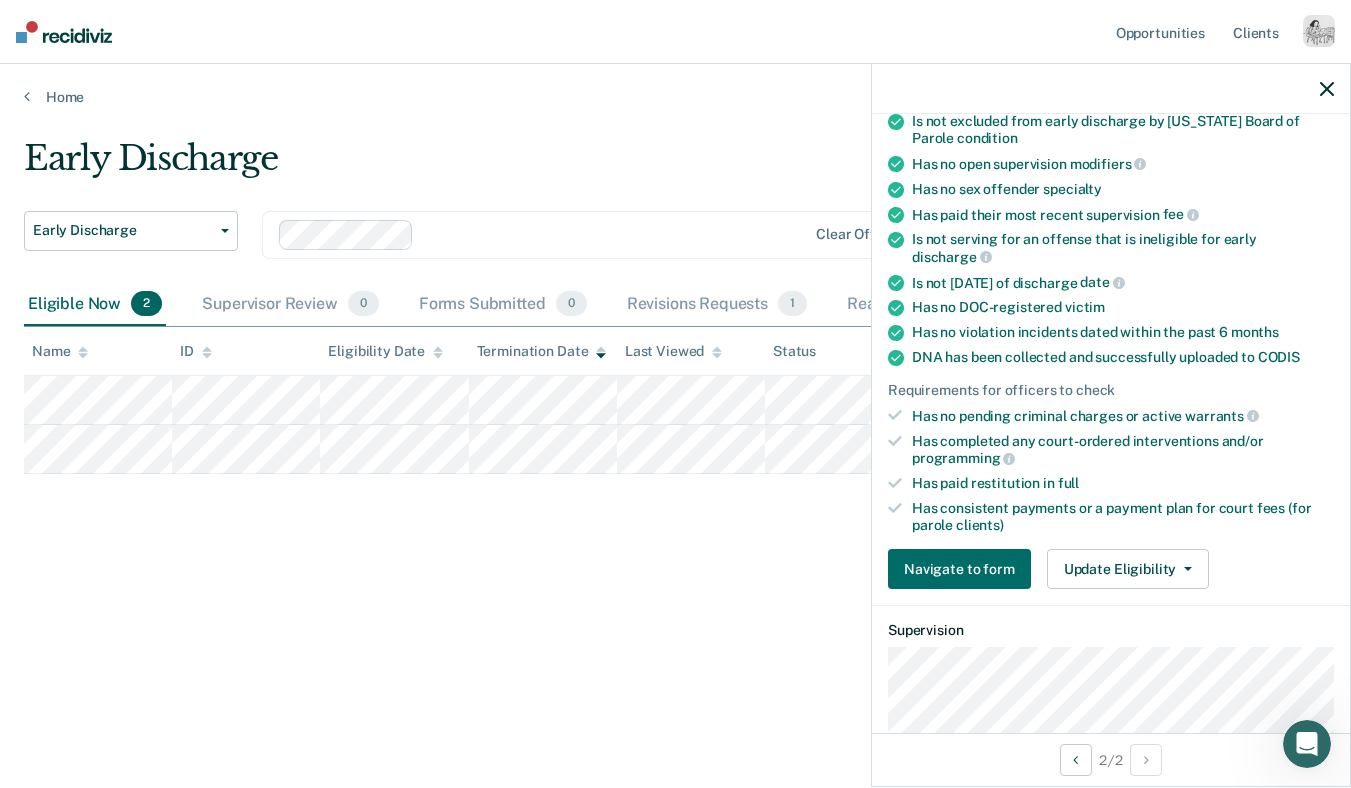 scroll, scrollTop: 330, scrollLeft: 0, axis: vertical 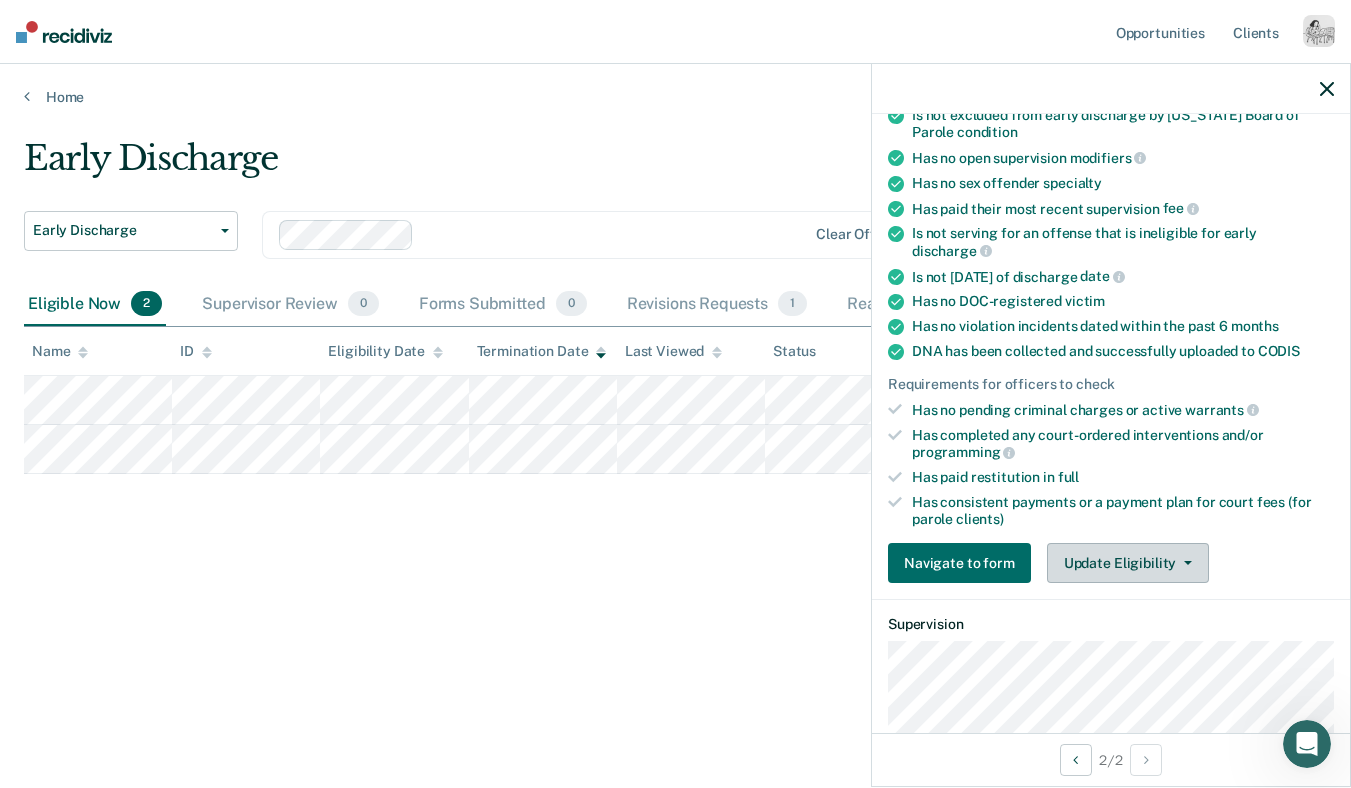 click on "Update Eligibility" at bounding box center [1128, 563] 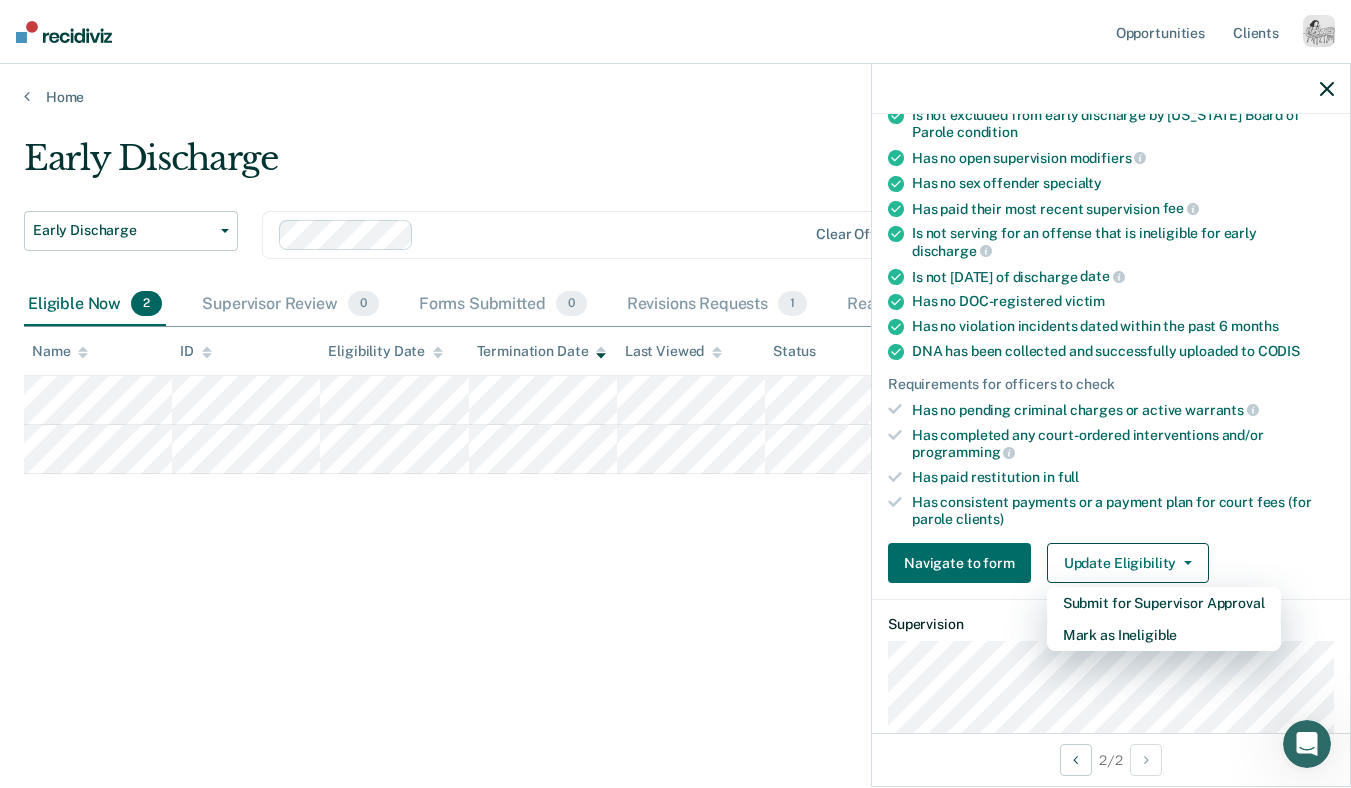 click on "Early Discharge   Early Discharge Early Discharge Clear   officers Eligible Now 2 Supervisor Review 0 Forms Submitted 0 Revisions Requests 1 Ready for Discharge 0 Snoozed 1
To pick up a draggable item, press the space bar.
While dragging, use the arrow keys to move the item.
Press space again to drop the item in its new position, or press escape to cancel.
Draggable item Eligible Now was dropped over droppable area Supervisor Review Name ID Eligibility Date Termination Date Last Viewed Status Assigned to" at bounding box center (675, 388) 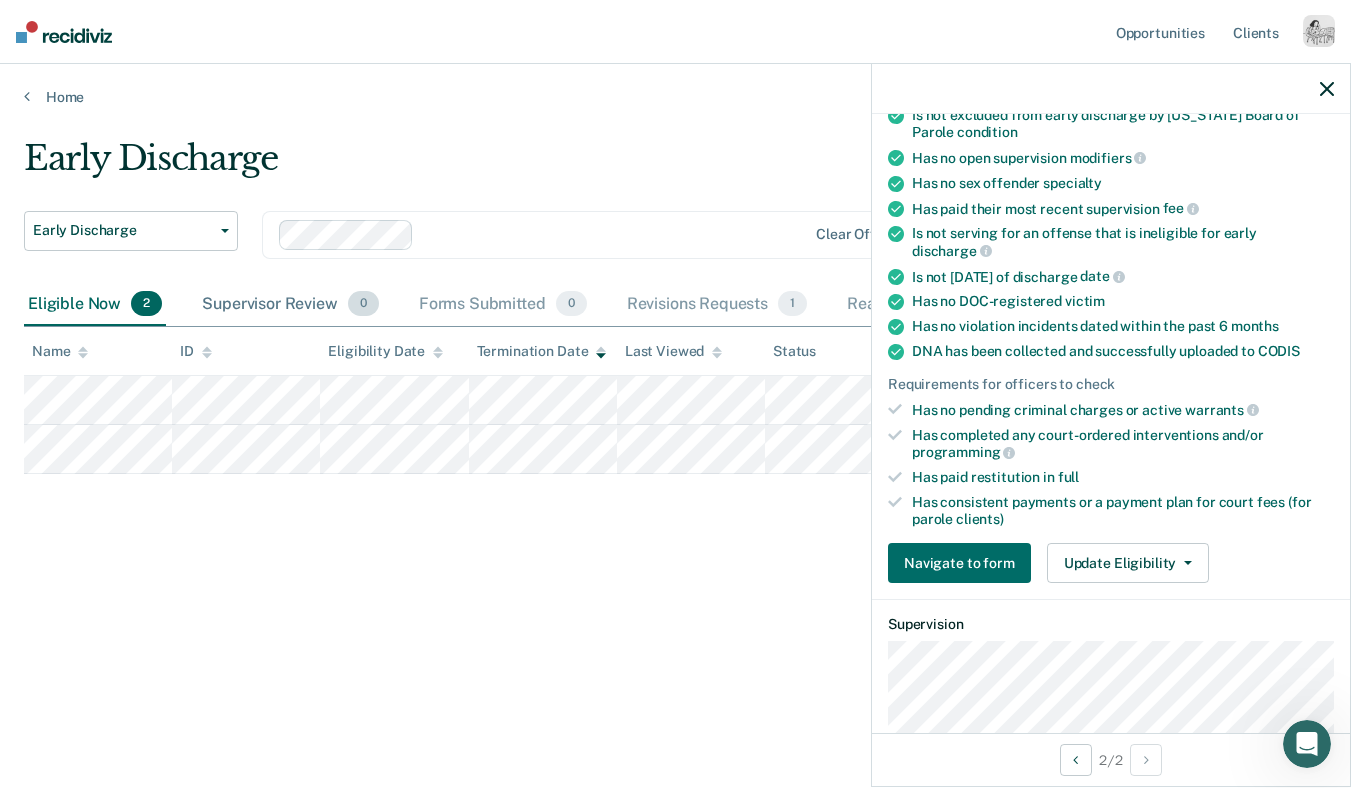 click on "Supervisor Review 0" at bounding box center (290, 305) 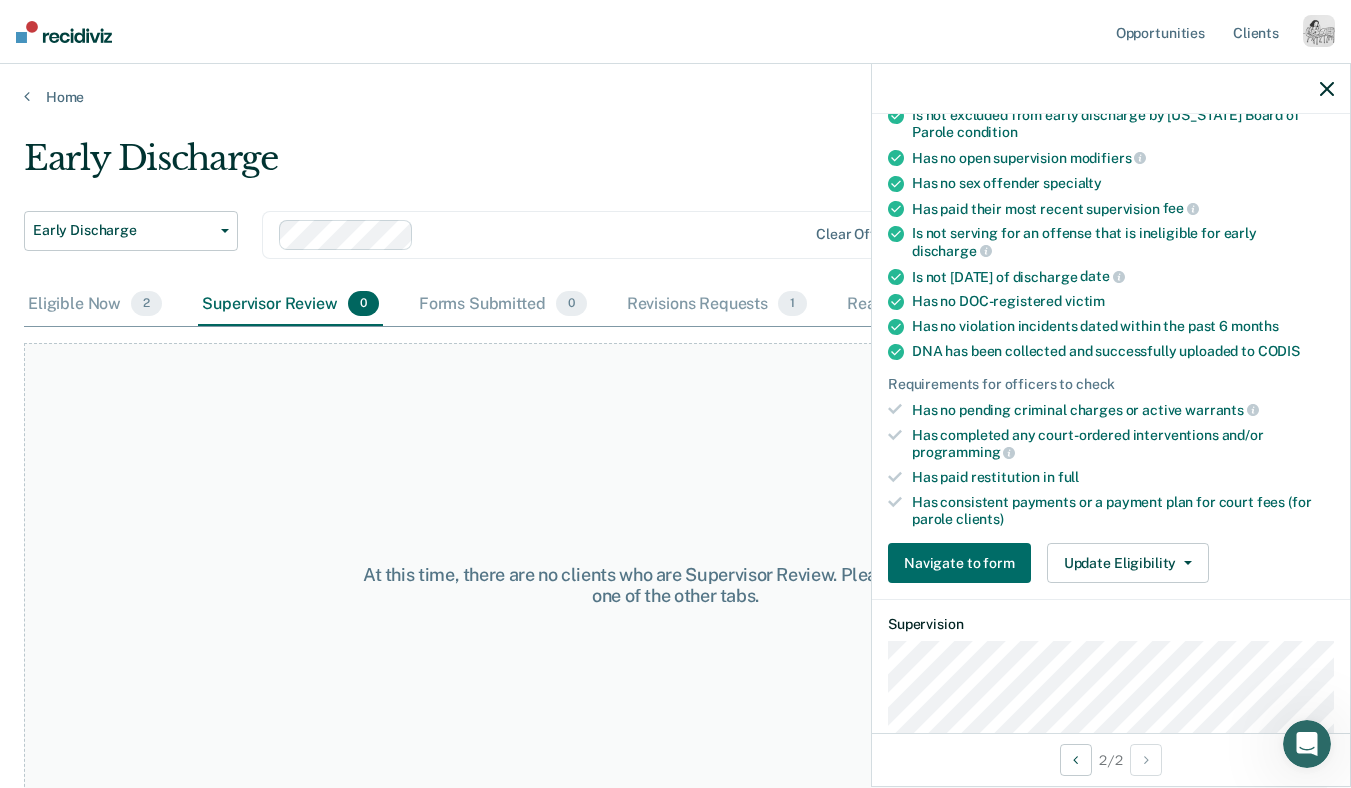 click 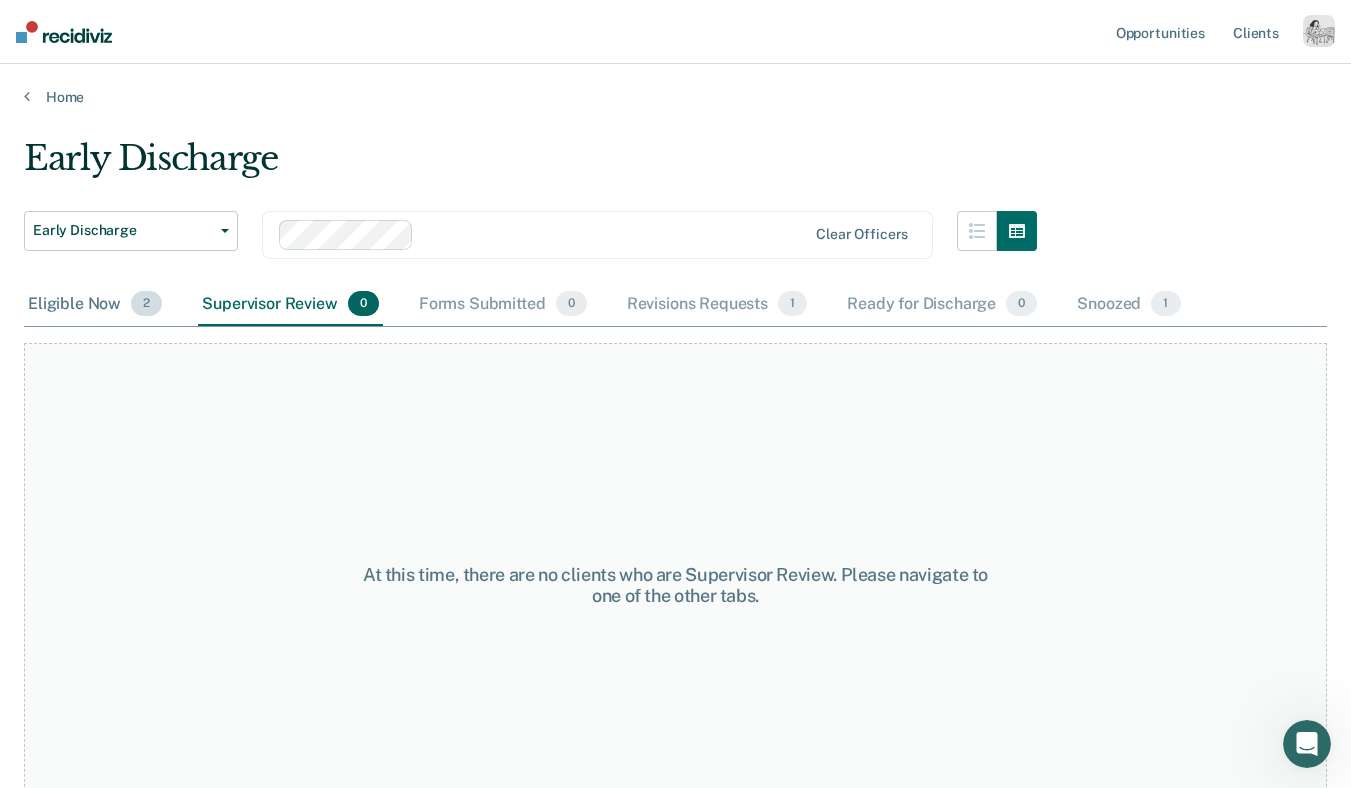 click on "Eligible Now 2" at bounding box center [95, 305] 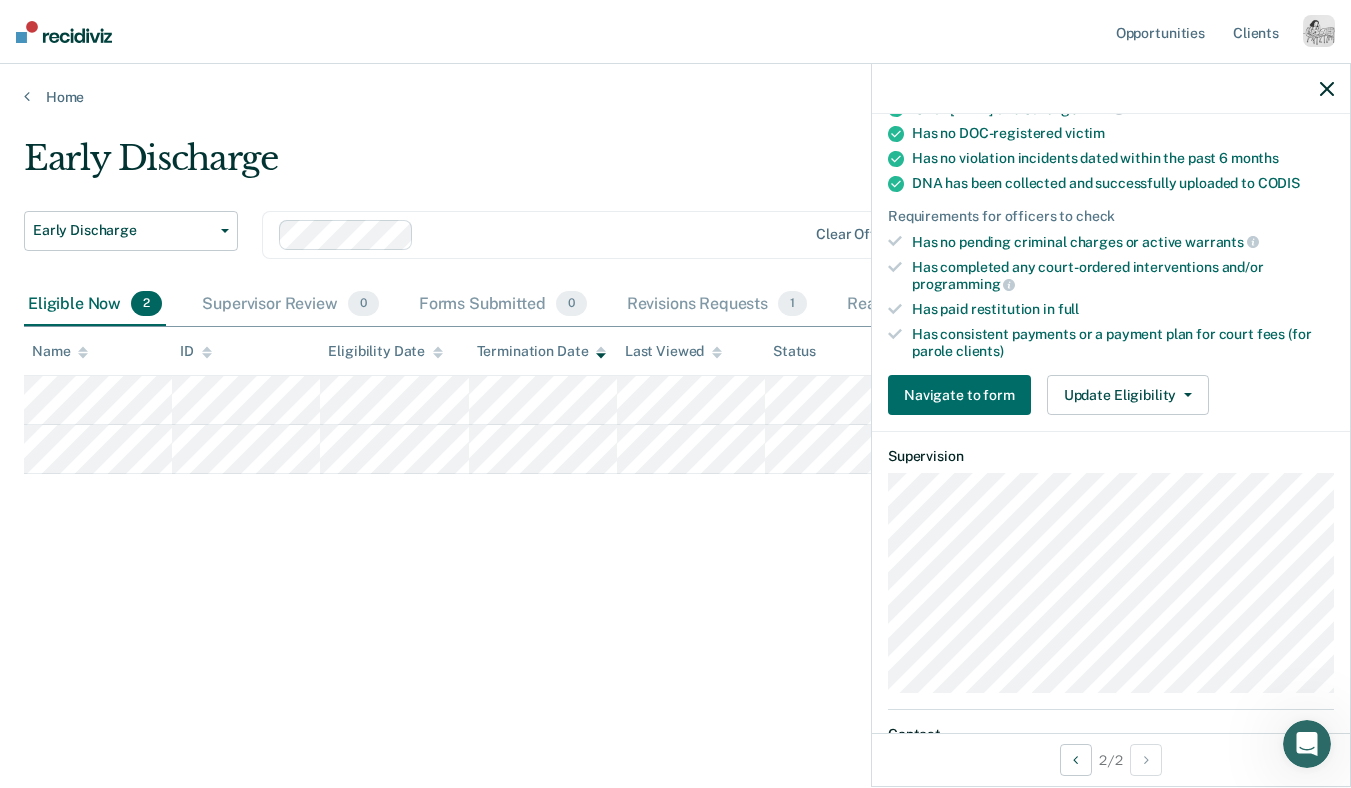 scroll, scrollTop: 665, scrollLeft: 0, axis: vertical 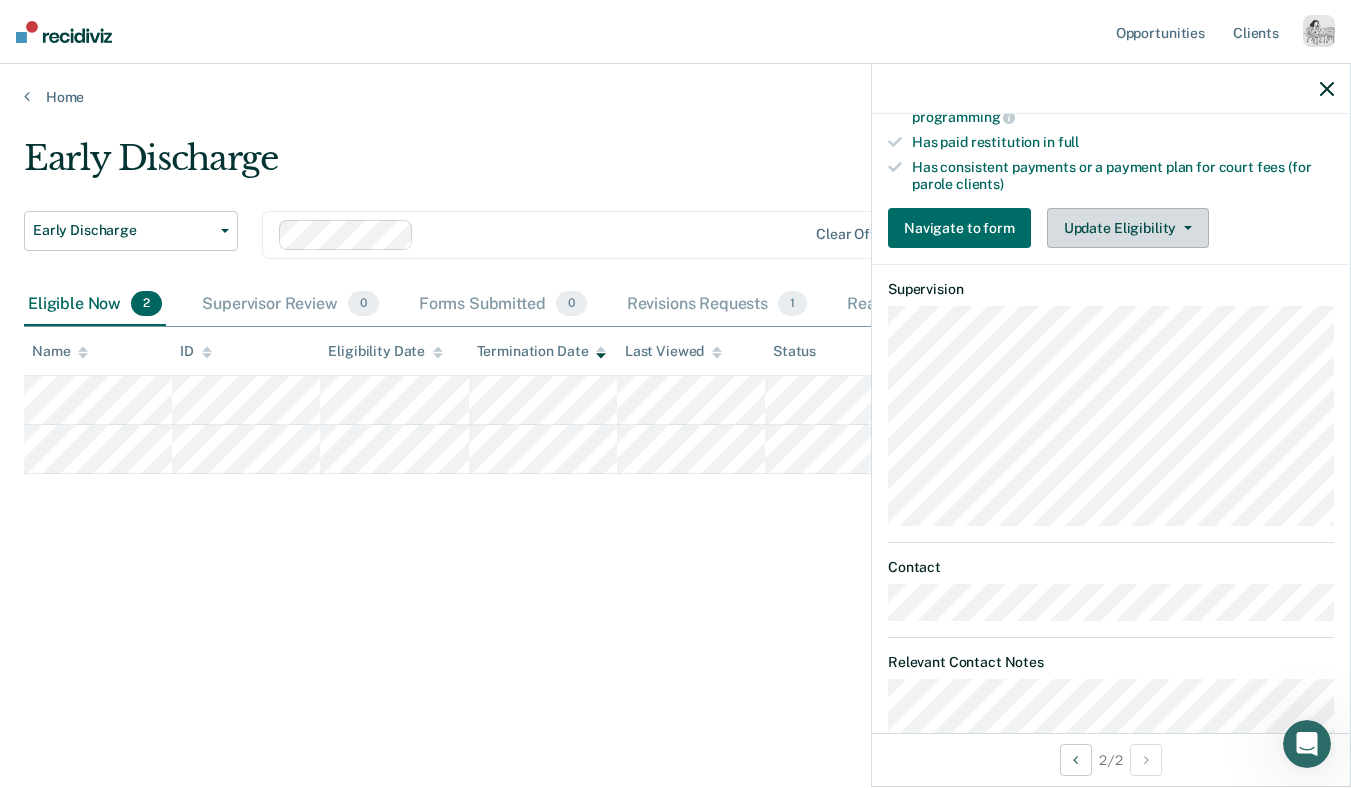 click on "Update Eligibility" at bounding box center (1128, 228) 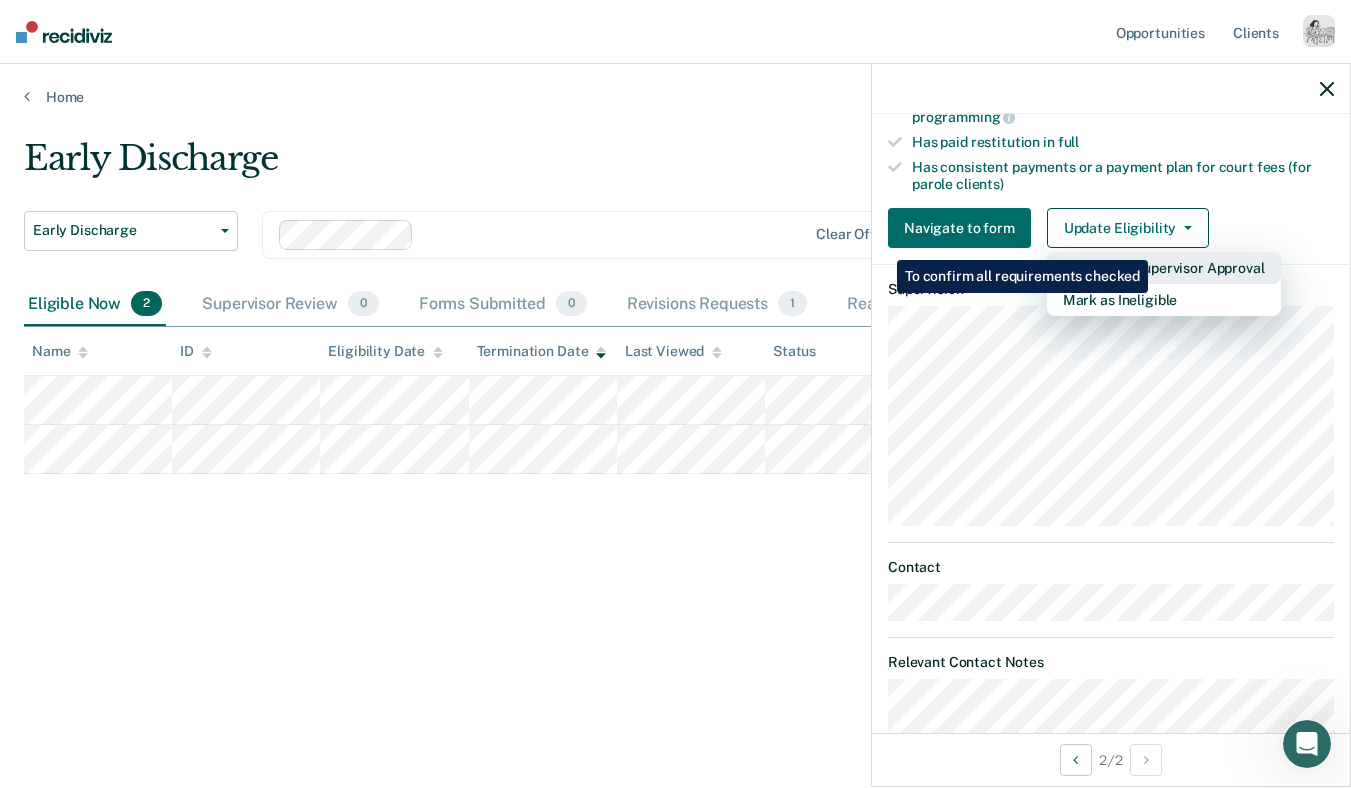 click on "Submit for Supervisor Approval" at bounding box center (1164, 268) 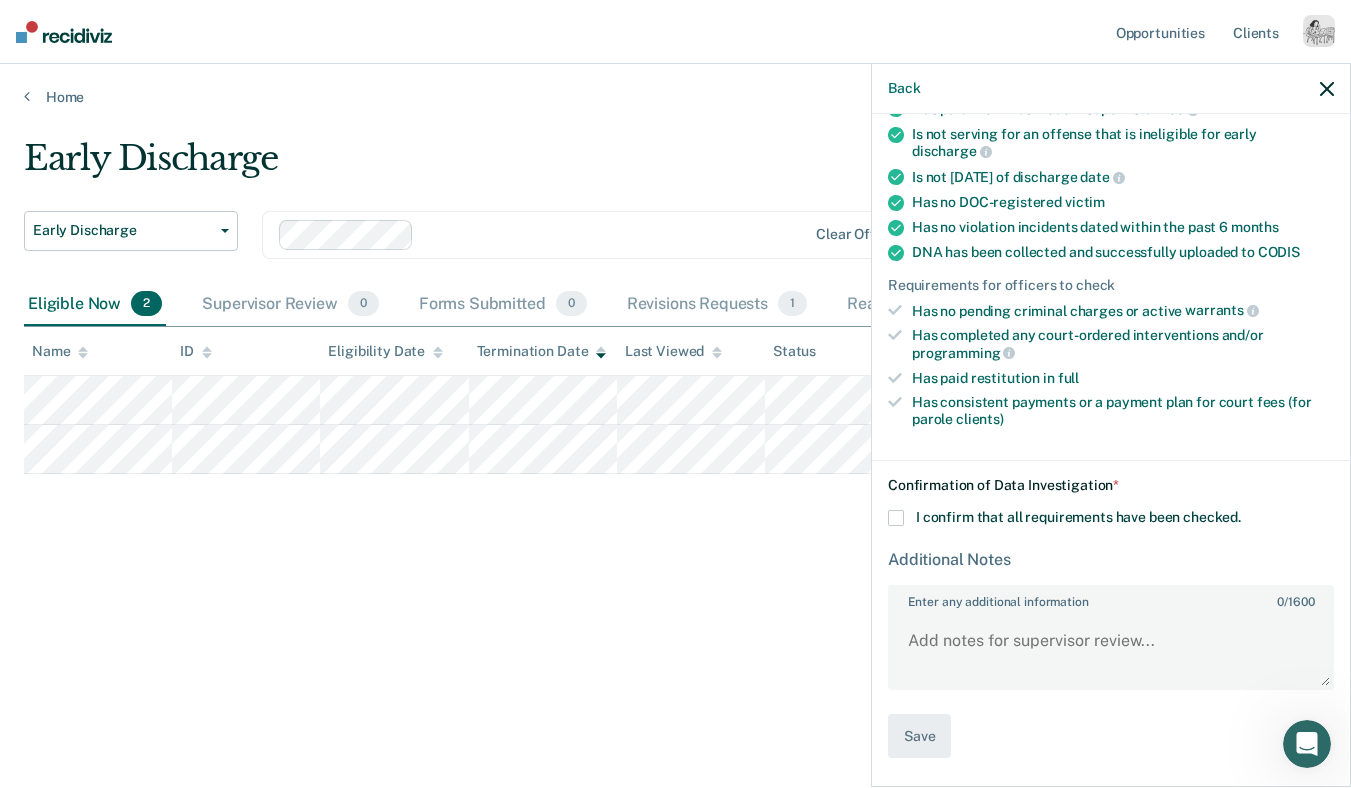 scroll, scrollTop: 405, scrollLeft: 0, axis: vertical 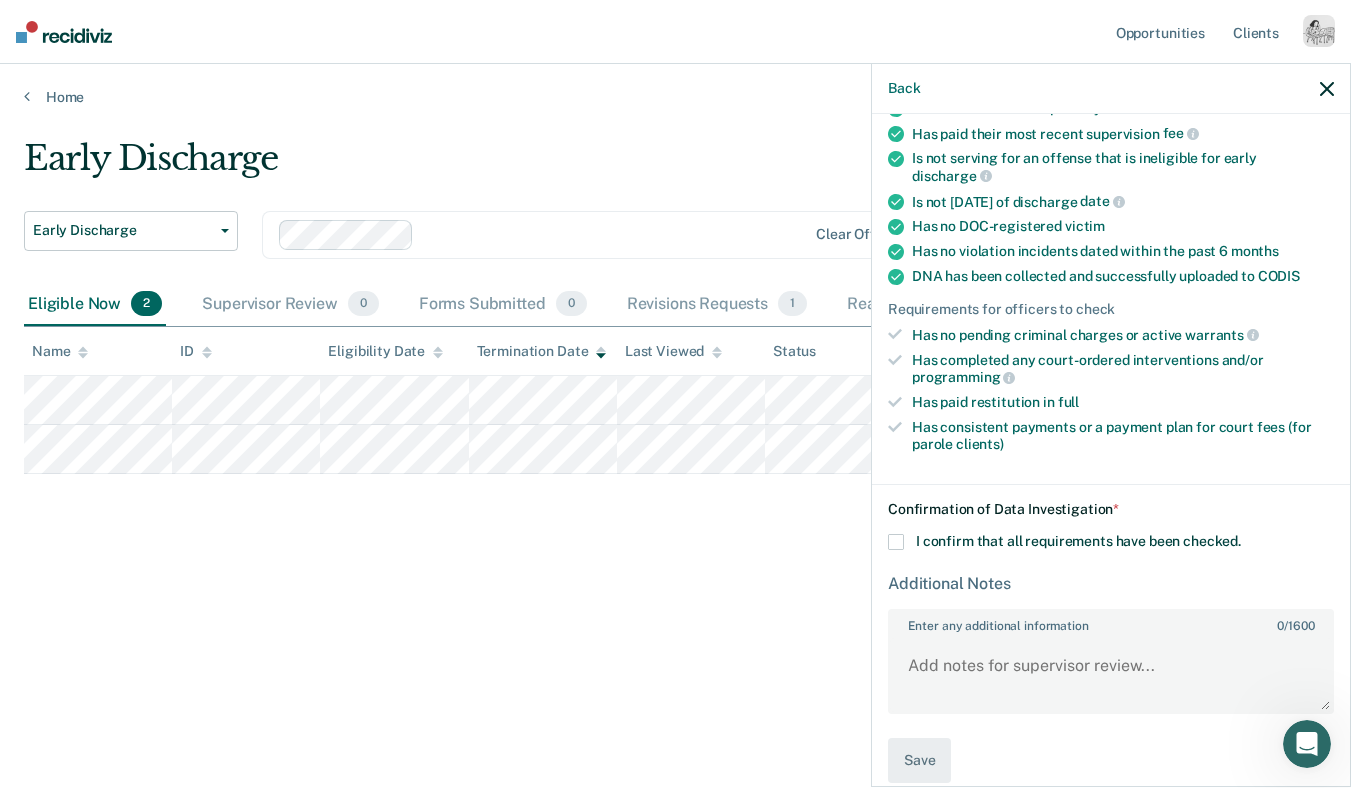 click on "Confirmation of Data Investigation  * I confirm that all requirements have been checked. Additional Notes Enter any additional information 0  /  1600 Save" at bounding box center [1111, 642] 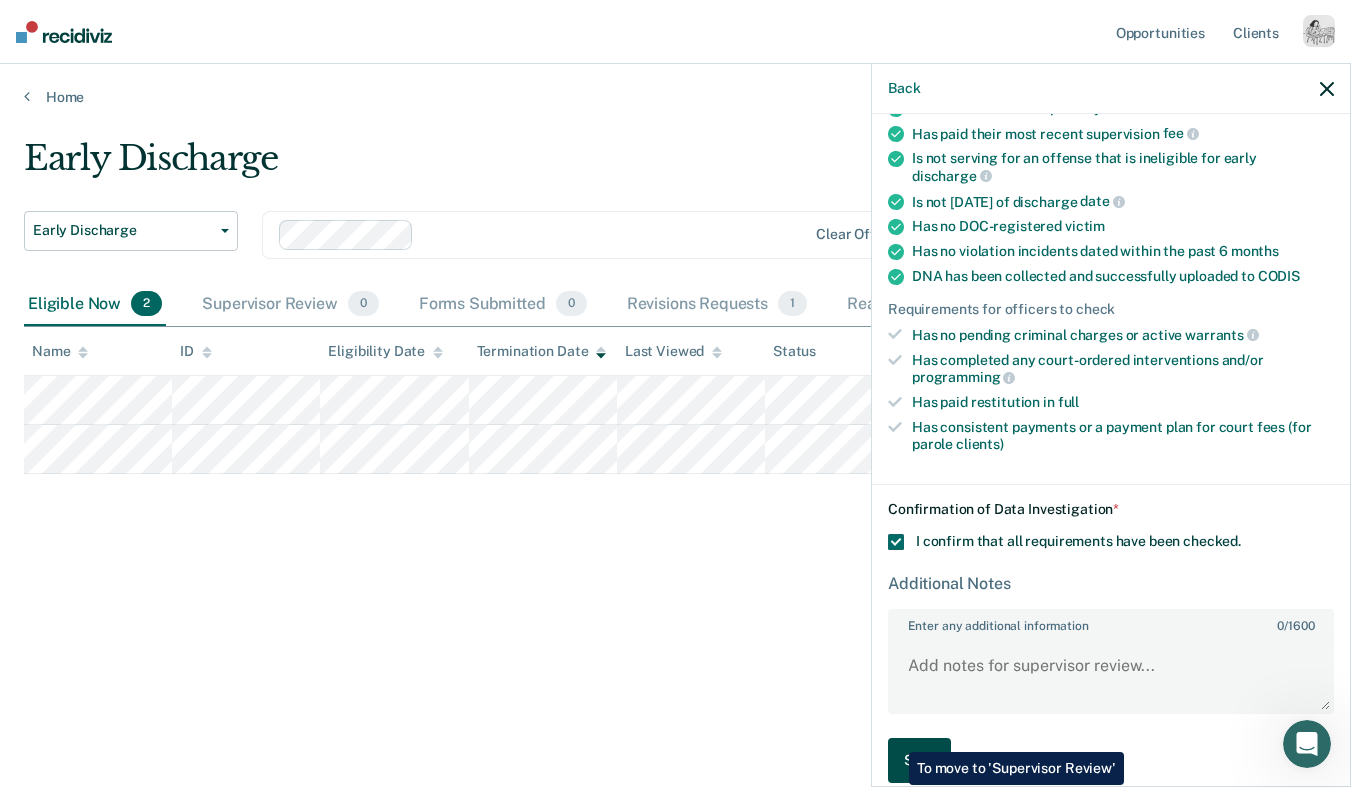 click on "Save" at bounding box center [919, 760] 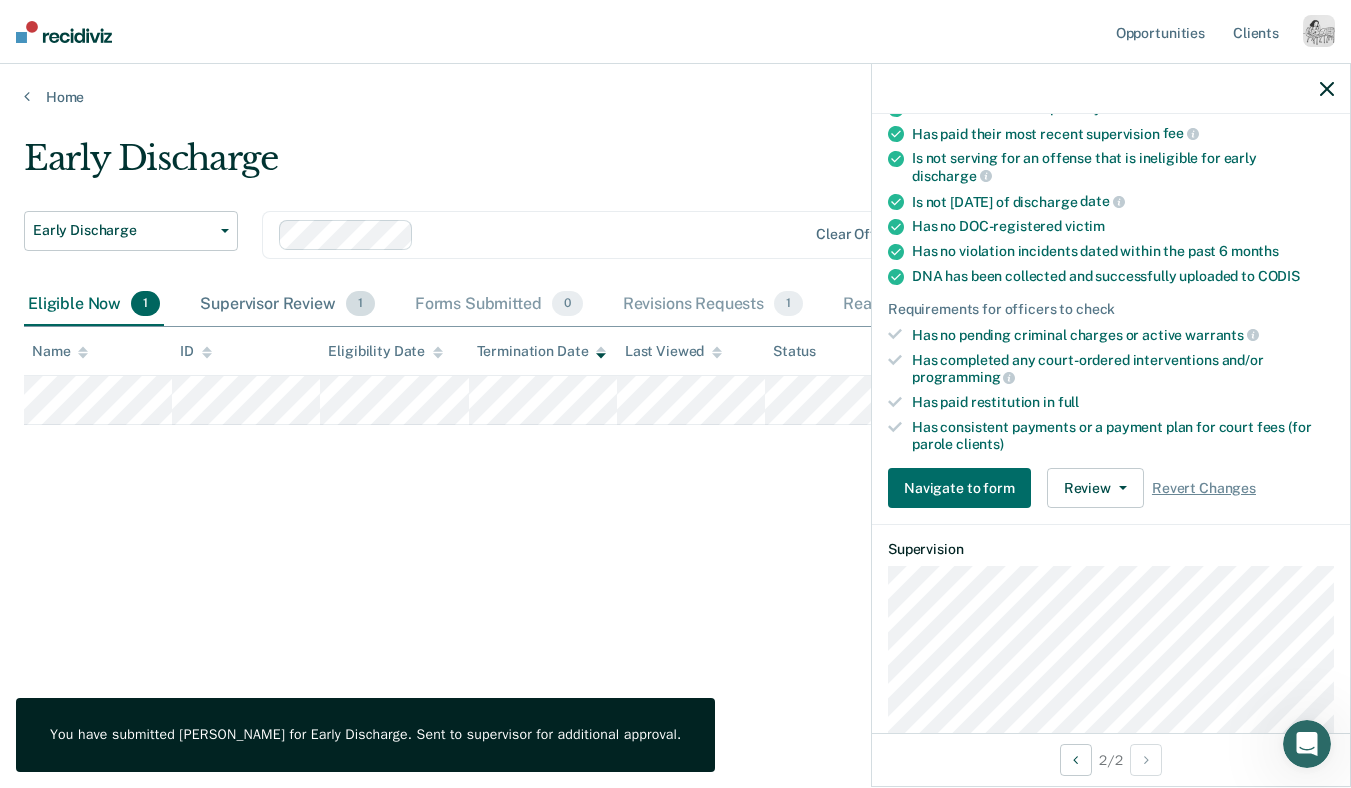 click on "Supervisor Review 1" at bounding box center (287, 305) 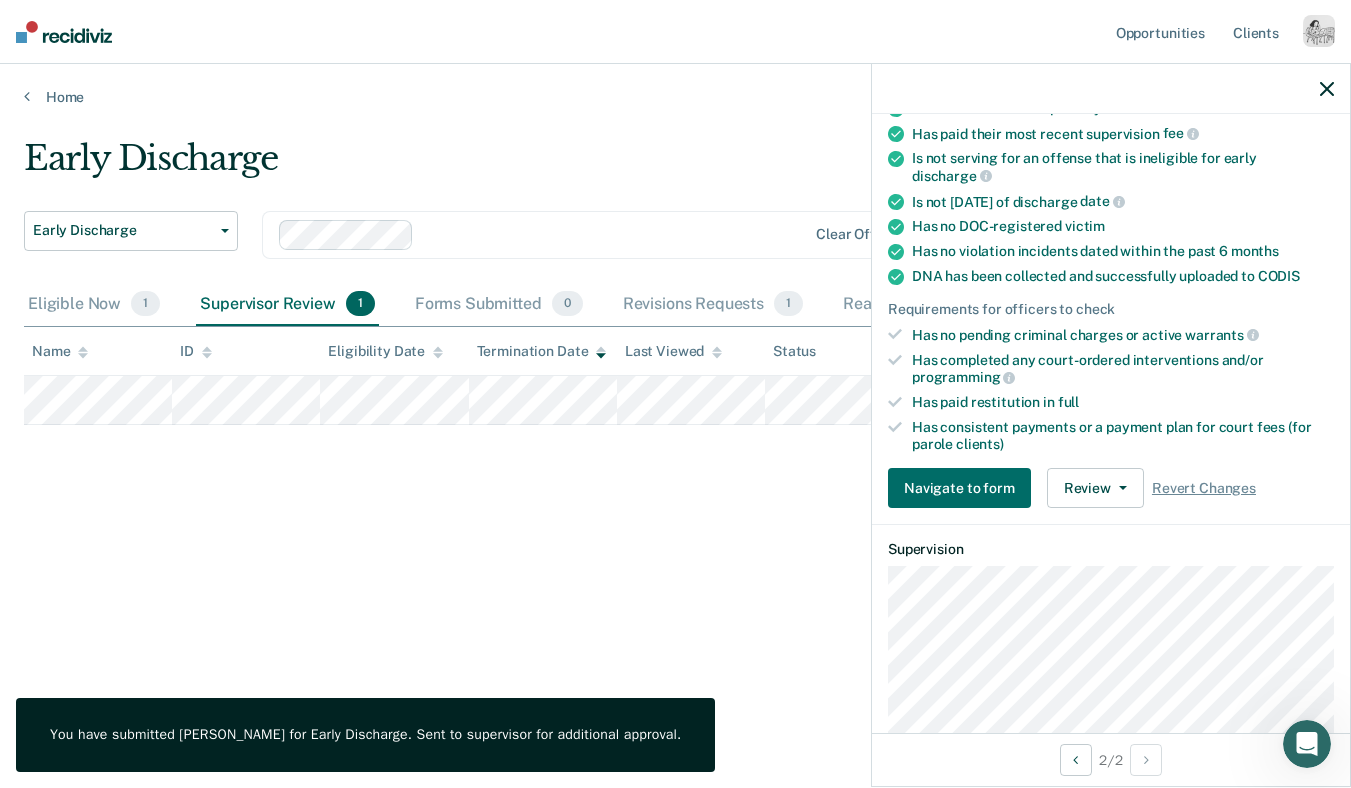 click at bounding box center (1111, 89) 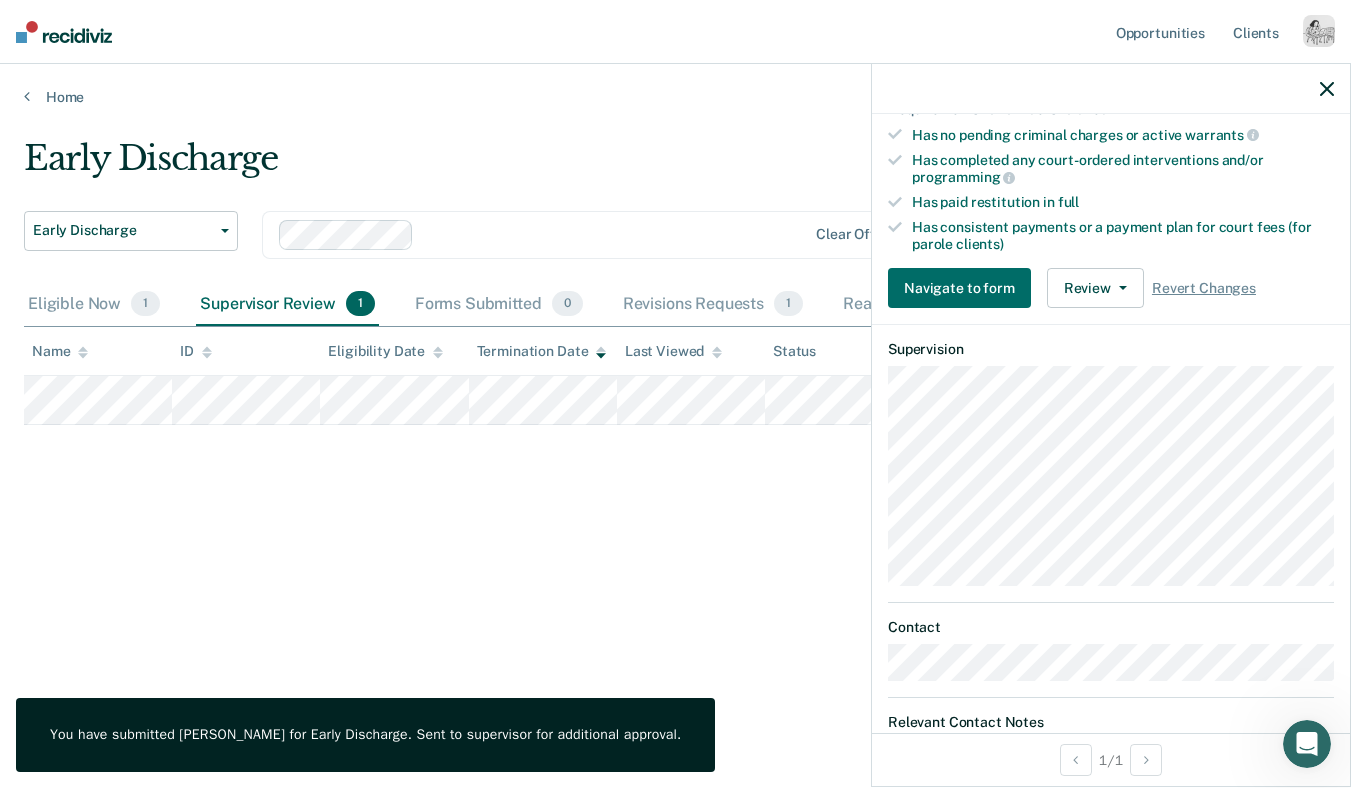 scroll, scrollTop: 613, scrollLeft: 0, axis: vertical 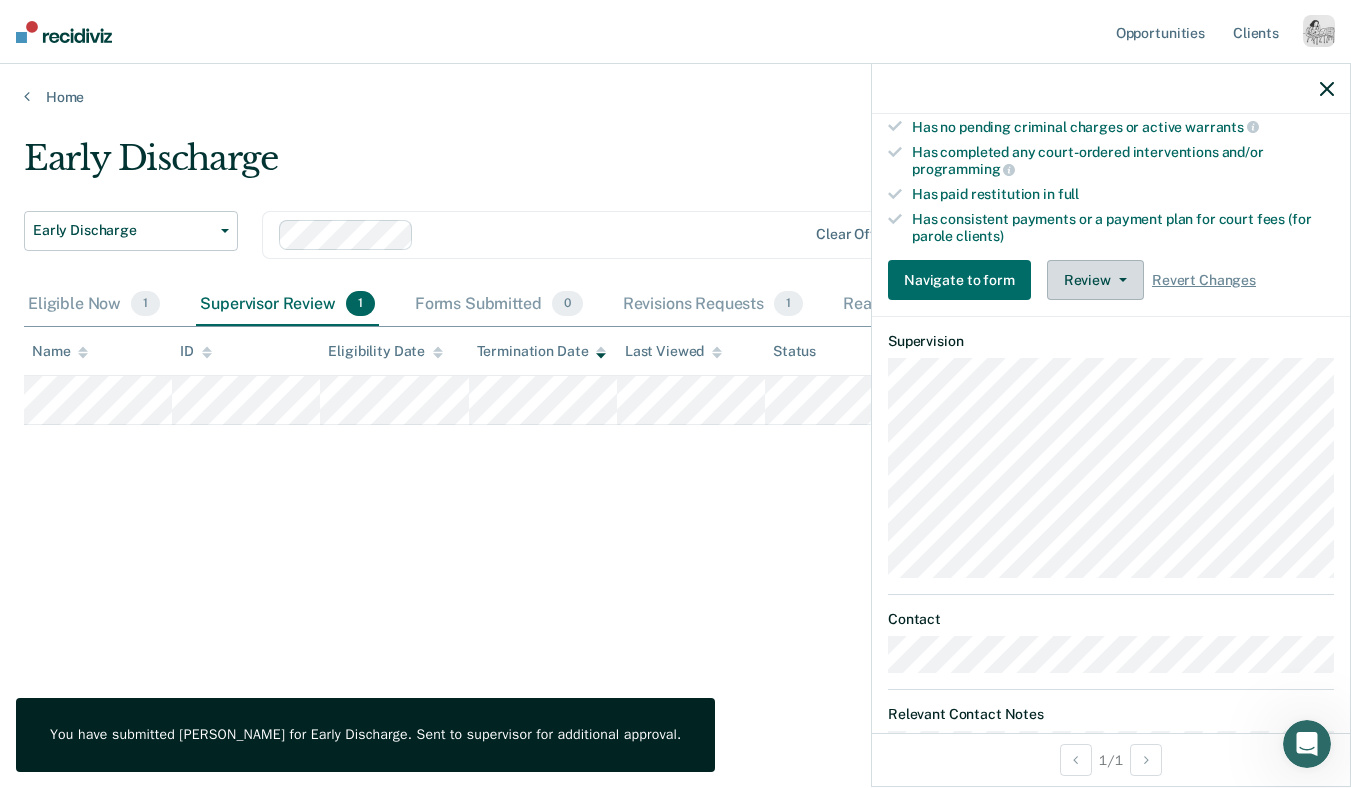 click at bounding box center [1119, 280] 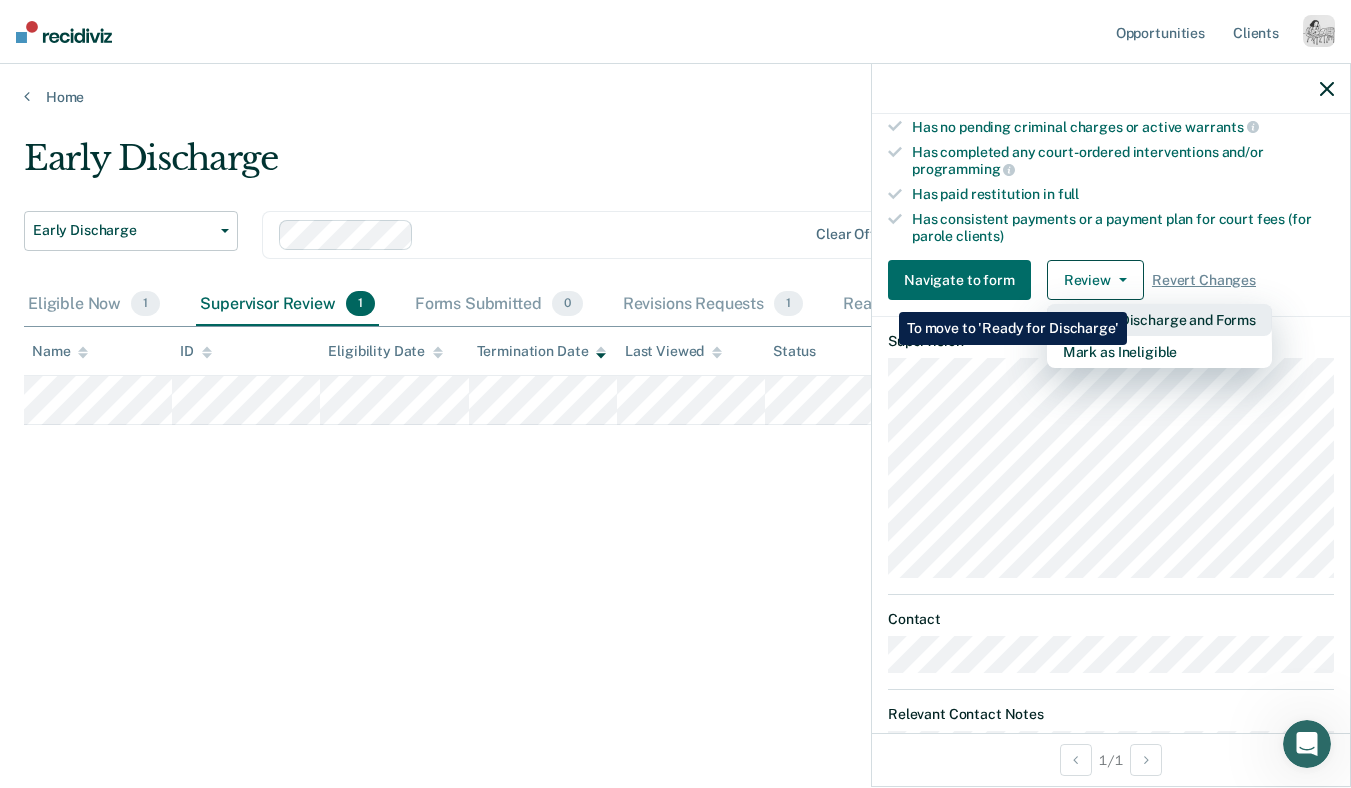 click on "Approve Discharge and Forms" at bounding box center [1159, 320] 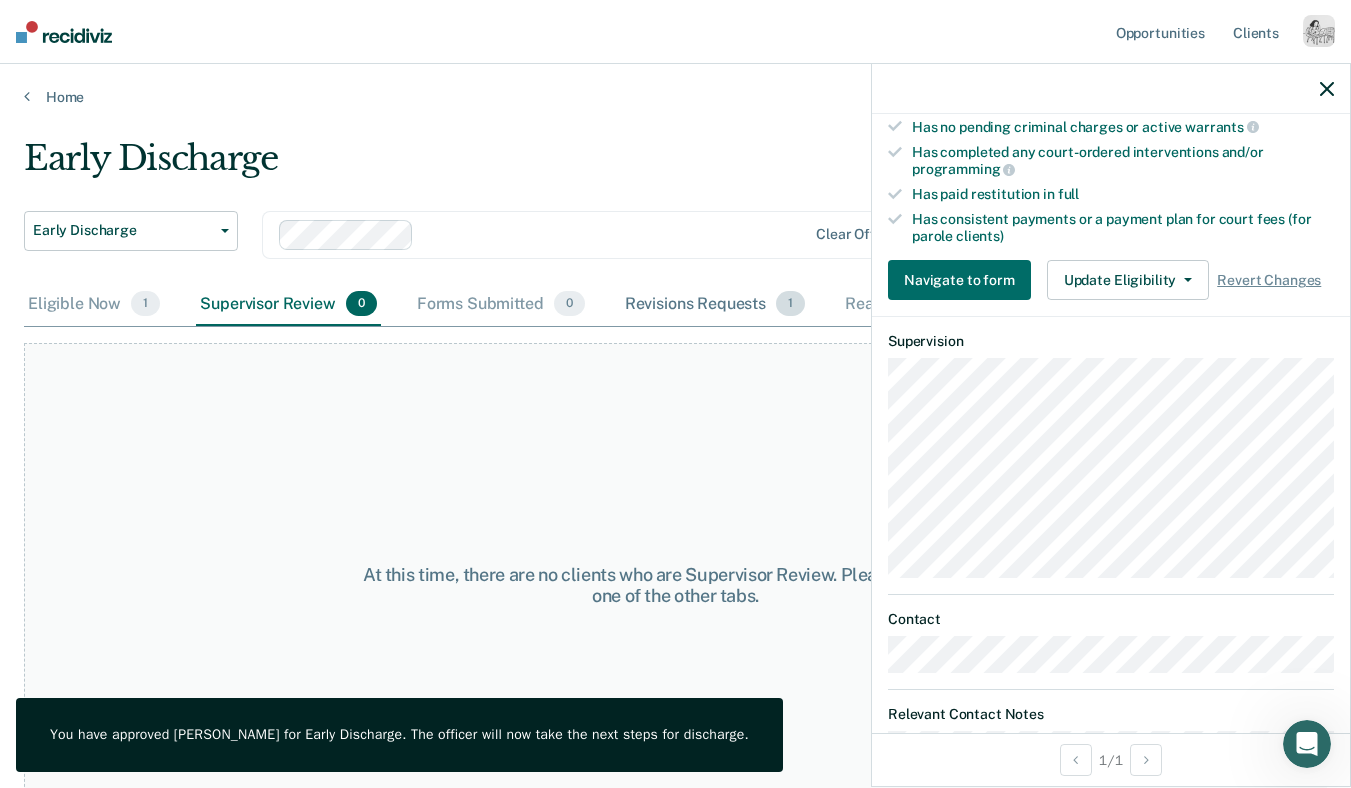 click on "Revisions Requests 1" at bounding box center [715, 305] 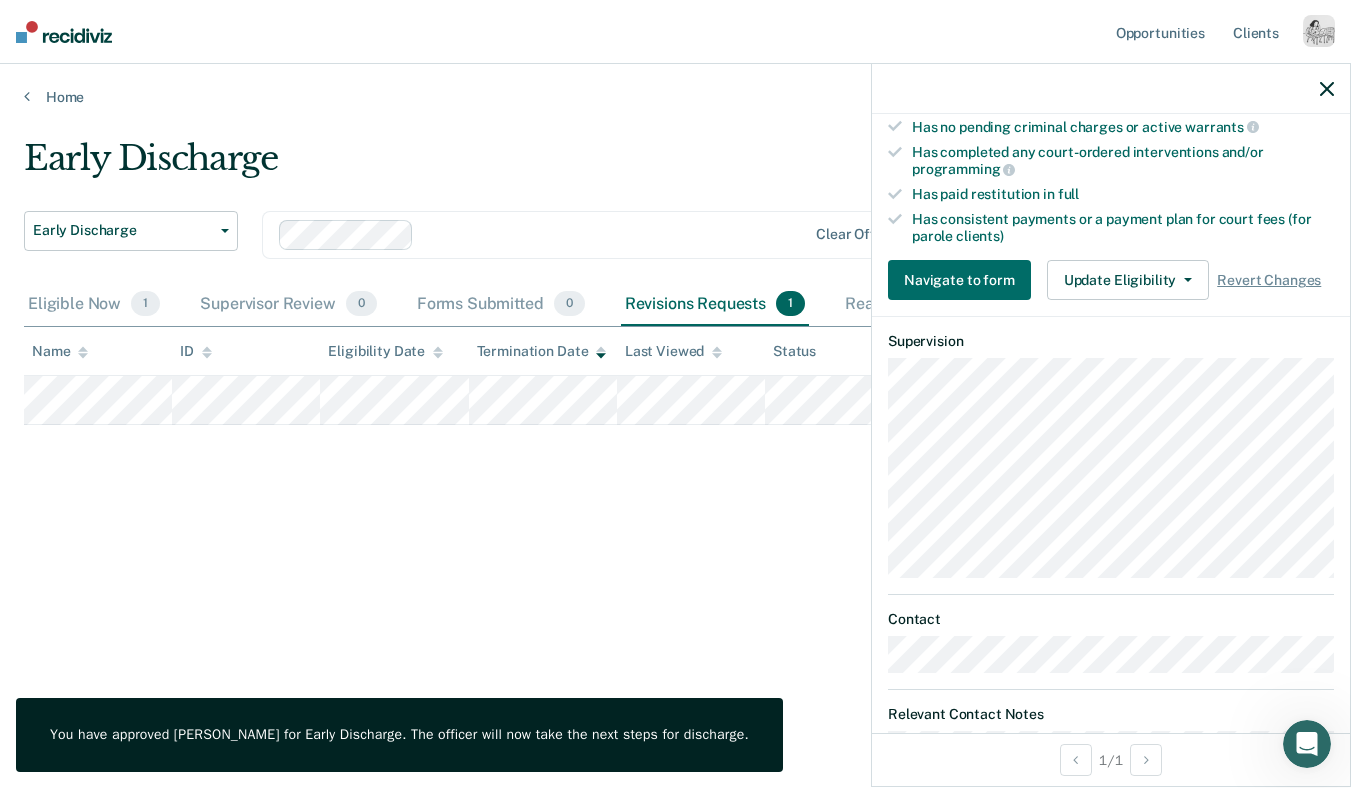 click at bounding box center [1327, 88] 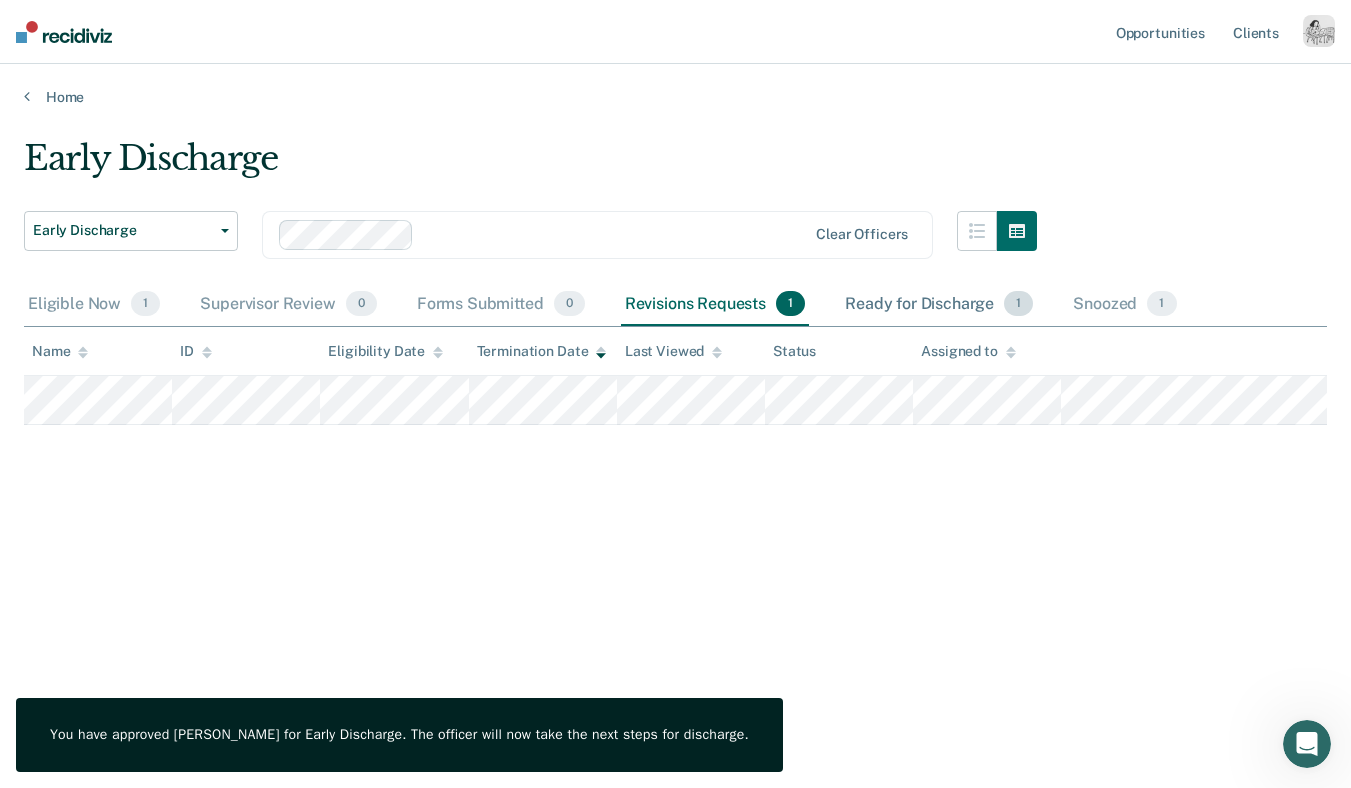 click on "Ready for Discharge 1" at bounding box center (939, 305) 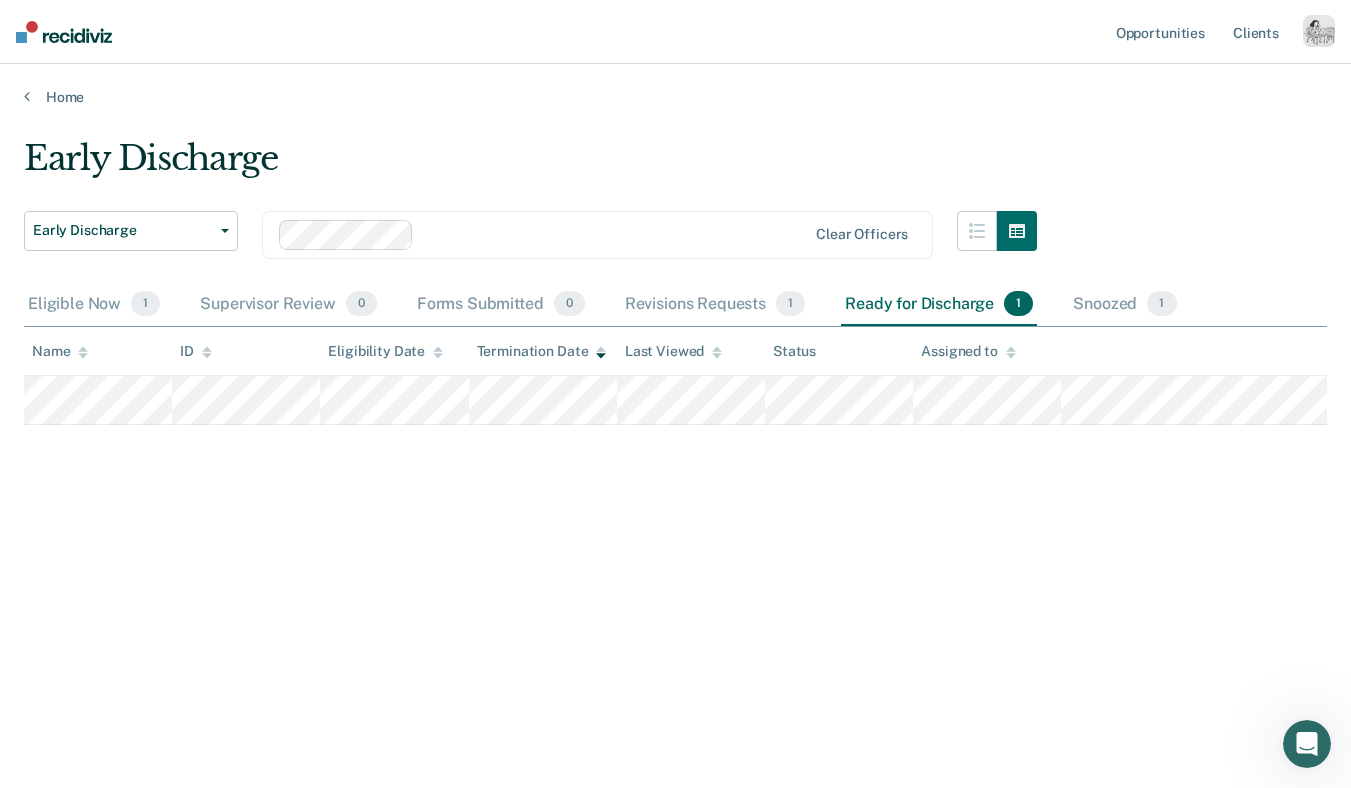 click on "Ready for Discharge 1" at bounding box center [939, 305] 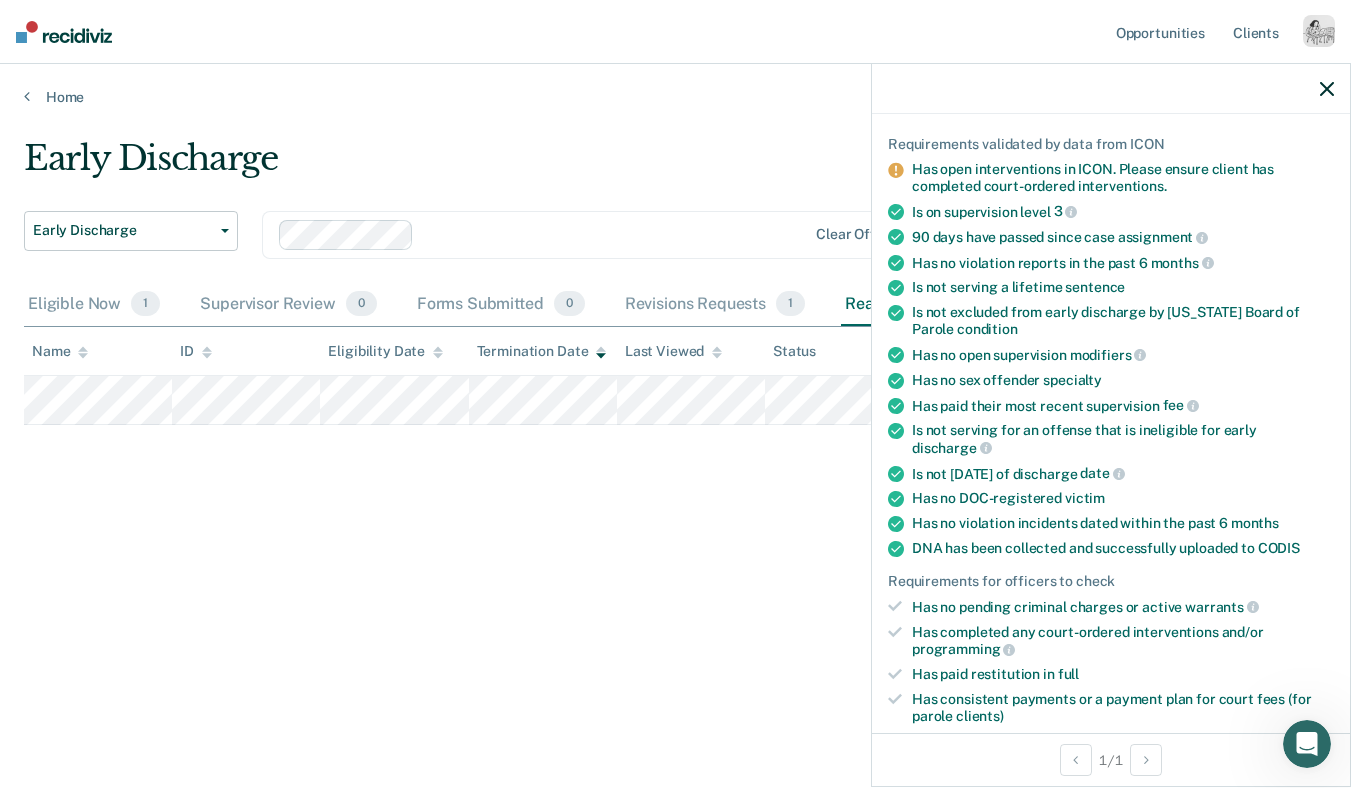 scroll, scrollTop: 346, scrollLeft: 0, axis: vertical 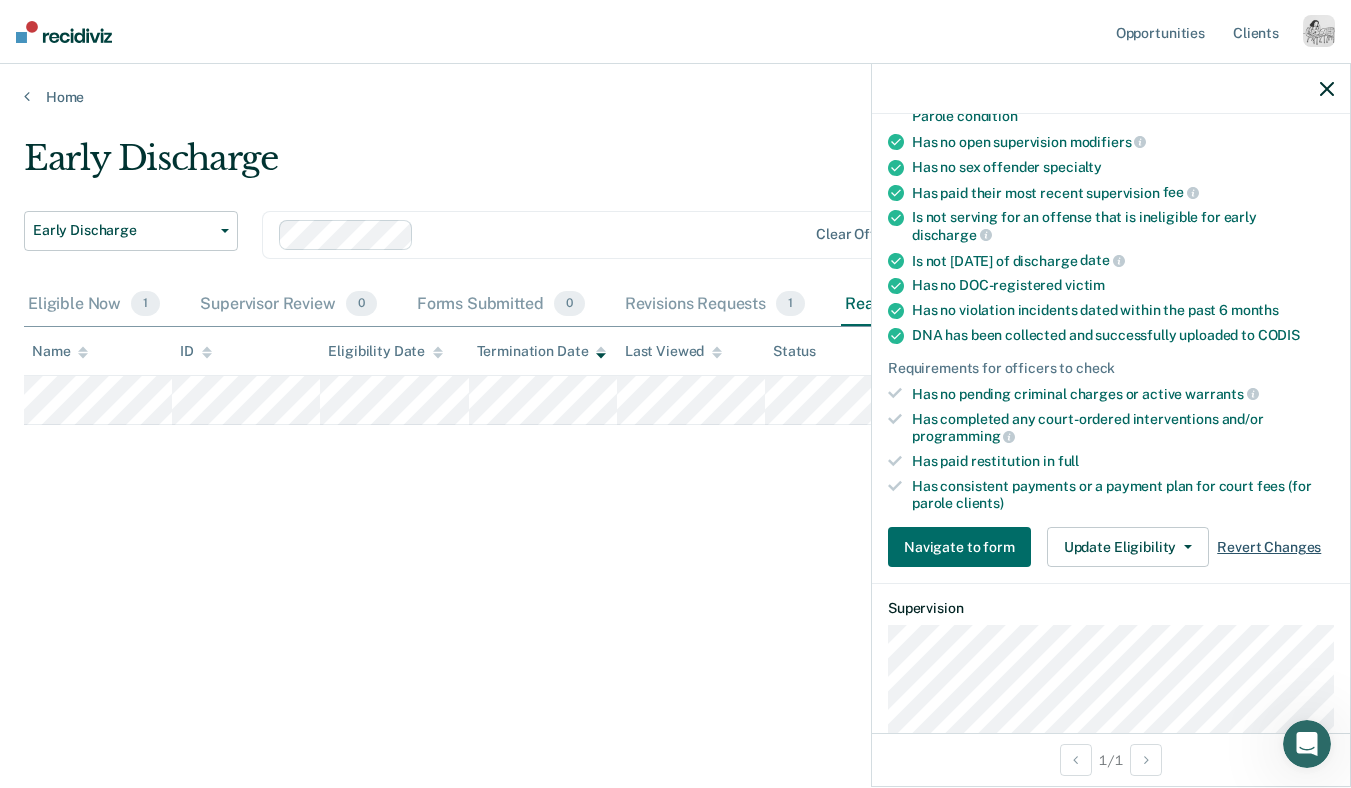 click on "Revert Changes" at bounding box center (1269, 547) 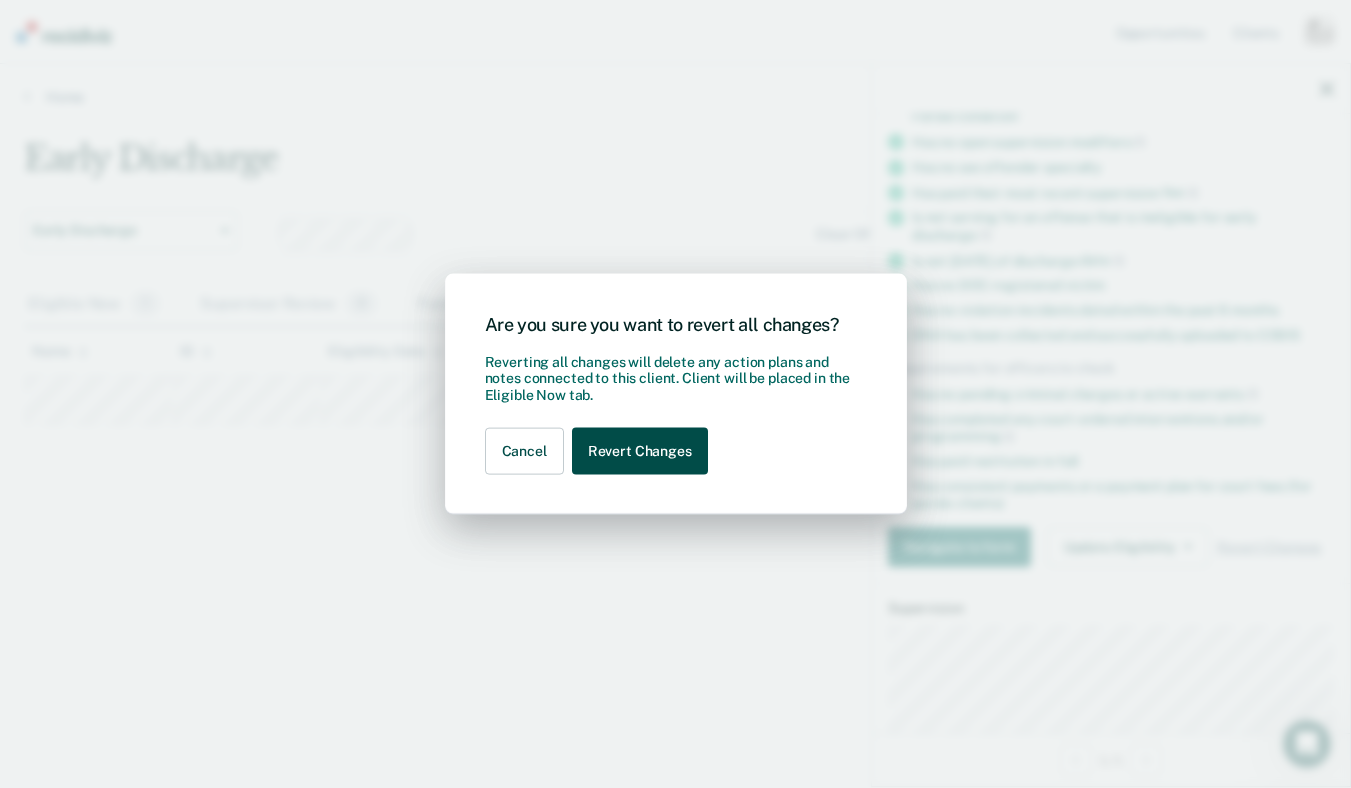 click on "Revert Changes" at bounding box center (640, 451) 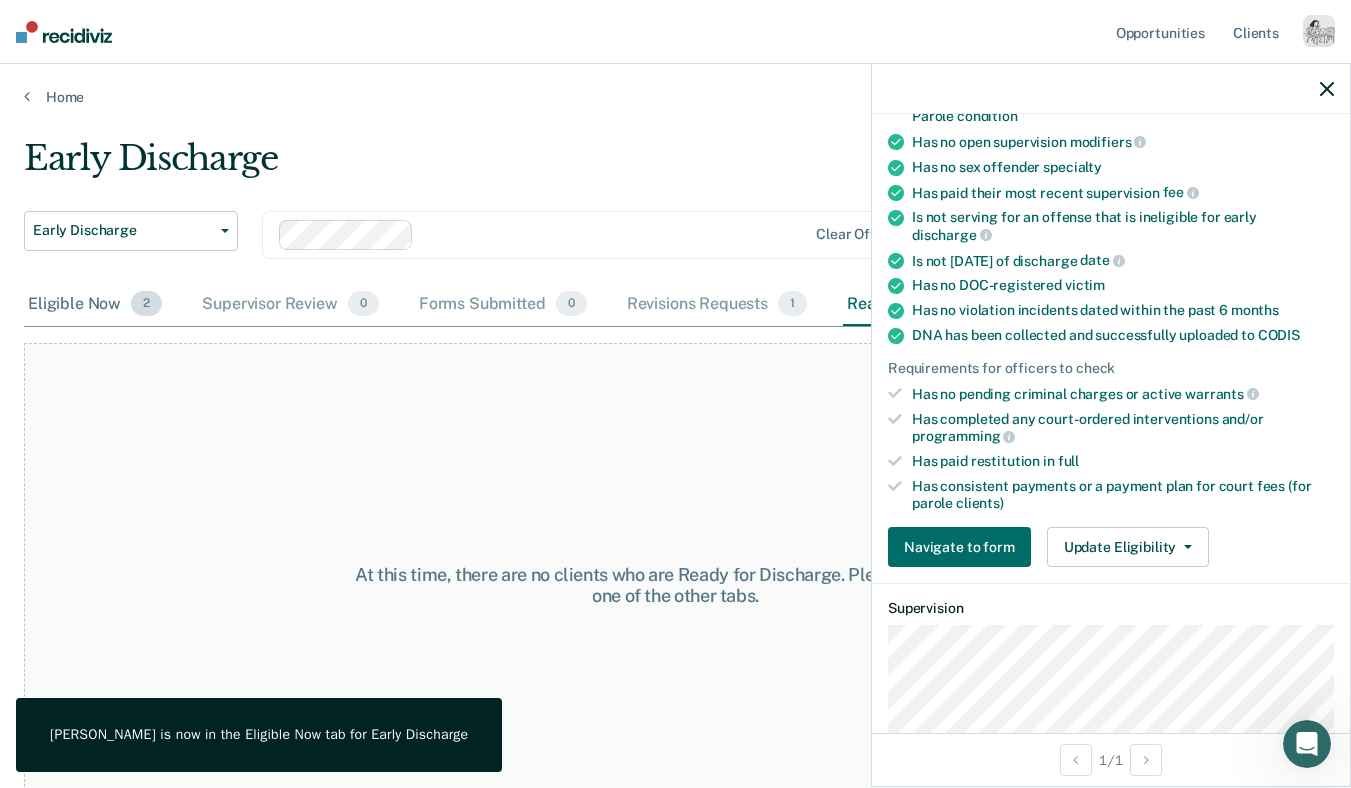 click on "Eligible Now 2" at bounding box center [95, 305] 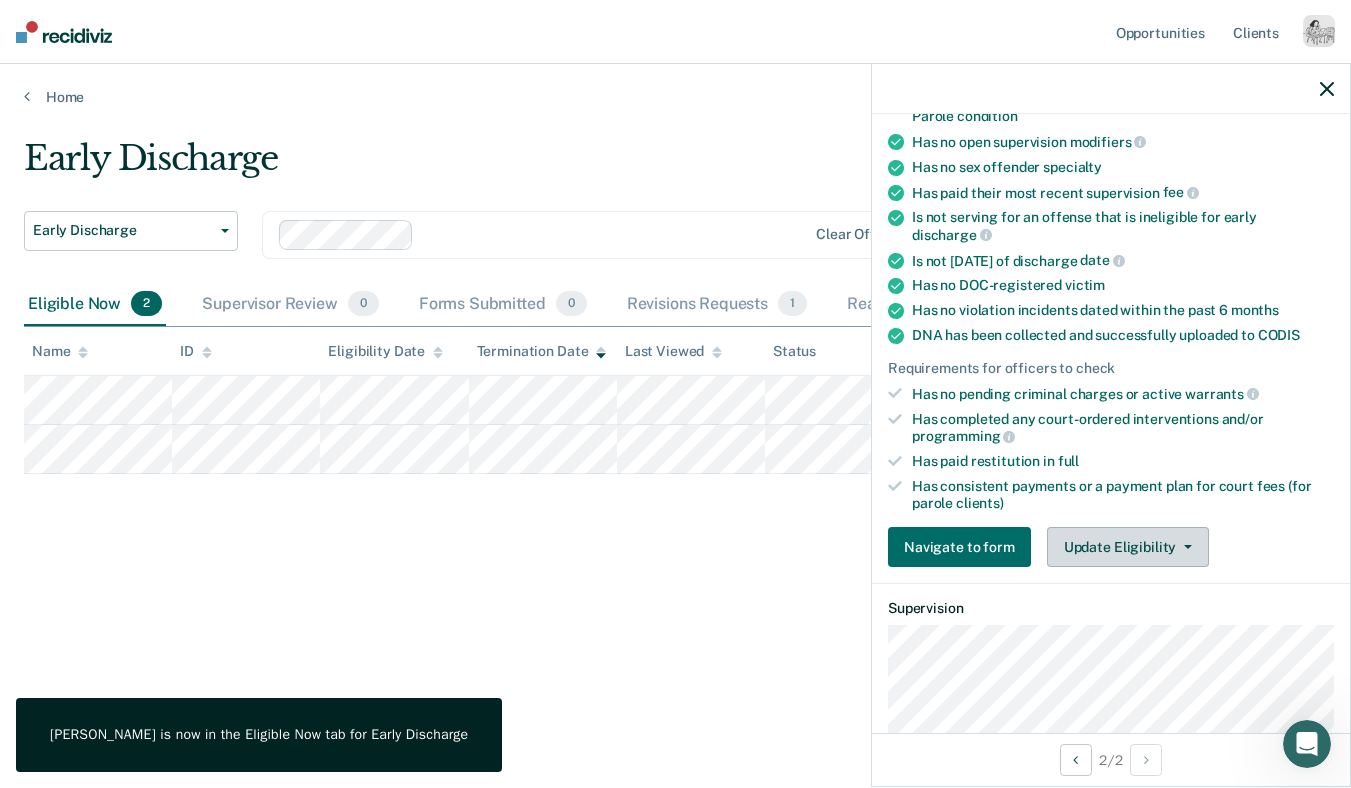 click on "Update Eligibility" at bounding box center (1128, 547) 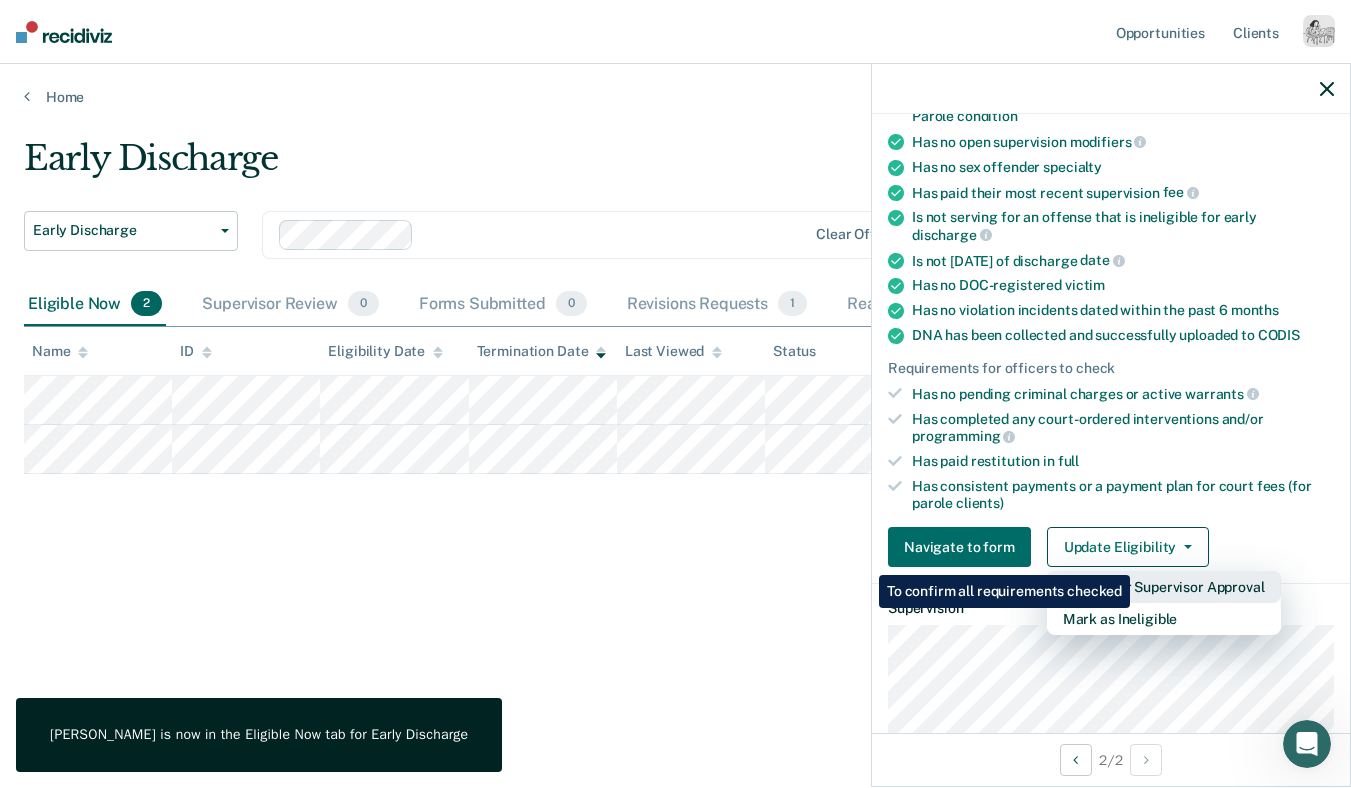 click on "Submit for Supervisor Approval" at bounding box center [1164, 587] 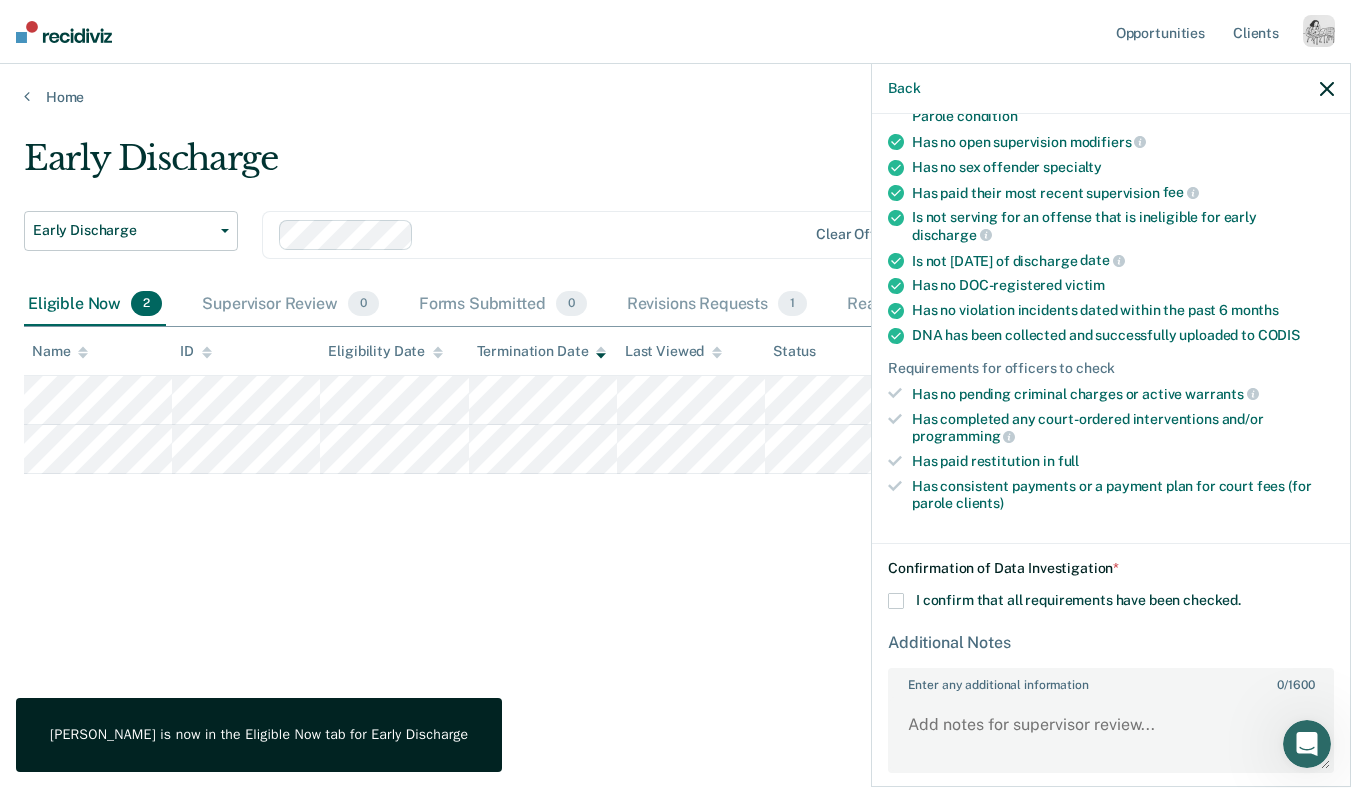 click on "I confirm that all requirements have been checked." at bounding box center (1111, 601) 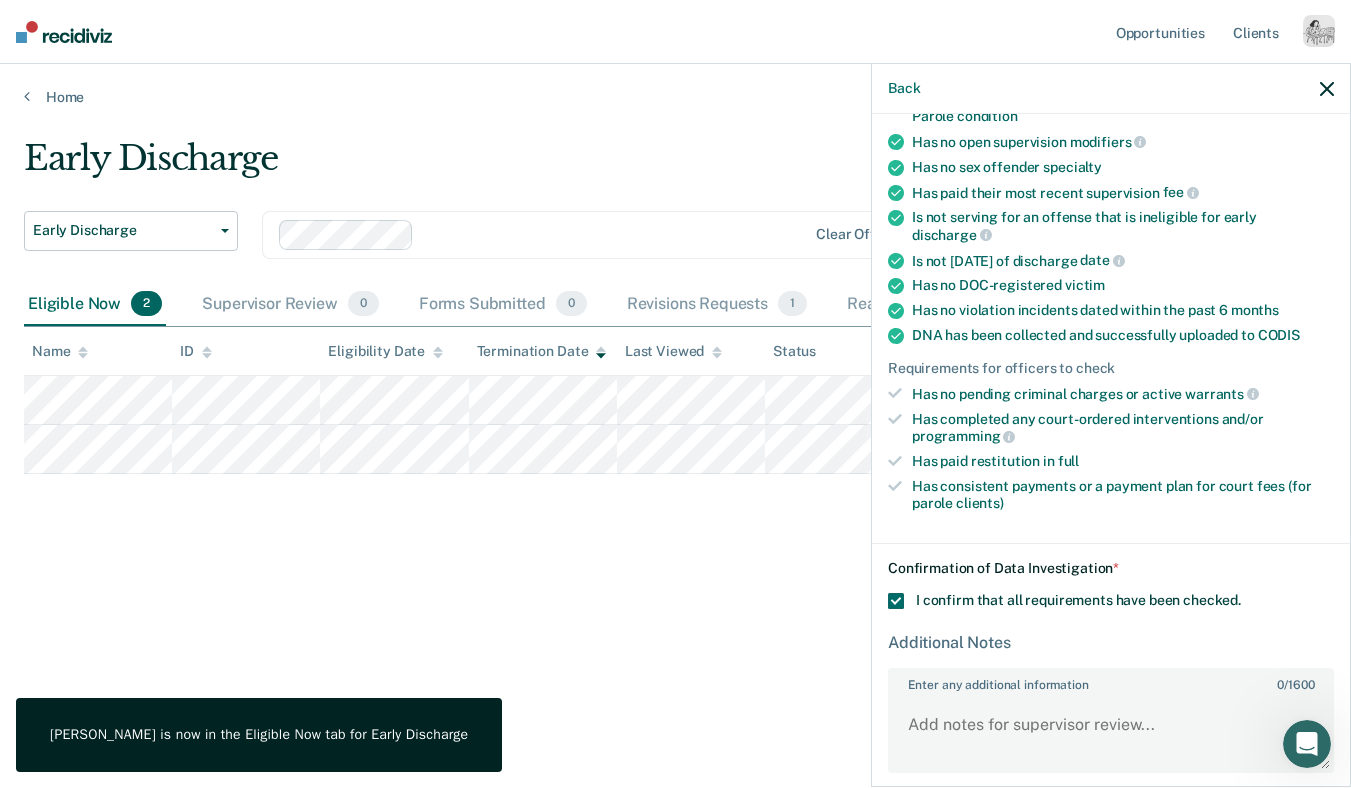 scroll, scrollTop: 405, scrollLeft: 0, axis: vertical 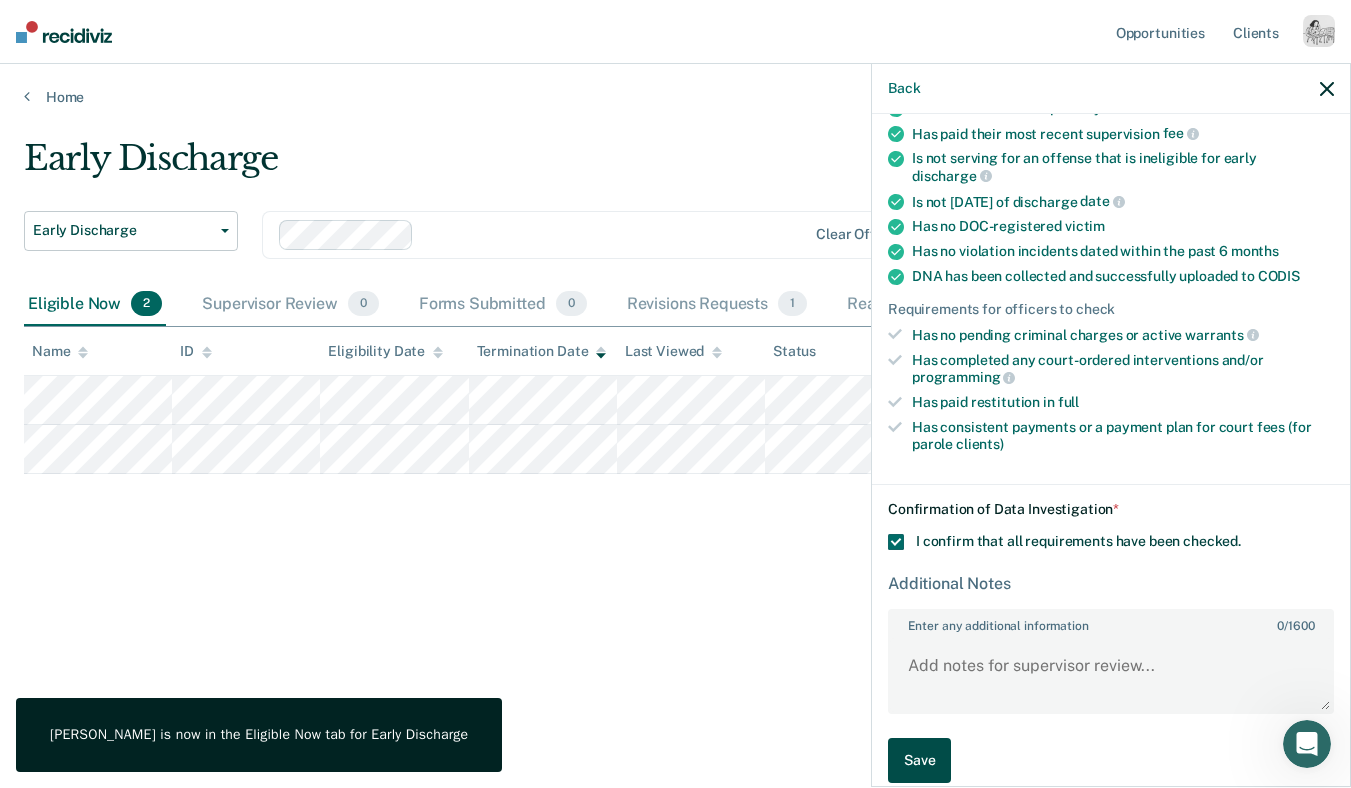 click on "Save" at bounding box center [919, 760] 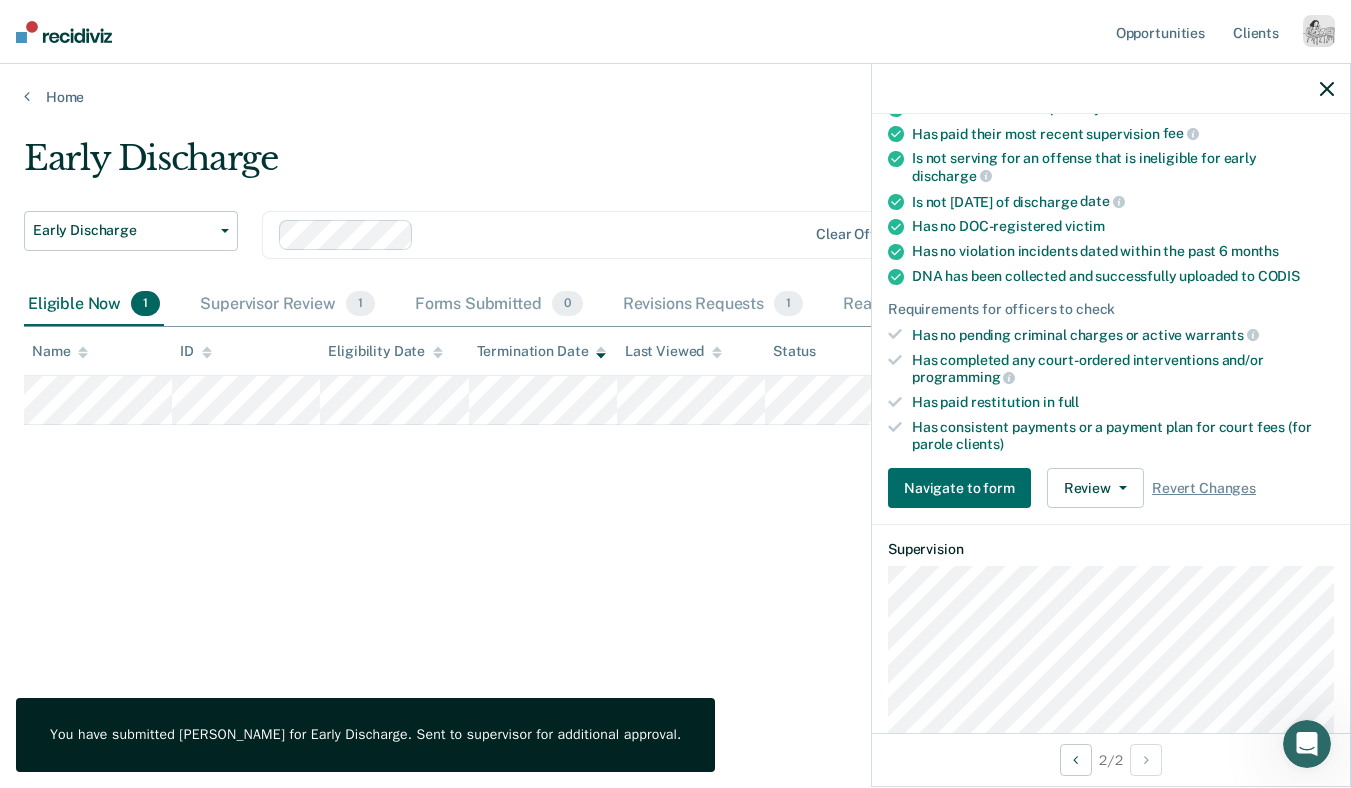 click 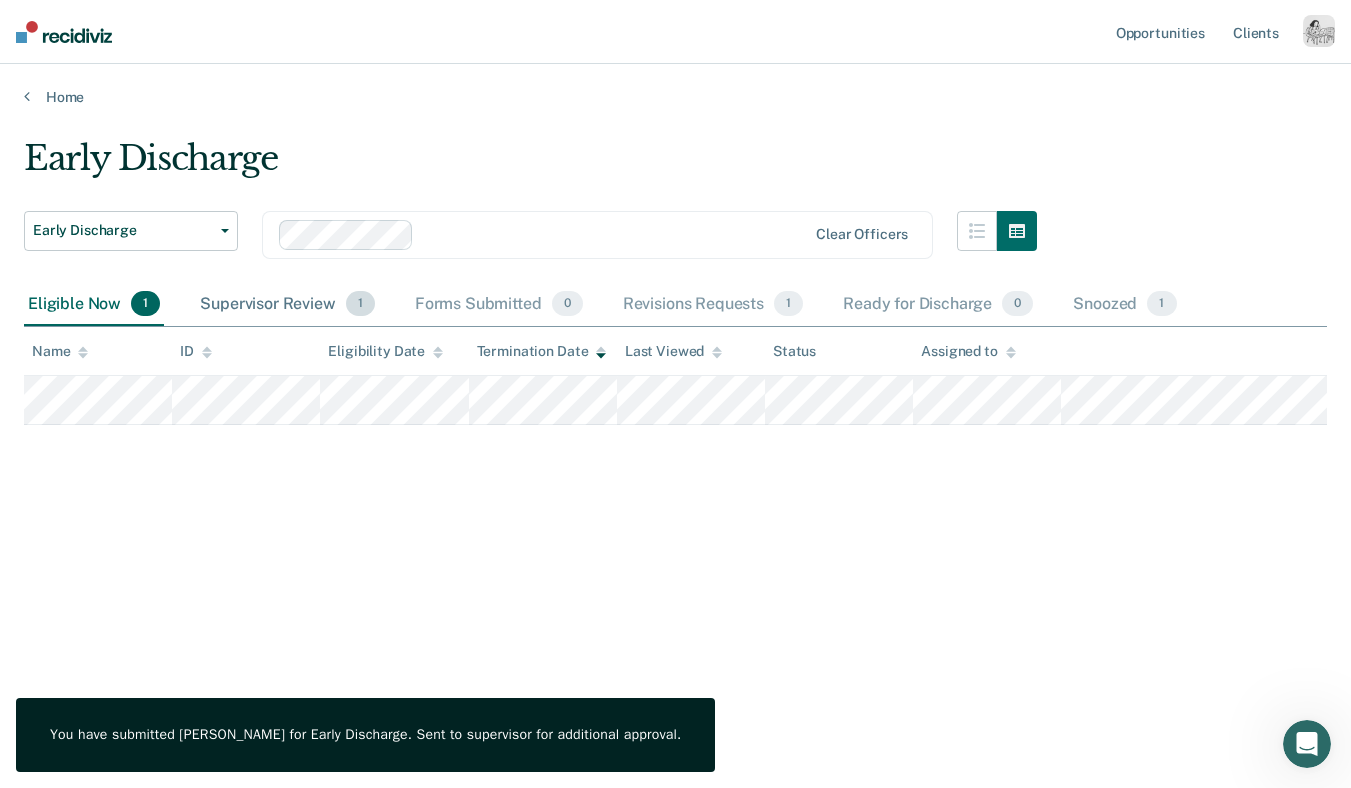 click on "Supervisor Review 1" at bounding box center (287, 305) 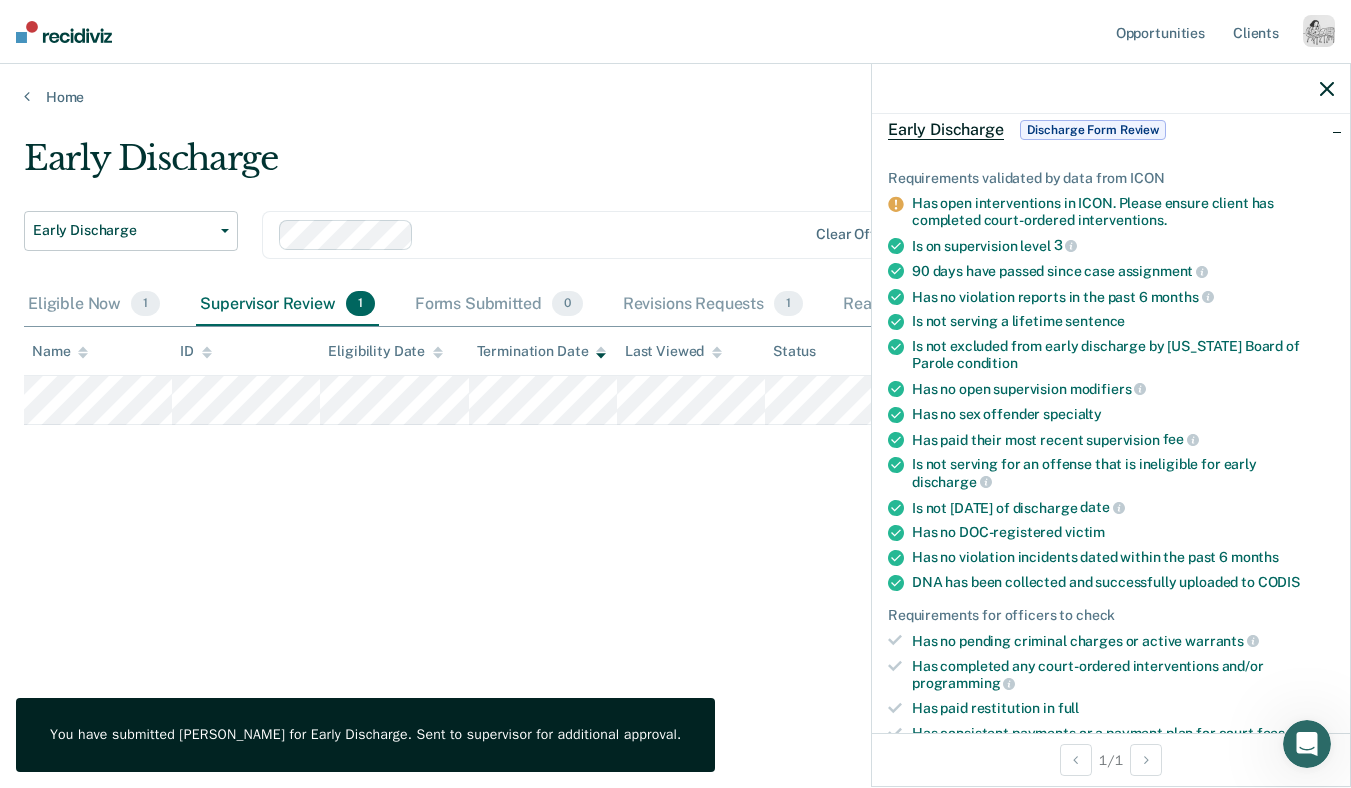 scroll, scrollTop: 309, scrollLeft: 0, axis: vertical 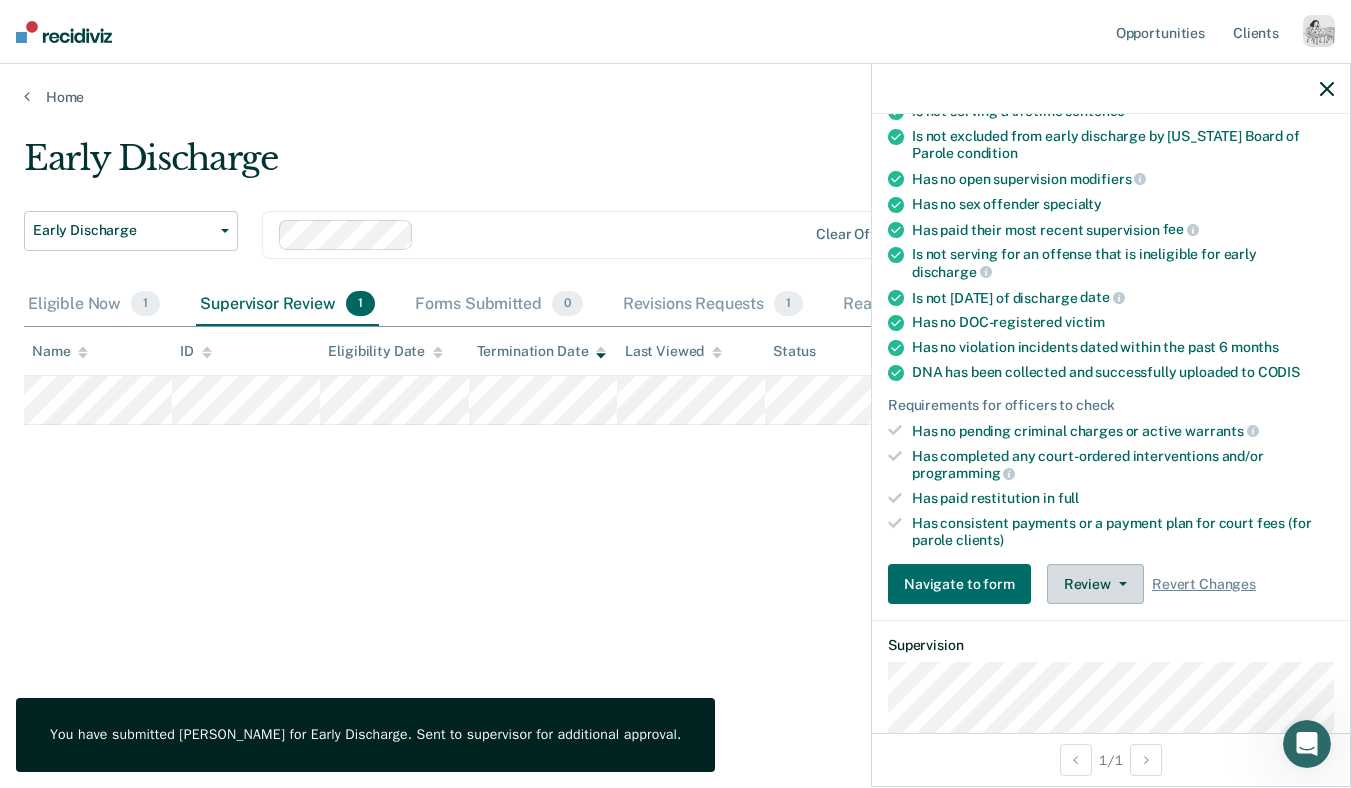 click on "Review" at bounding box center [1095, 584] 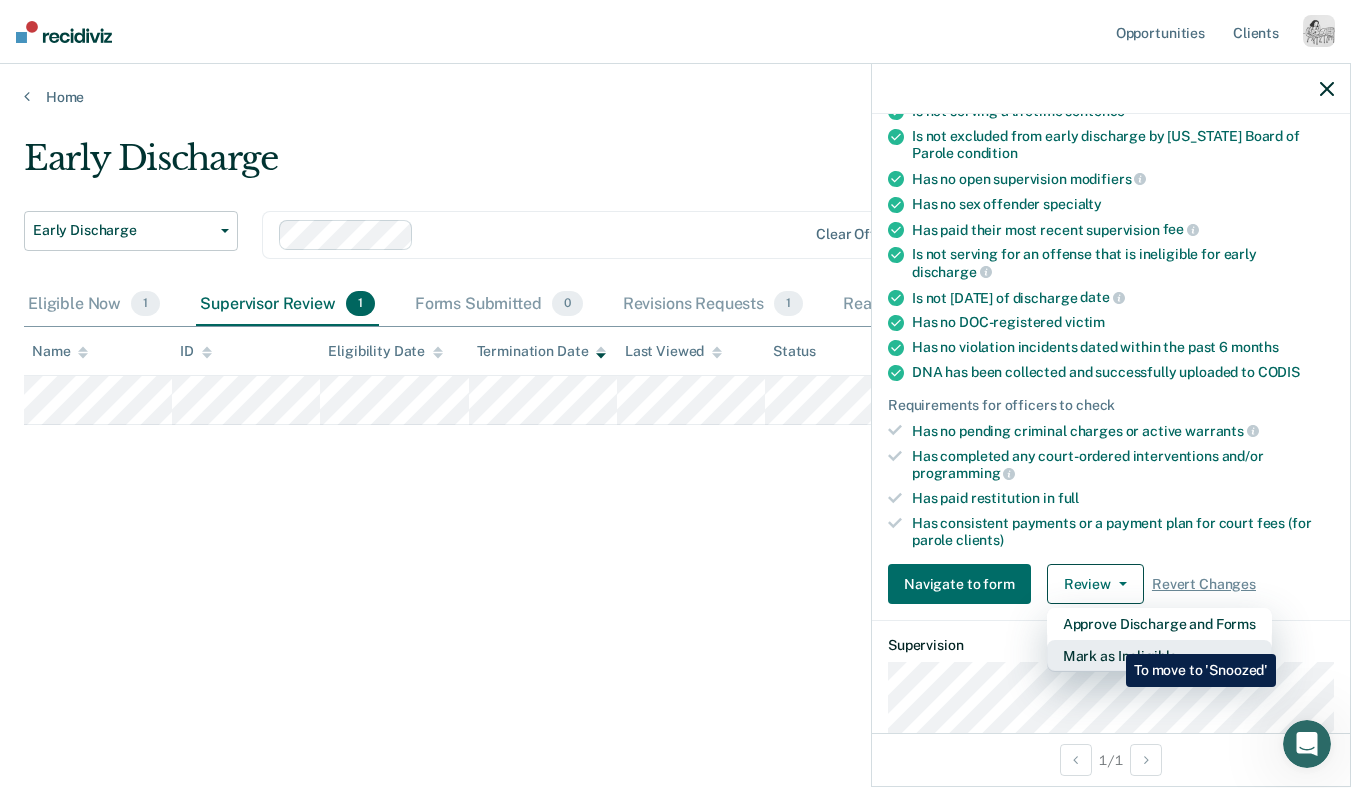click on "Mark as Ineligible" at bounding box center [1159, 656] 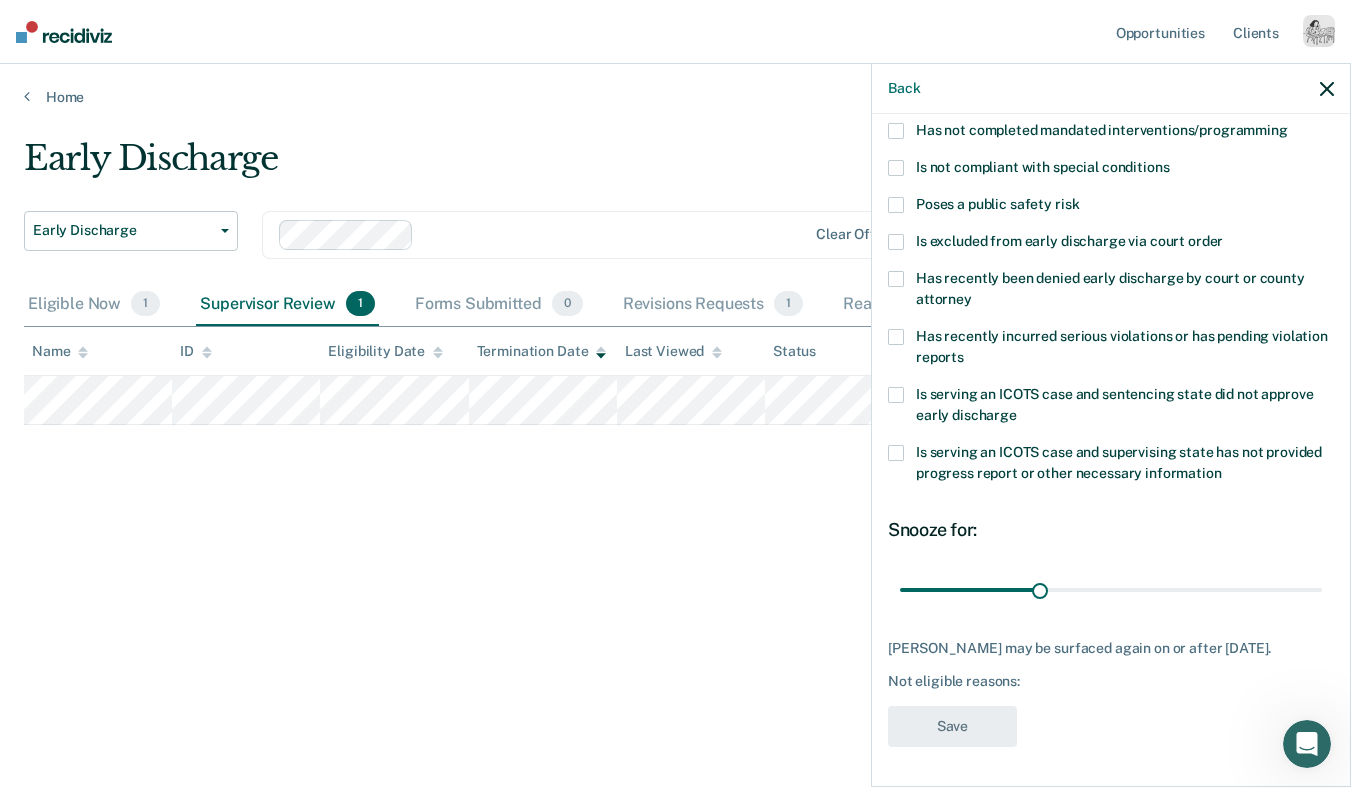 scroll, scrollTop: 215, scrollLeft: 0, axis: vertical 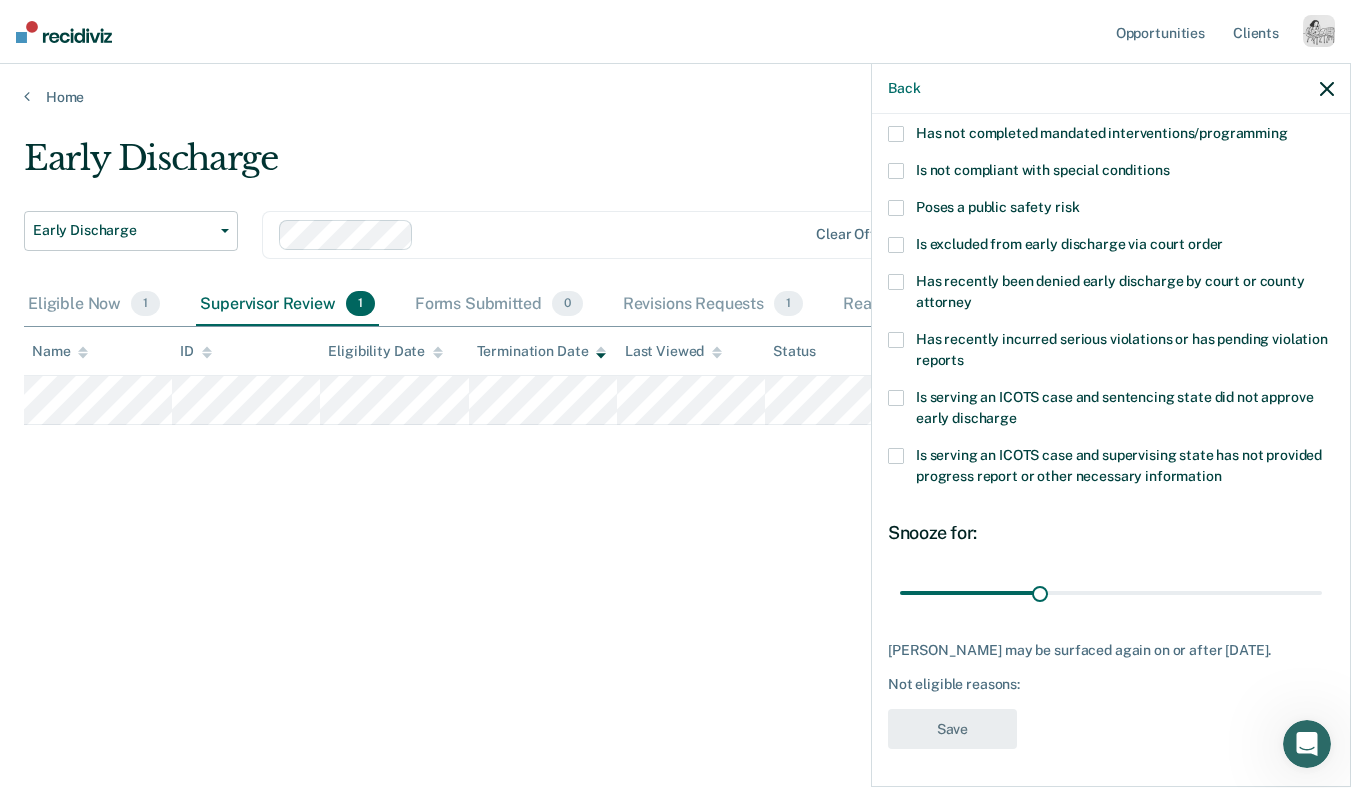 click on "Is serving an ICOTS case and supervising state has not provided progress report or other necessary information" at bounding box center [1111, 469] 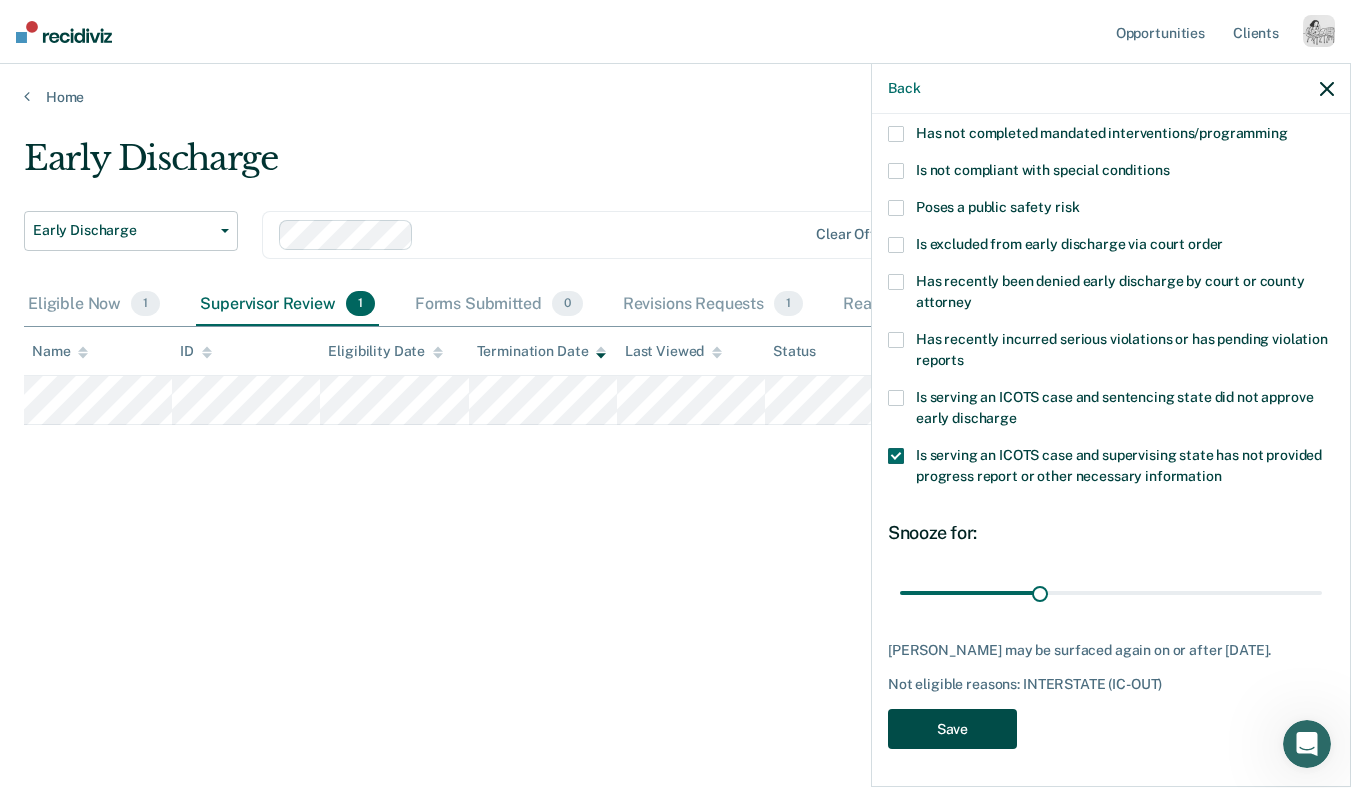 click on "Save" at bounding box center (952, 729) 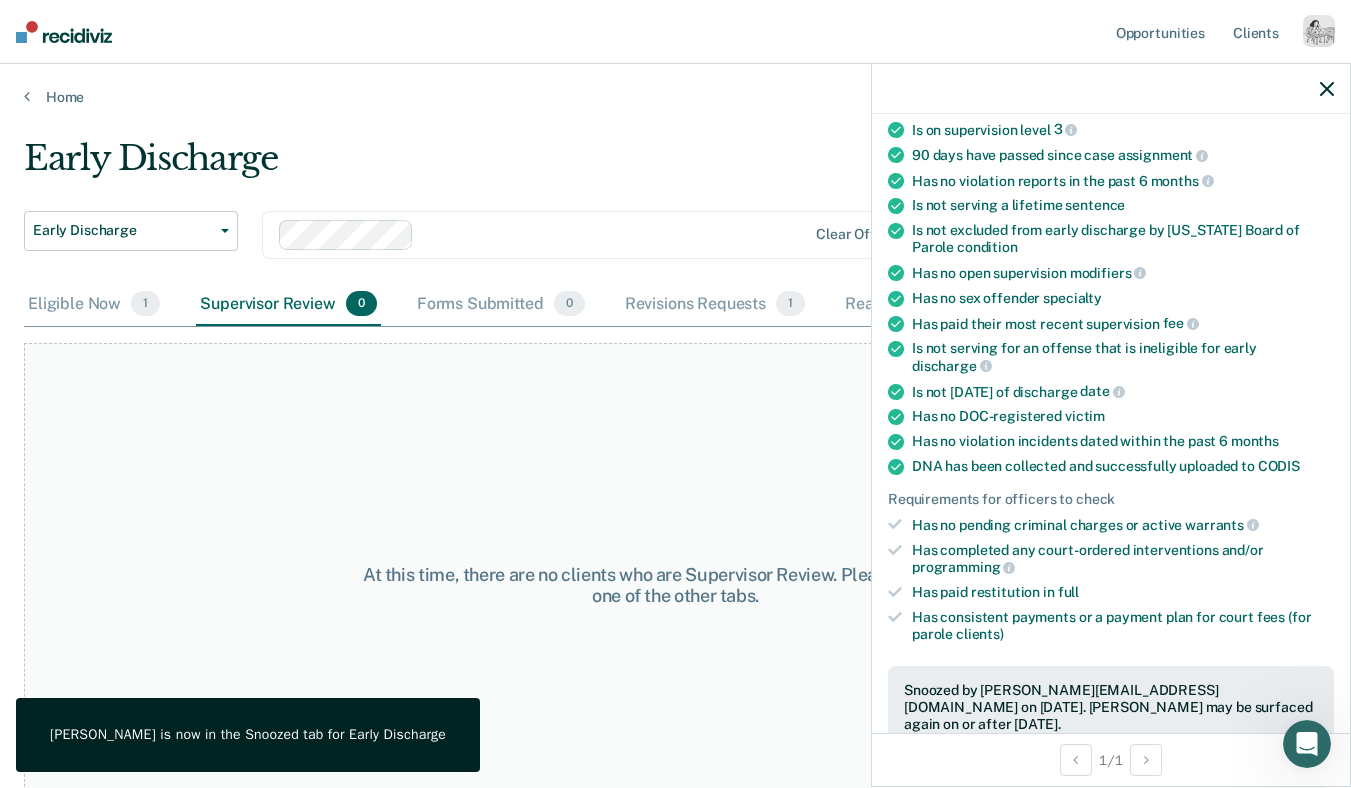 click 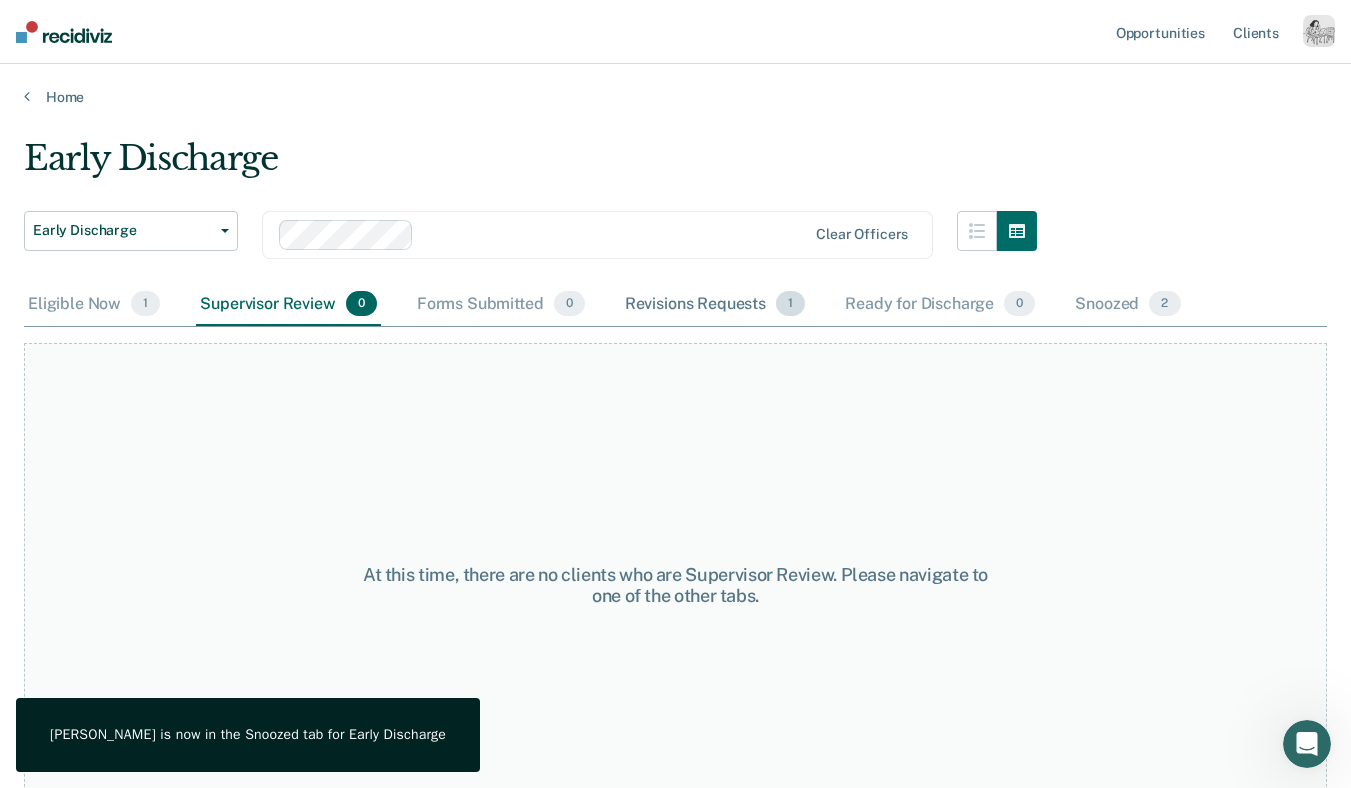 click on "Revisions Requests 1" at bounding box center (715, 305) 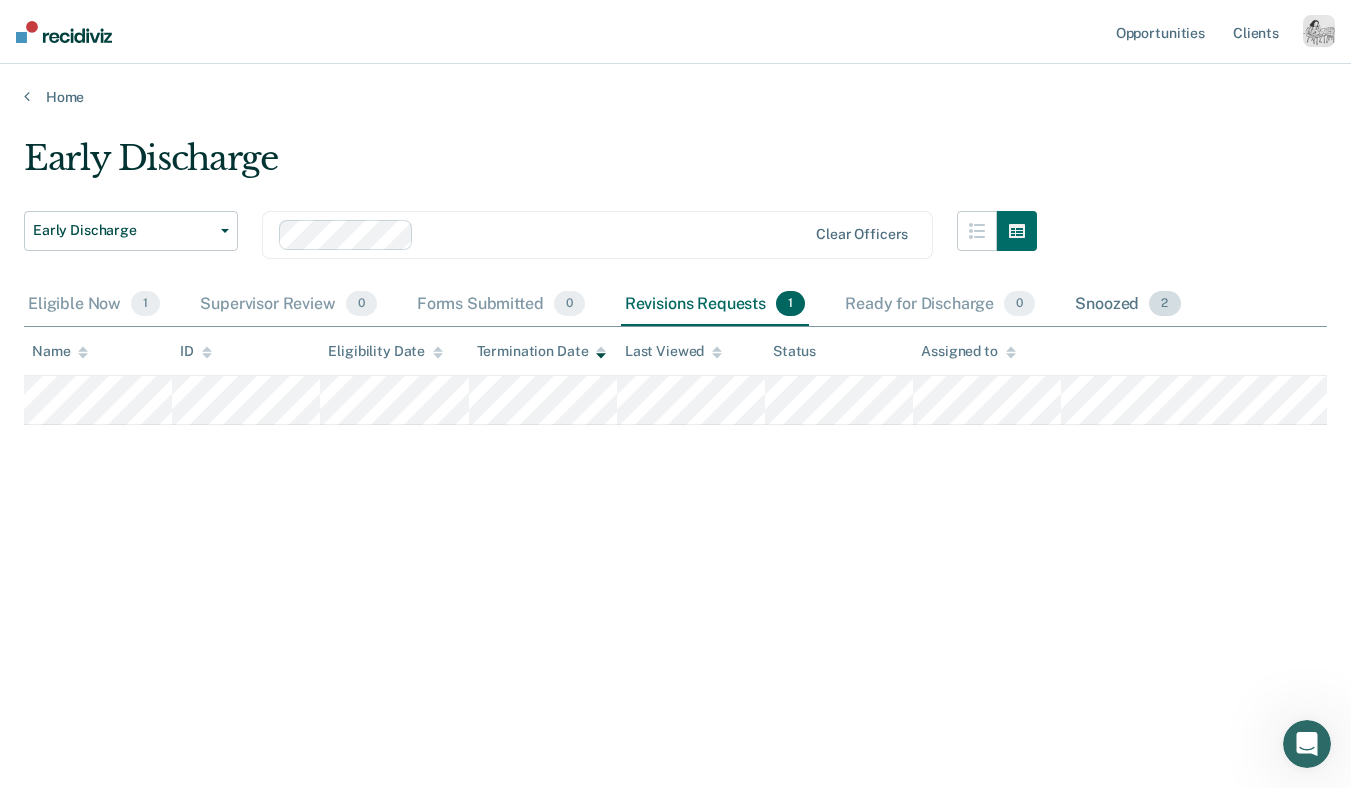 click on "Snoozed 2" at bounding box center (1127, 305) 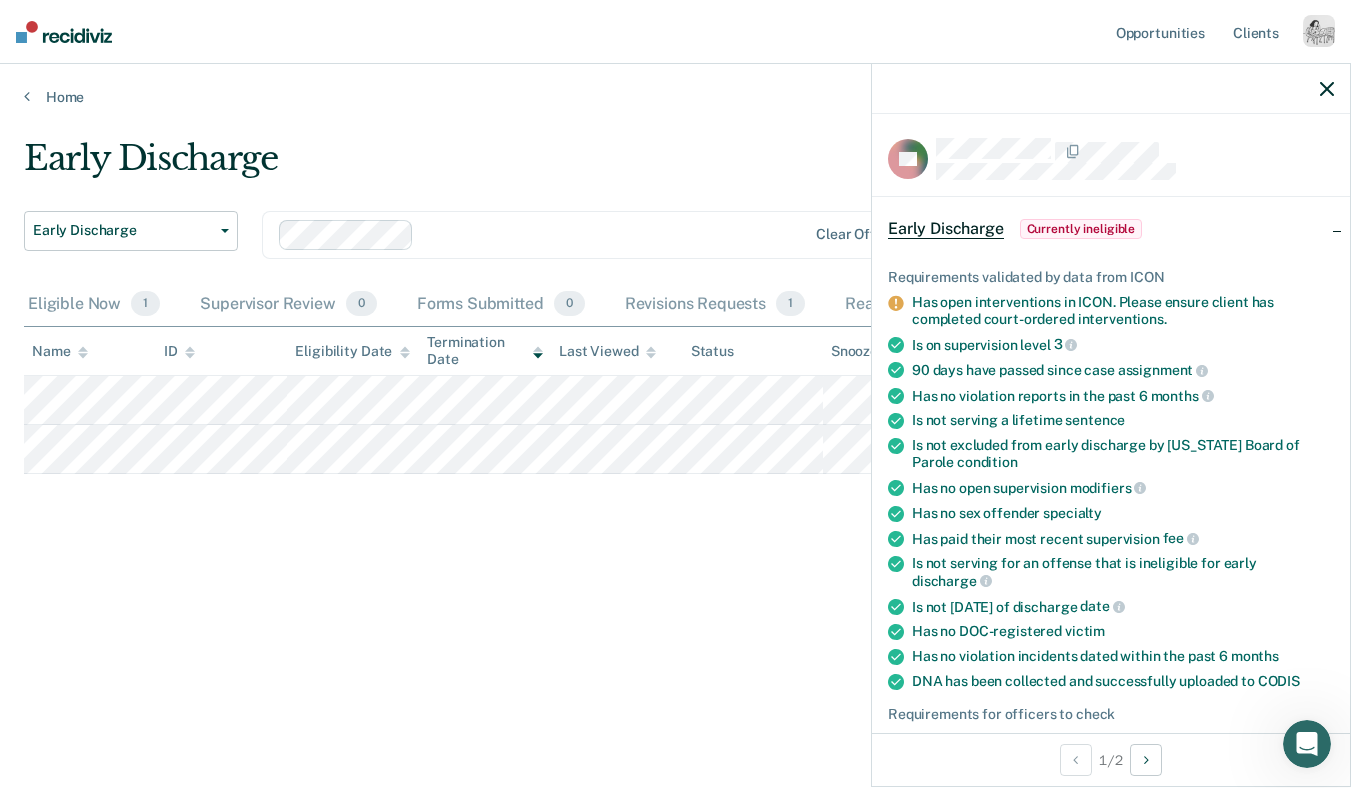 click at bounding box center [1111, 89] 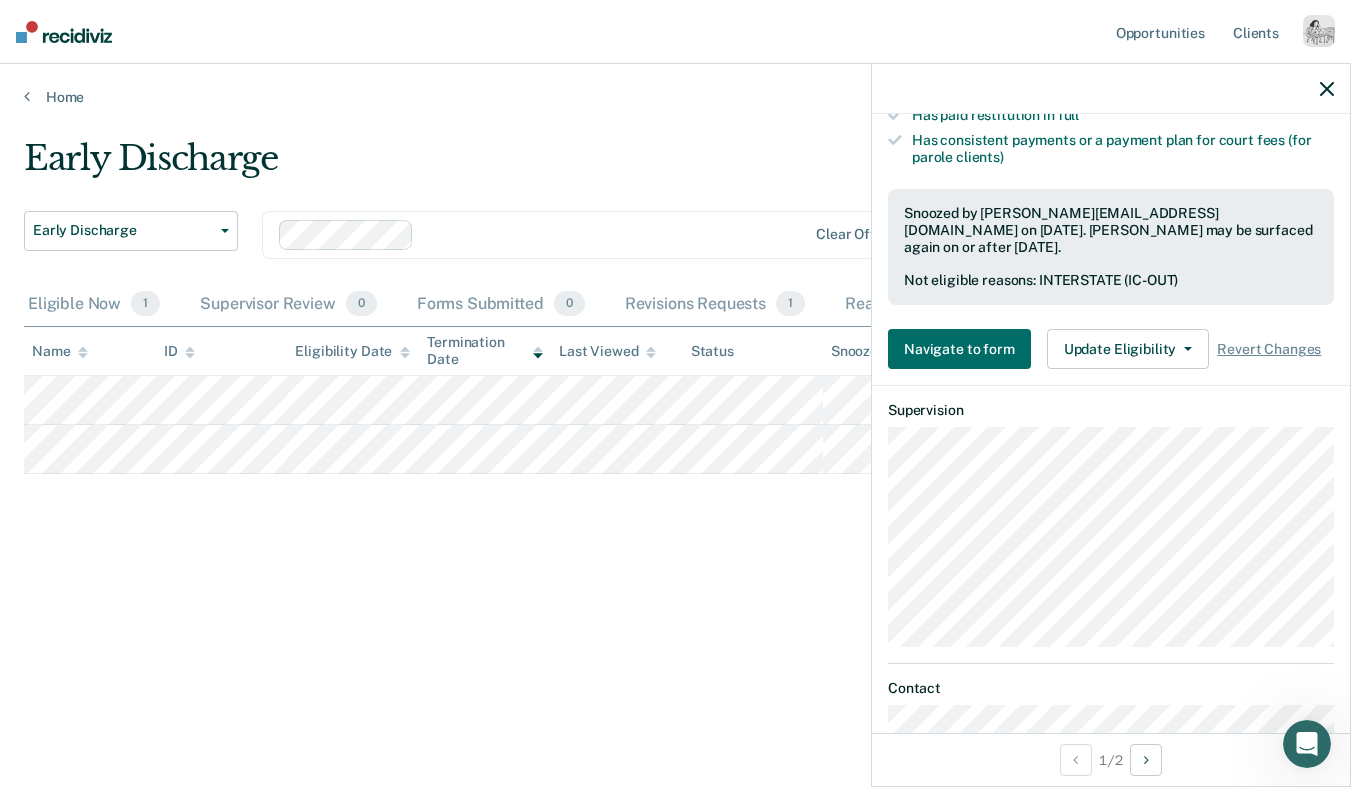 scroll, scrollTop: 721, scrollLeft: 0, axis: vertical 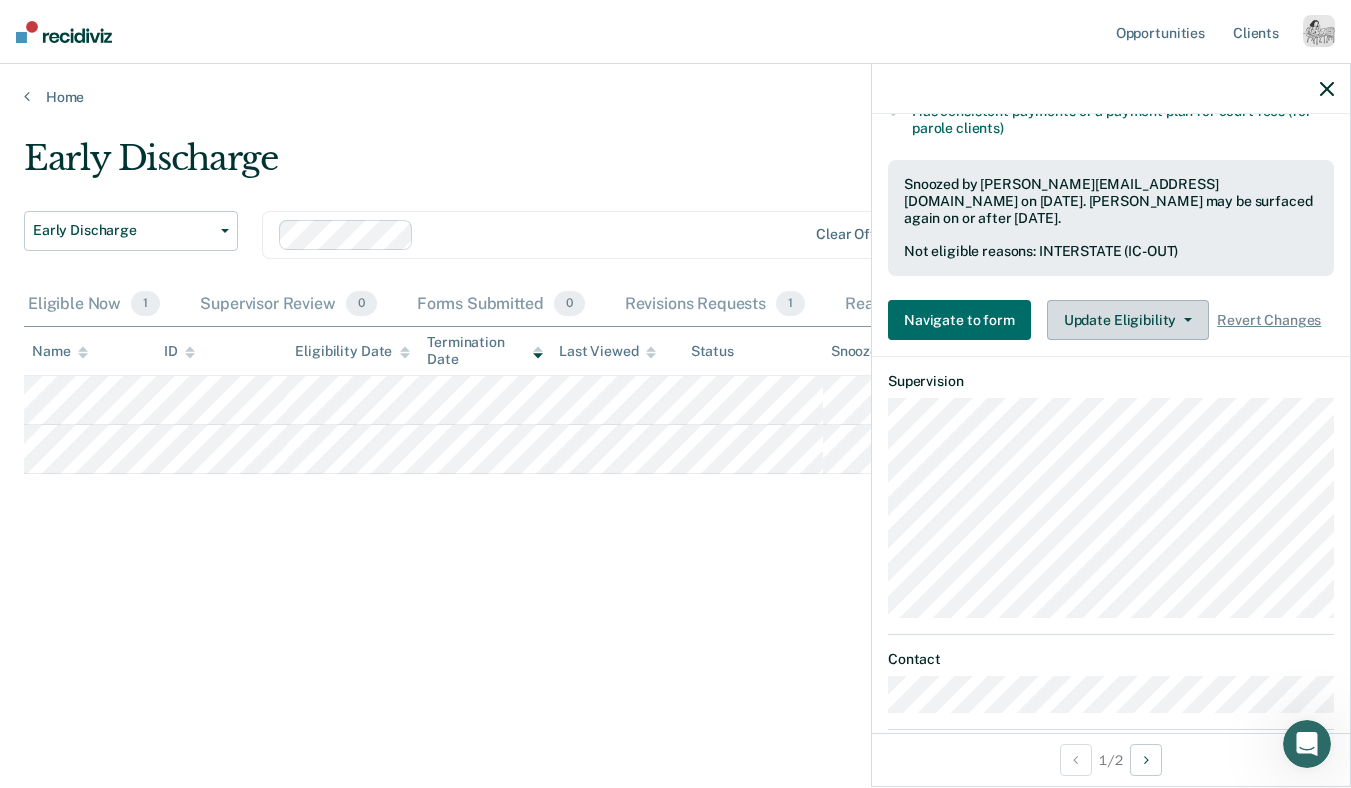click on "Update Eligibility" at bounding box center (1128, 320) 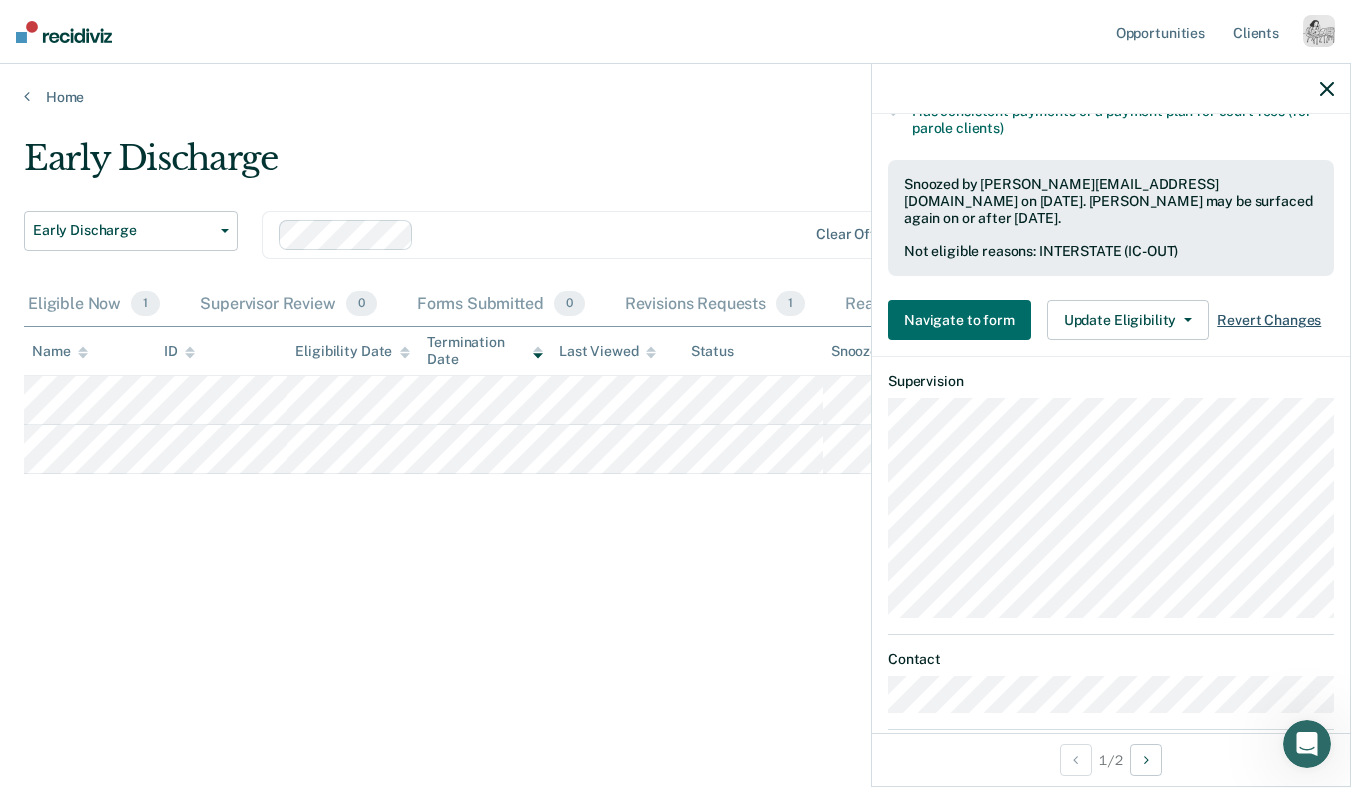 click on "Revert Changes" at bounding box center (1269, 320) 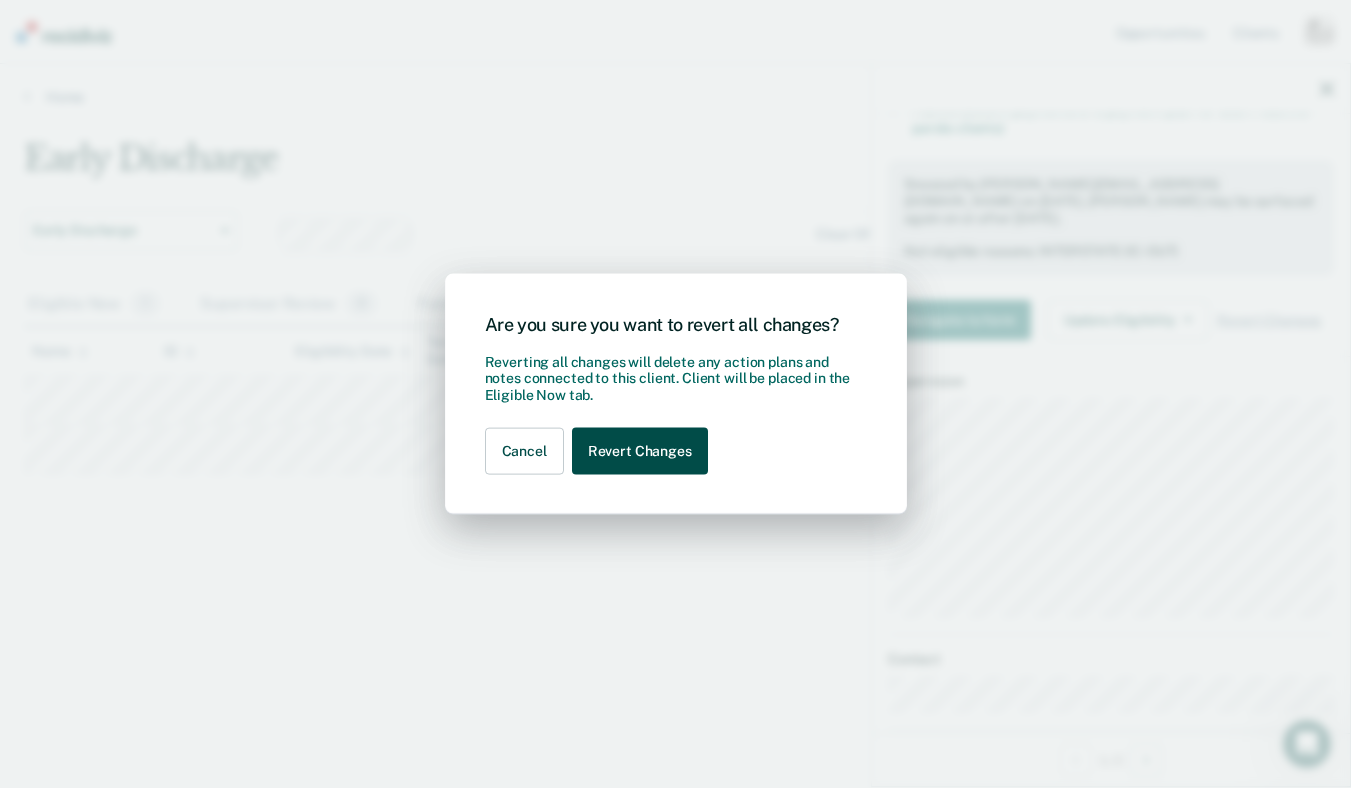 click on "Revert Changes" at bounding box center (640, 451) 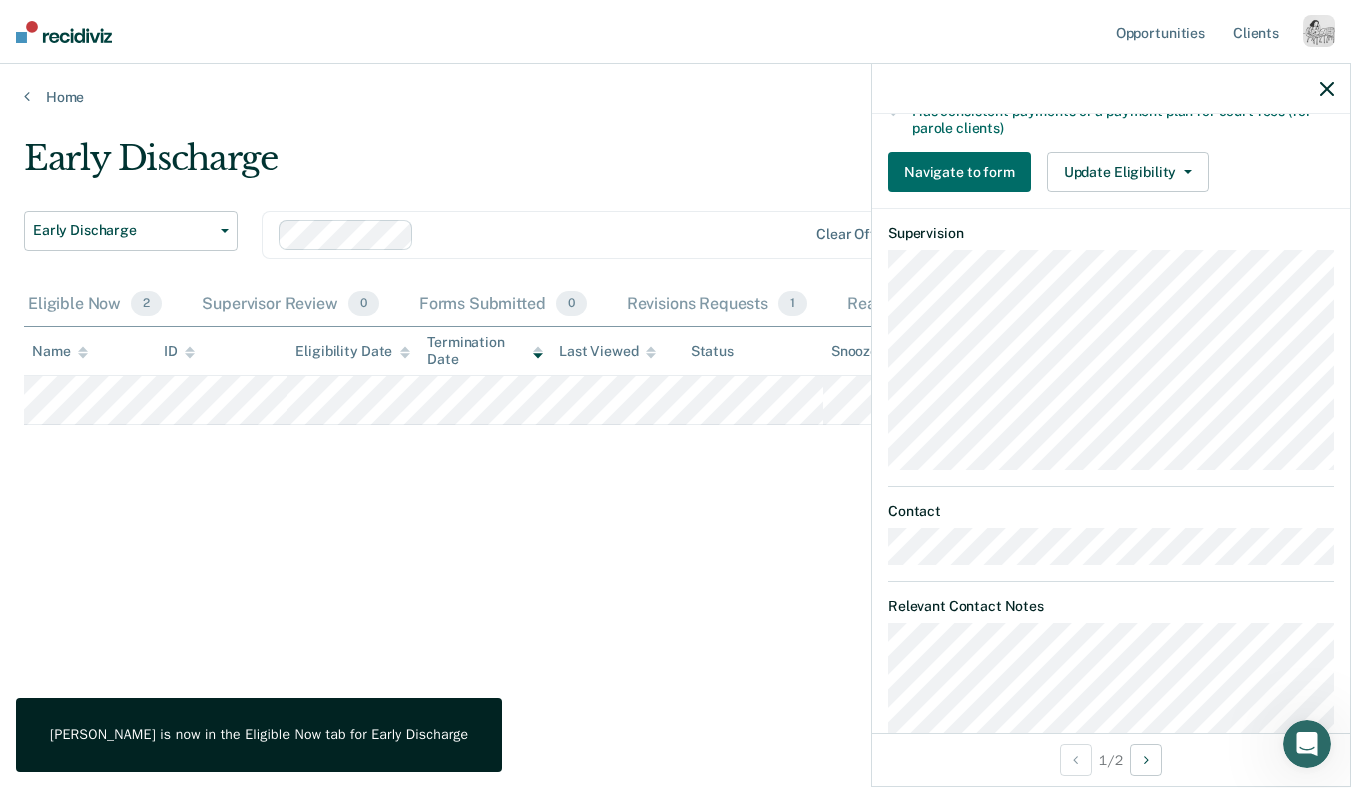 scroll, scrollTop: 590, scrollLeft: 0, axis: vertical 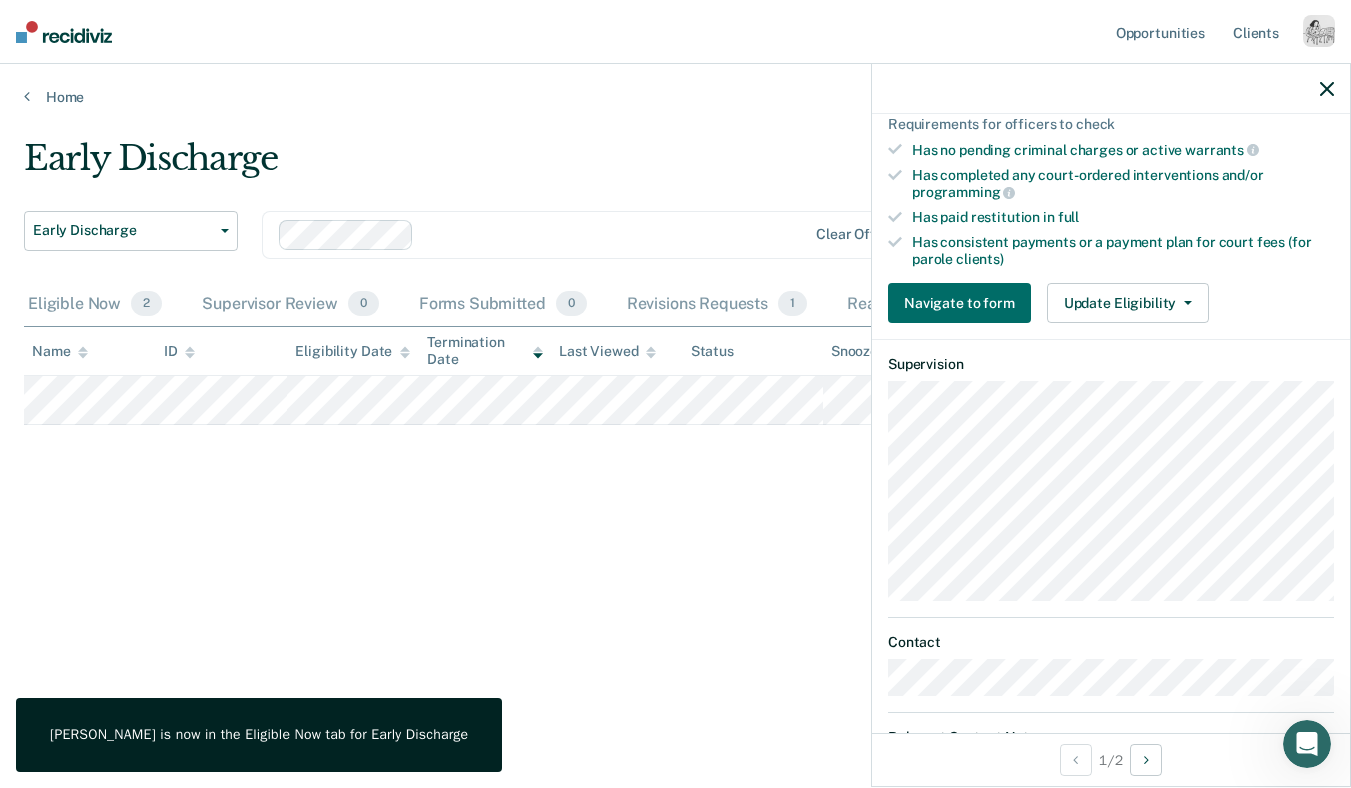 click 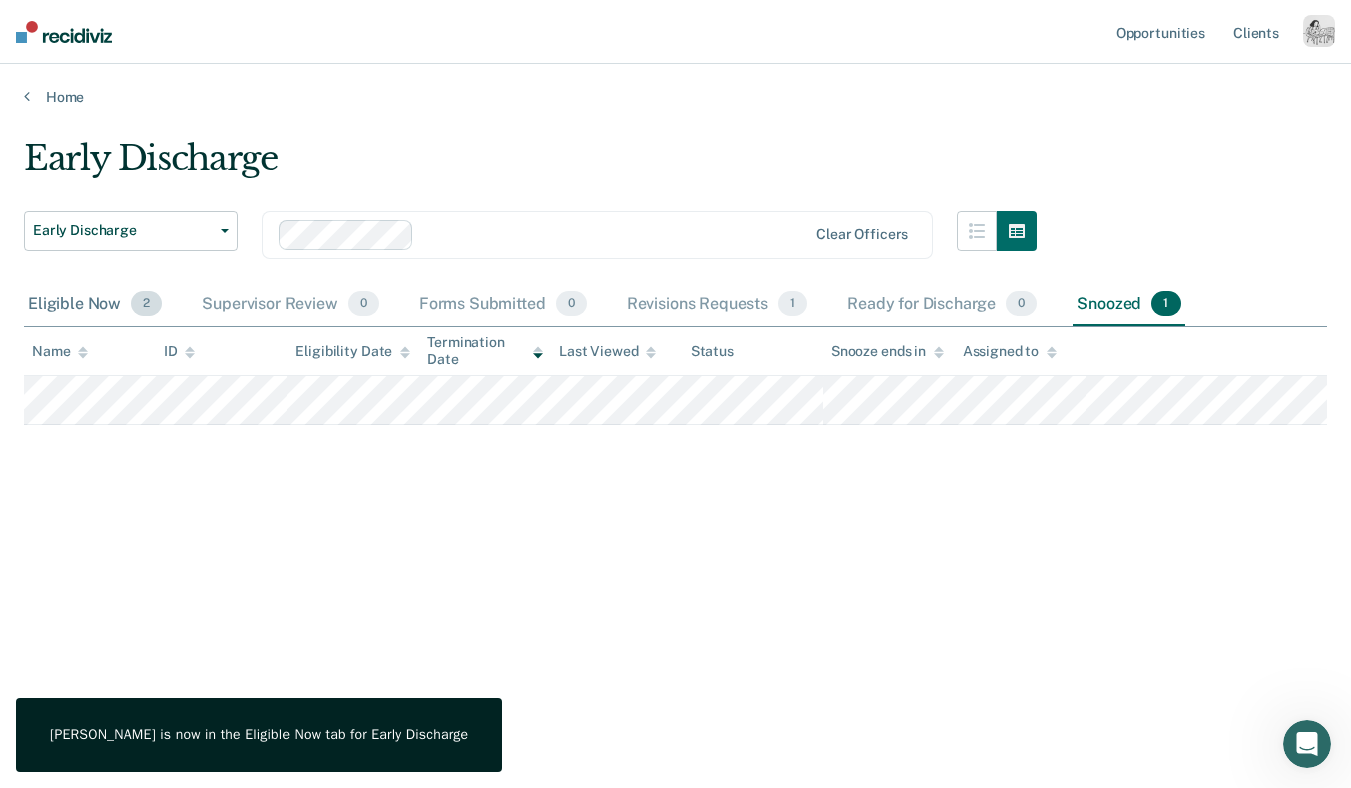 click on "Eligible Now 2" at bounding box center (95, 305) 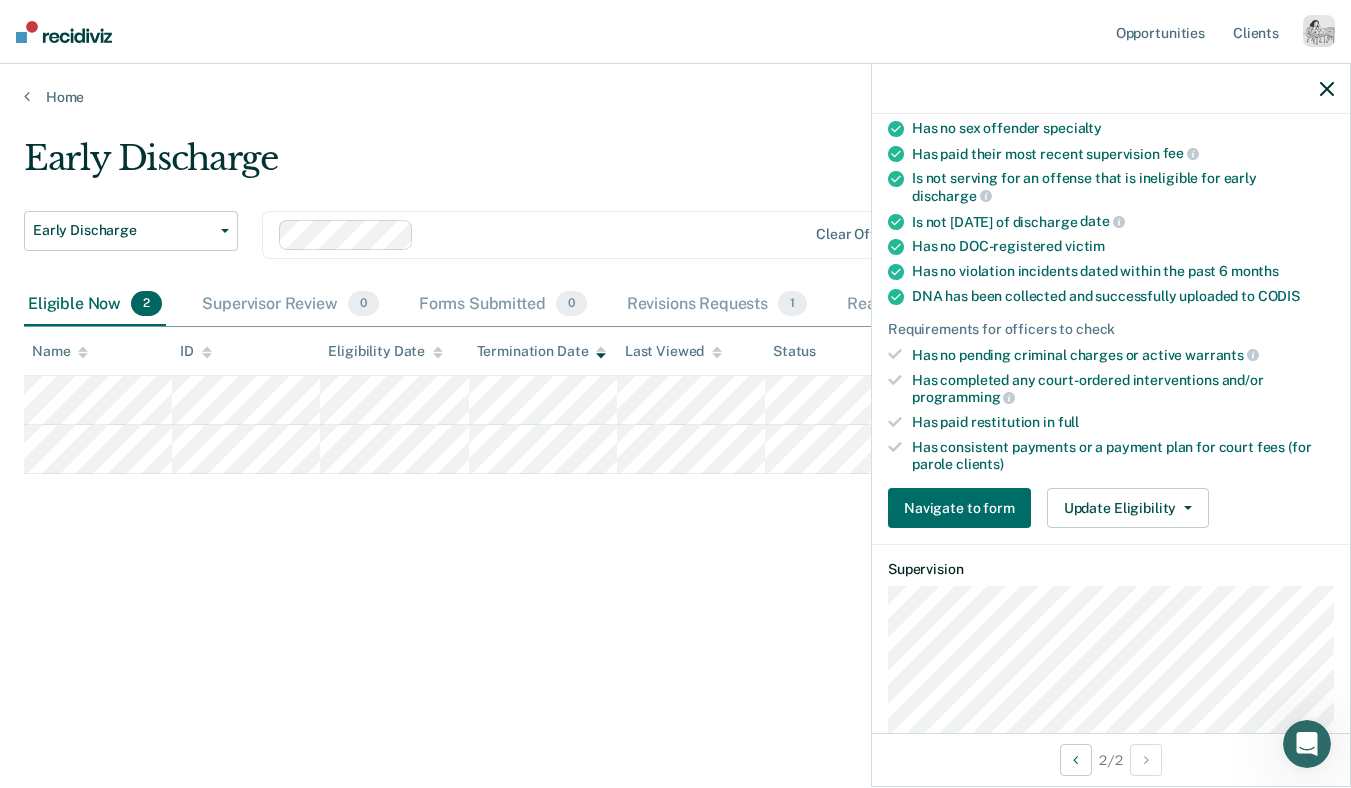 scroll, scrollTop: 421, scrollLeft: 0, axis: vertical 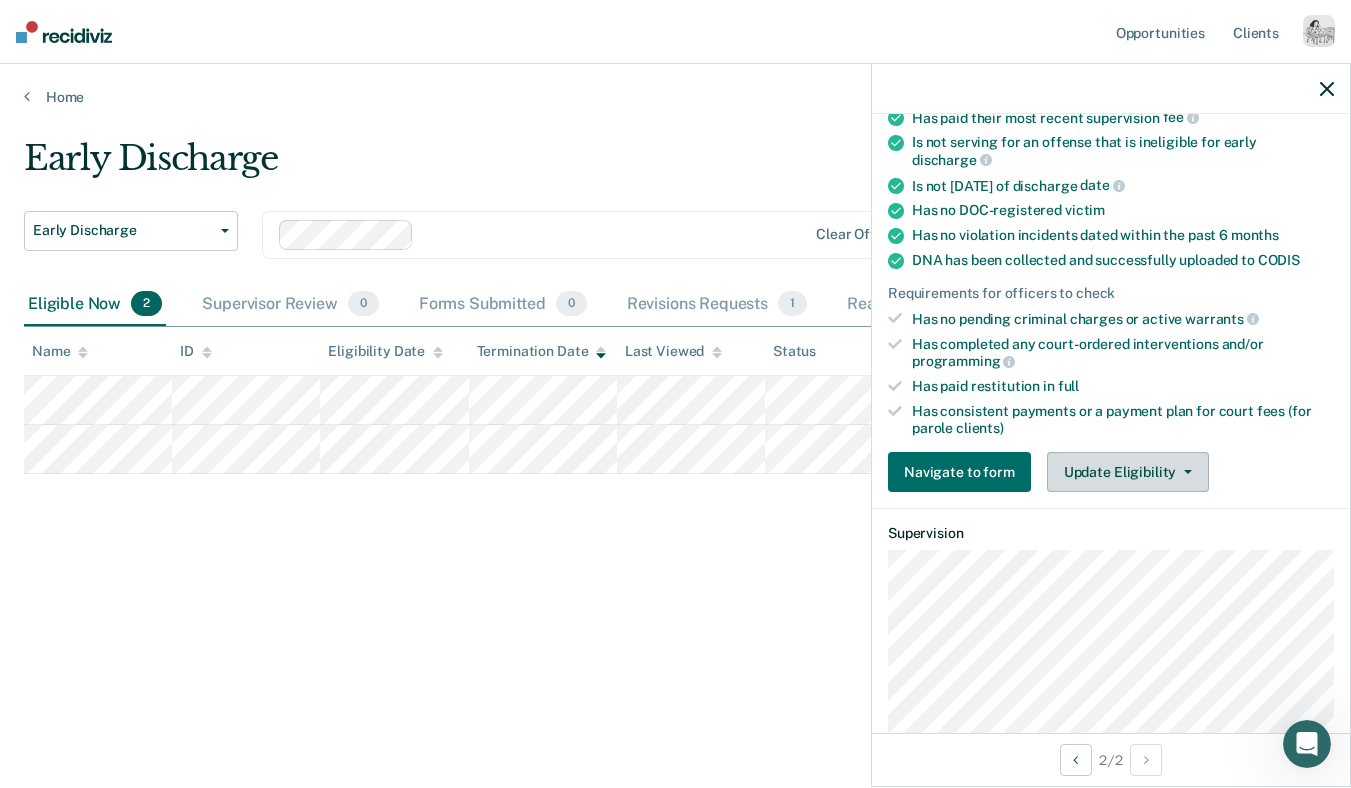 click on "Update Eligibility" at bounding box center [1128, 472] 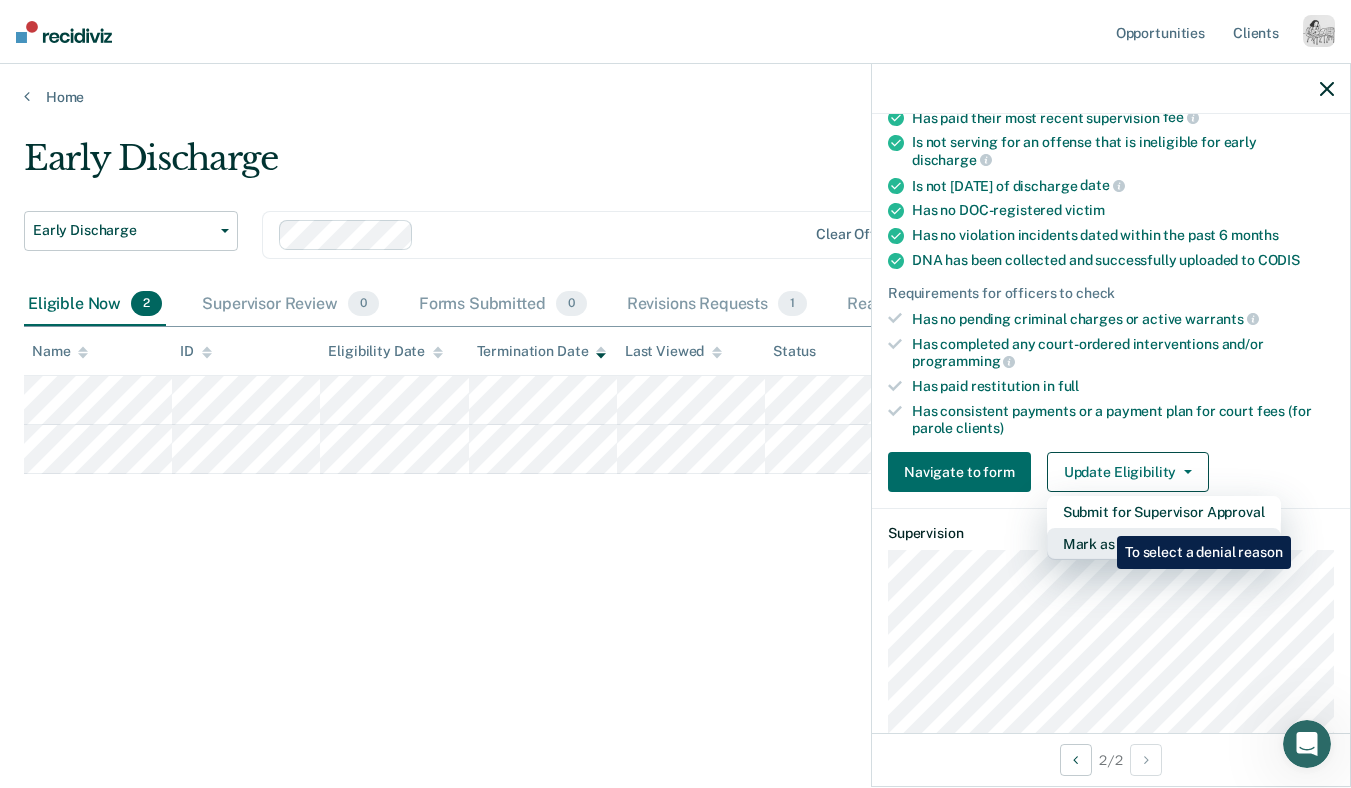 click on "Mark as Ineligible" at bounding box center (1164, 544) 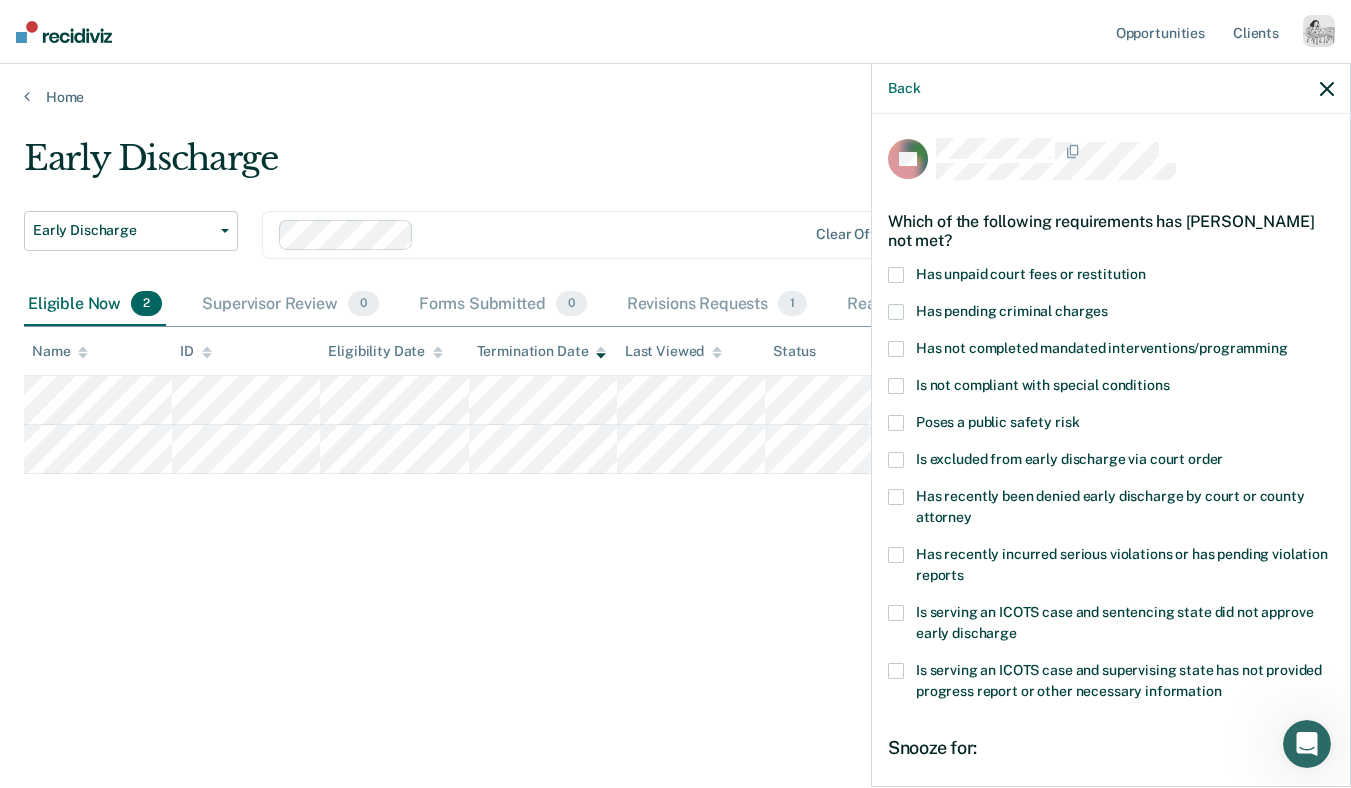 scroll, scrollTop: 19, scrollLeft: 0, axis: vertical 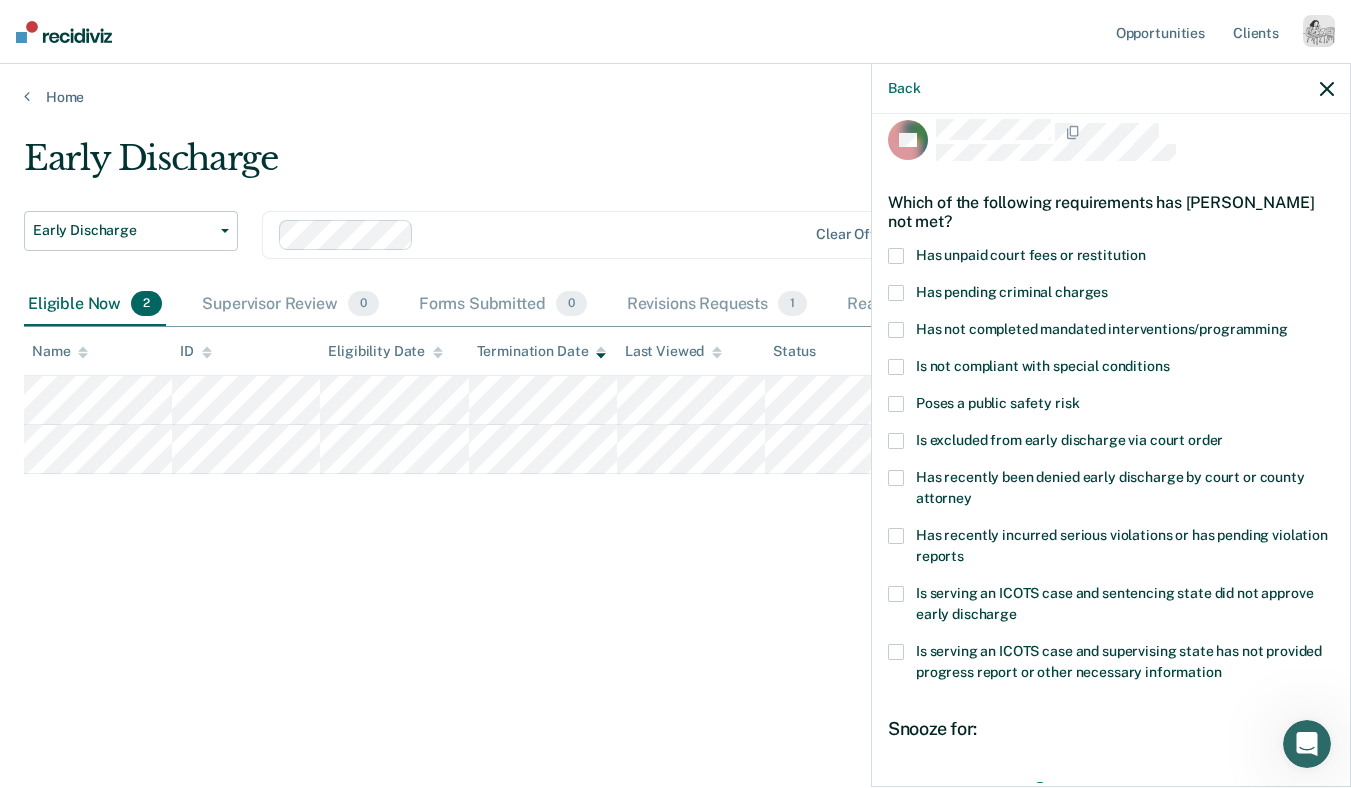 click on "Poses a public safety risk" at bounding box center [997, 403] 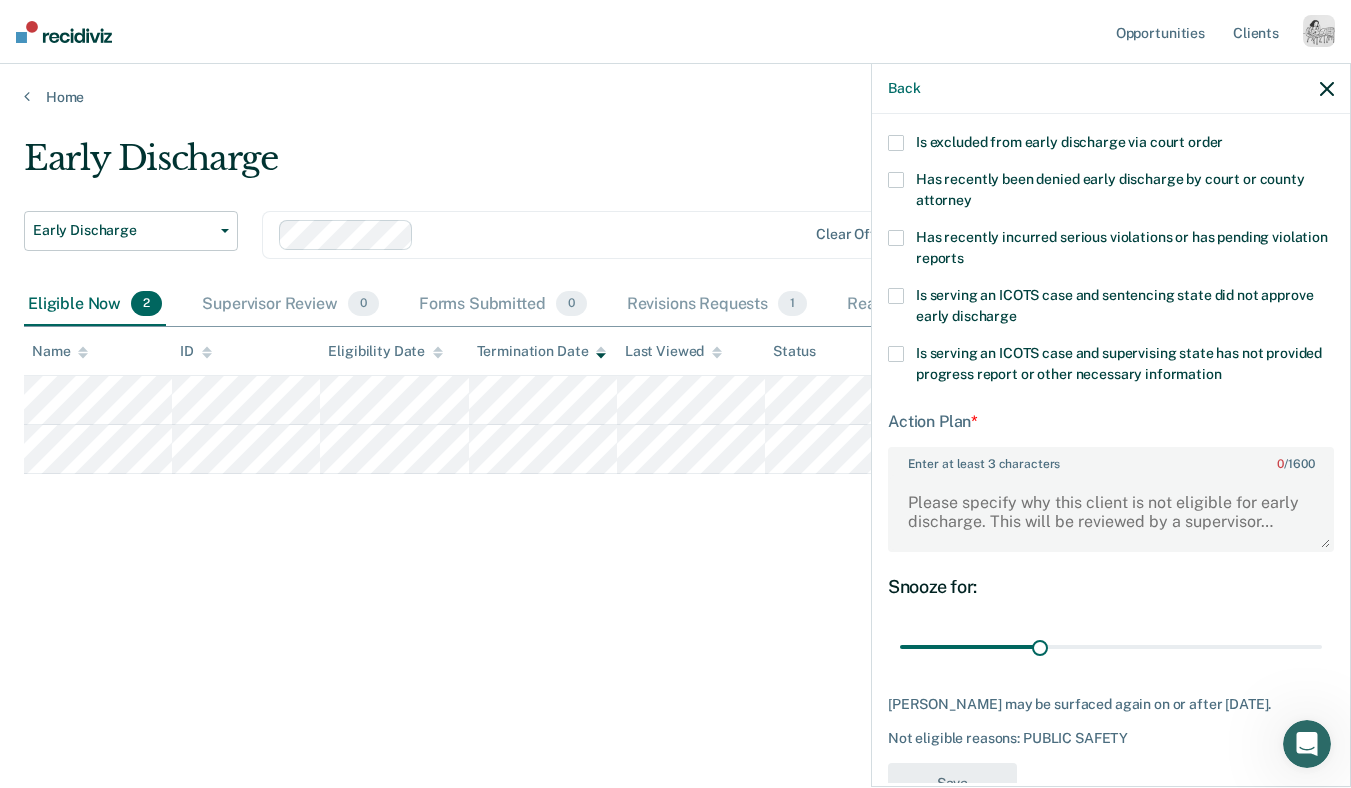 scroll, scrollTop: 371, scrollLeft: 0, axis: vertical 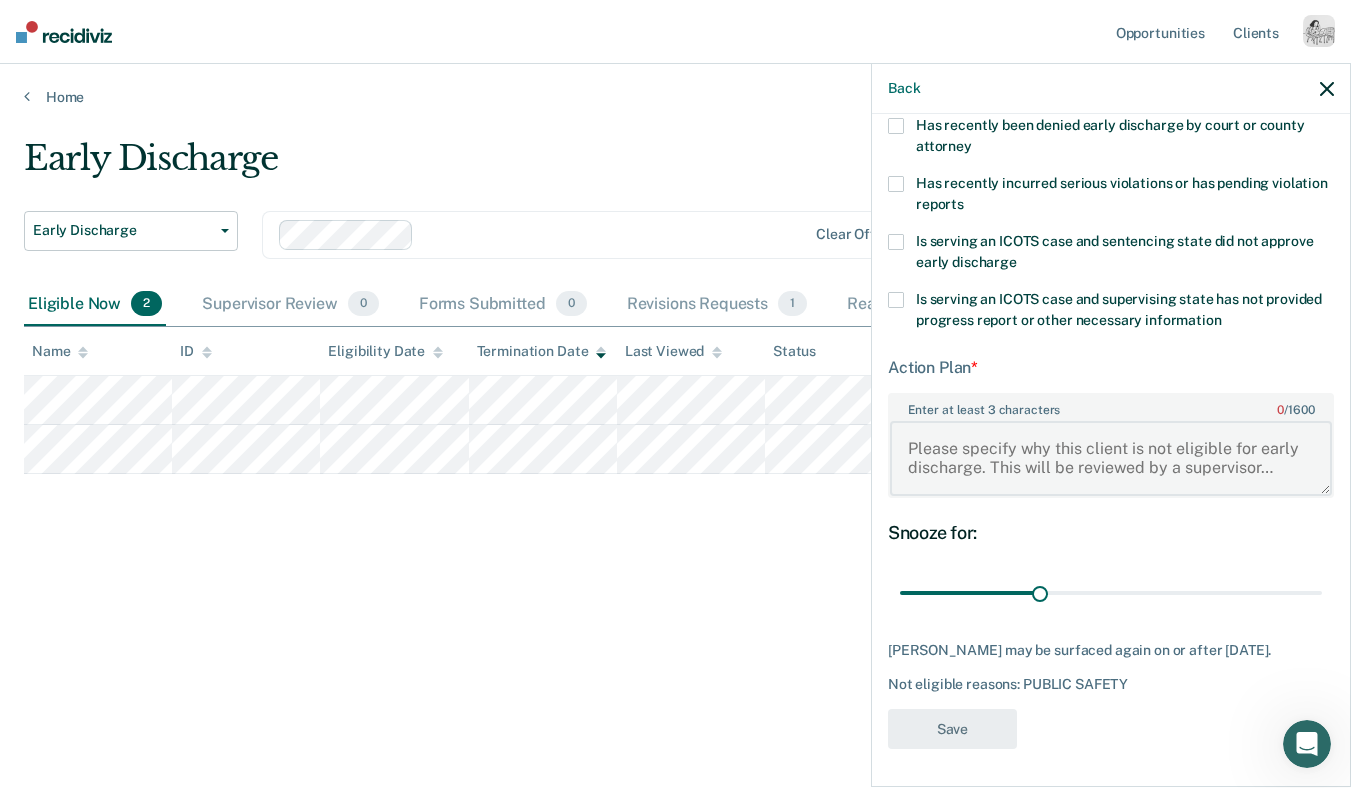 click on "Enter at least 3 characters 0  /  1600" at bounding box center [1111, 458] 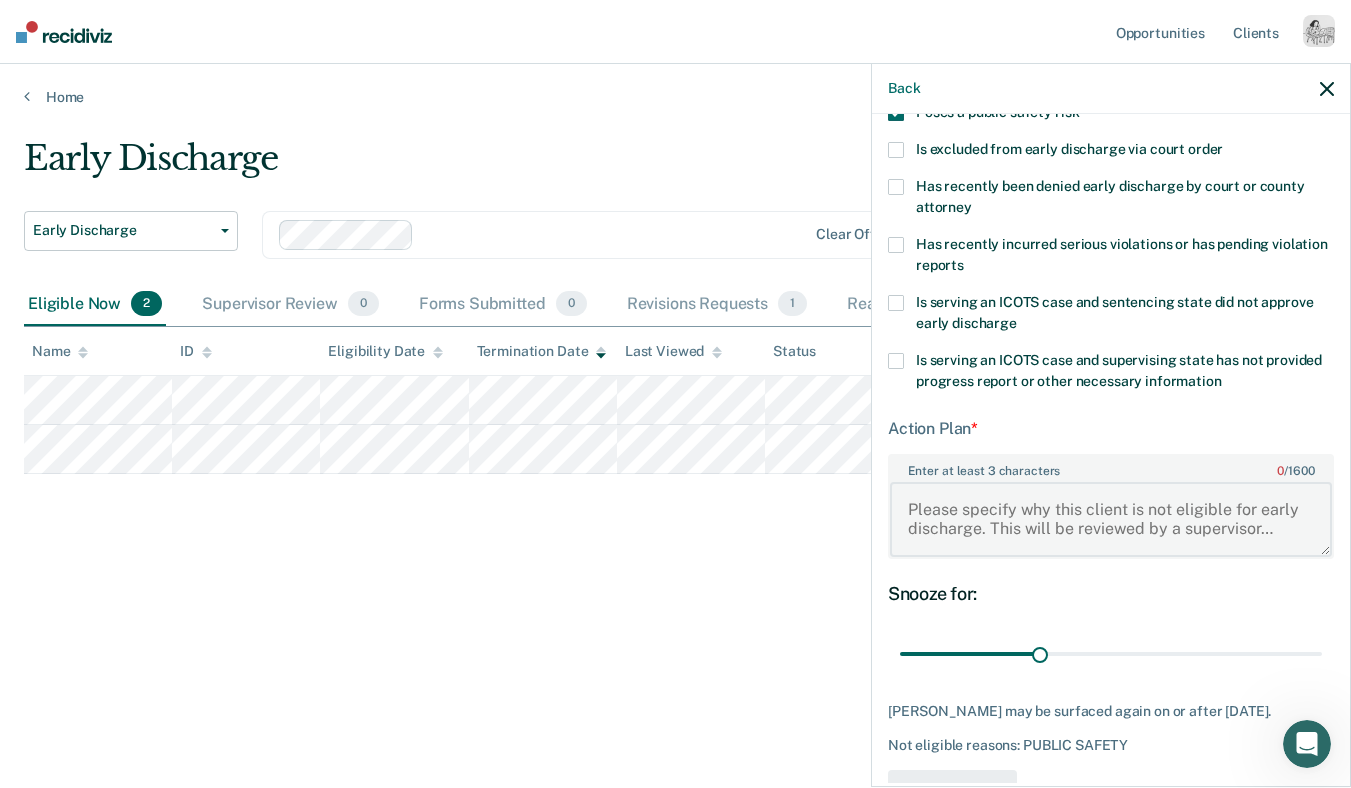 scroll, scrollTop: 371, scrollLeft: 0, axis: vertical 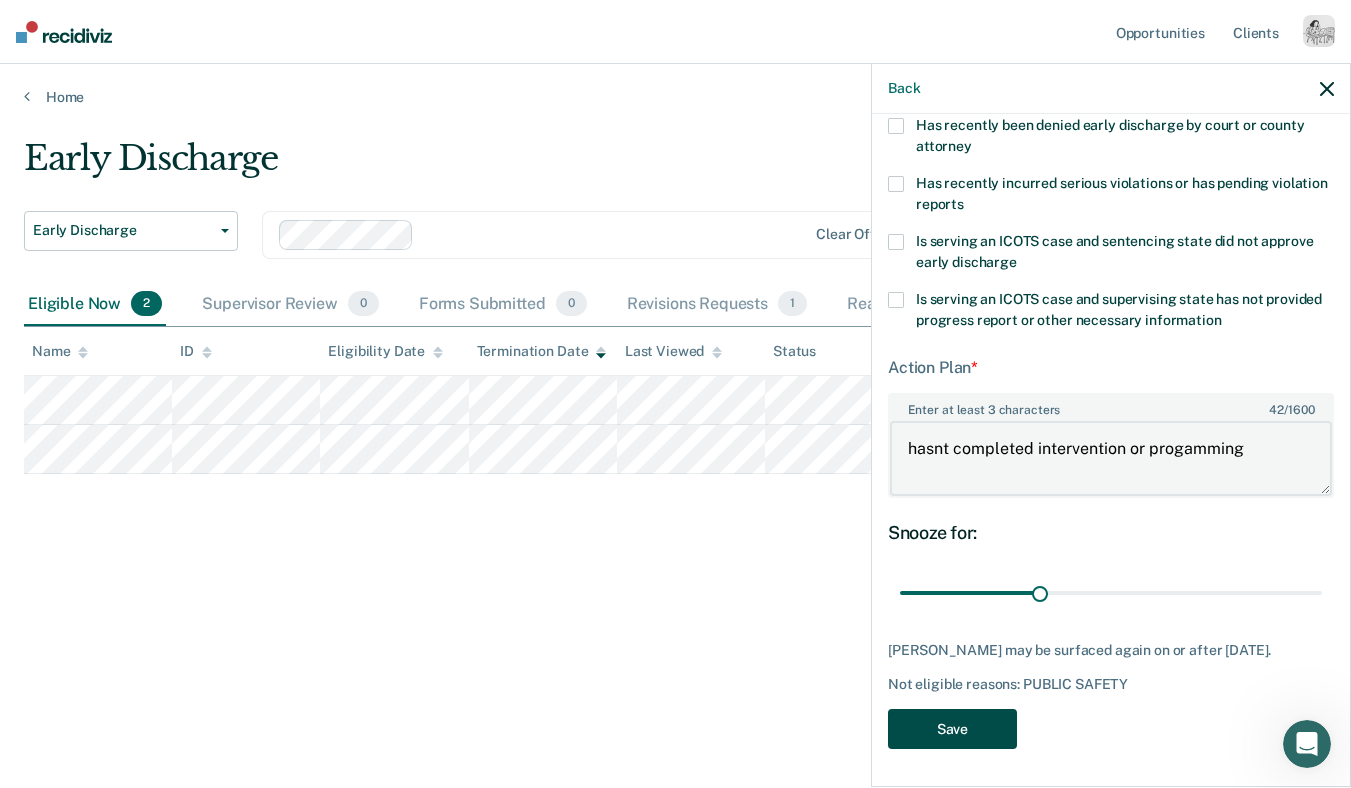 type on "hasnt completed intervention or progamming" 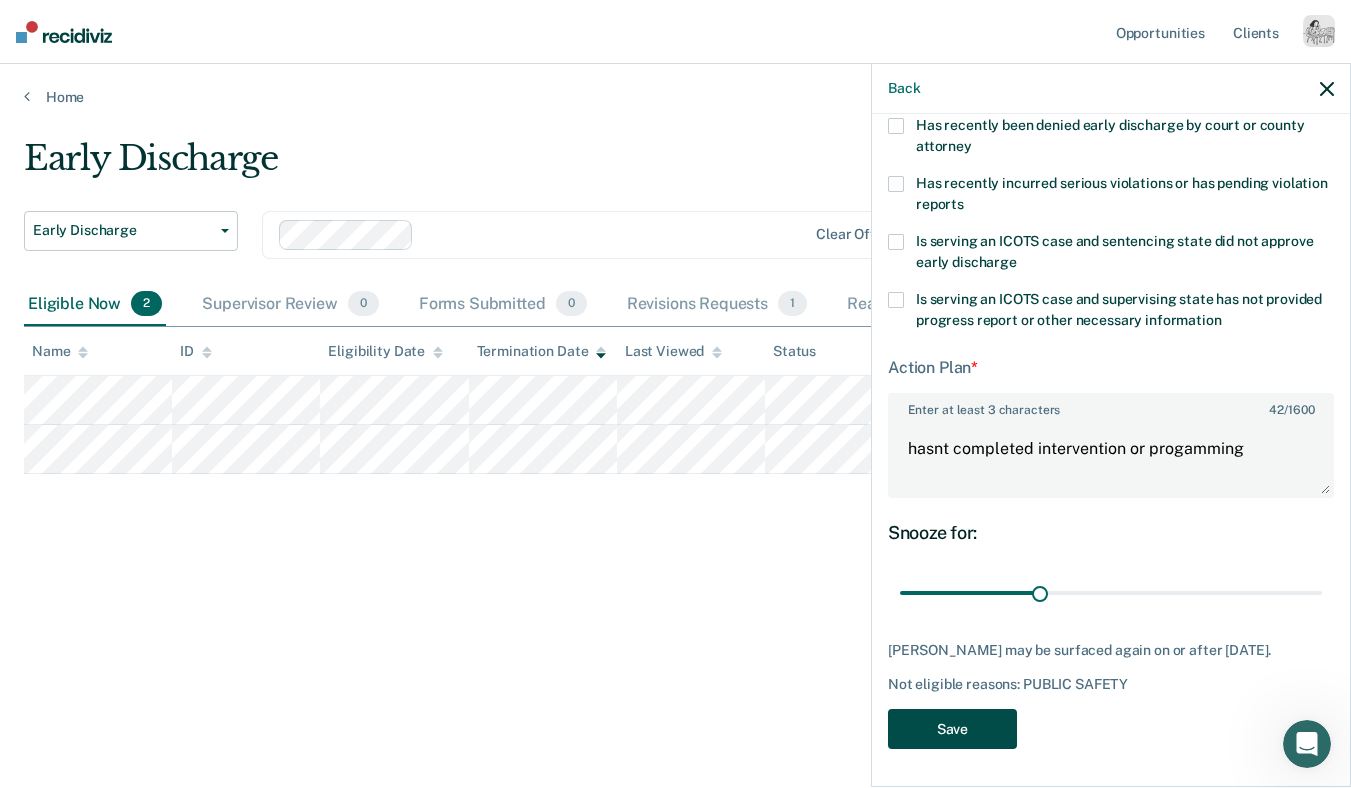 click on "Save" at bounding box center [952, 729] 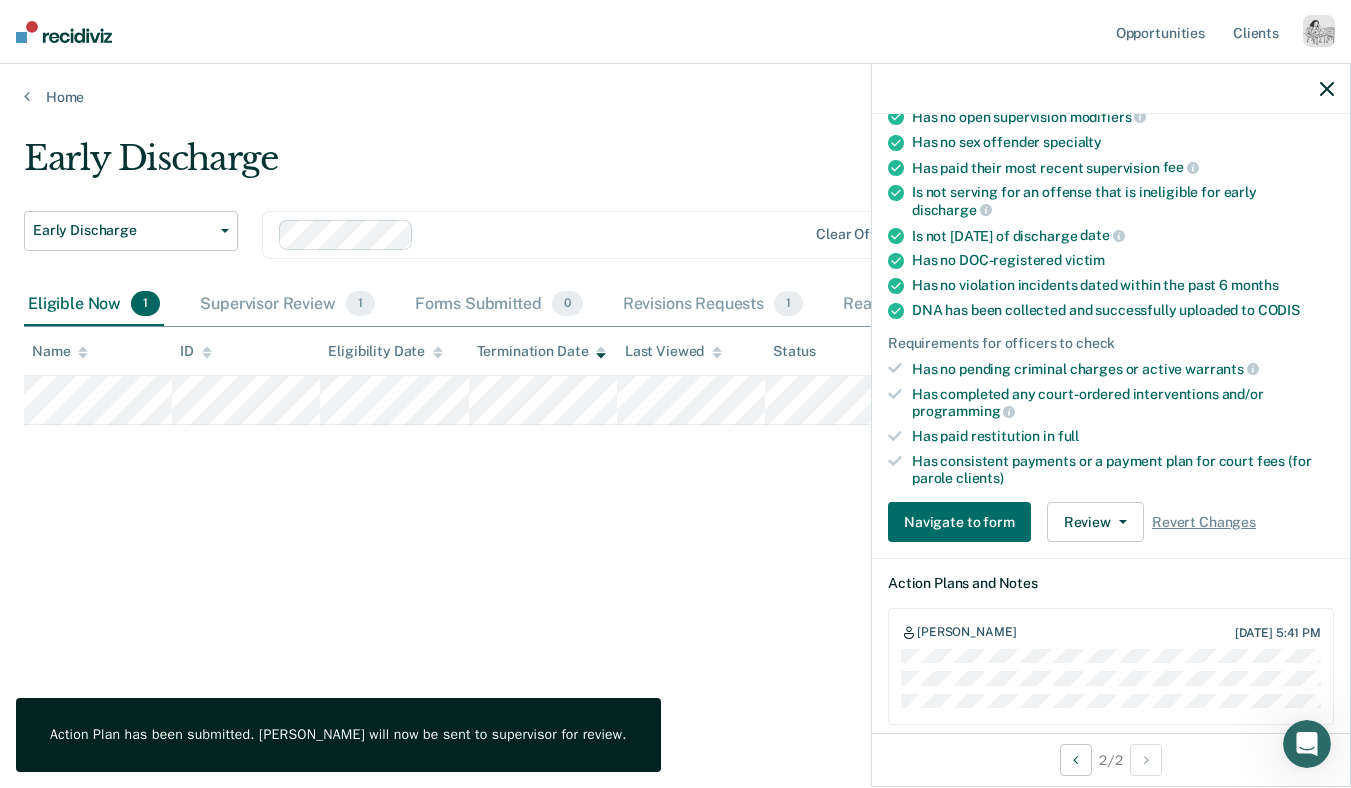 click at bounding box center (1111, 89) 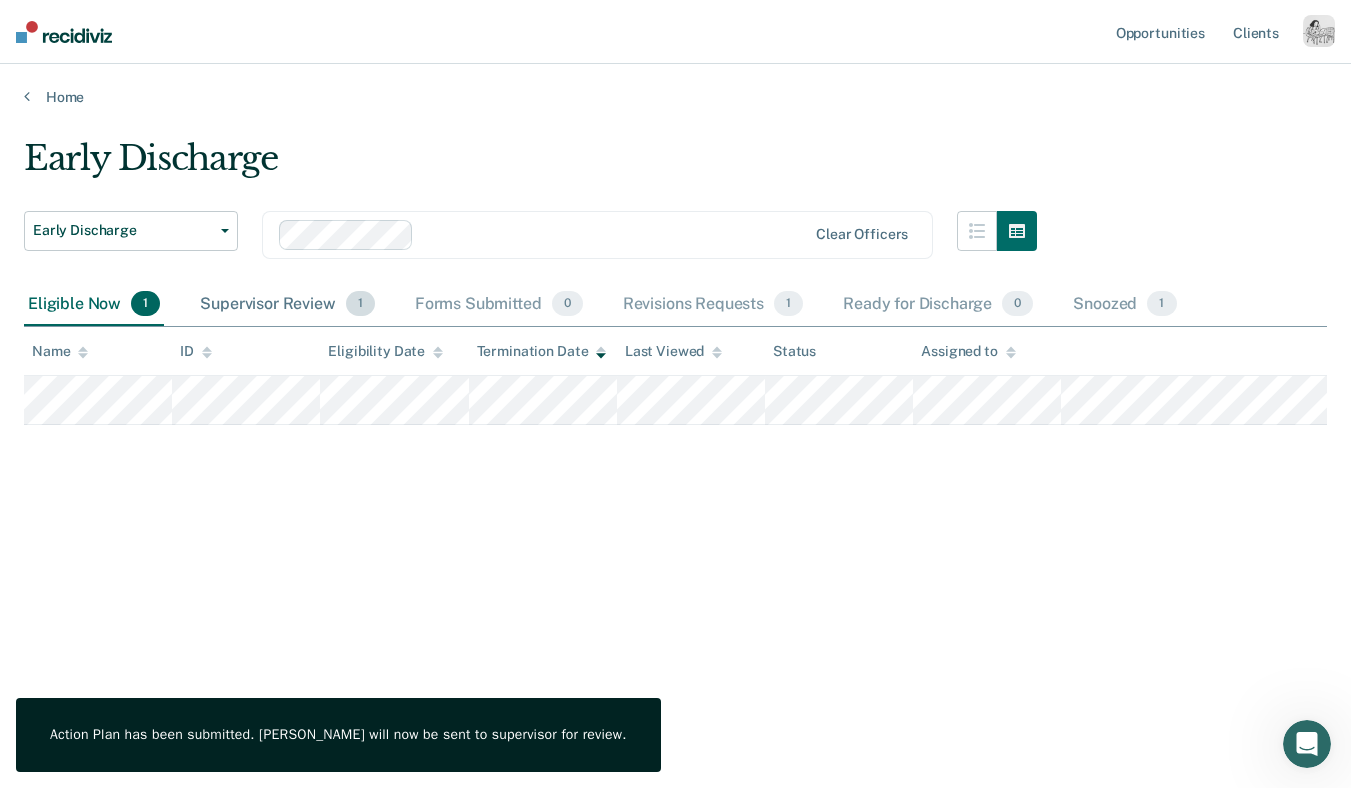 click on "Supervisor Review 1" at bounding box center (287, 305) 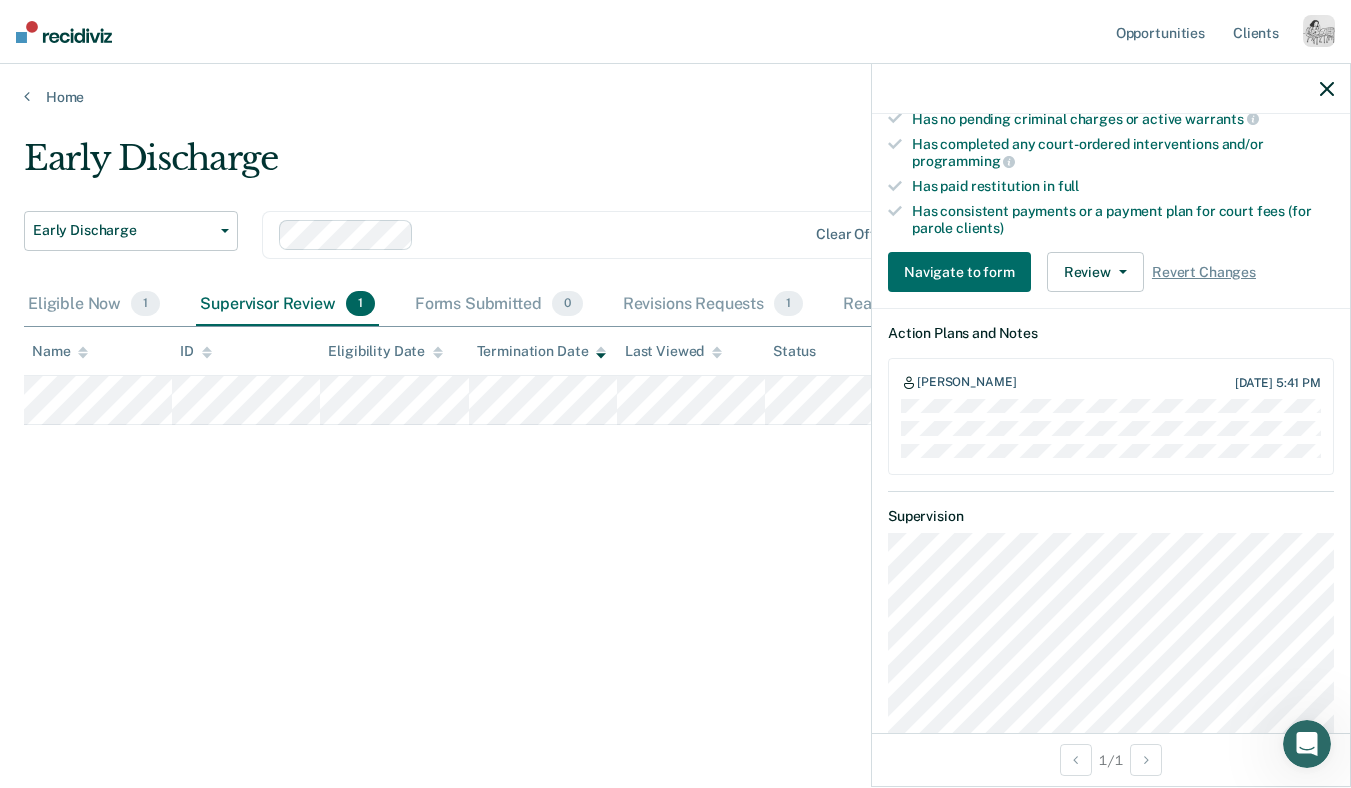 scroll, scrollTop: 563, scrollLeft: 0, axis: vertical 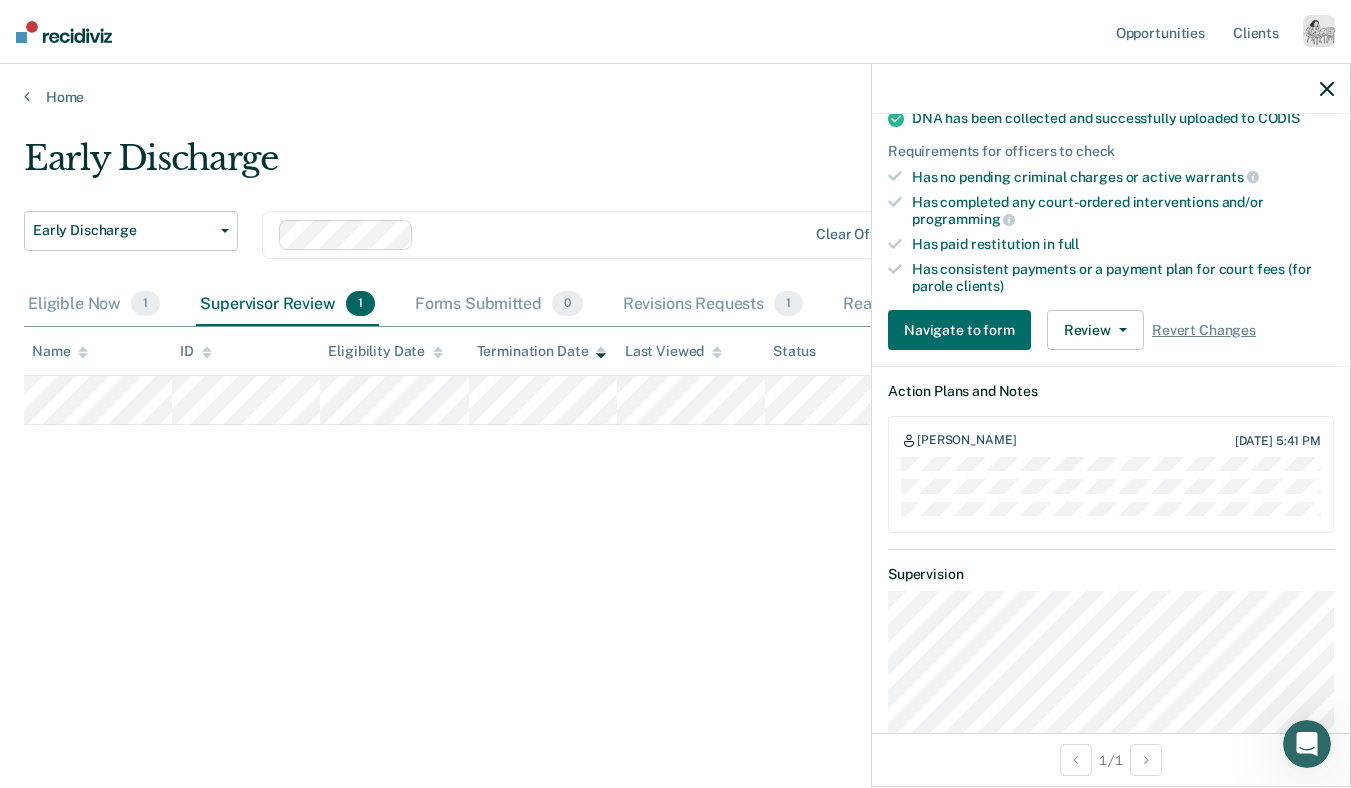 click on "Navigate to form Review Request Revisions Approve Snooze Revert Changes" at bounding box center (1111, 330) 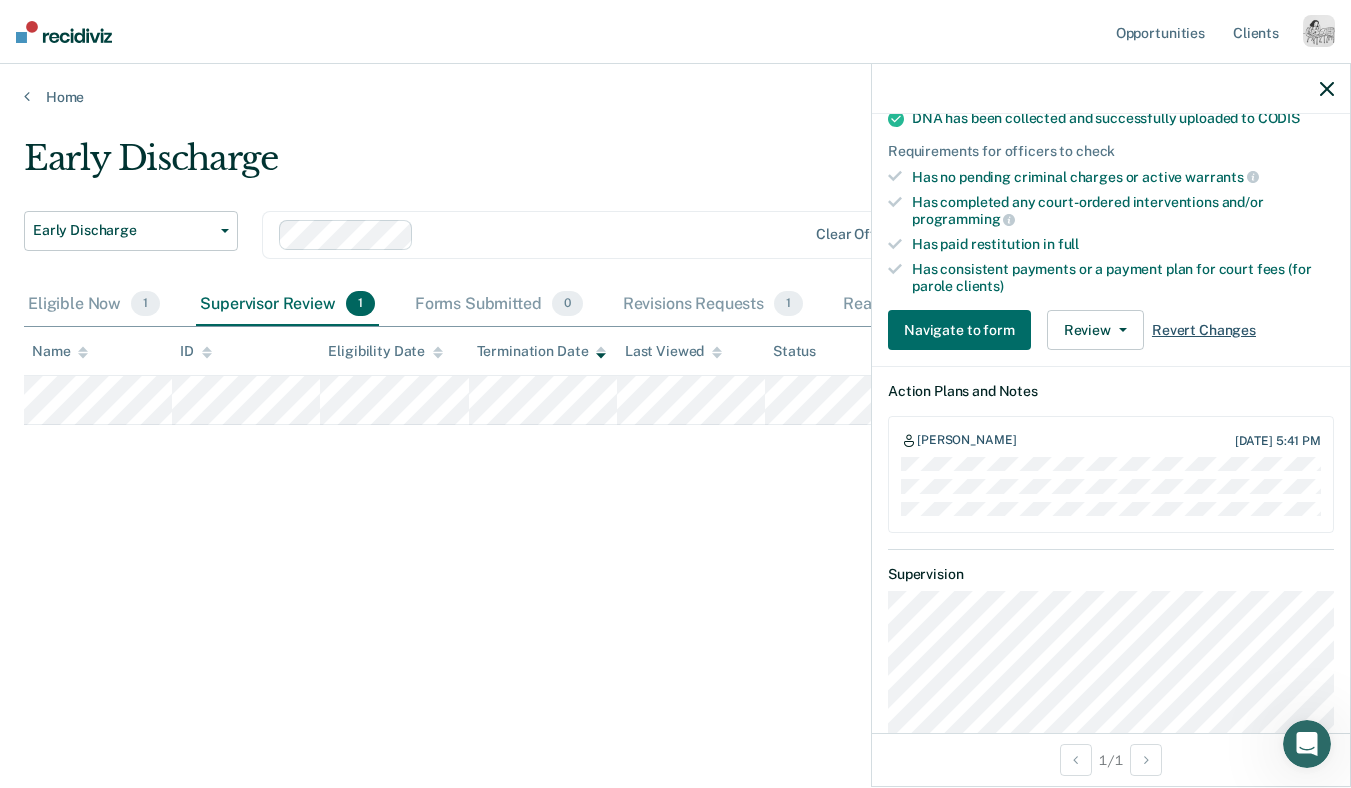click on "Revert Changes" at bounding box center (1204, 330) 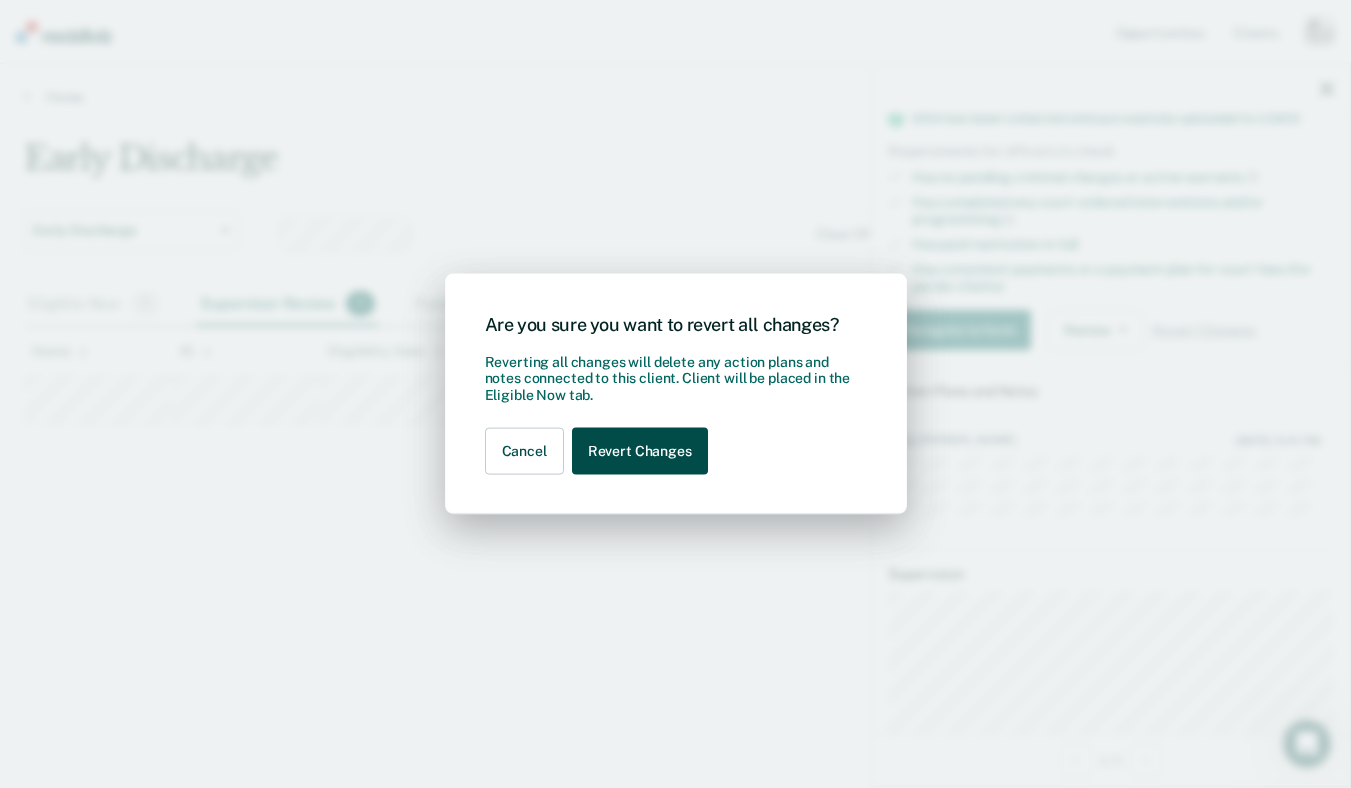 click on "Revert Changes" at bounding box center [640, 451] 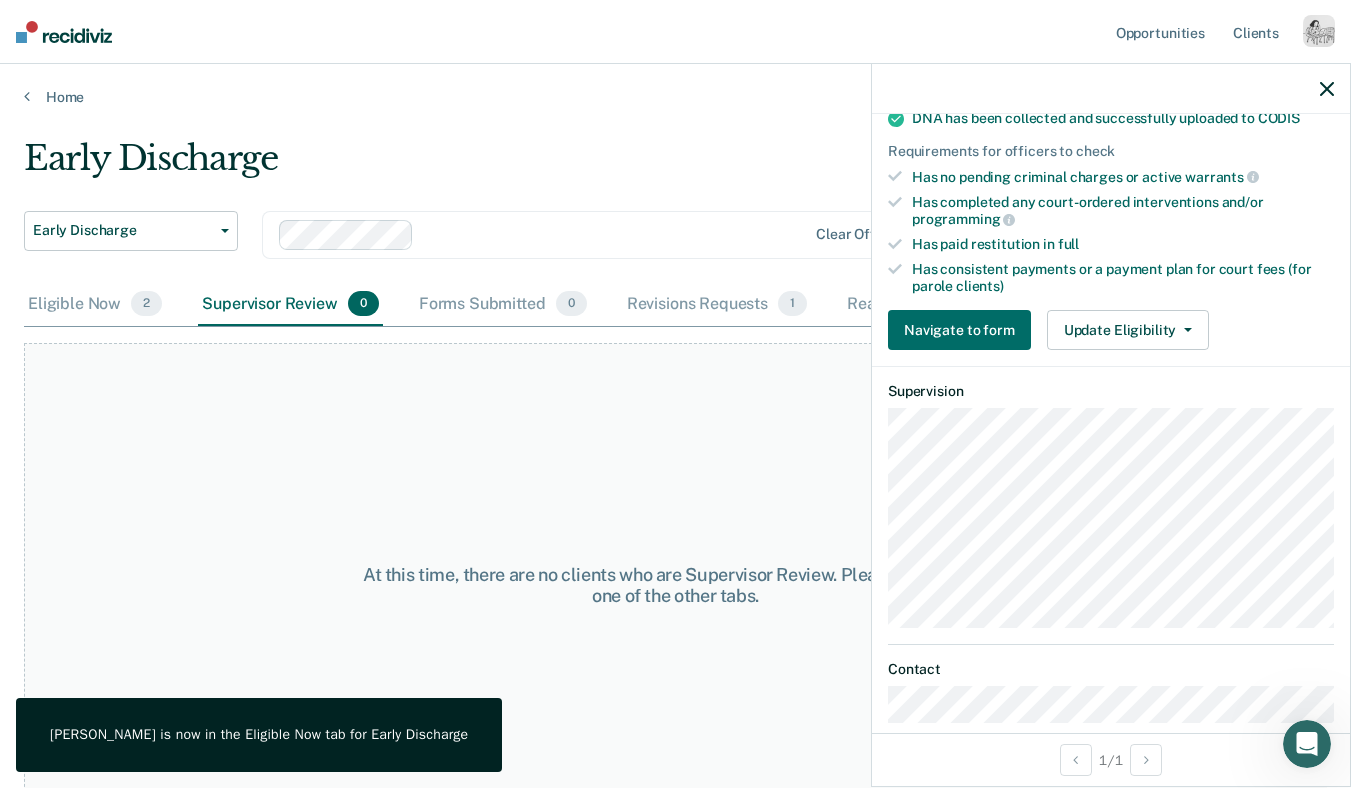 click at bounding box center [1111, 89] 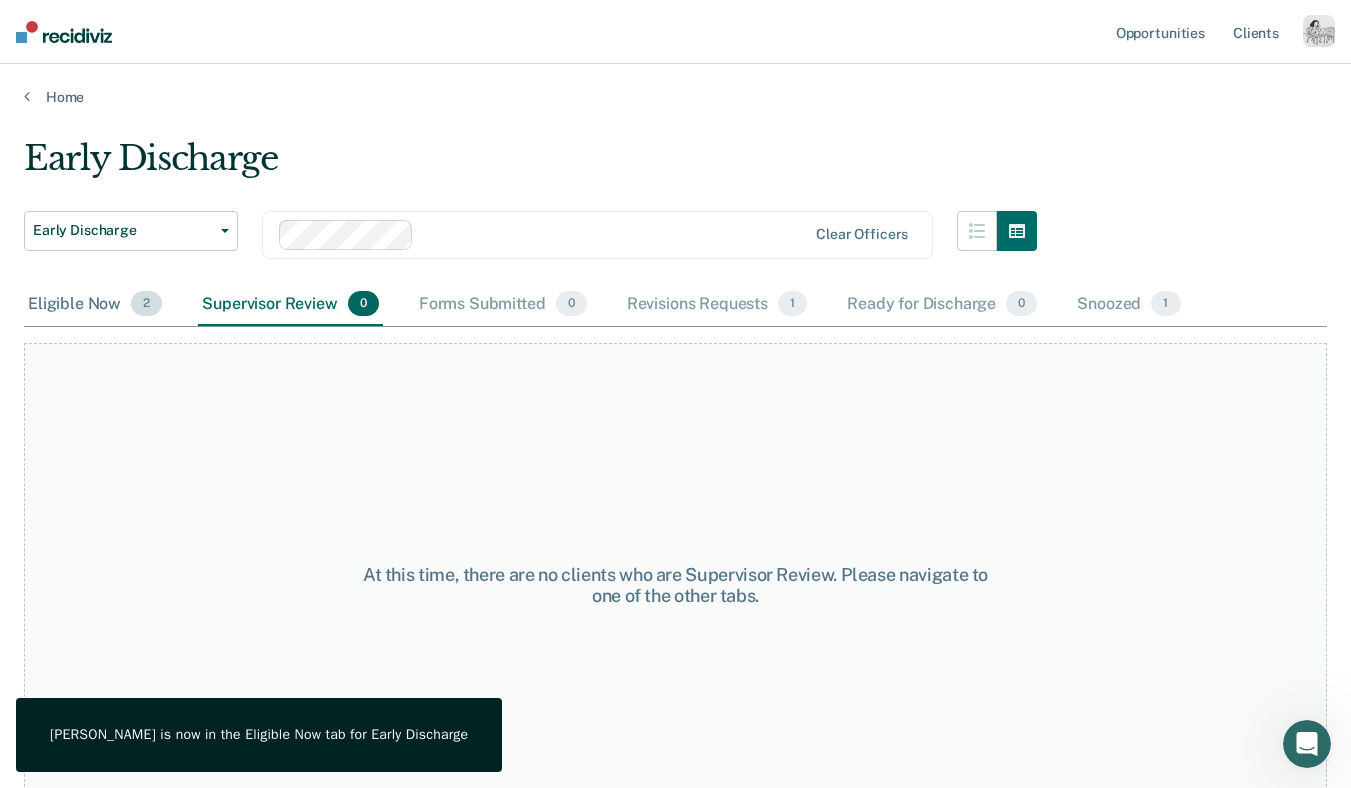 click on "Eligible Now 2" at bounding box center [95, 305] 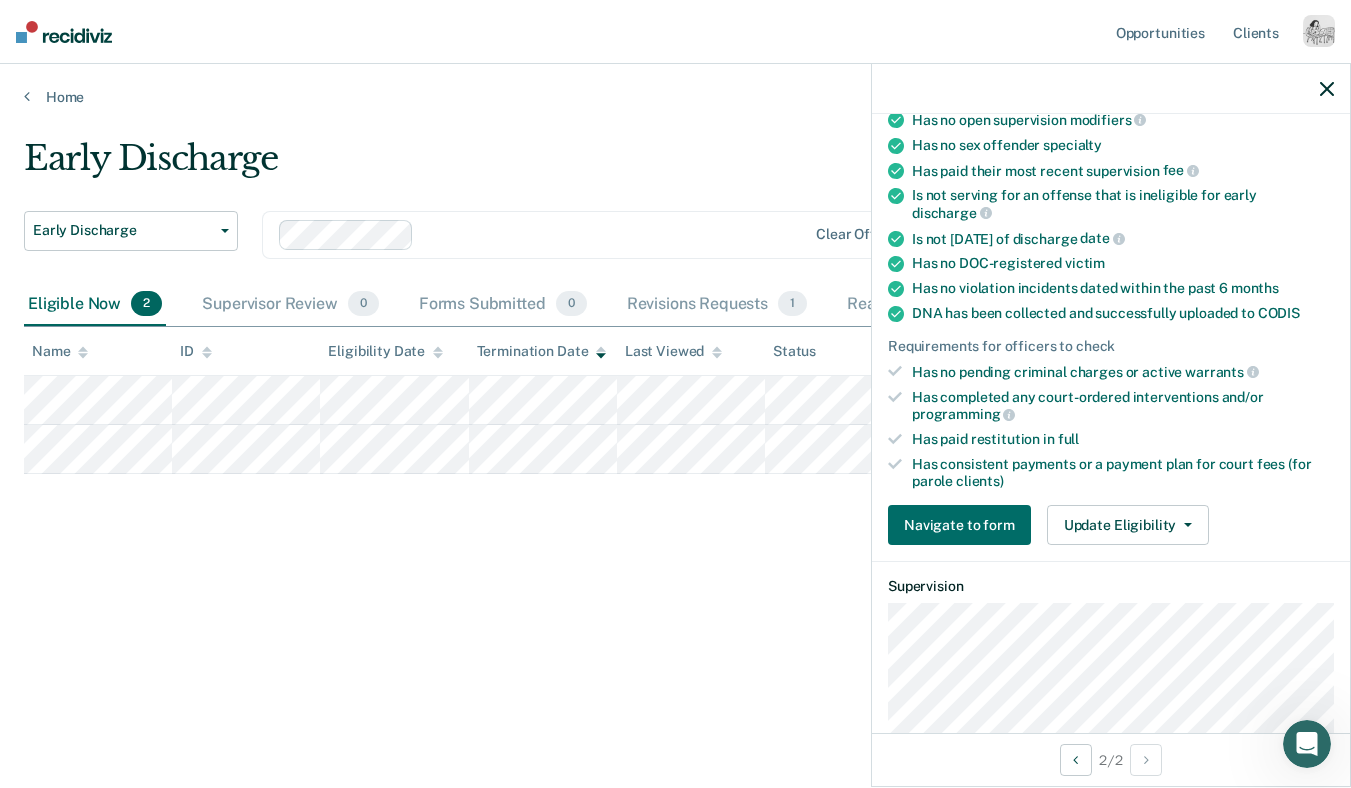 scroll, scrollTop: 372, scrollLeft: 0, axis: vertical 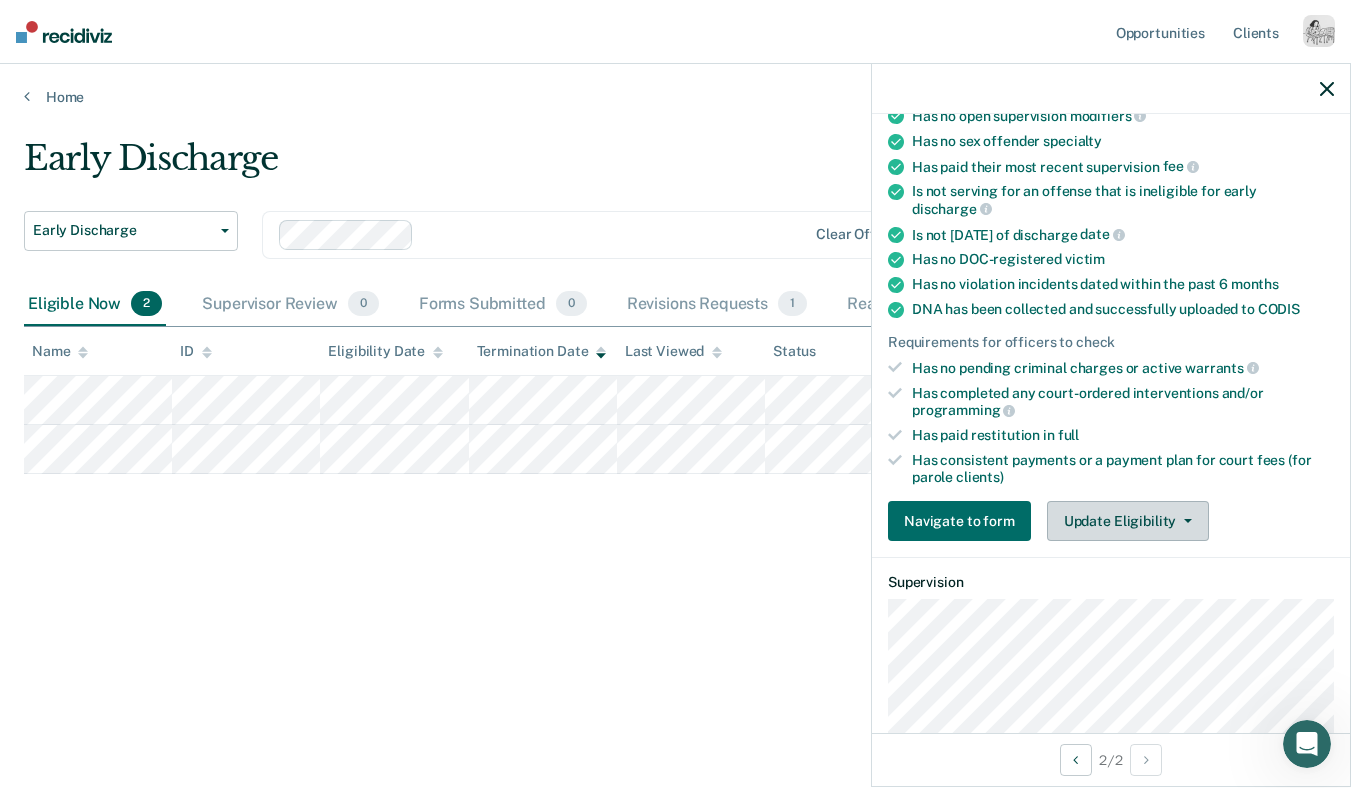click on "Update Eligibility" at bounding box center [1128, 521] 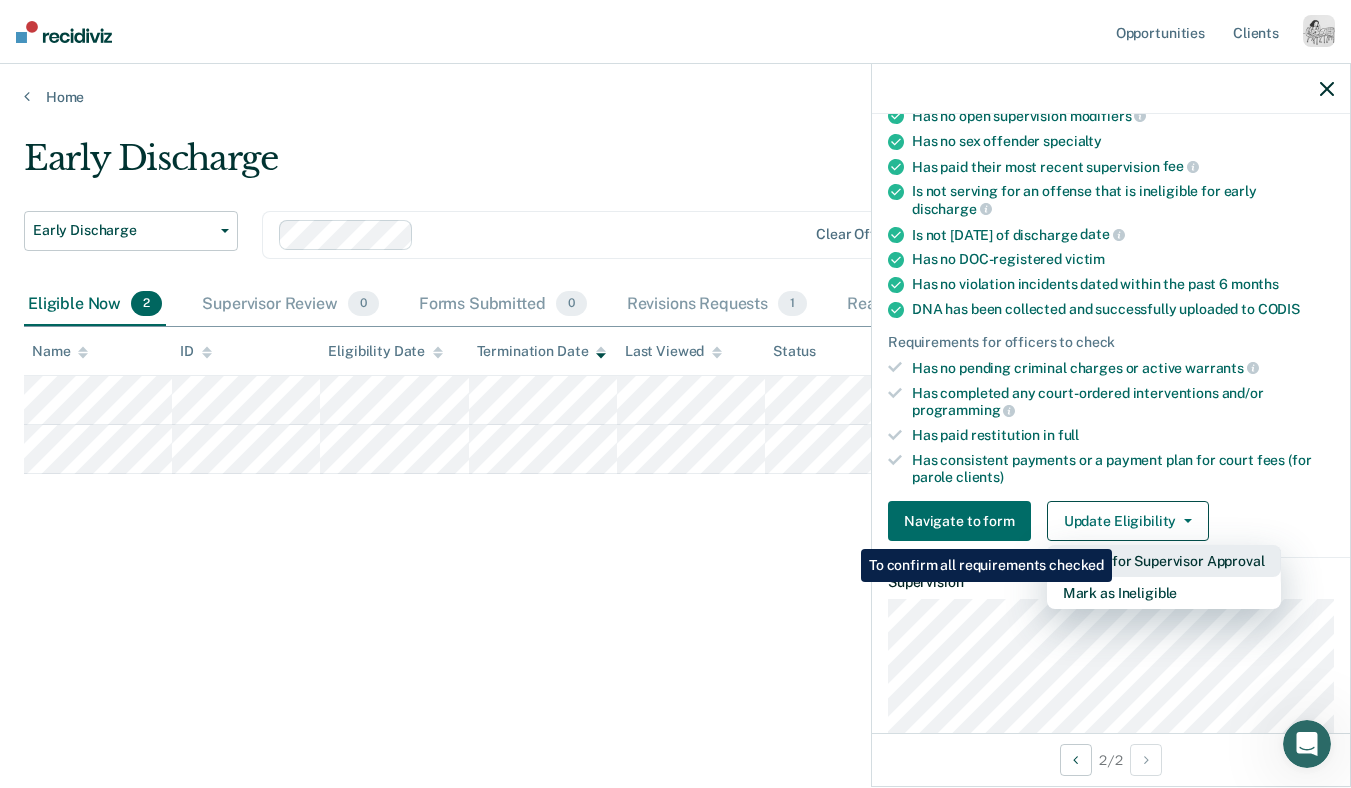 click on "Submit for Supervisor Approval" at bounding box center (1164, 561) 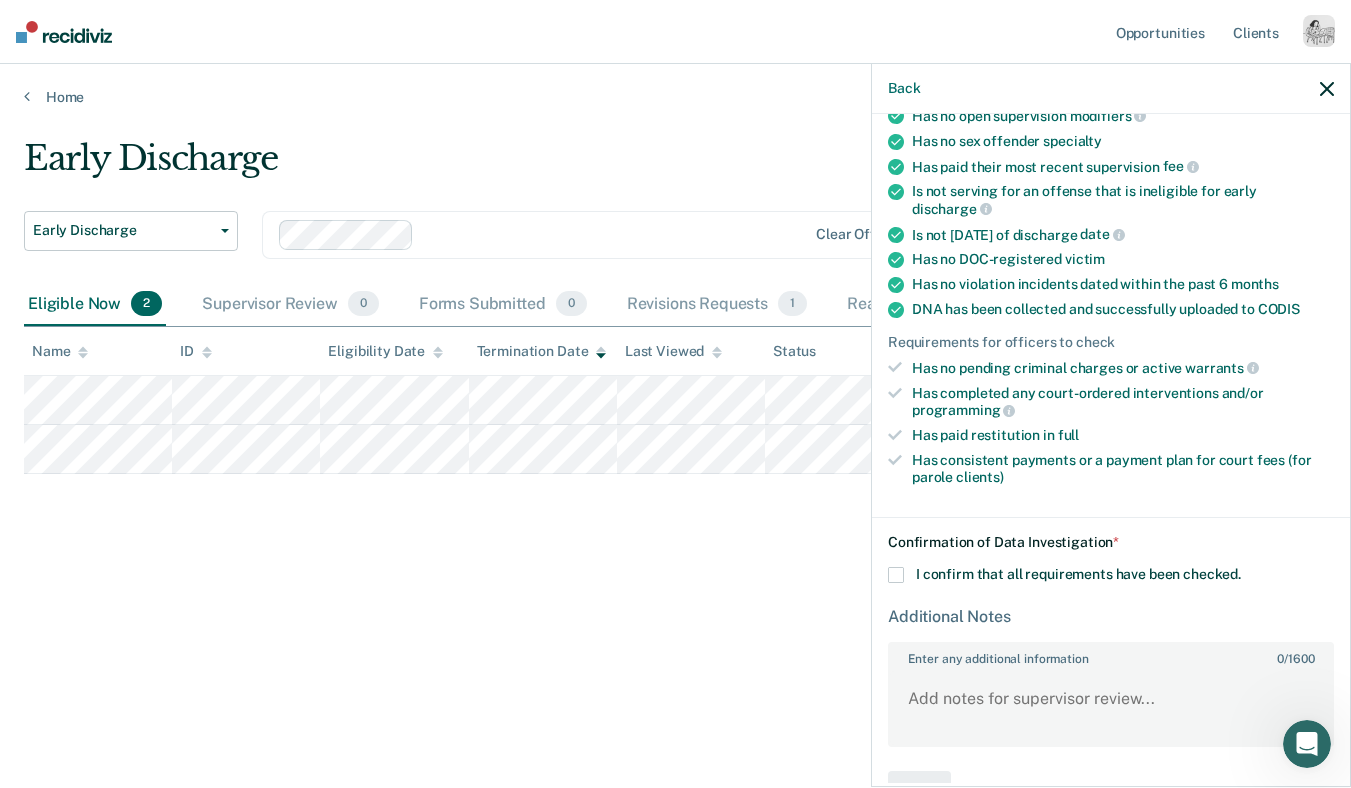 scroll, scrollTop: 405, scrollLeft: 0, axis: vertical 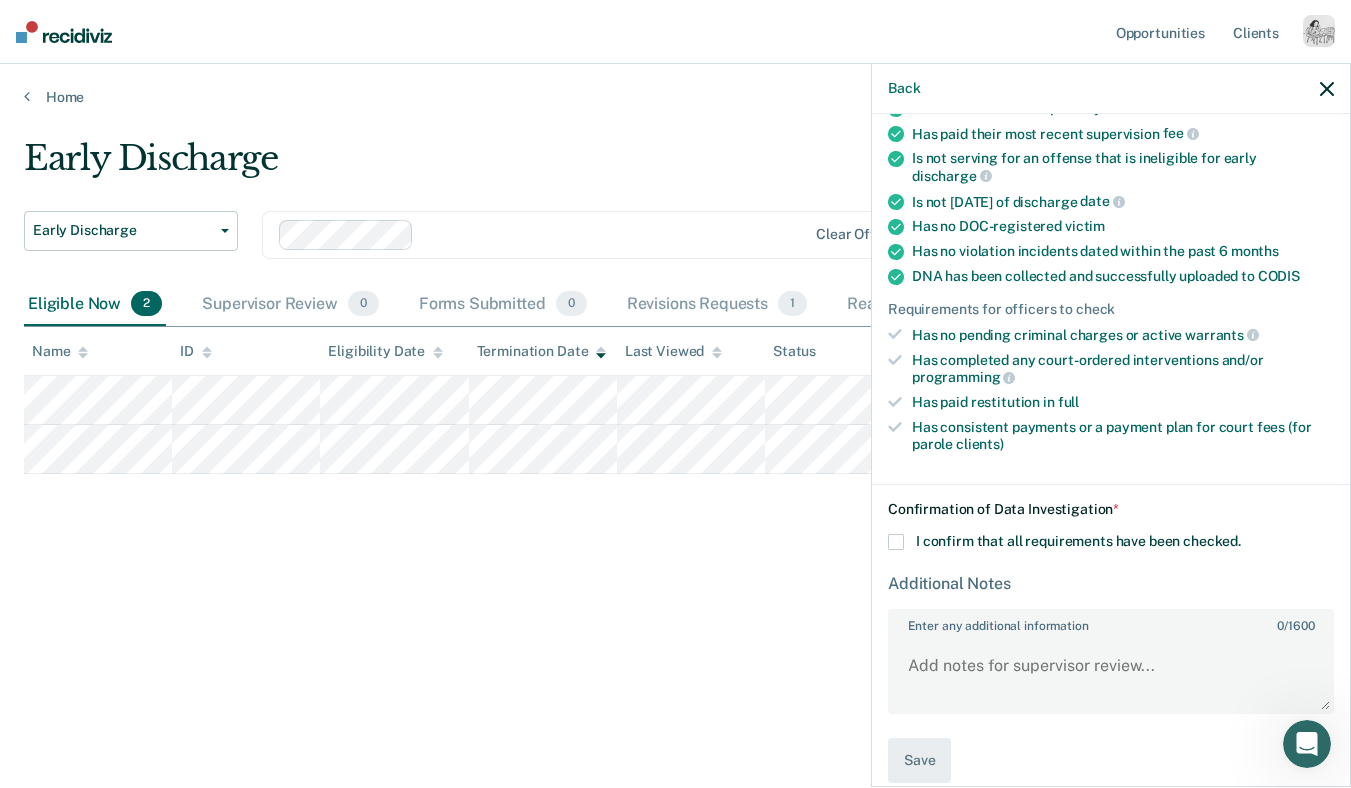 click on "I confirm that all requirements have been checked." at bounding box center [1078, 541] 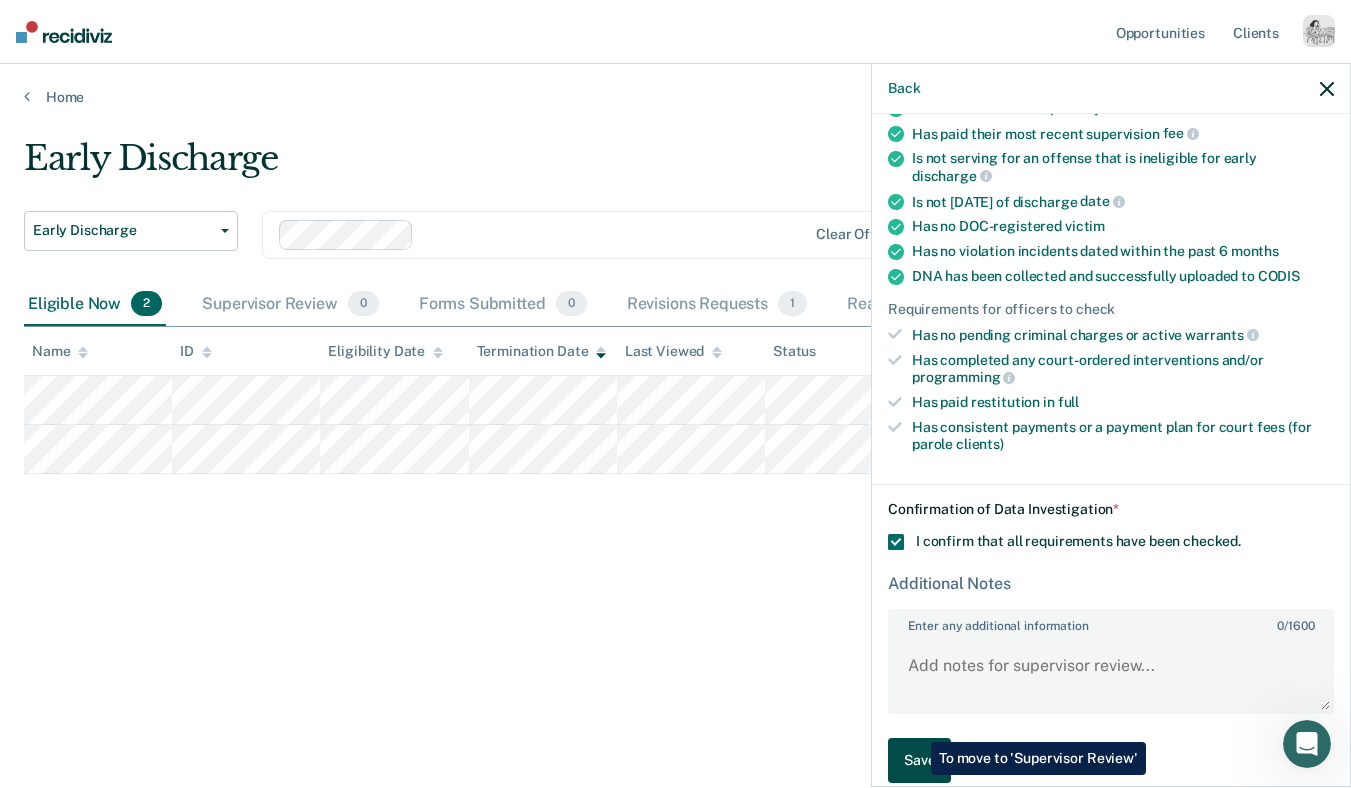 click on "Save" at bounding box center (919, 760) 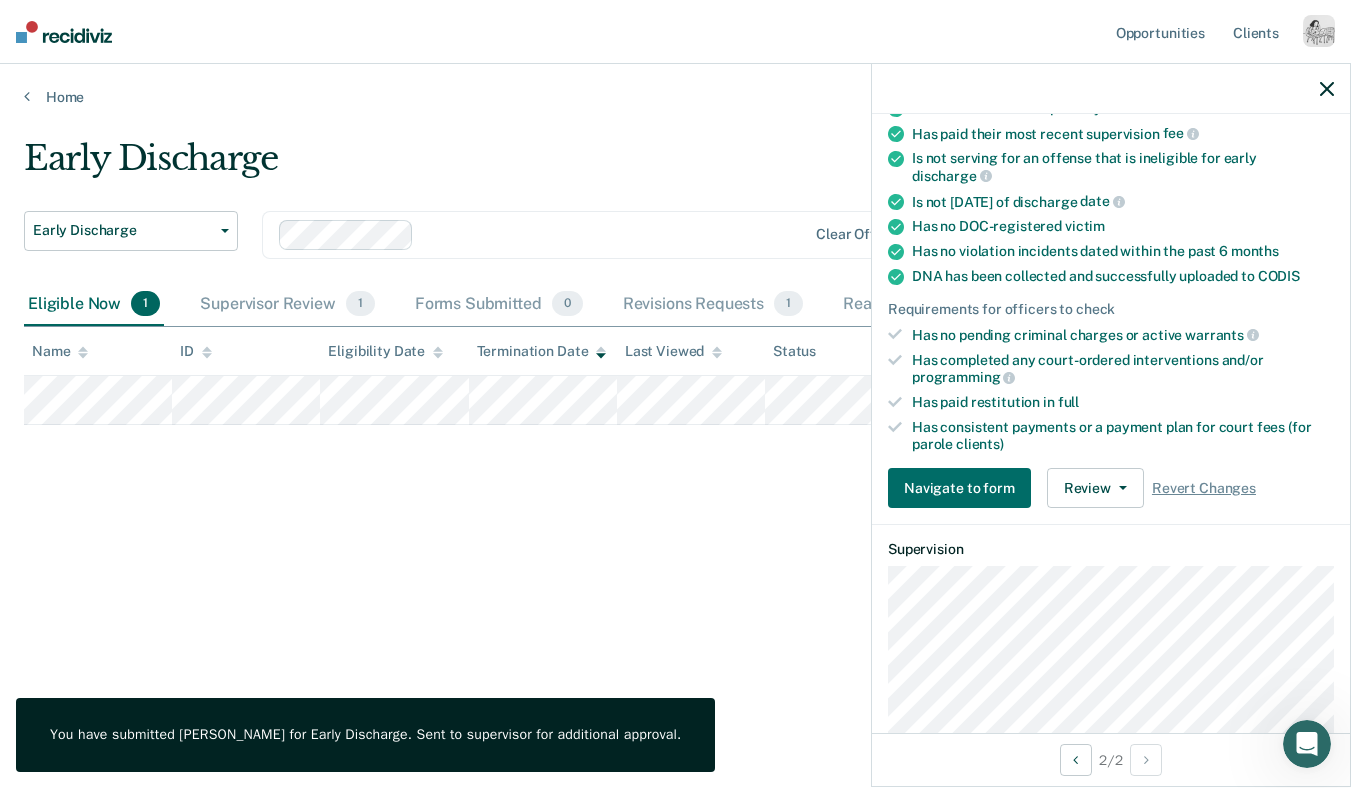 click at bounding box center (1111, 89) 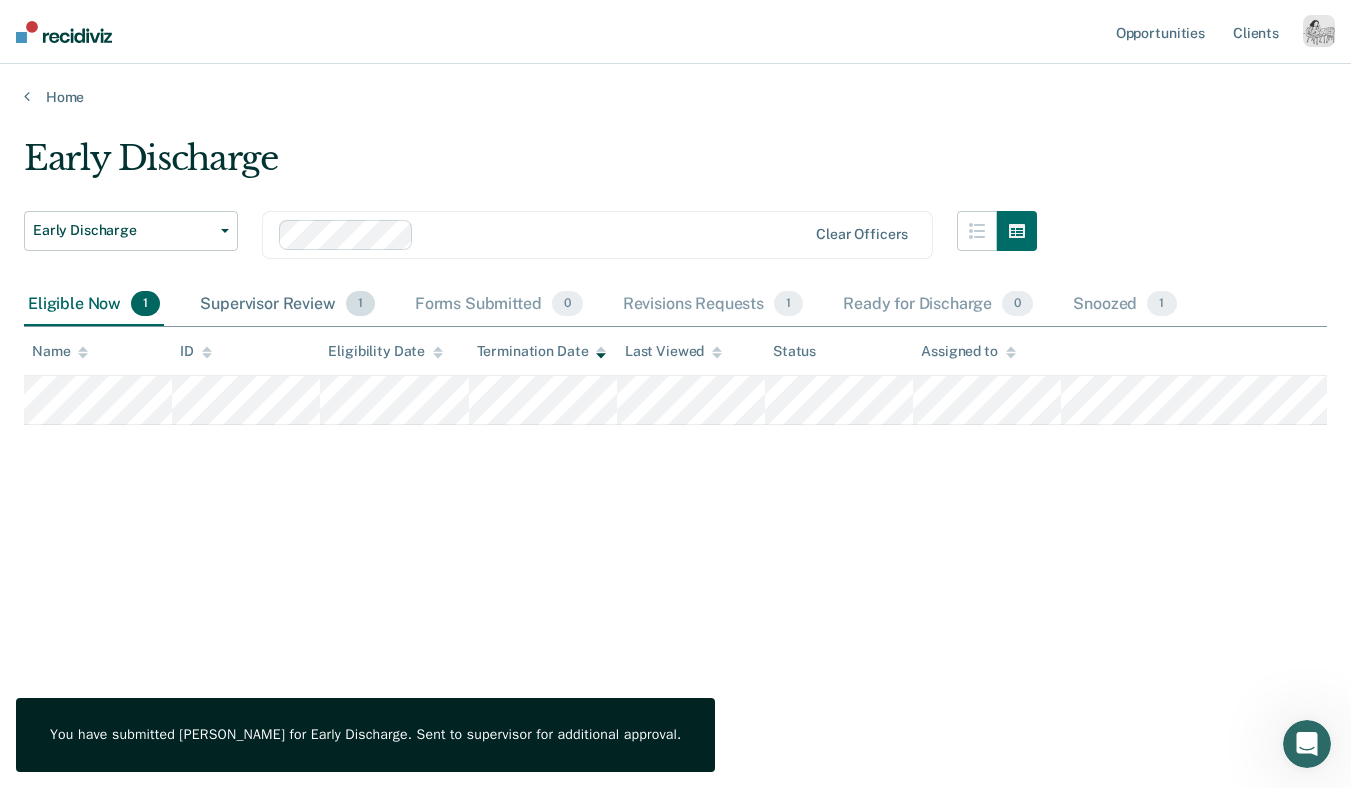 click on "Supervisor Review 1" at bounding box center [287, 305] 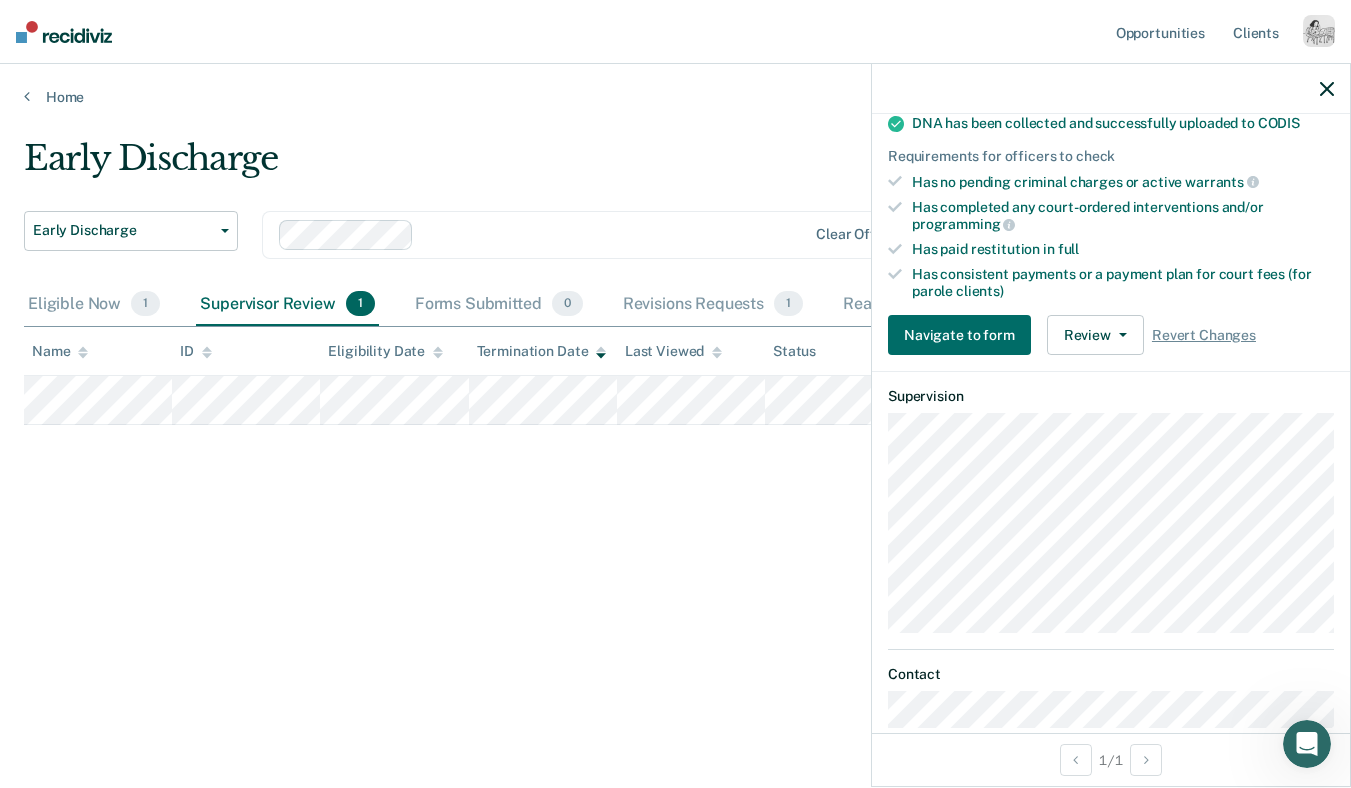scroll, scrollTop: 554, scrollLeft: 0, axis: vertical 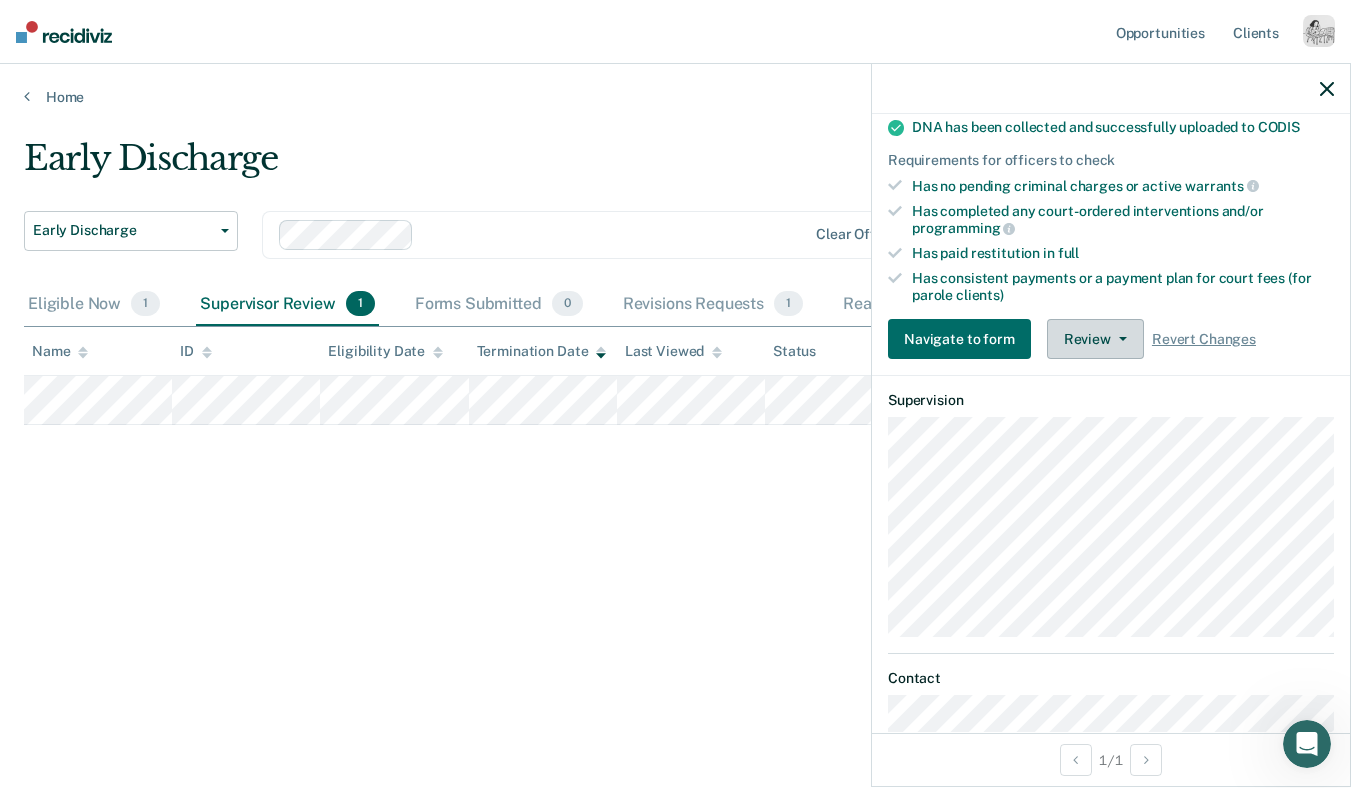click on "Review" at bounding box center (1095, 339) 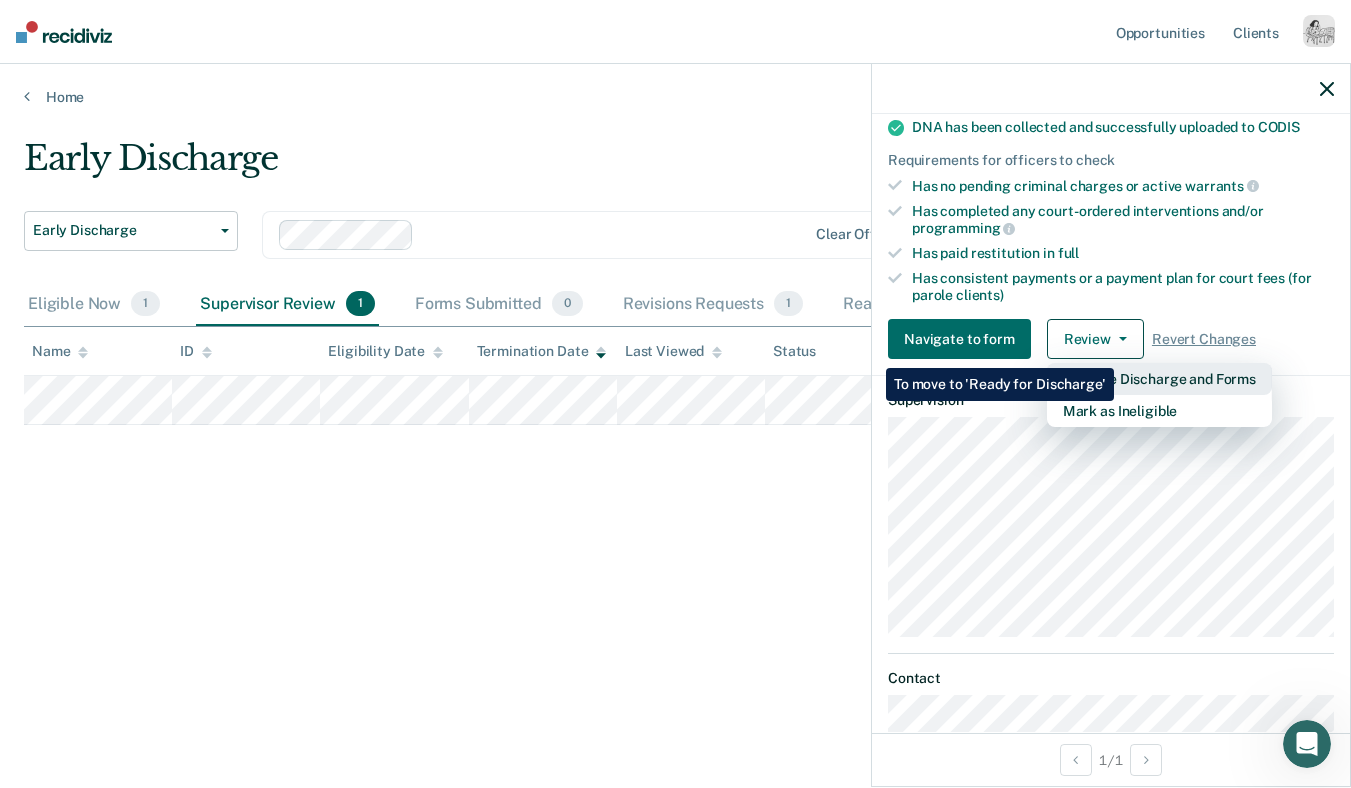 click on "Approve Discharge and Forms" at bounding box center [1159, 379] 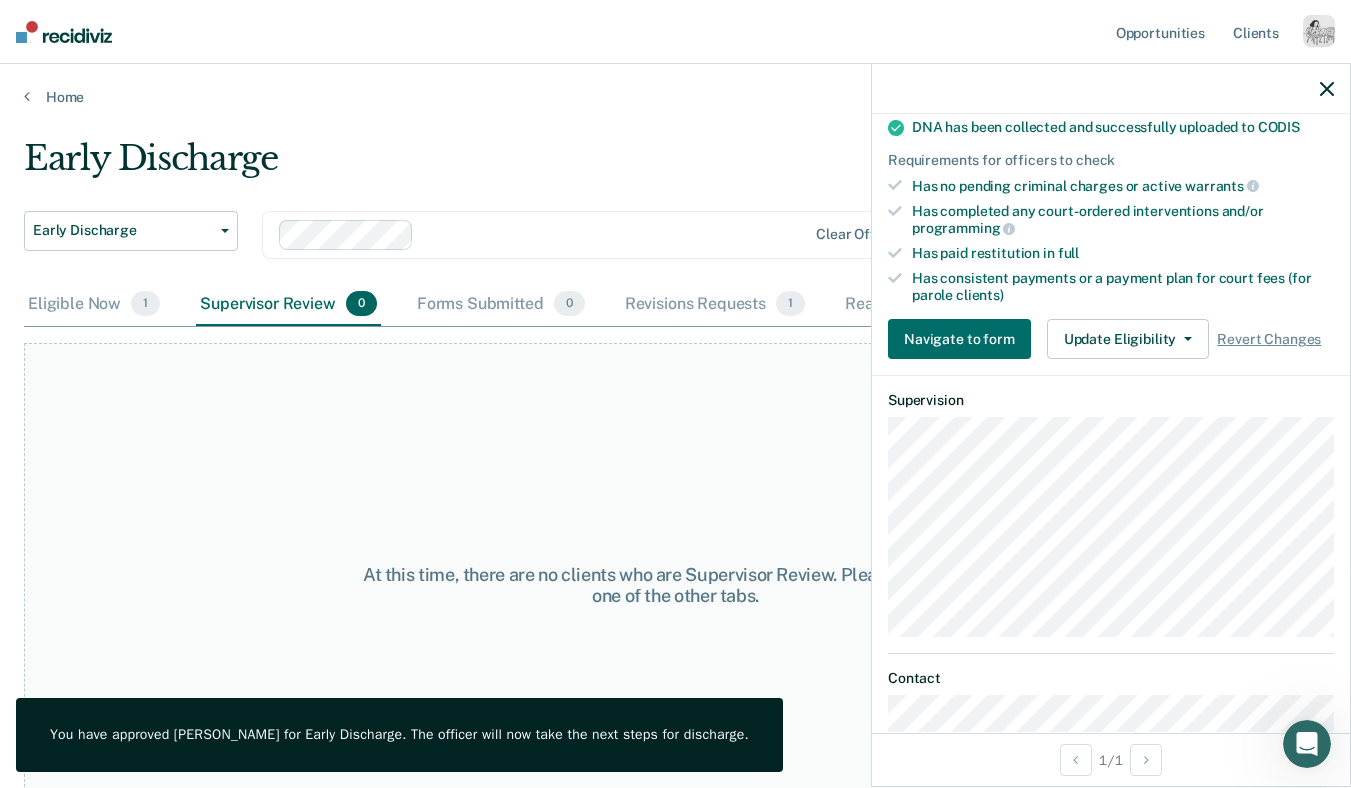 click 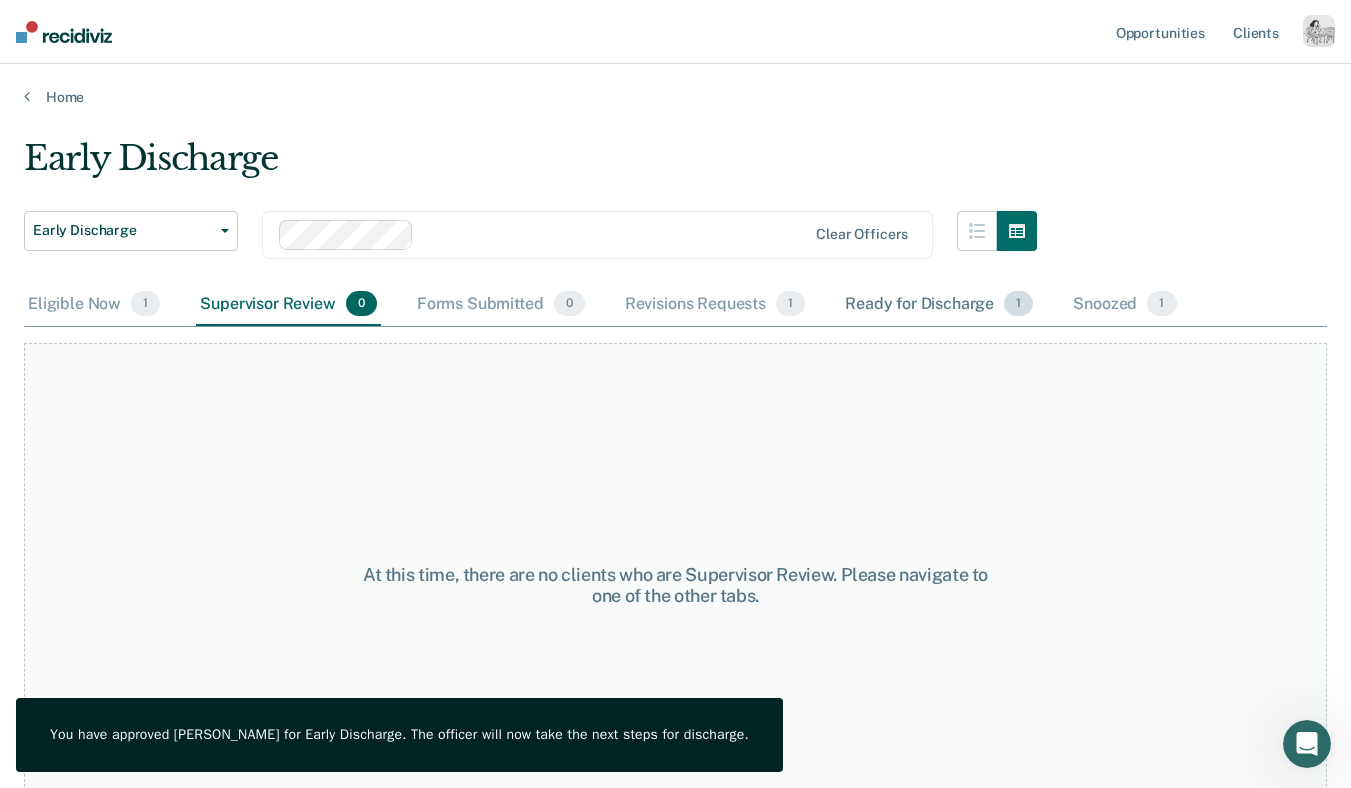 click on "Ready for Discharge 1" at bounding box center (939, 305) 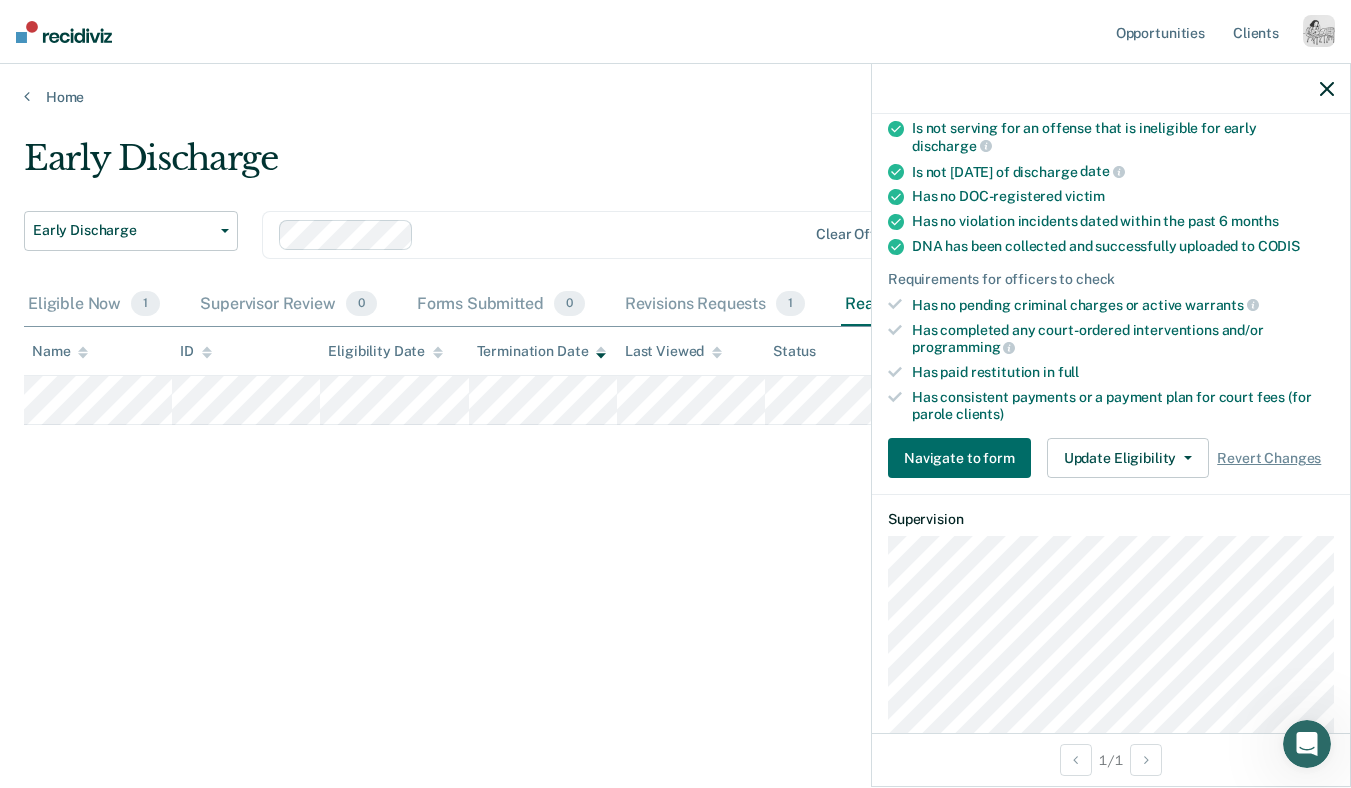scroll, scrollTop: 439, scrollLeft: 0, axis: vertical 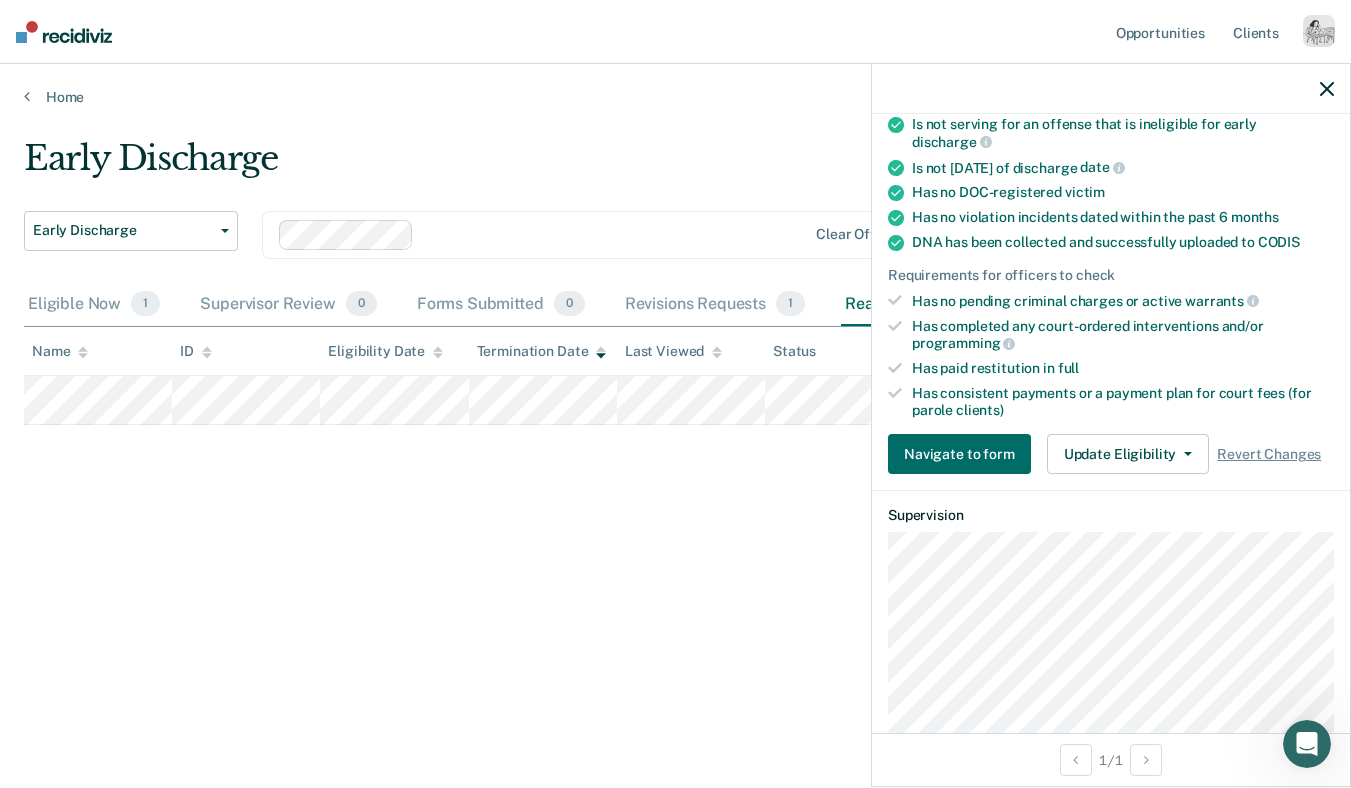 click at bounding box center [1111, 89] 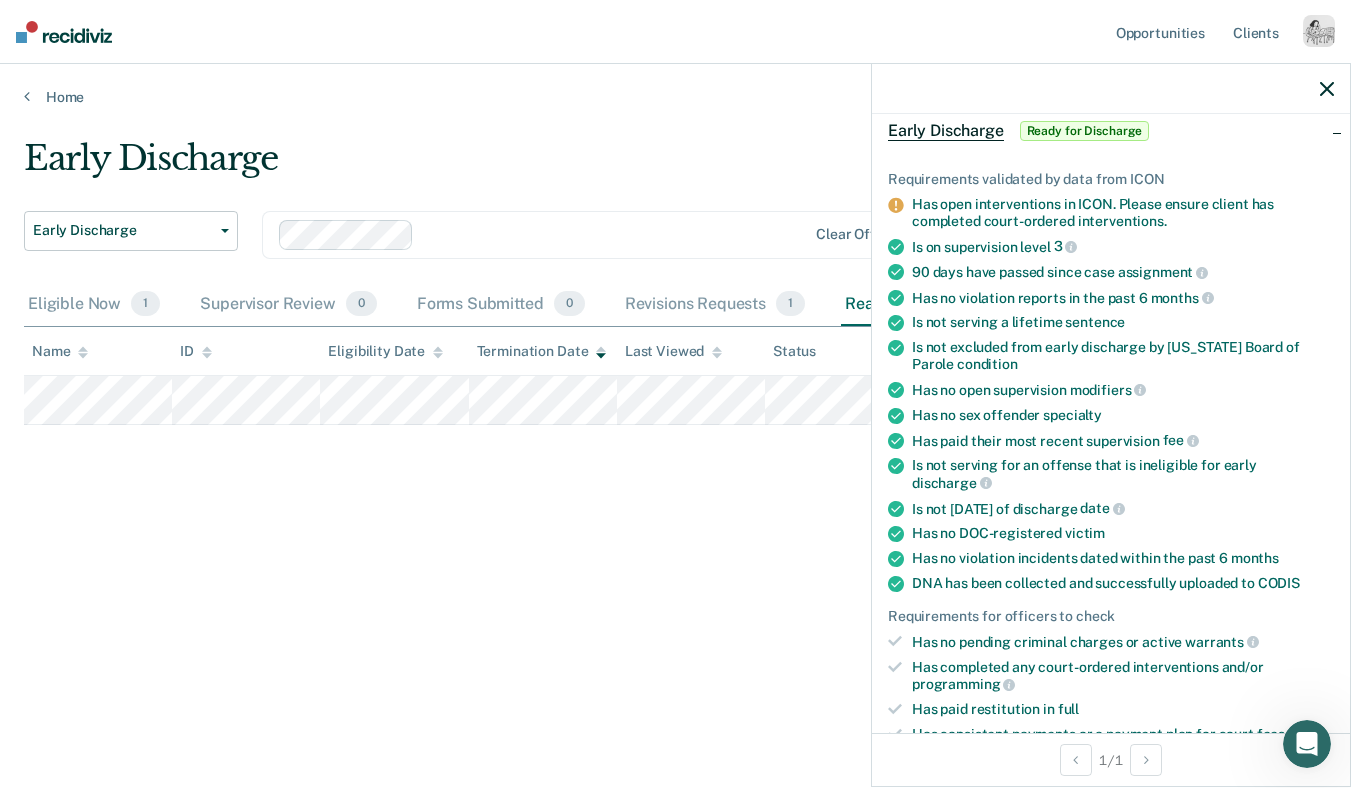 scroll, scrollTop: 209, scrollLeft: 0, axis: vertical 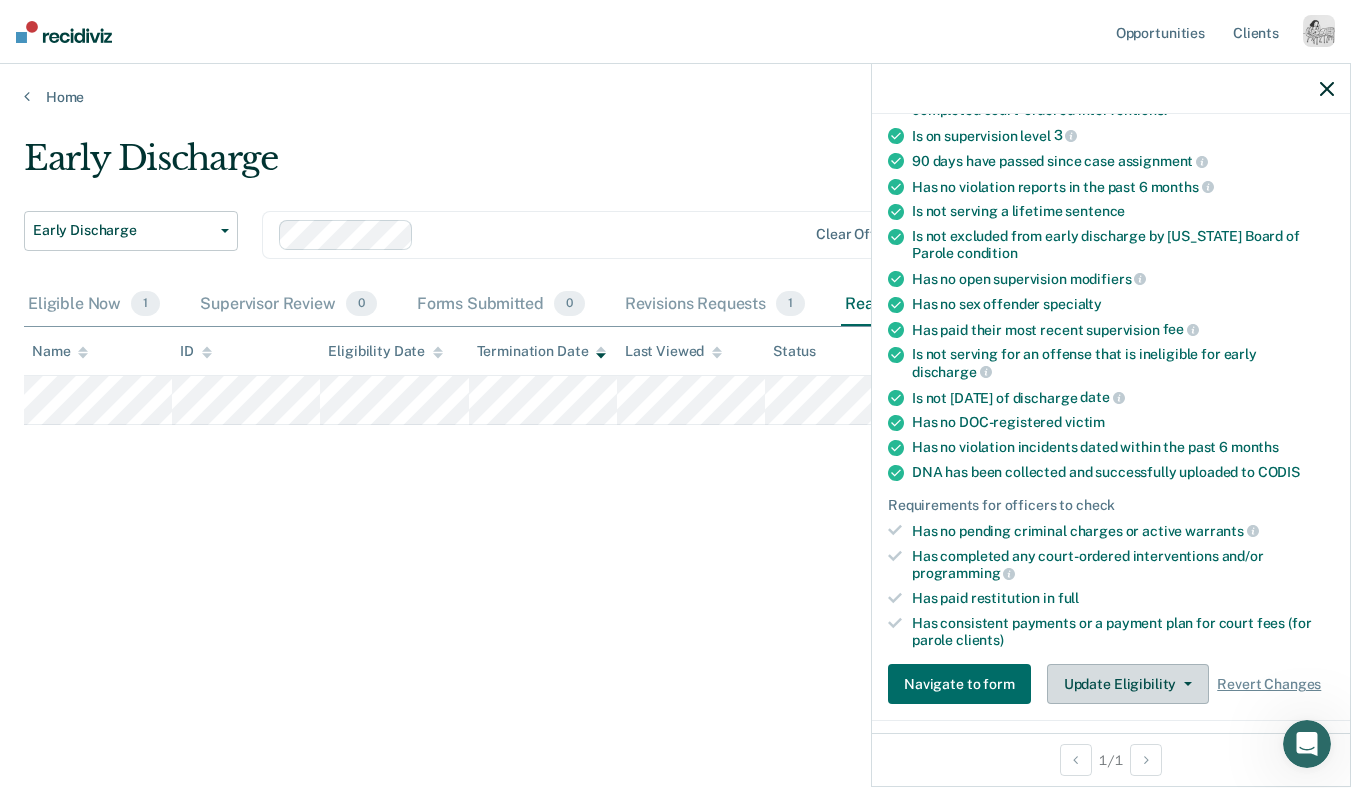 click on "Update Eligibility" at bounding box center [1128, 684] 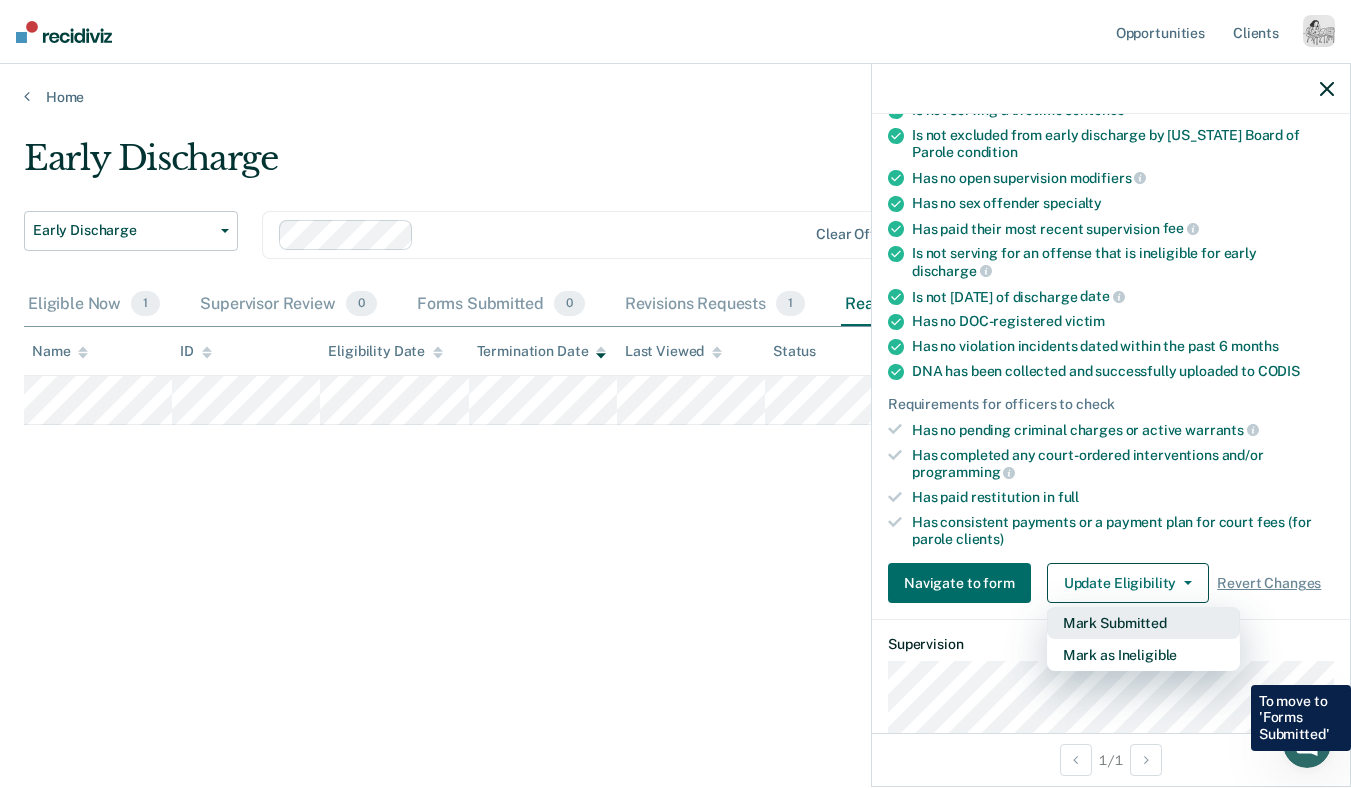 scroll, scrollTop: 312, scrollLeft: 0, axis: vertical 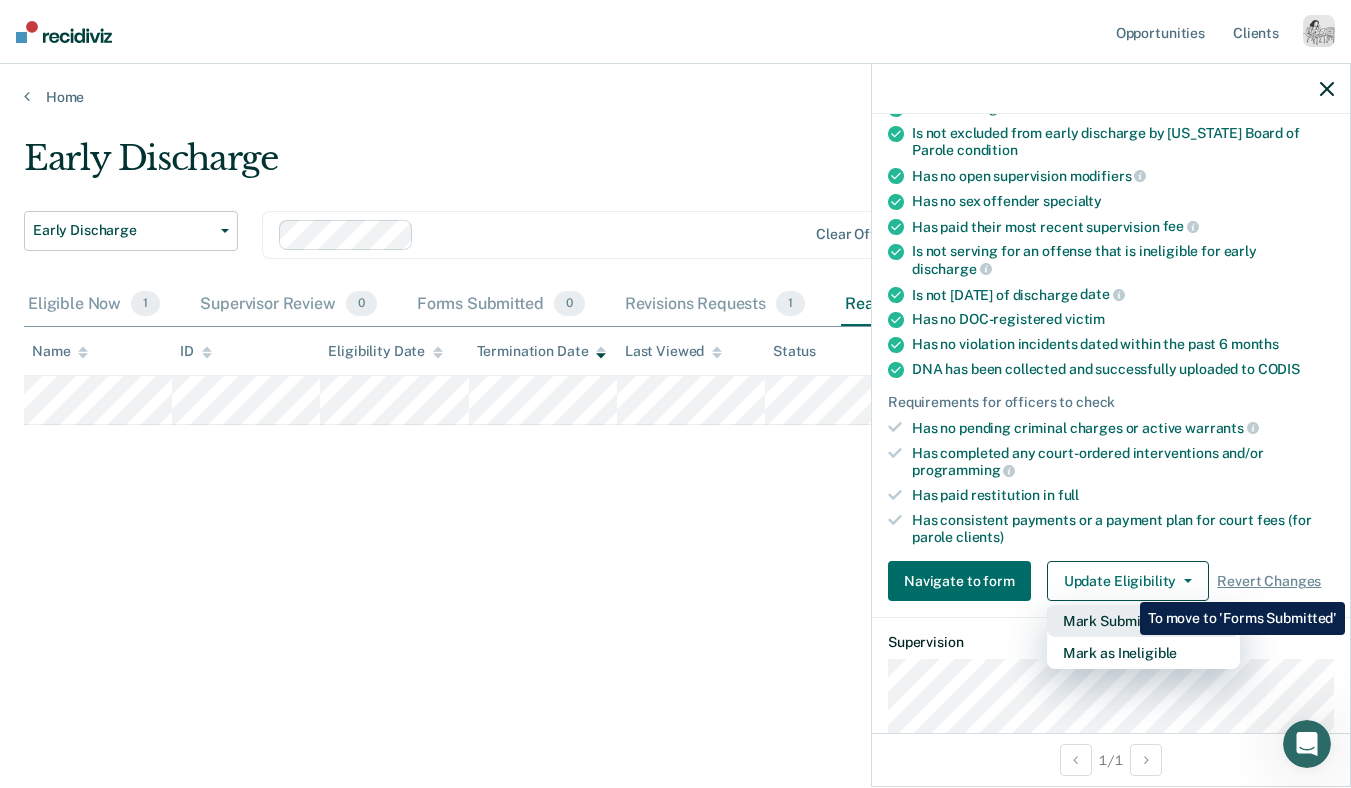 click on "Mark Submitted" at bounding box center [1143, 621] 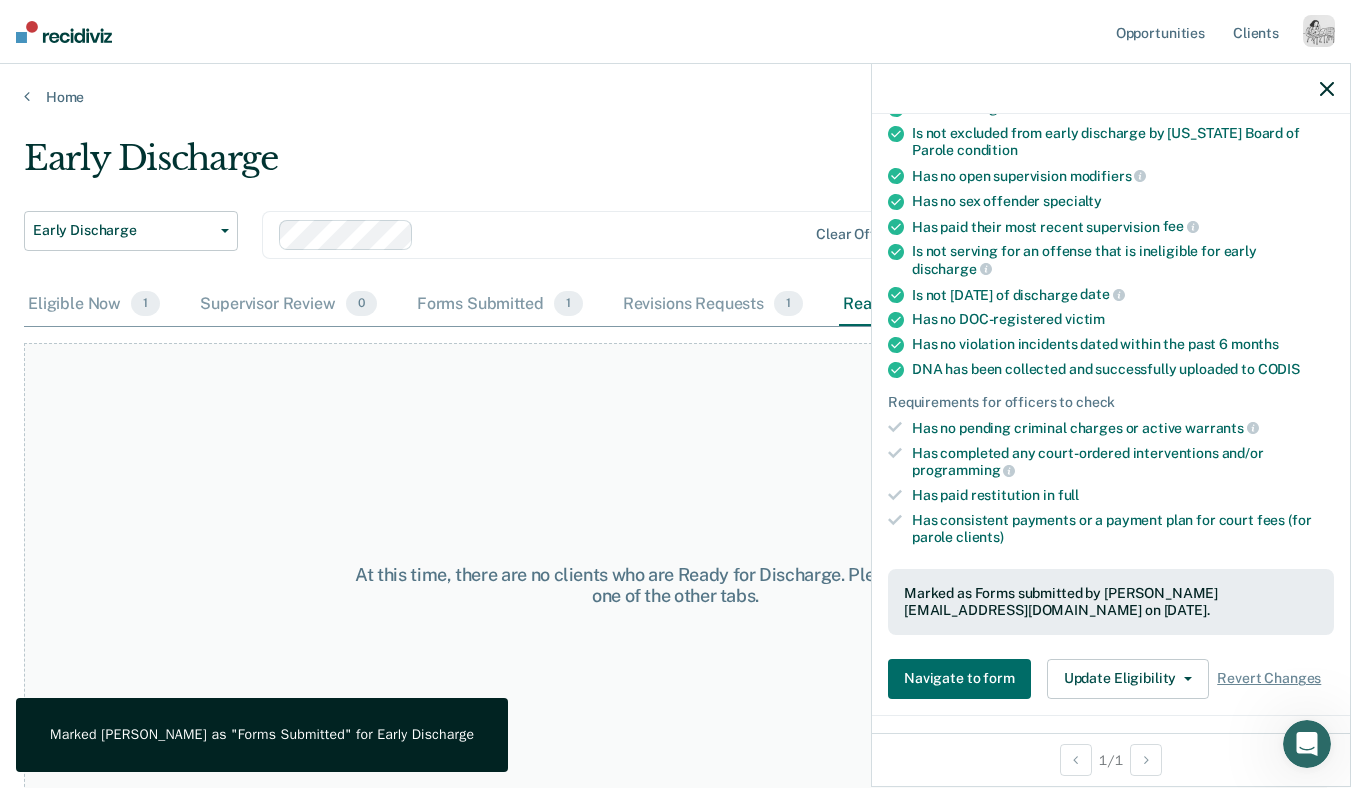 click 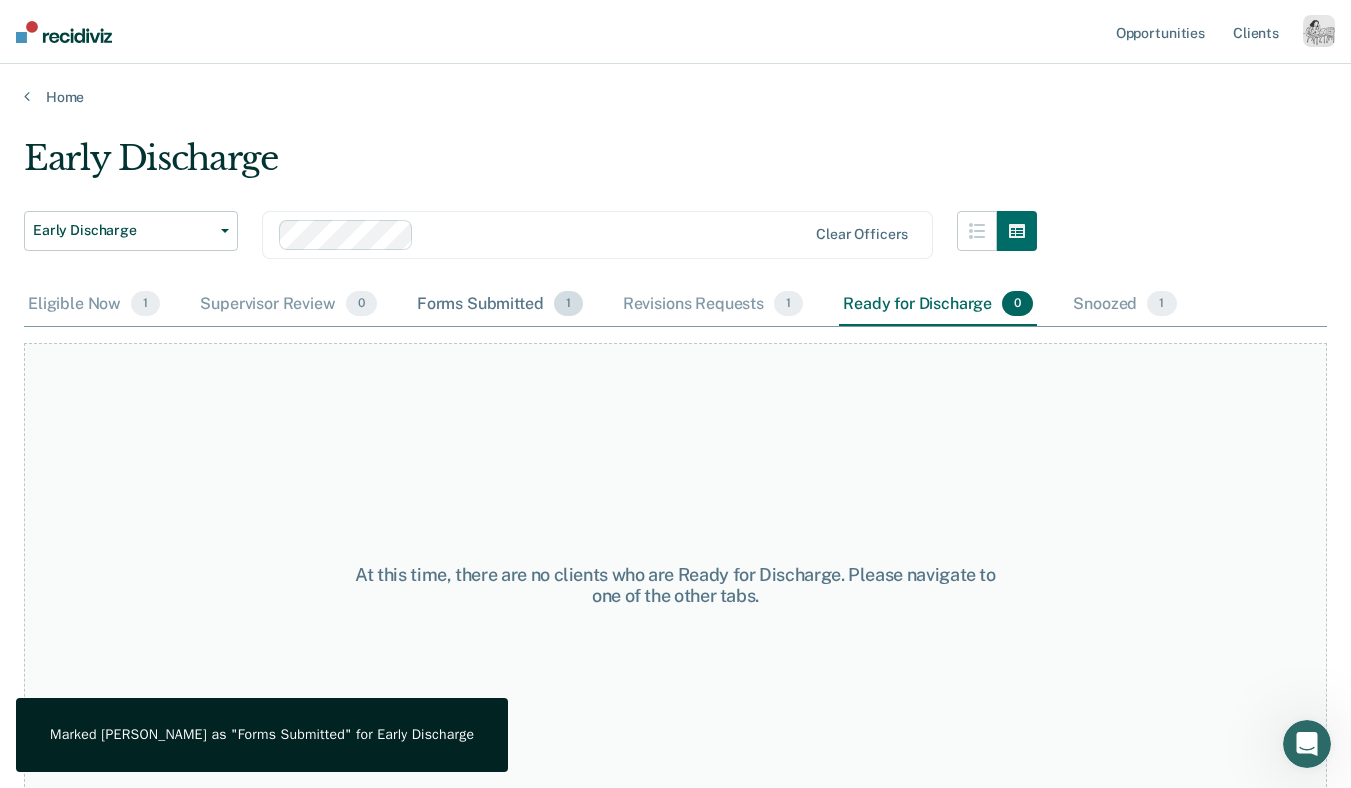 click on "Forms Submitted 1" at bounding box center (500, 305) 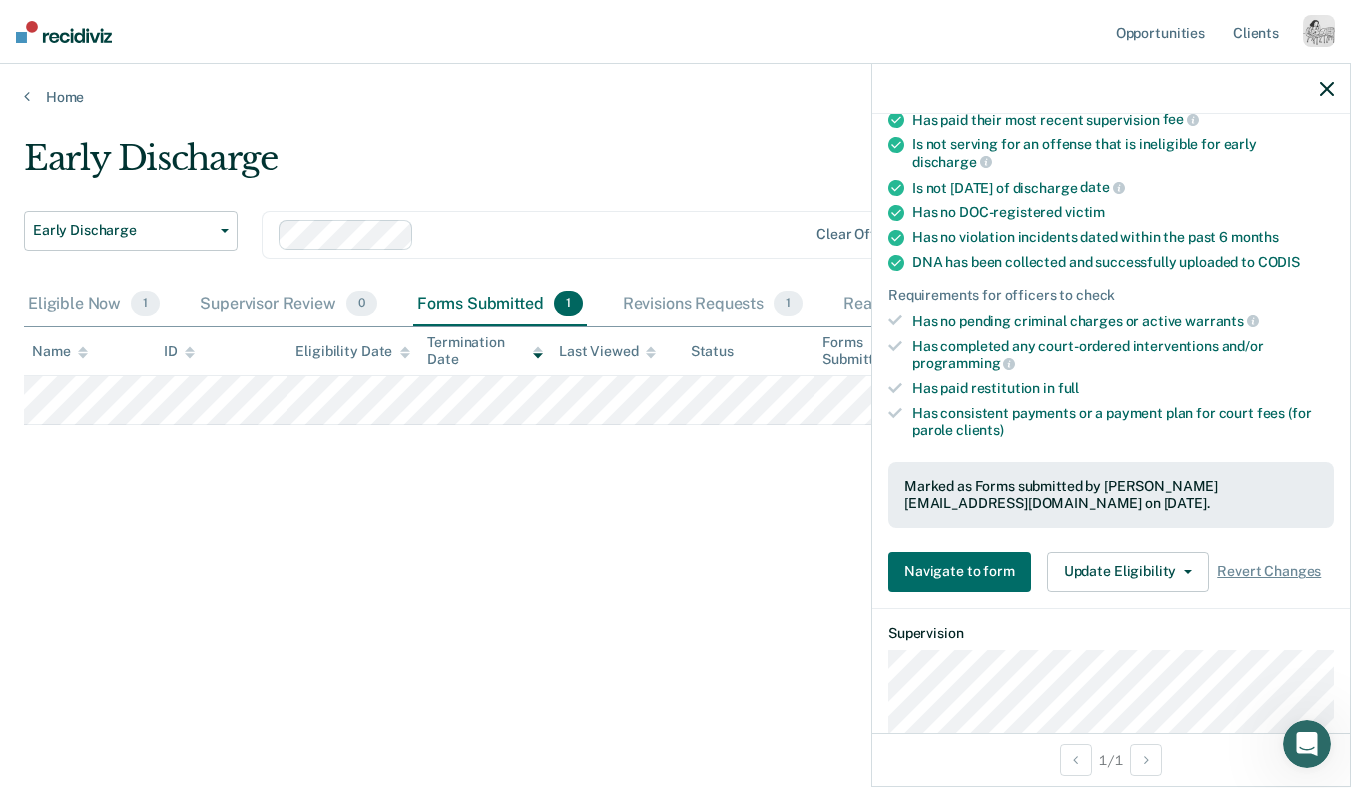 scroll, scrollTop: 421, scrollLeft: 0, axis: vertical 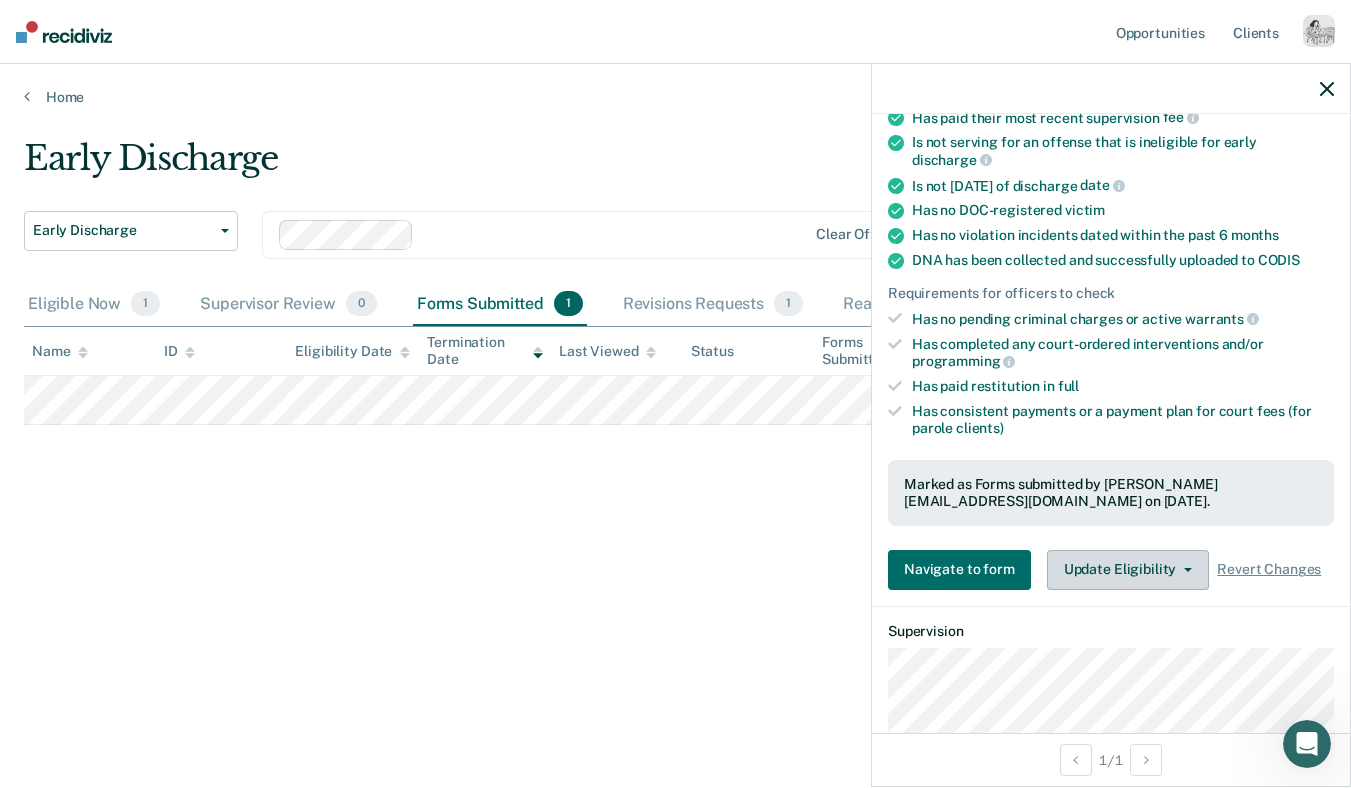 click on "Update Eligibility" at bounding box center [1128, 570] 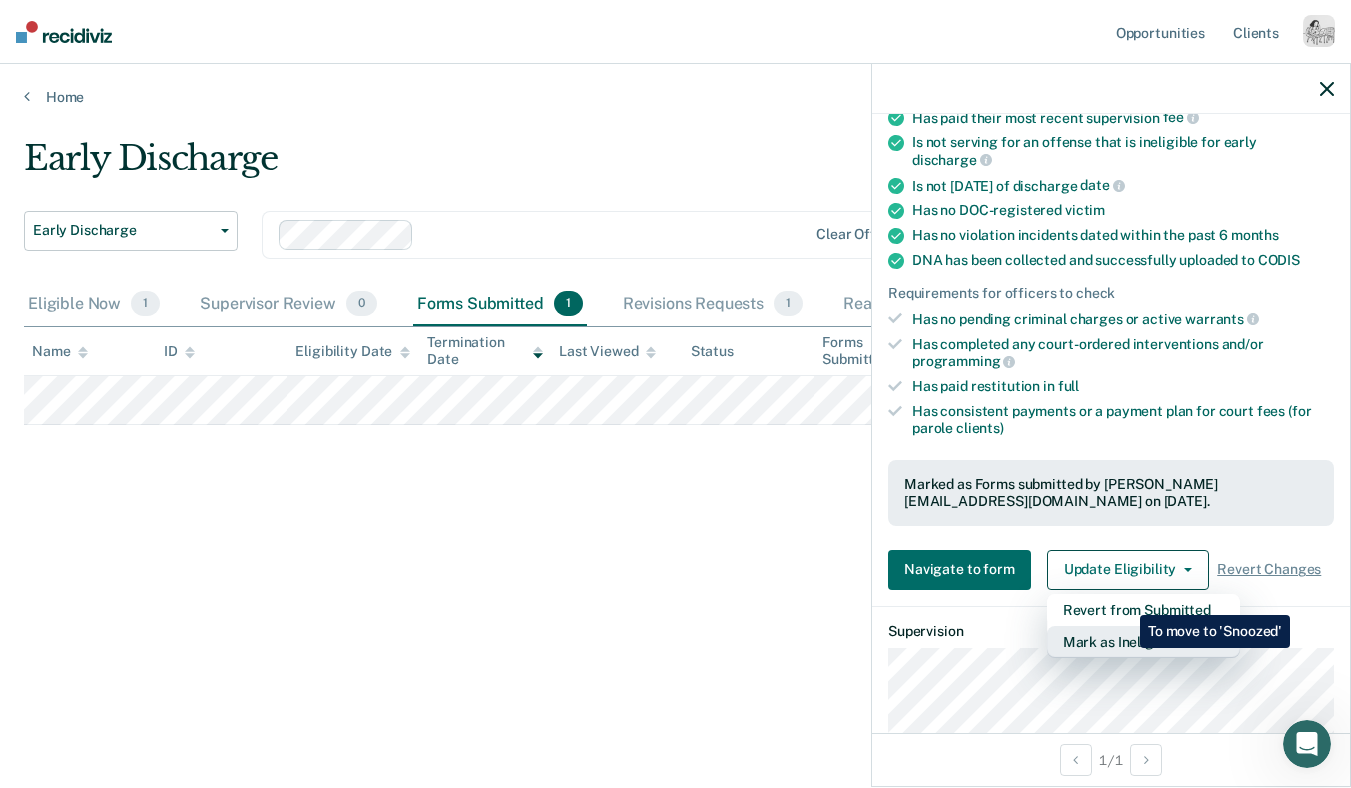 click on "Mark as Ineligible" at bounding box center [1143, 642] 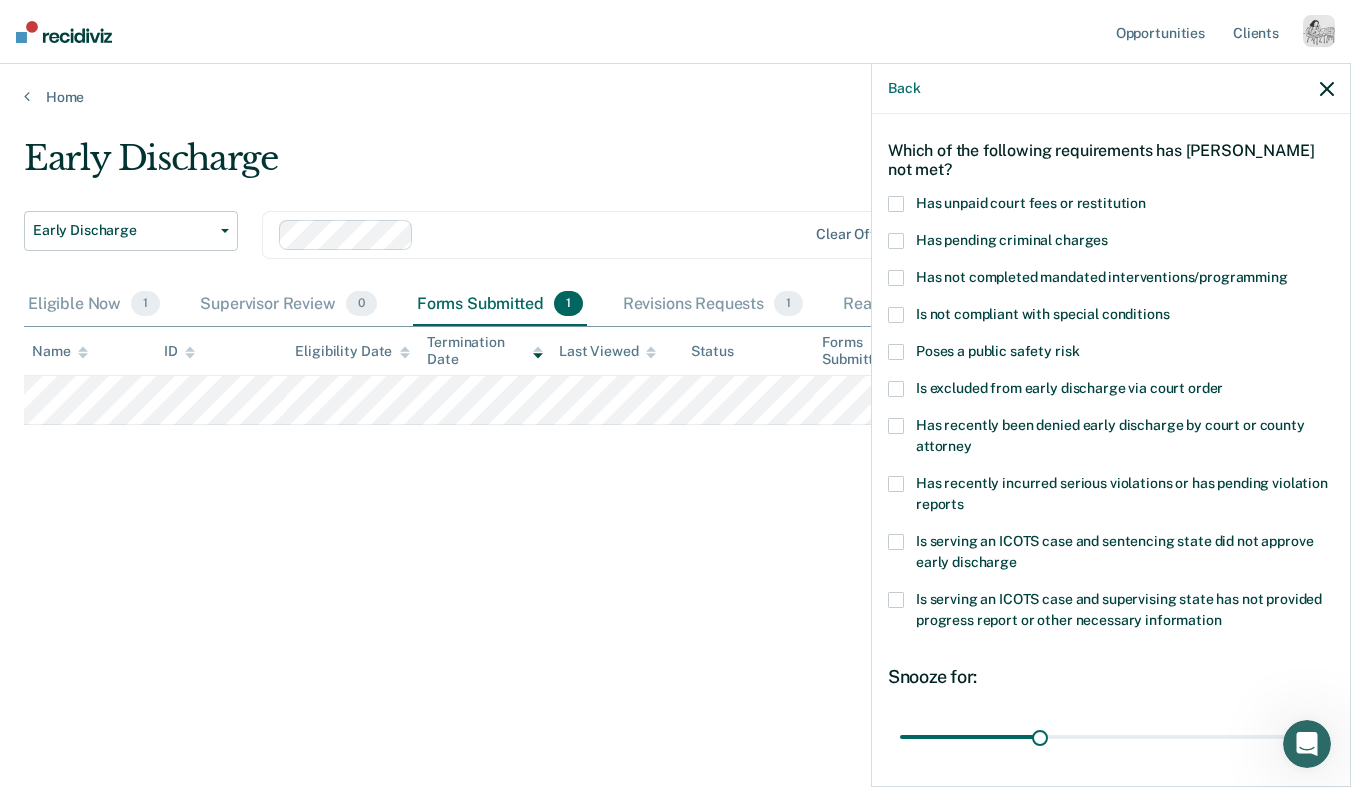 scroll, scrollTop: 0, scrollLeft: 0, axis: both 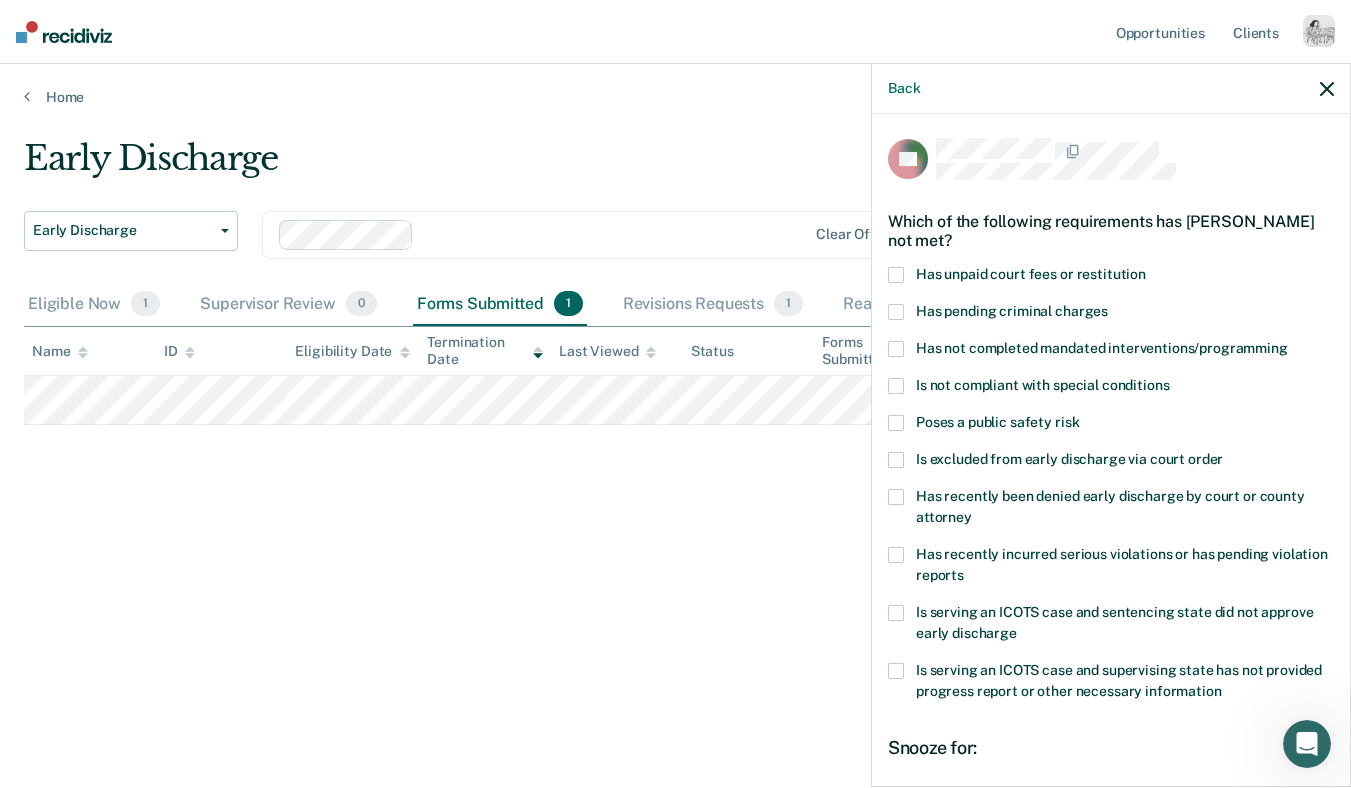 click on "Has recently been denied early discharge by court or county attorney" at bounding box center (1110, 506) 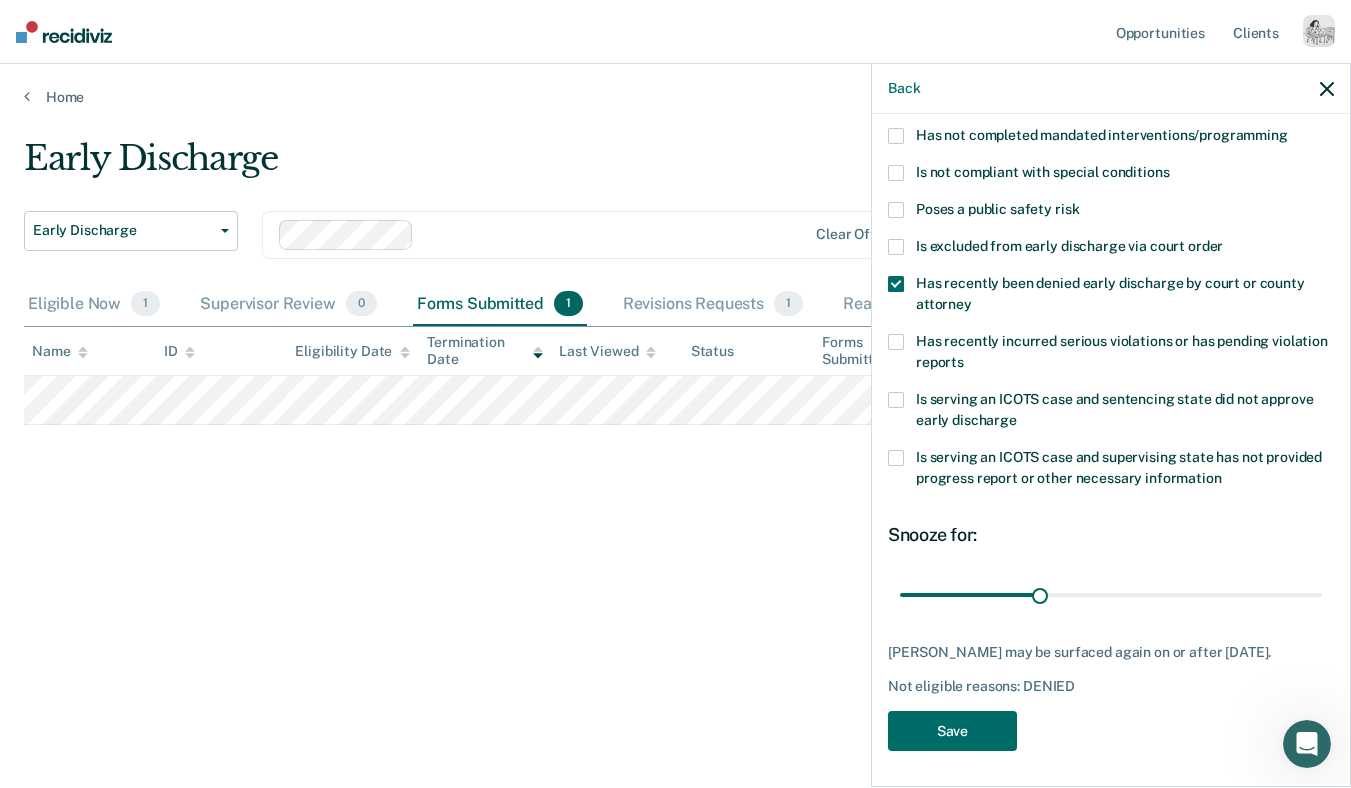 scroll, scrollTop: 215, scrollLeft: 0, axis: vertical 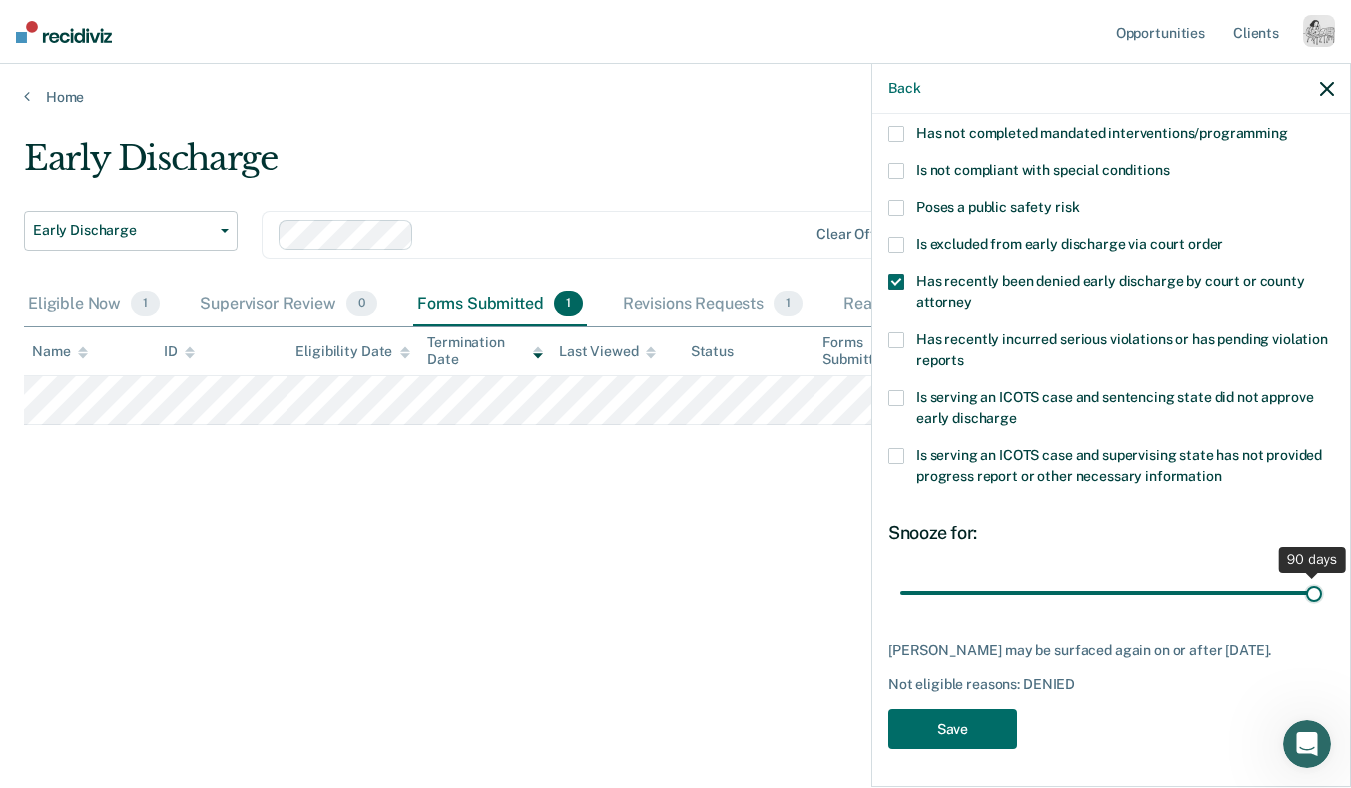 drag, startPoint x: 1040, startPoint y: 590, endPoint x: 1356, endPoint y: 585, distance: 316.03955 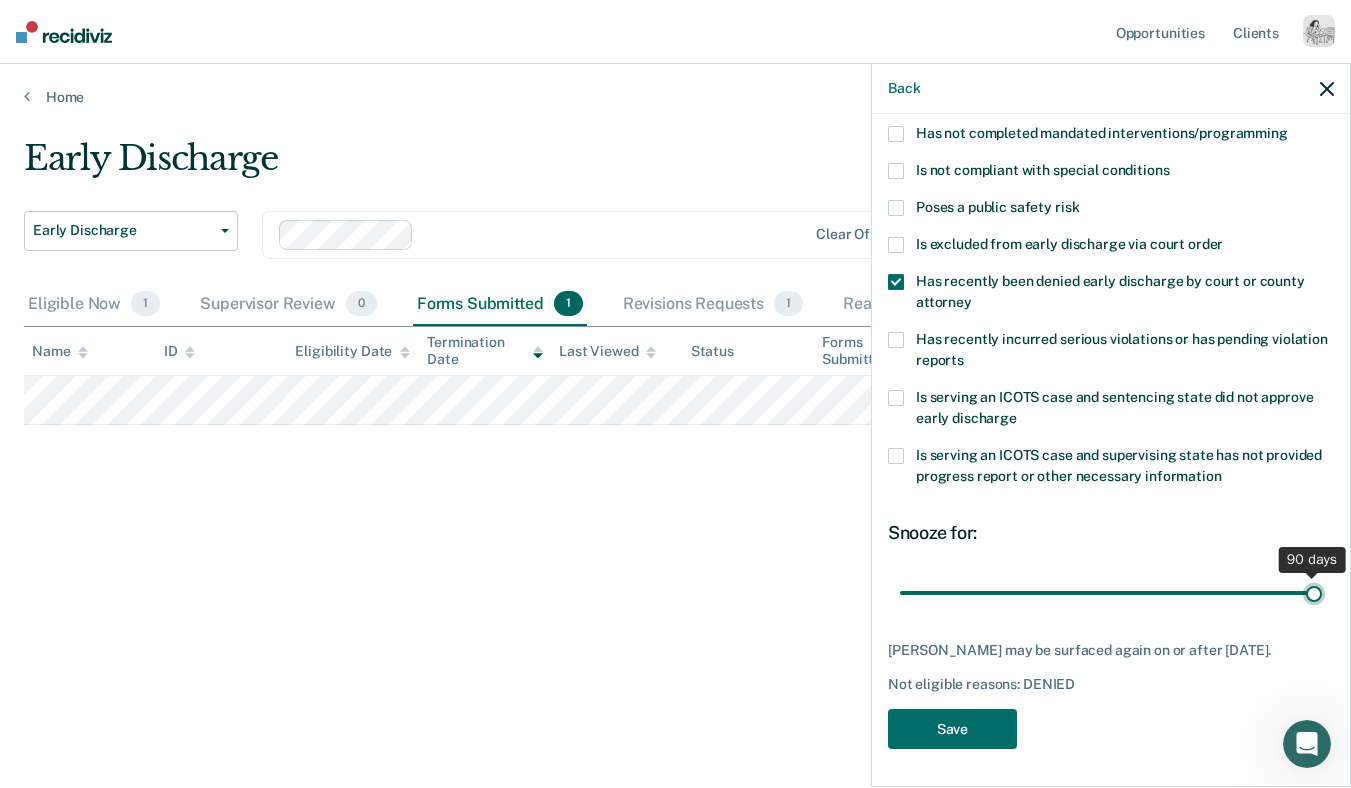 type on "90" 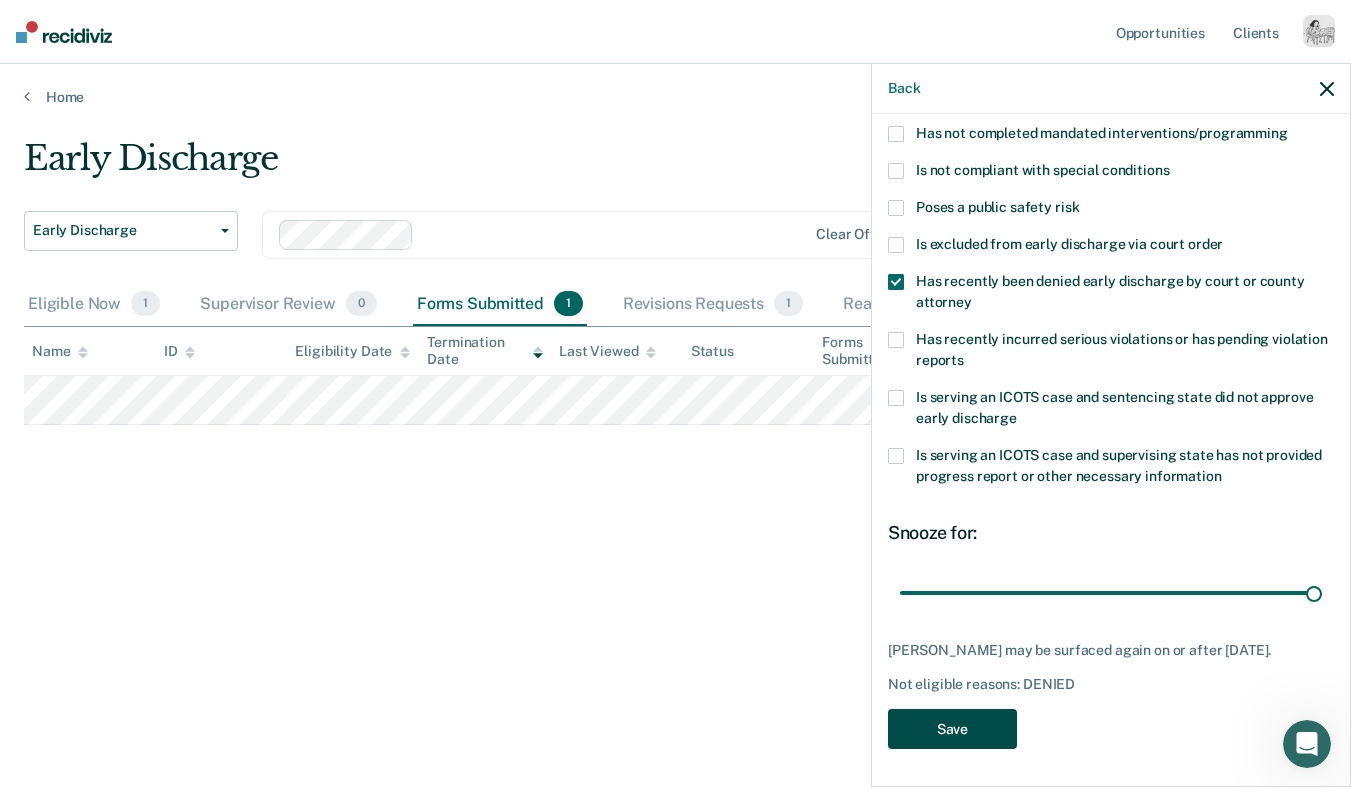 click on "Save" at bounding box center (952, 729) 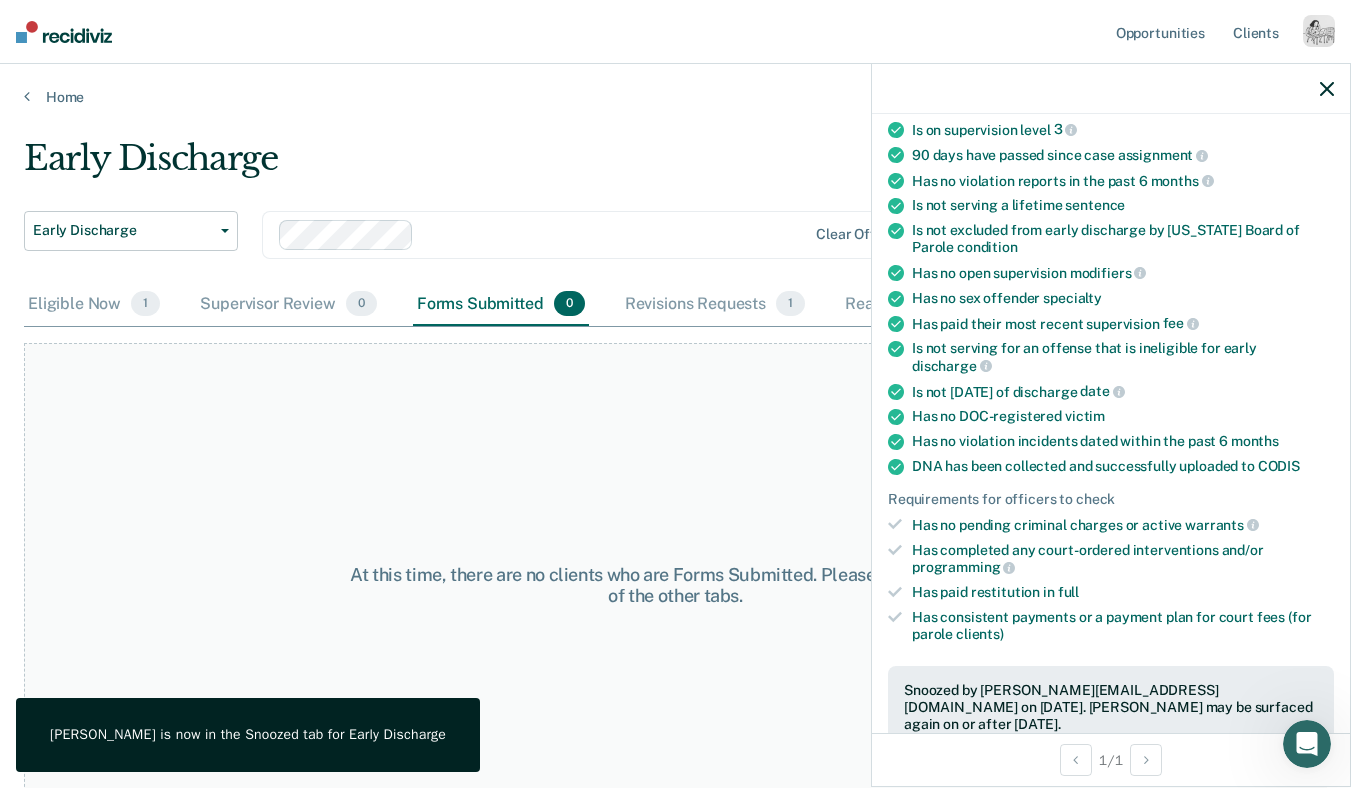 click 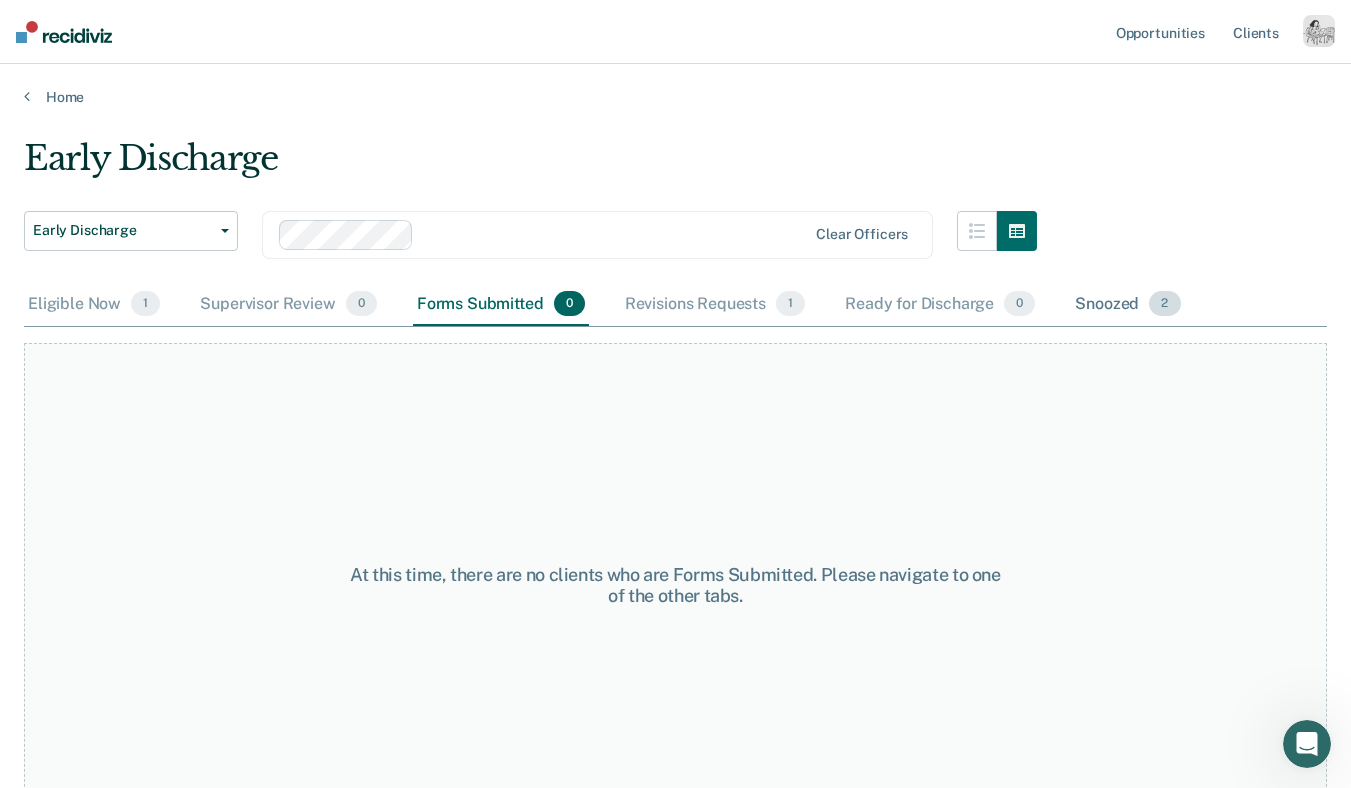 click on "Snoozed 2" at bounding box center [1127, 305] 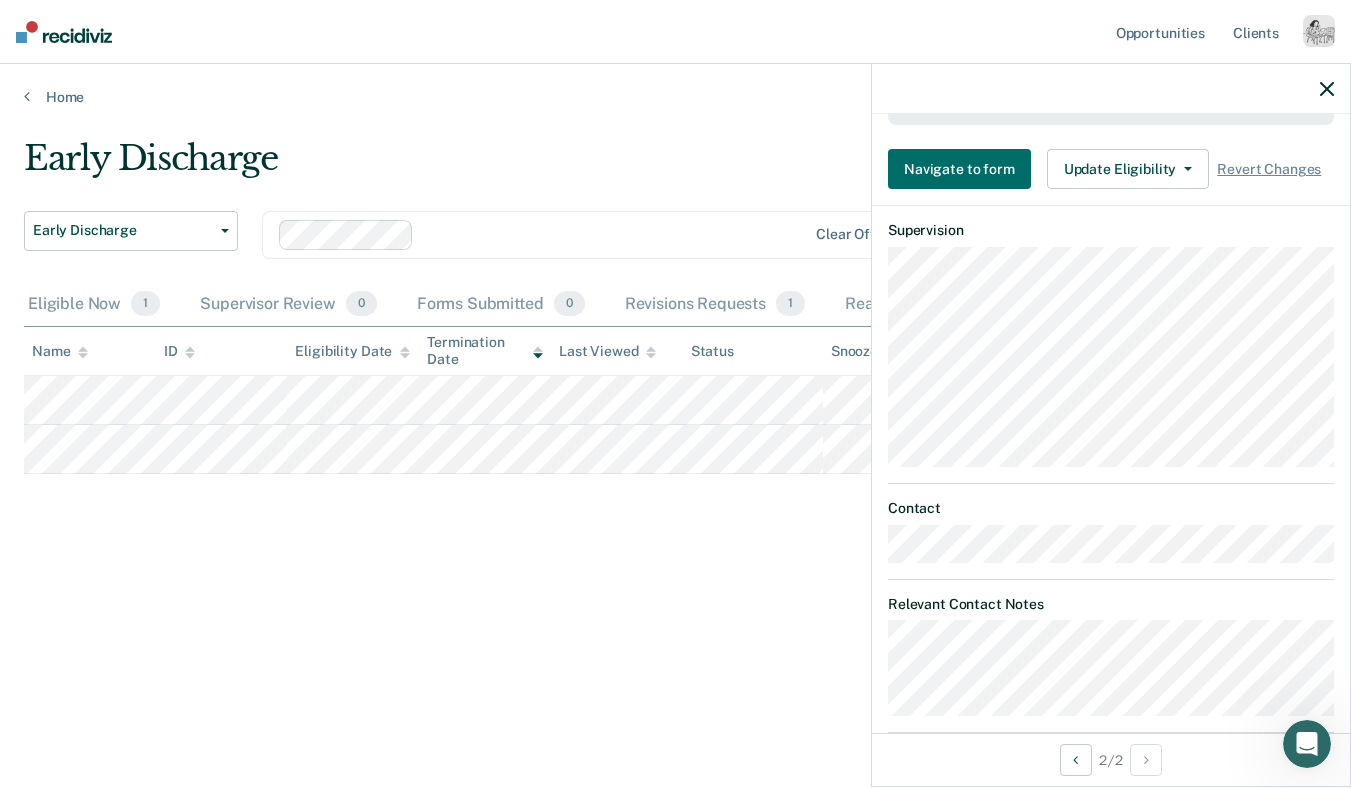 scroll, scrollTop: 651, scrollLeft: 0, axis: vertical 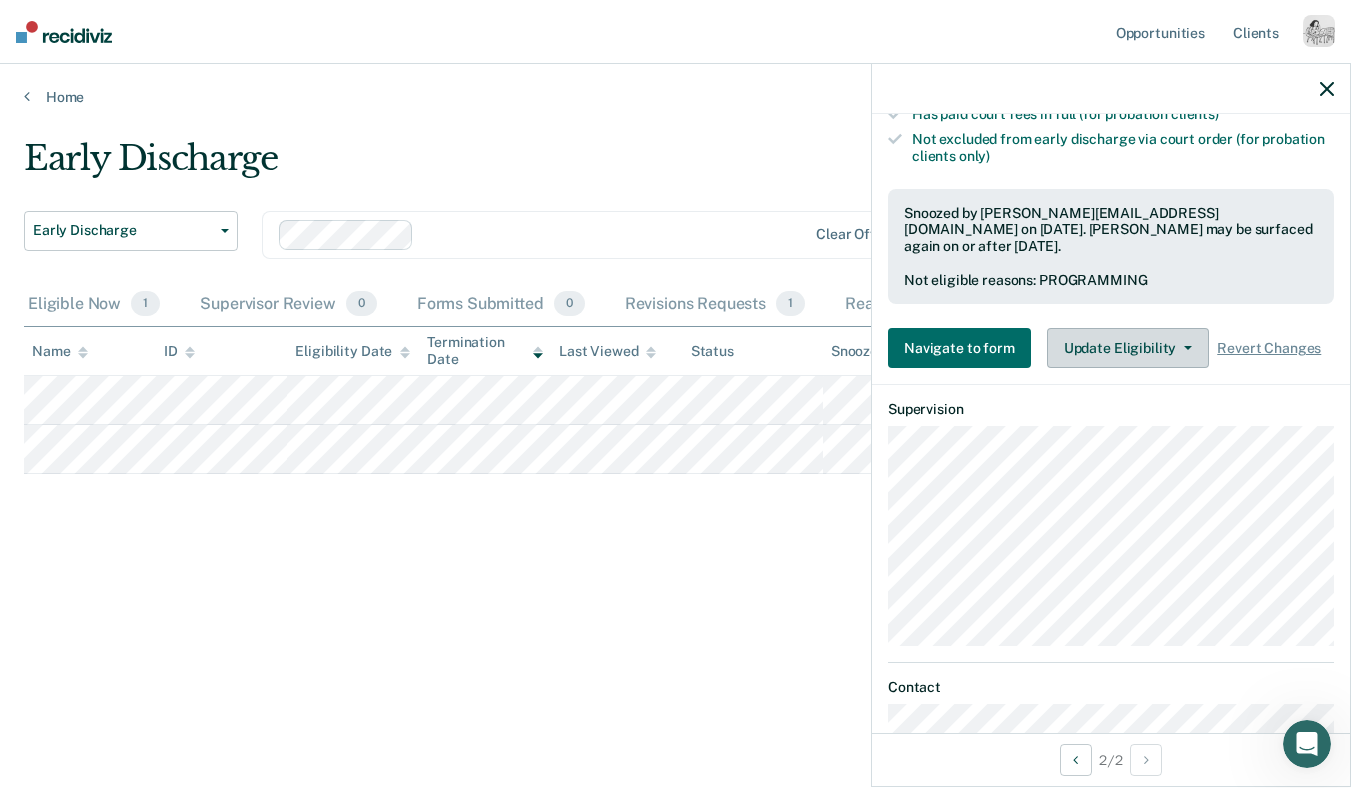 click on "Update Eligibility" at bounding box center [1128, 348] 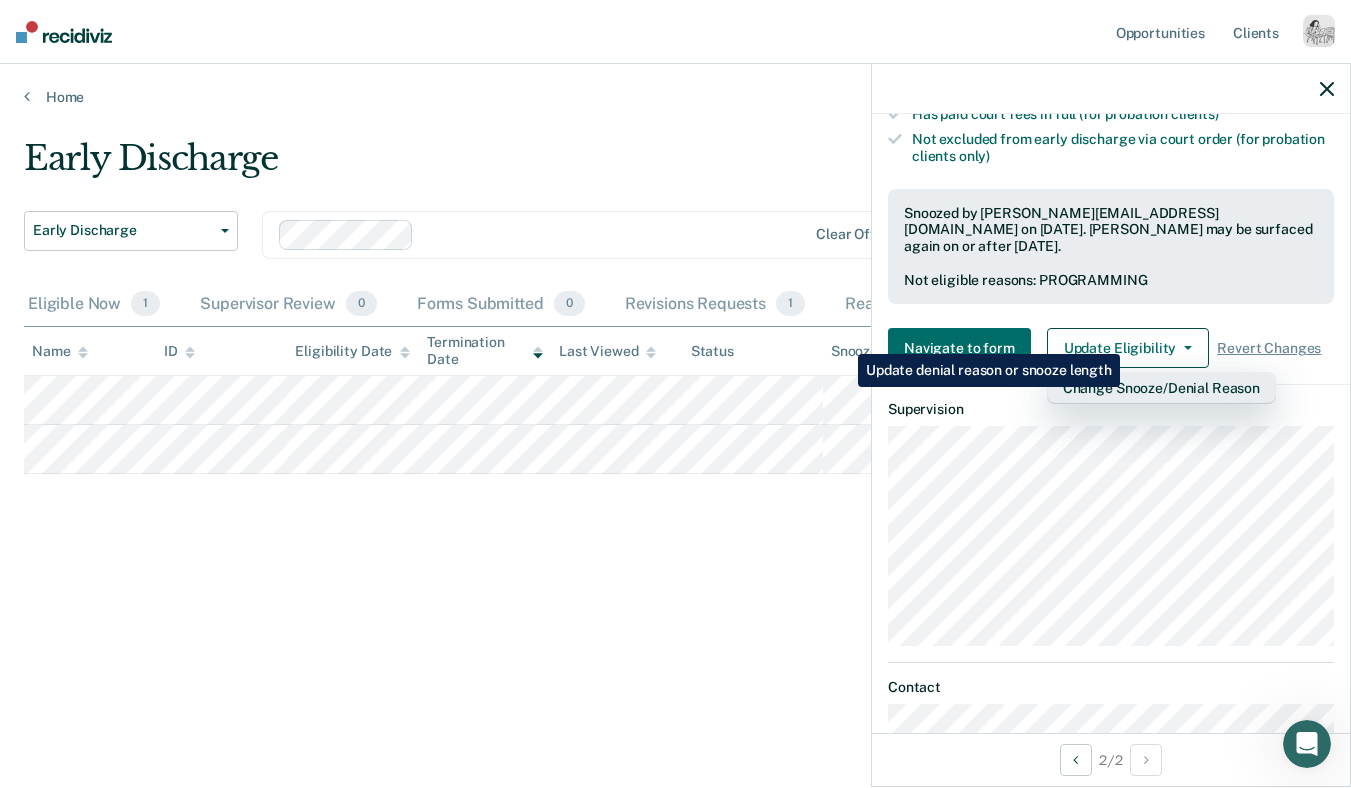 click on "Change Snooze/Denial Reason" at bounding box center (1161, 388) 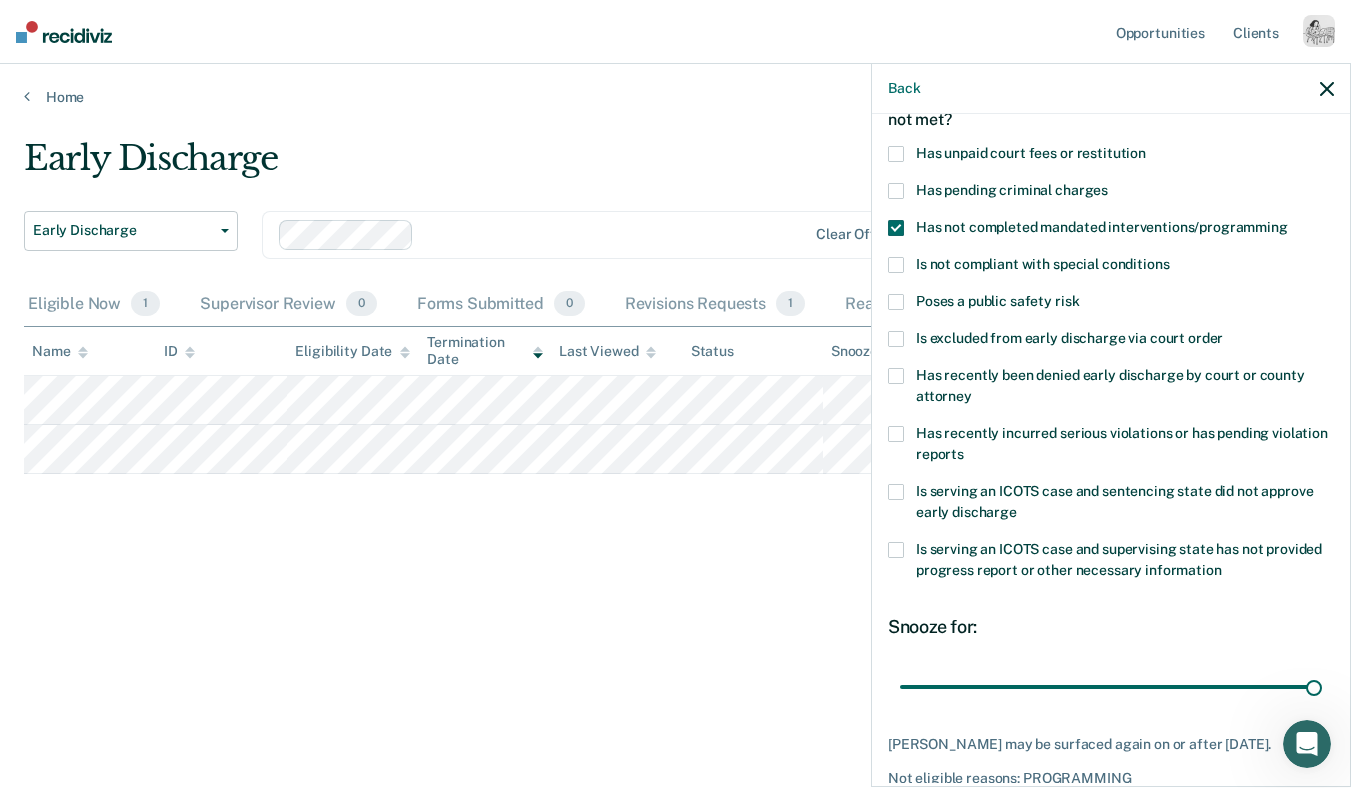 scroll, scrollTop: 120, scrollLeft: 0, axis: vertical 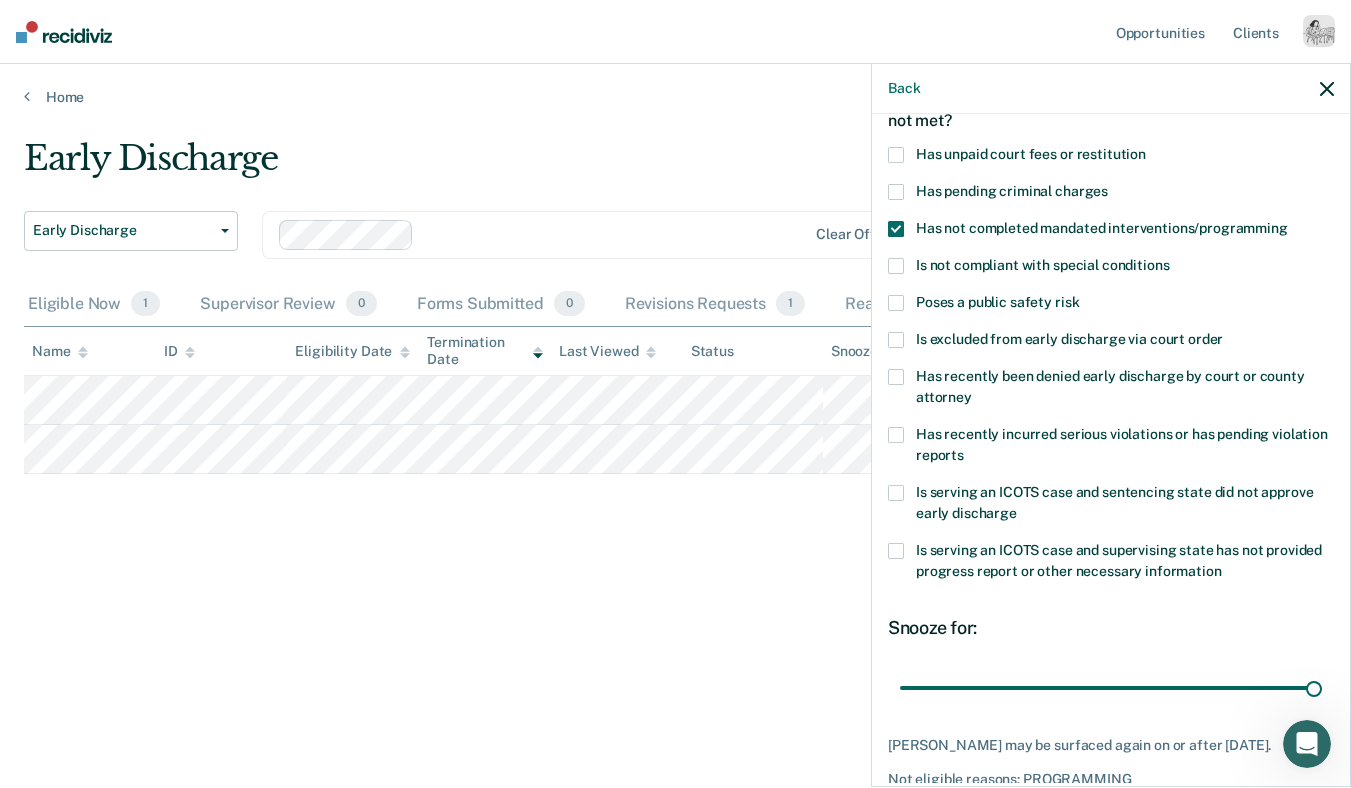 click on "Has not completed mandated interventions/programming" at bounding box center (1111, 231) 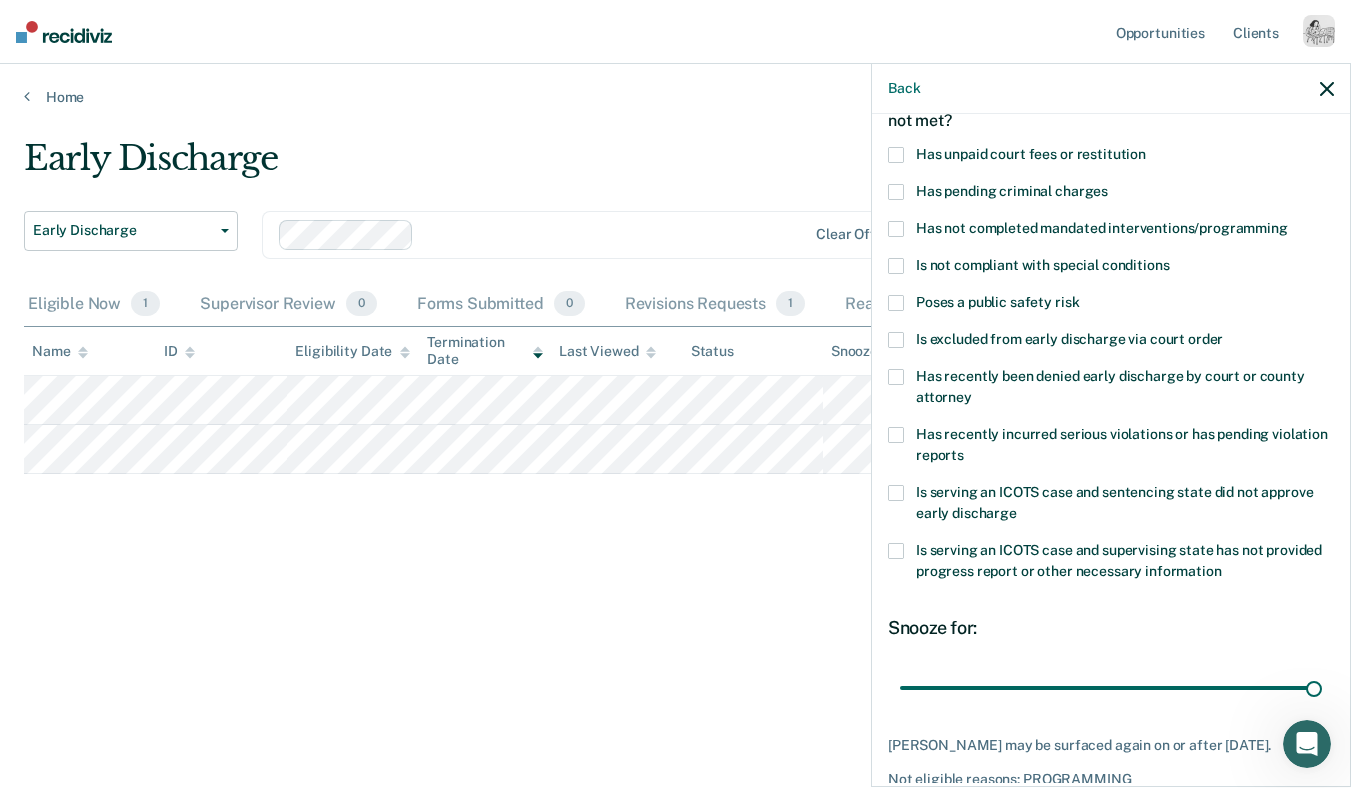 scroll, scrollTop: 12, scrollLeft: 0, axis: vertical 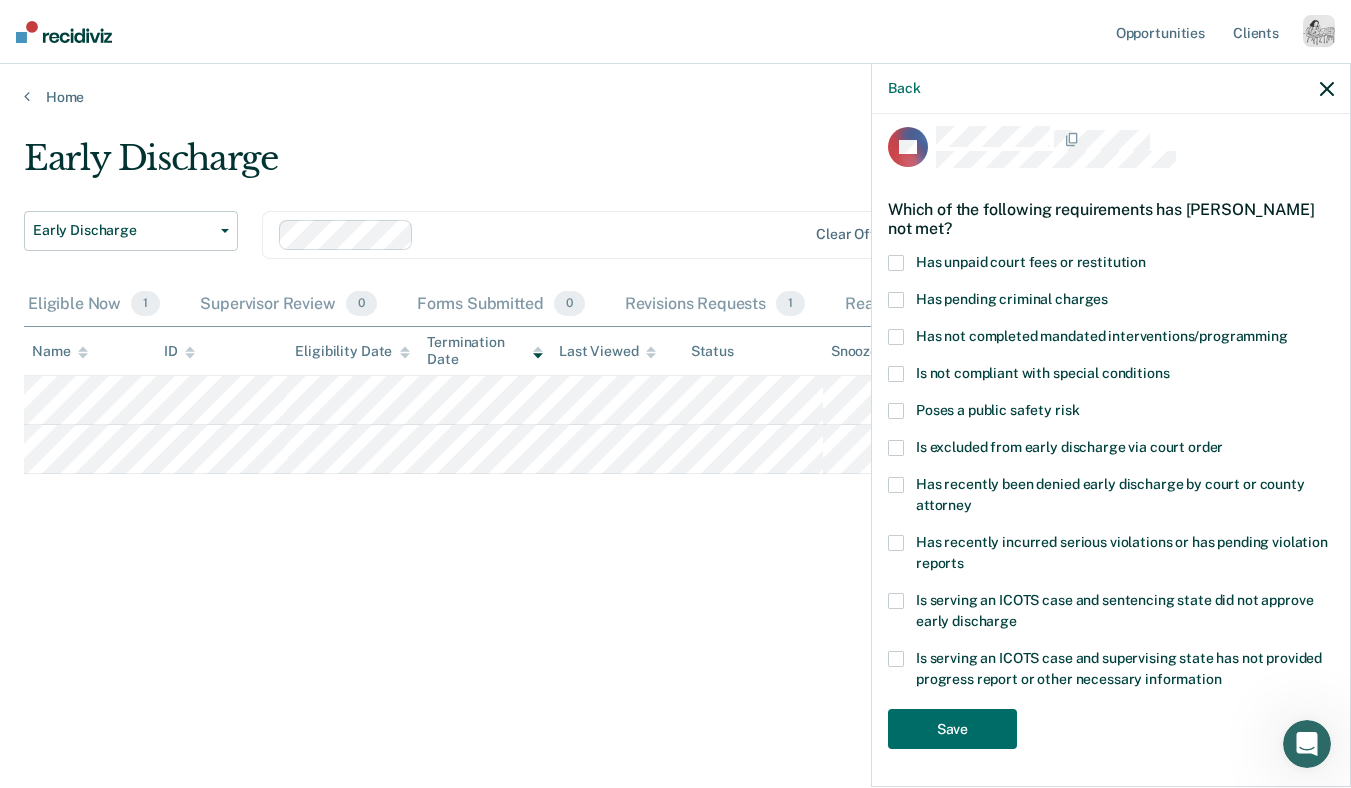 click on "Poses a public safety risk" at bounding box center [1111, 413] 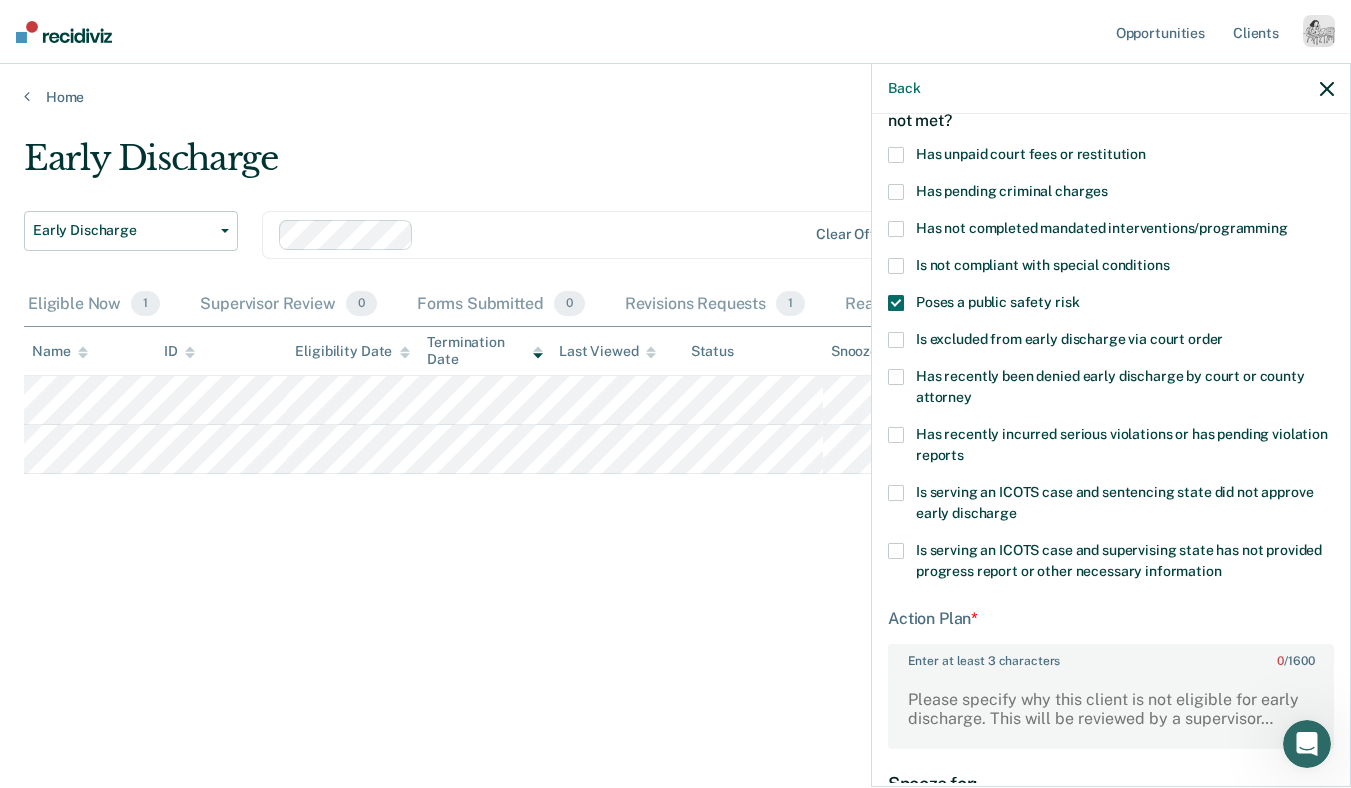 scroll, scrollTop: 371, scrollLeft: 0, axis: vertical 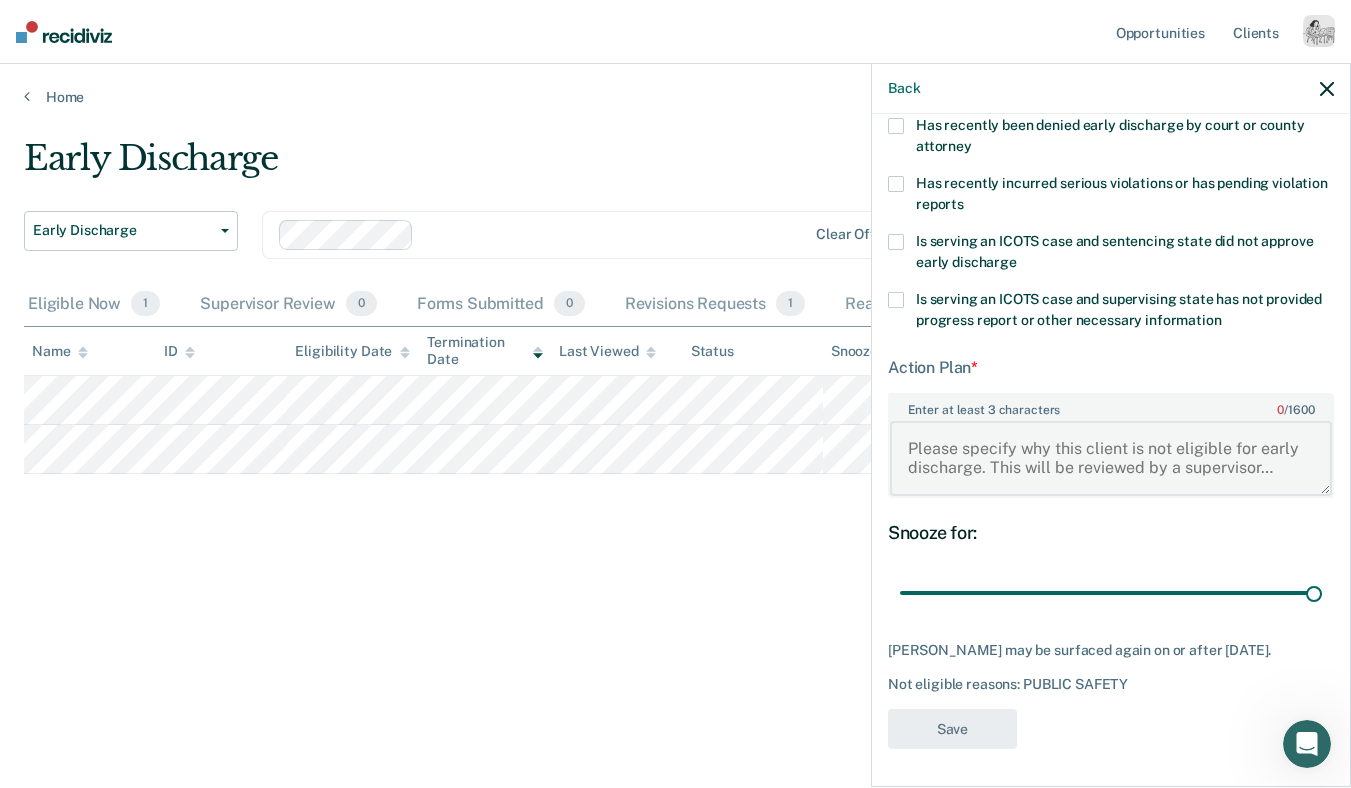 click on "Enter at least 3 characters 0  /  1600" at bounding box center (1111, 458) 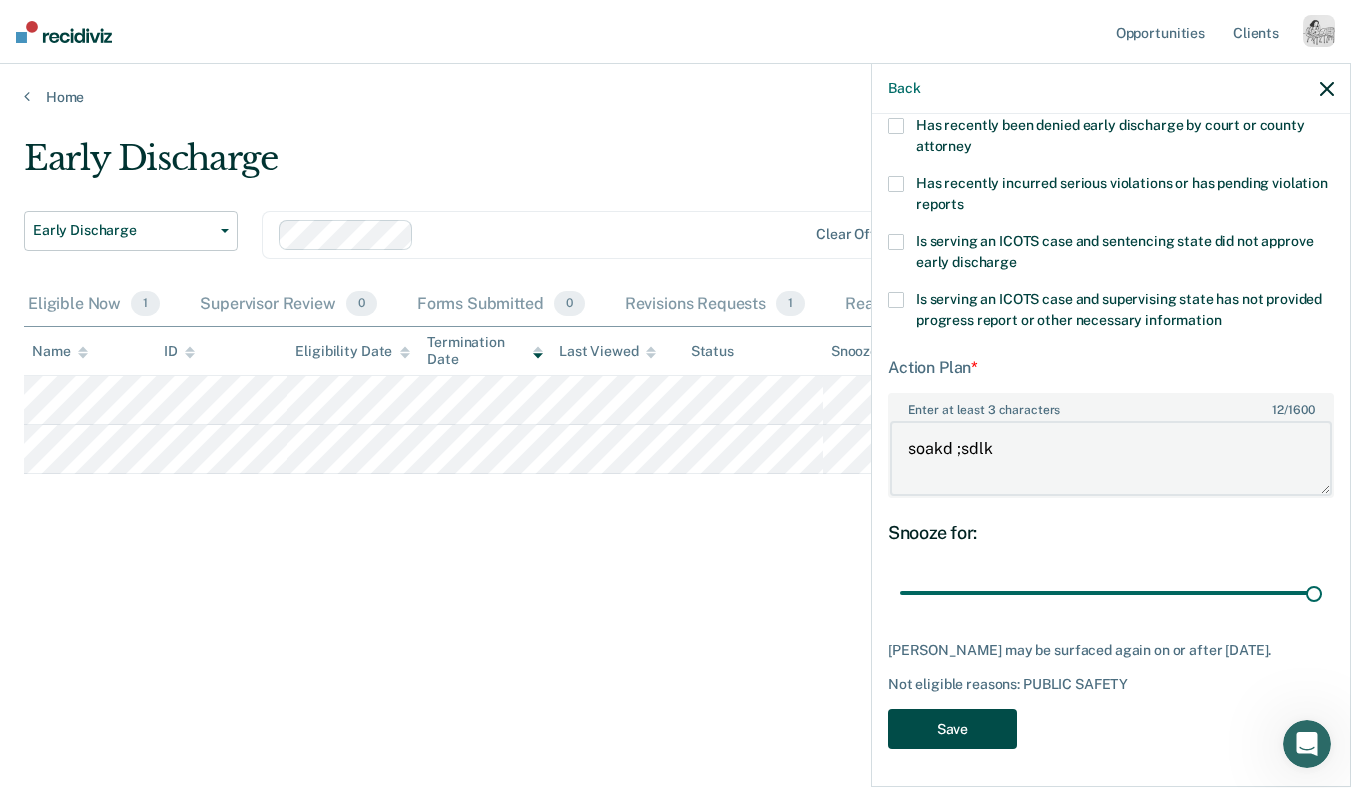 type on "soakd ;sdlk" 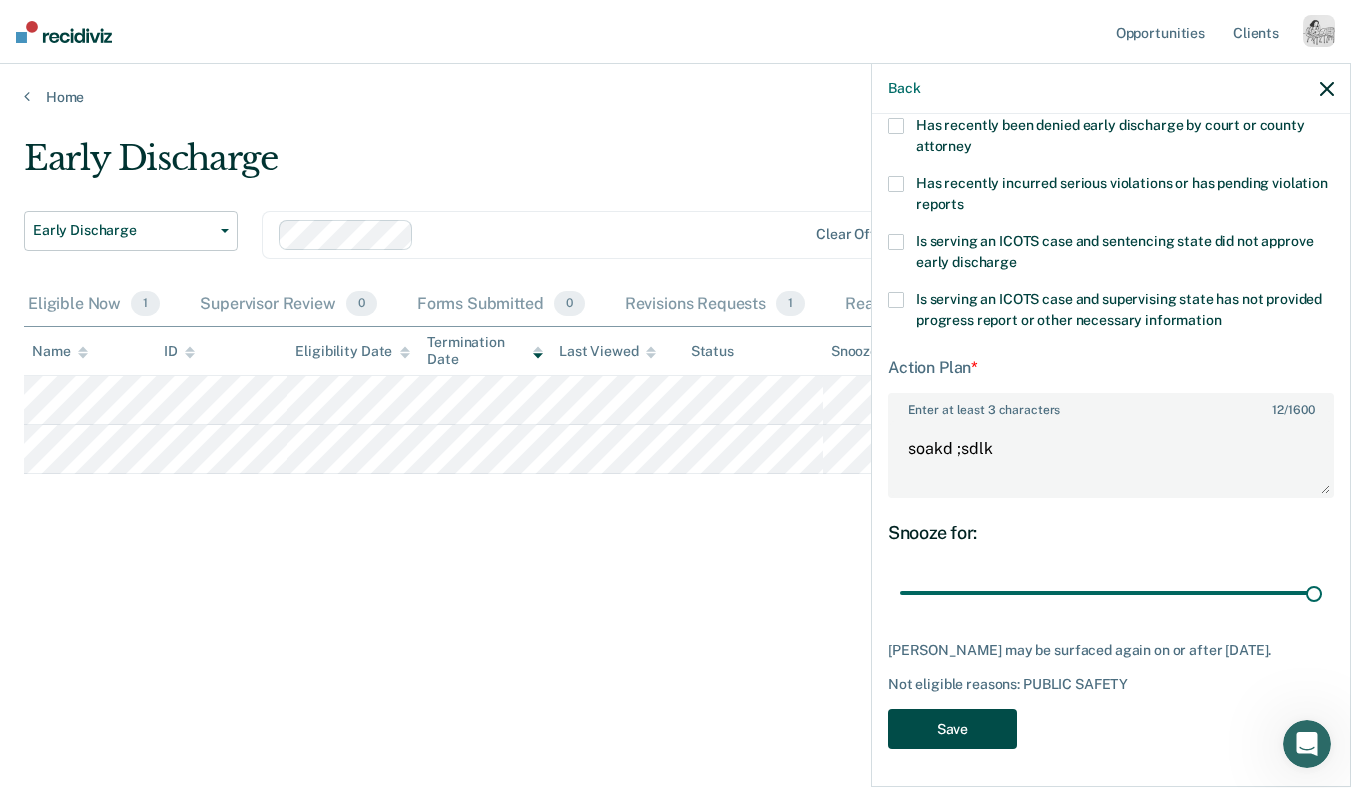 click on "Save" at bounding box center [952, 729] 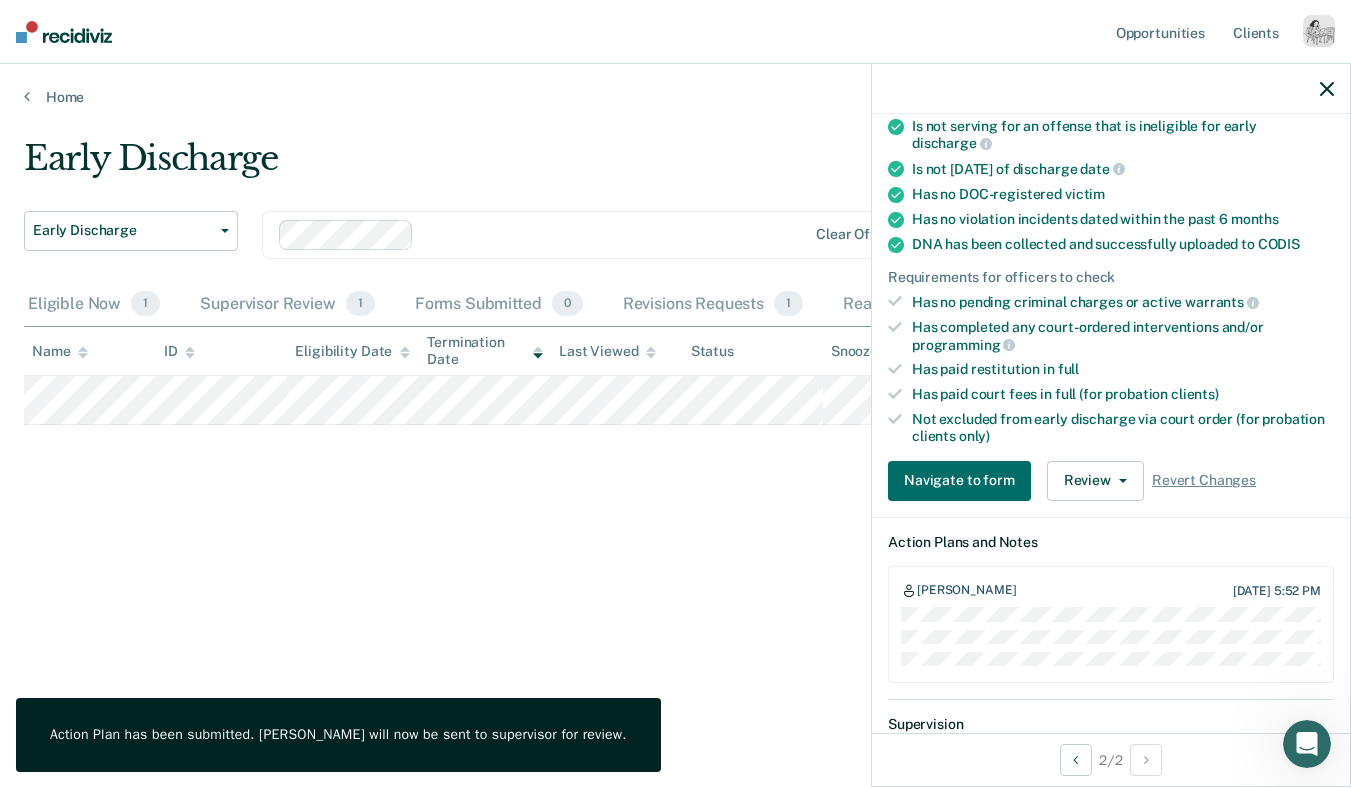 click at bounding box center [1111, 89] 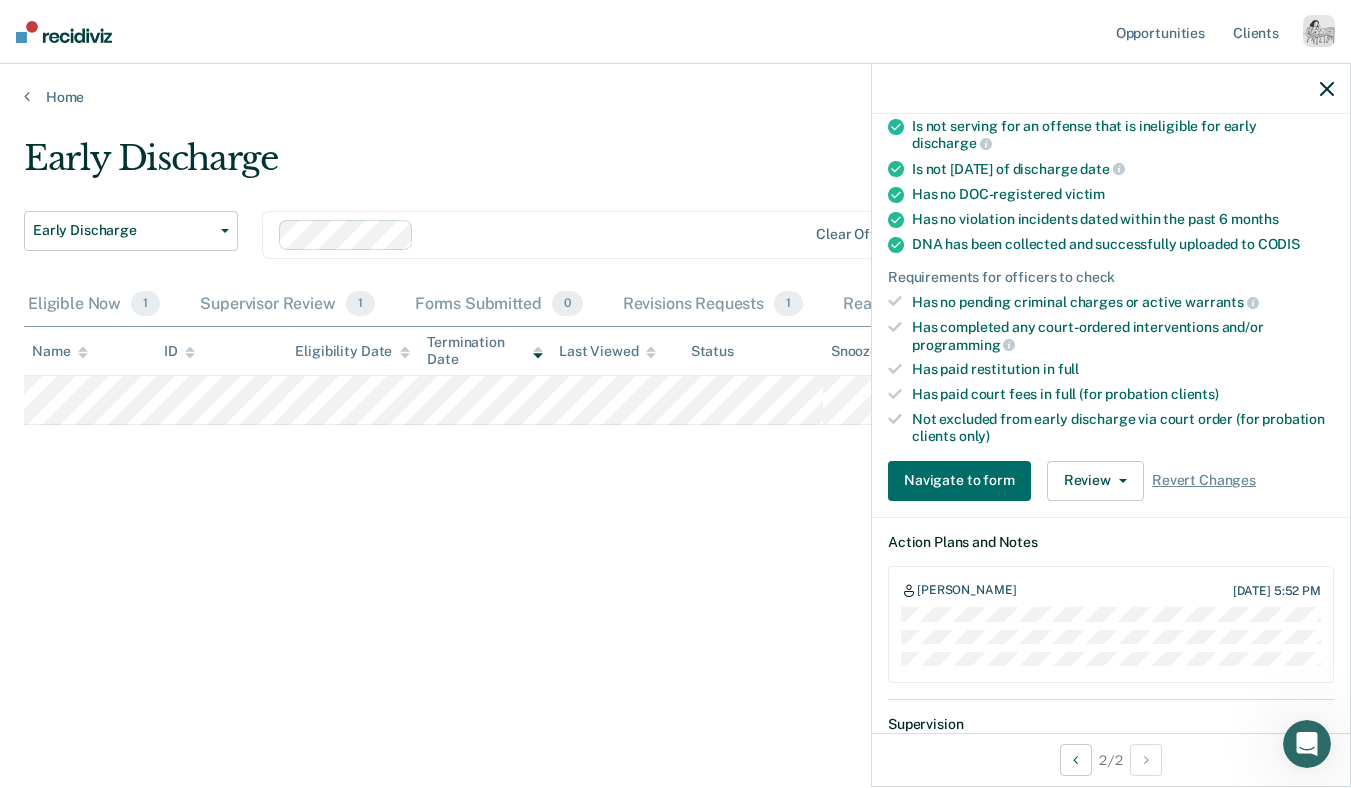 click at bounding box center [1111, 89] 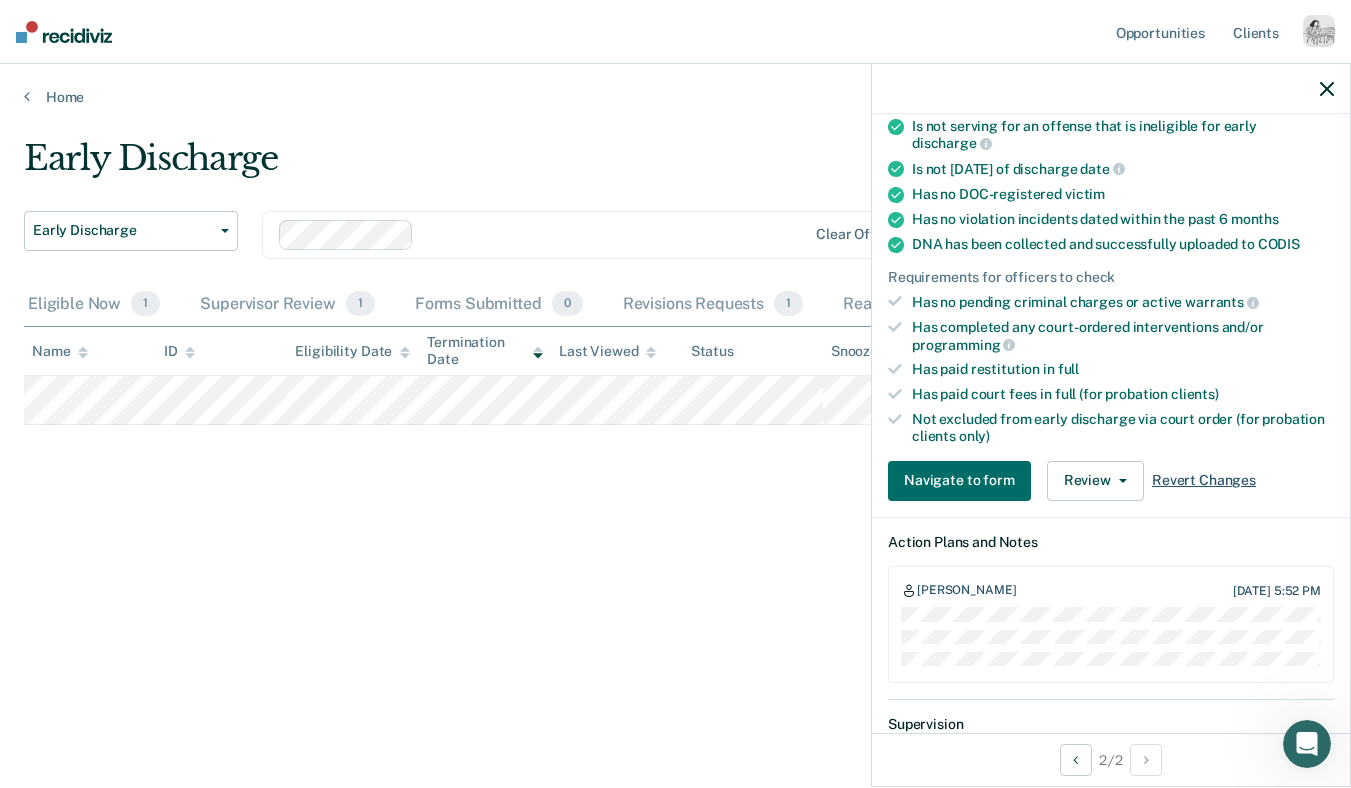 click on "Revert Changes" at bounding box center [1204, 480] 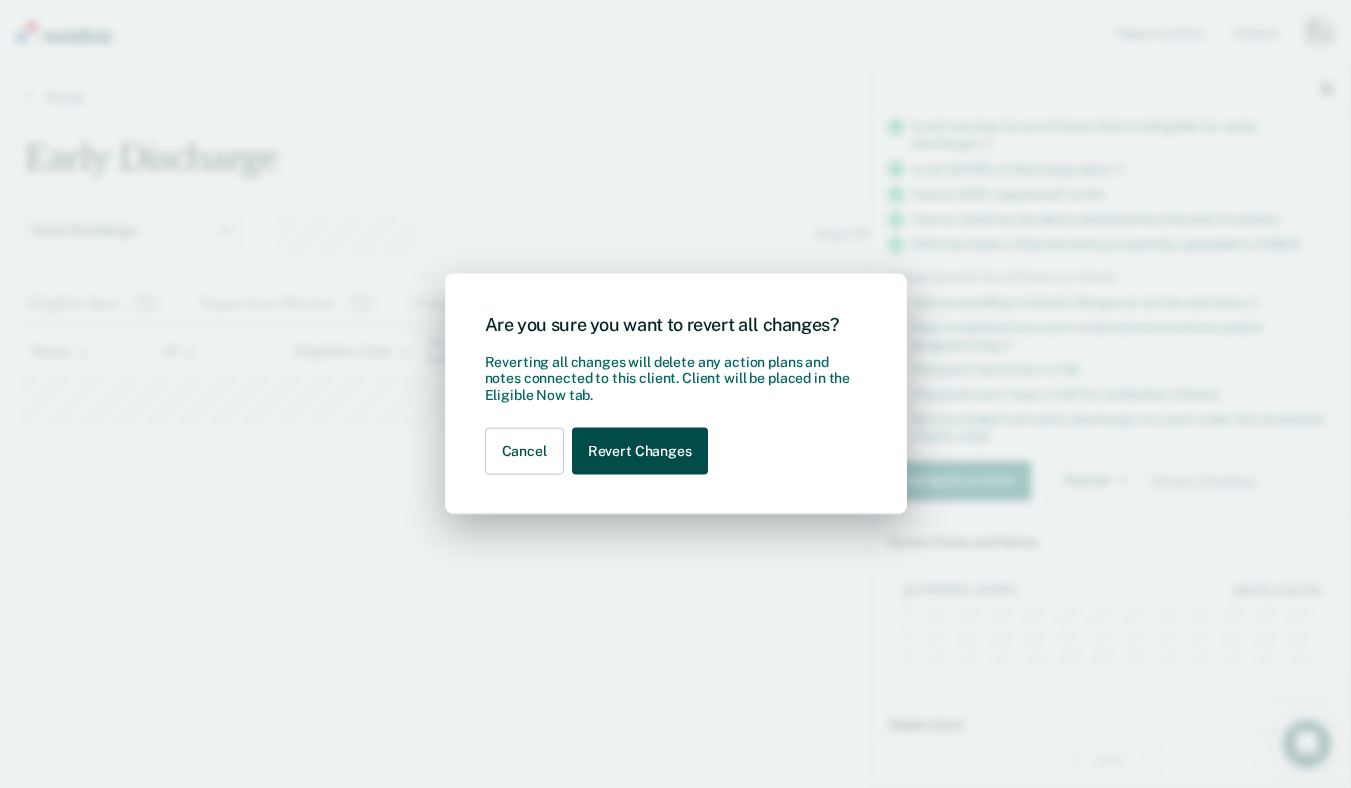 click on "Revert Changes" at bounding box center (640, 451) 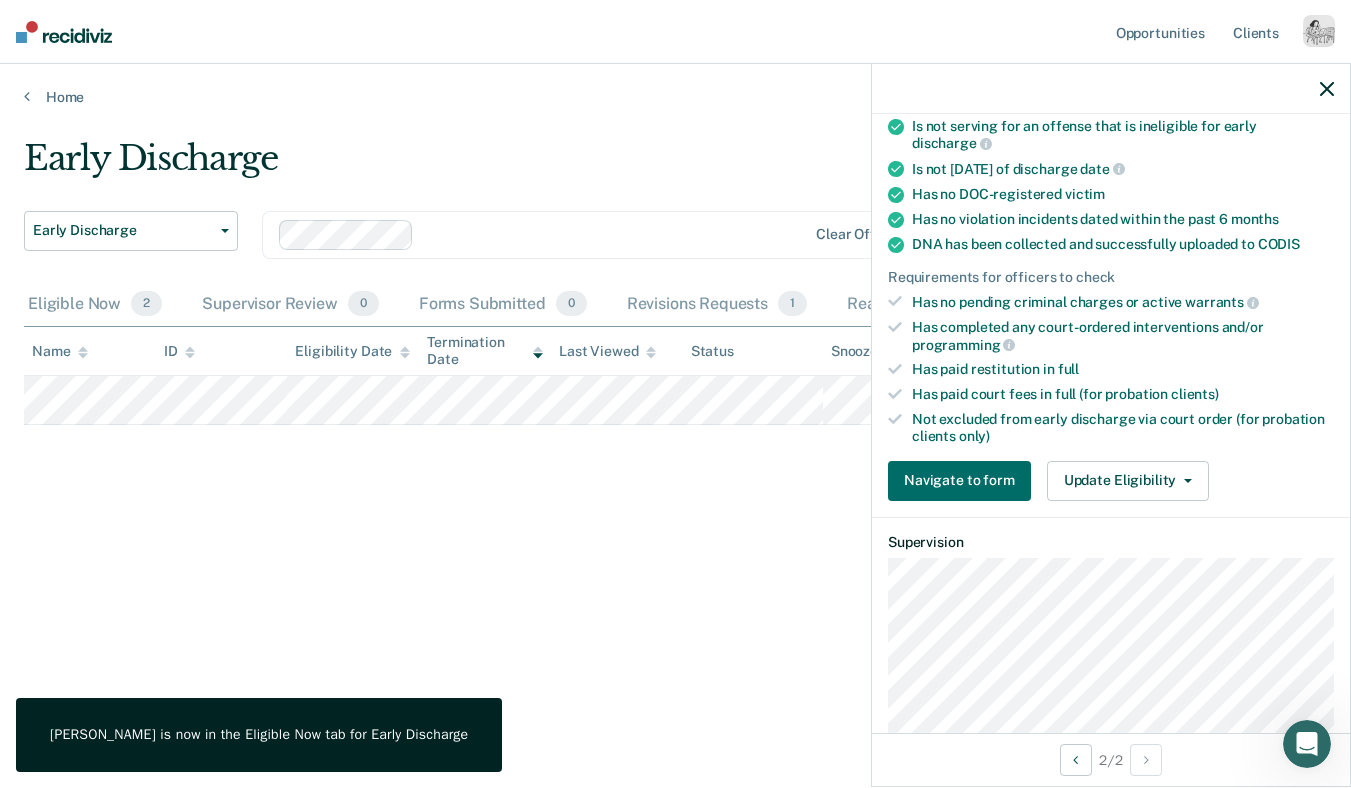 click 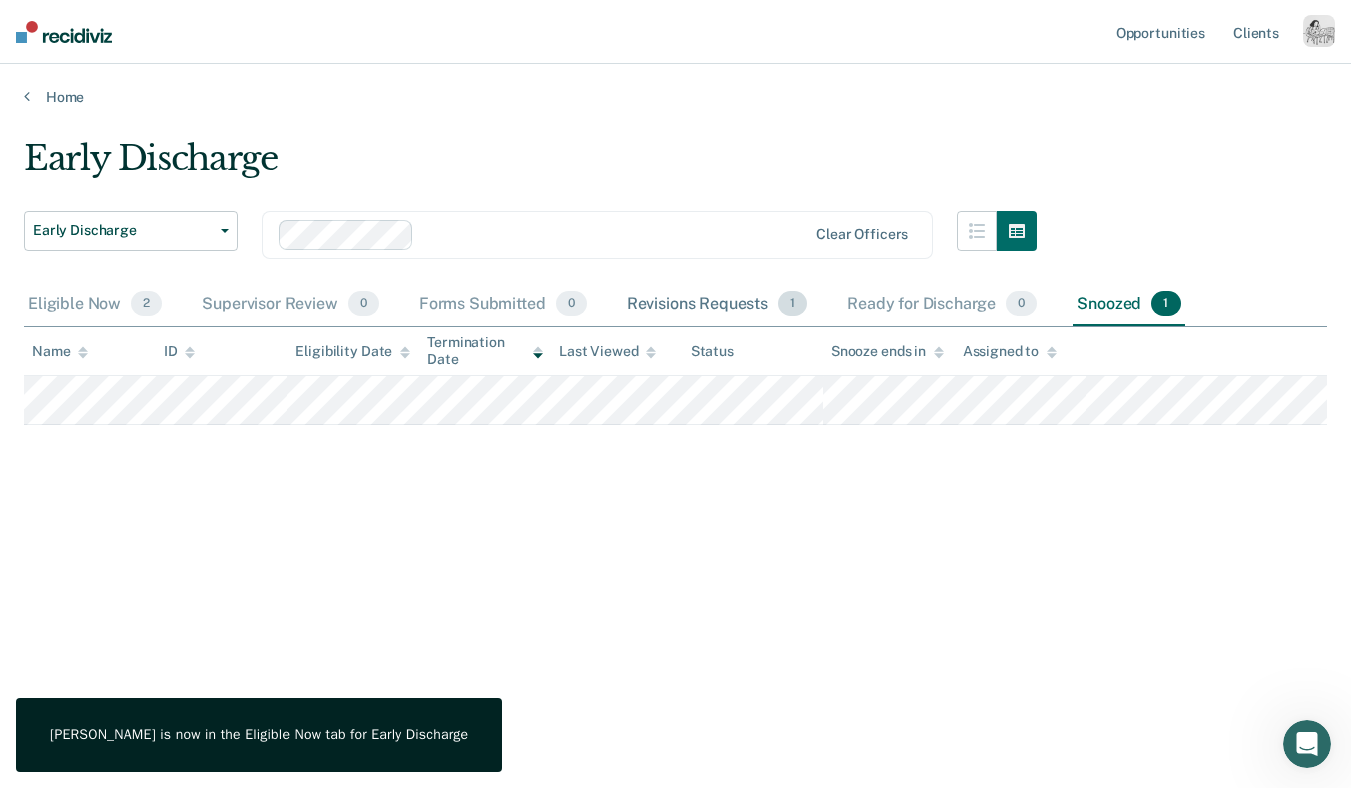 click on "Revisions Requests 1" at bounding box center [717, 305] 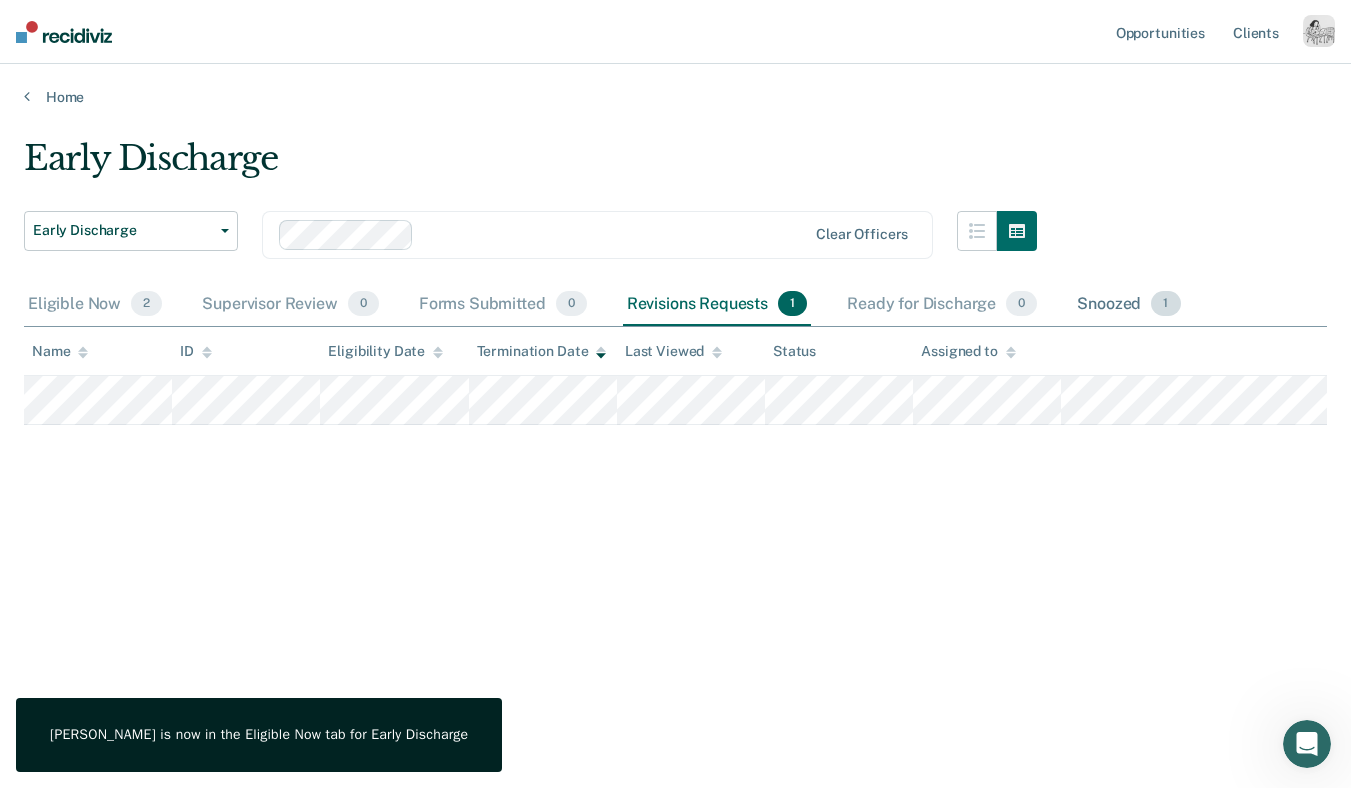click on "Snoozed 1" at bounding box center (1128, 305) 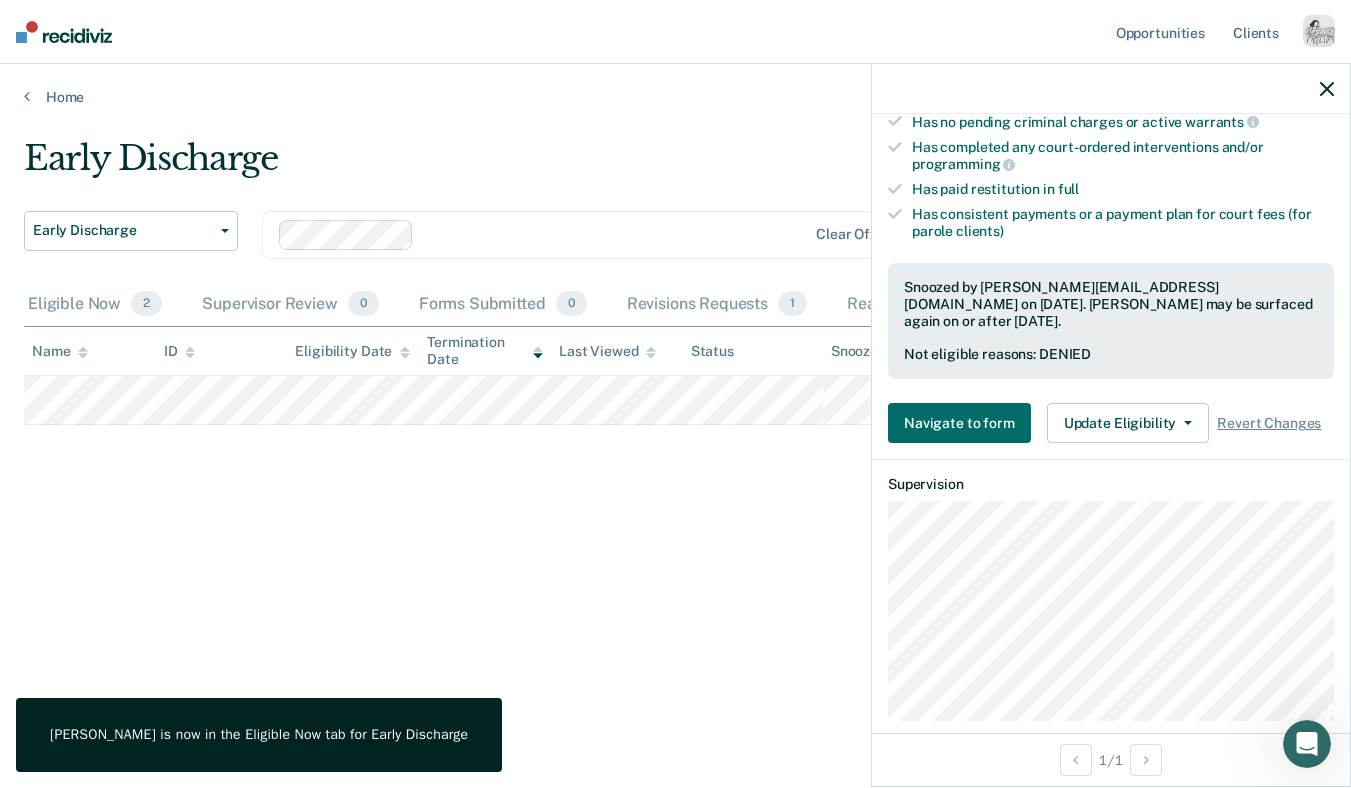 scroll, scrollTop: 667, scrollLeft: 0, axis: vertical 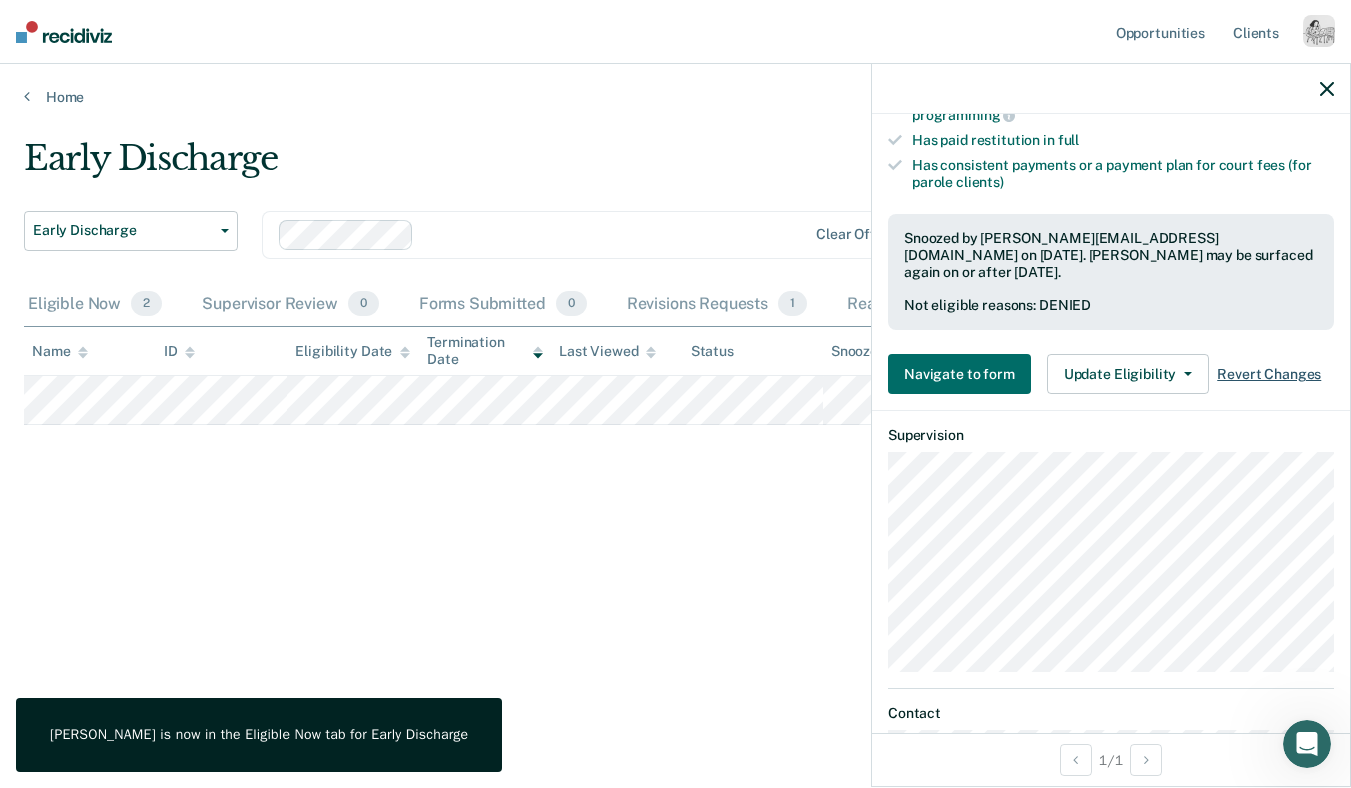 click on "Revert Changes" at bounding box center (1269, 374) 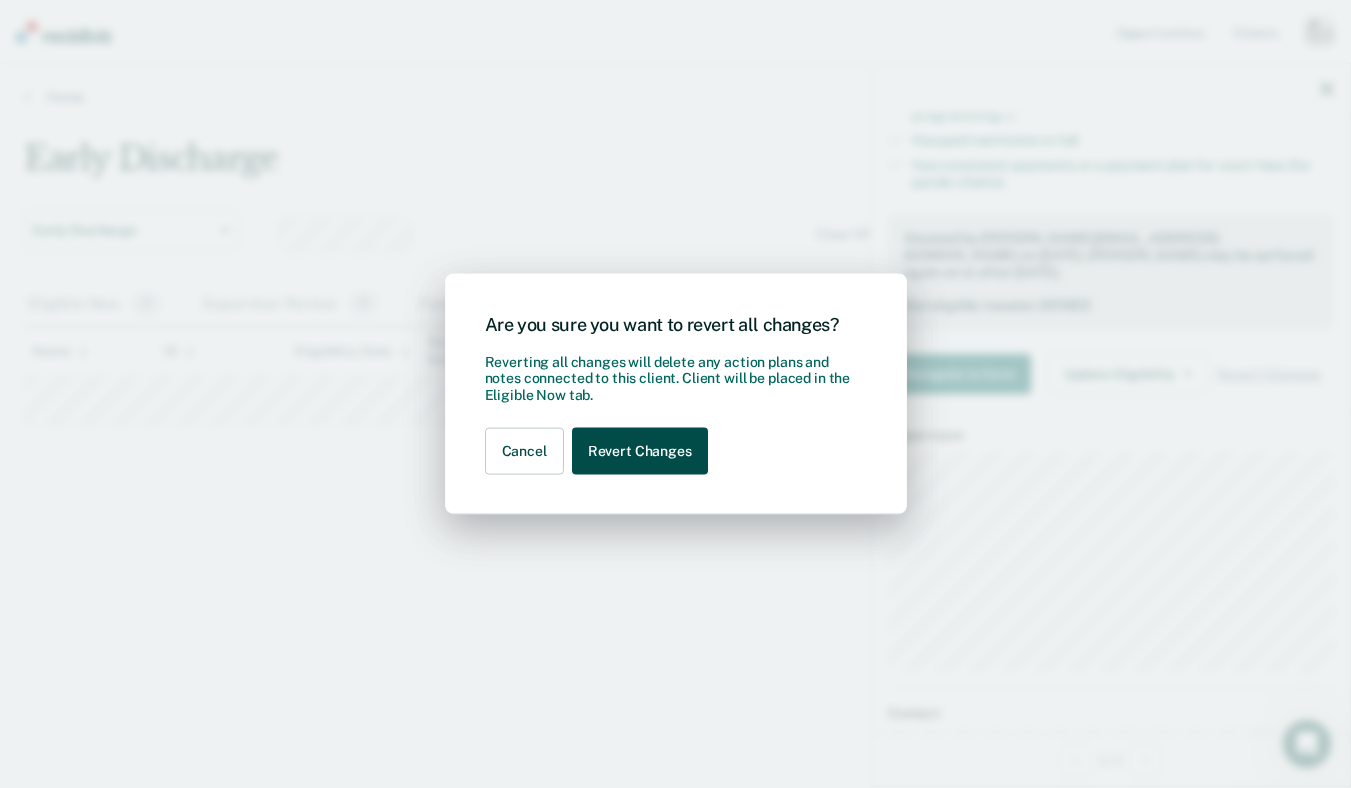 click on "Revert Changes" at bounding box center [640, 451] 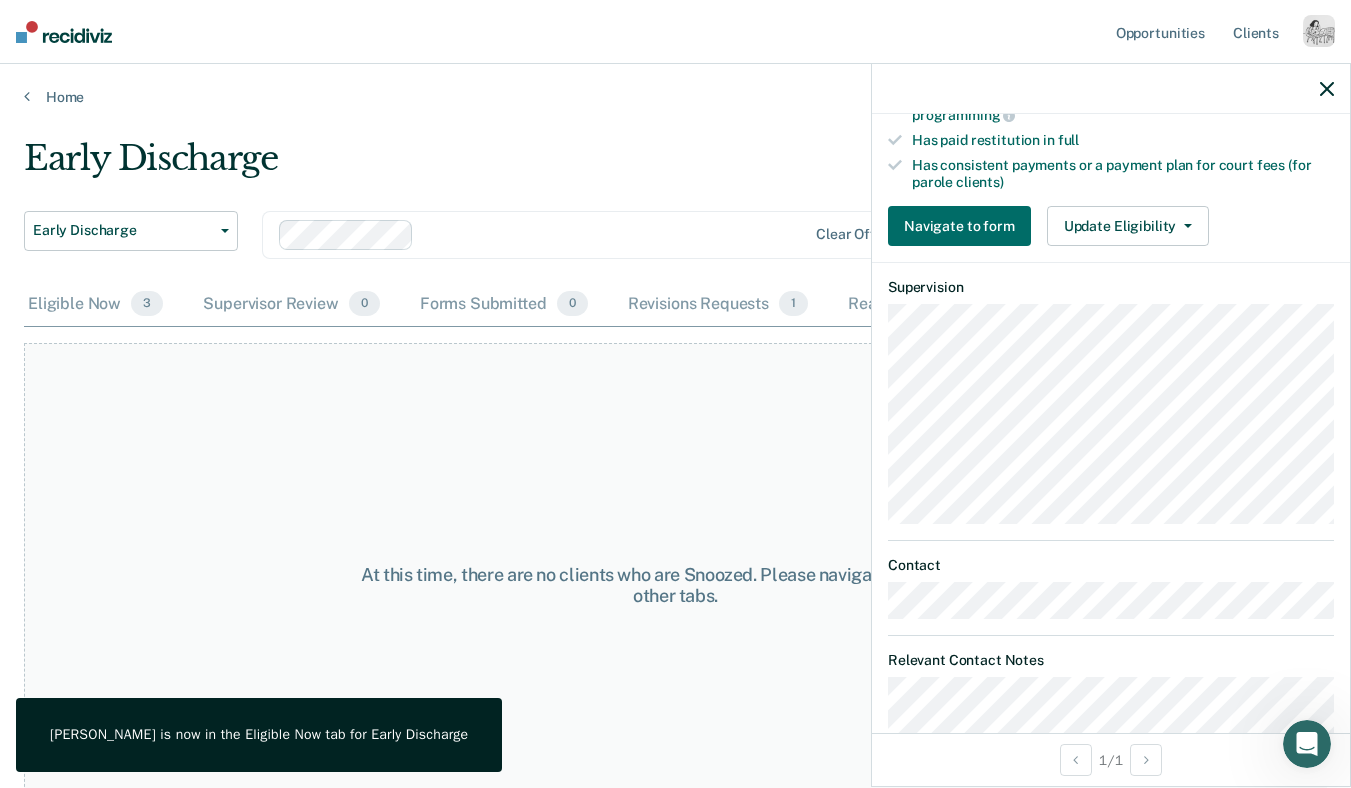 click at bounding box center (1111, 89) 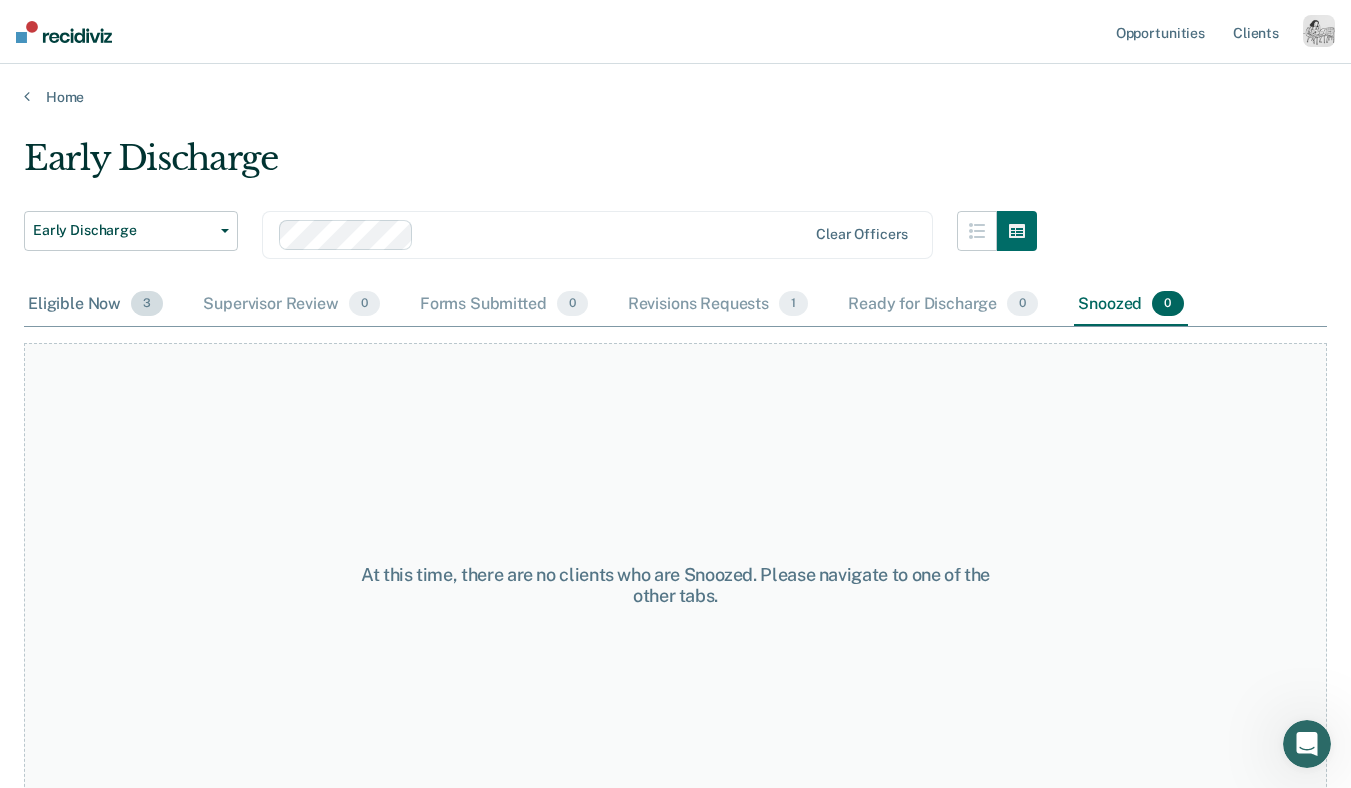click on "Eligible Now 3" at bounding box center [95, 305] 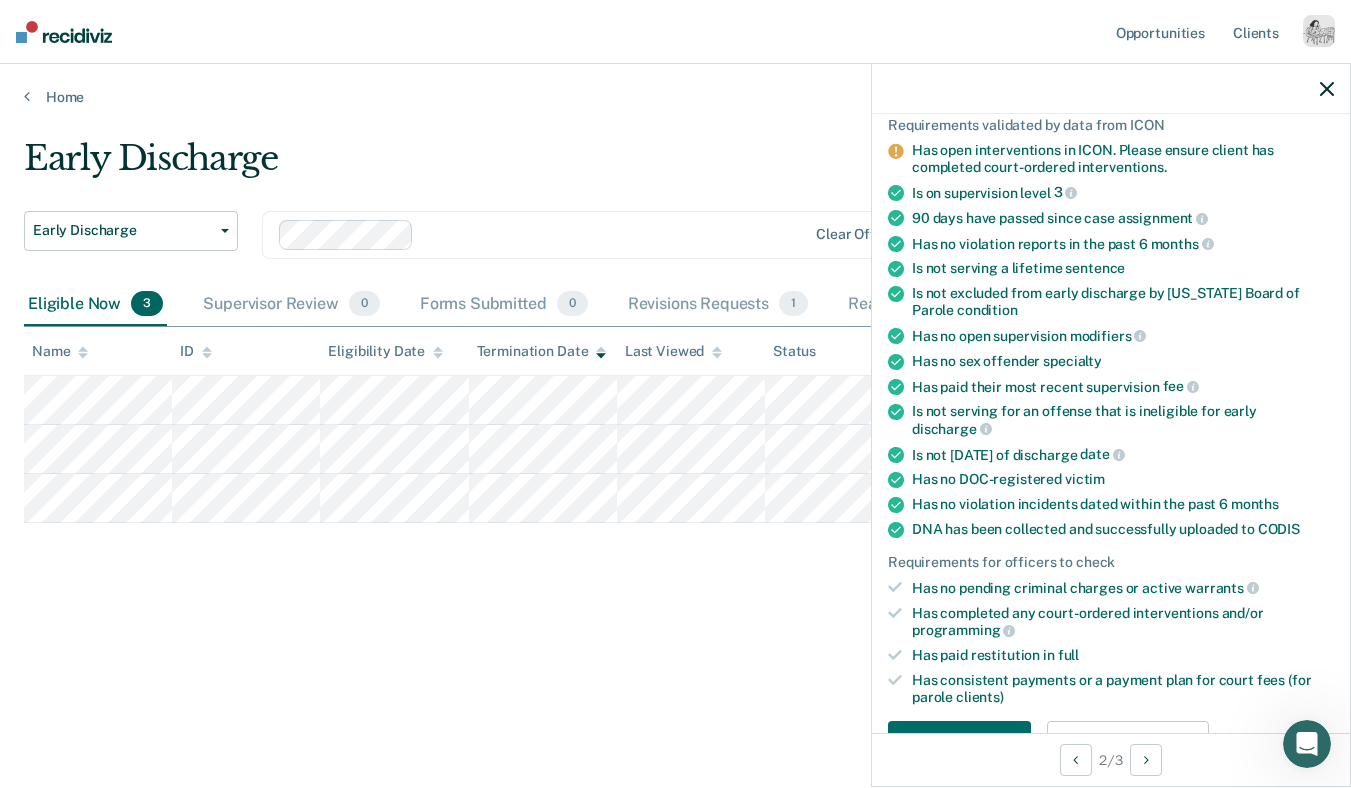 scroll, scrollTop: 187, scrollLeft: 0, axis: vertical 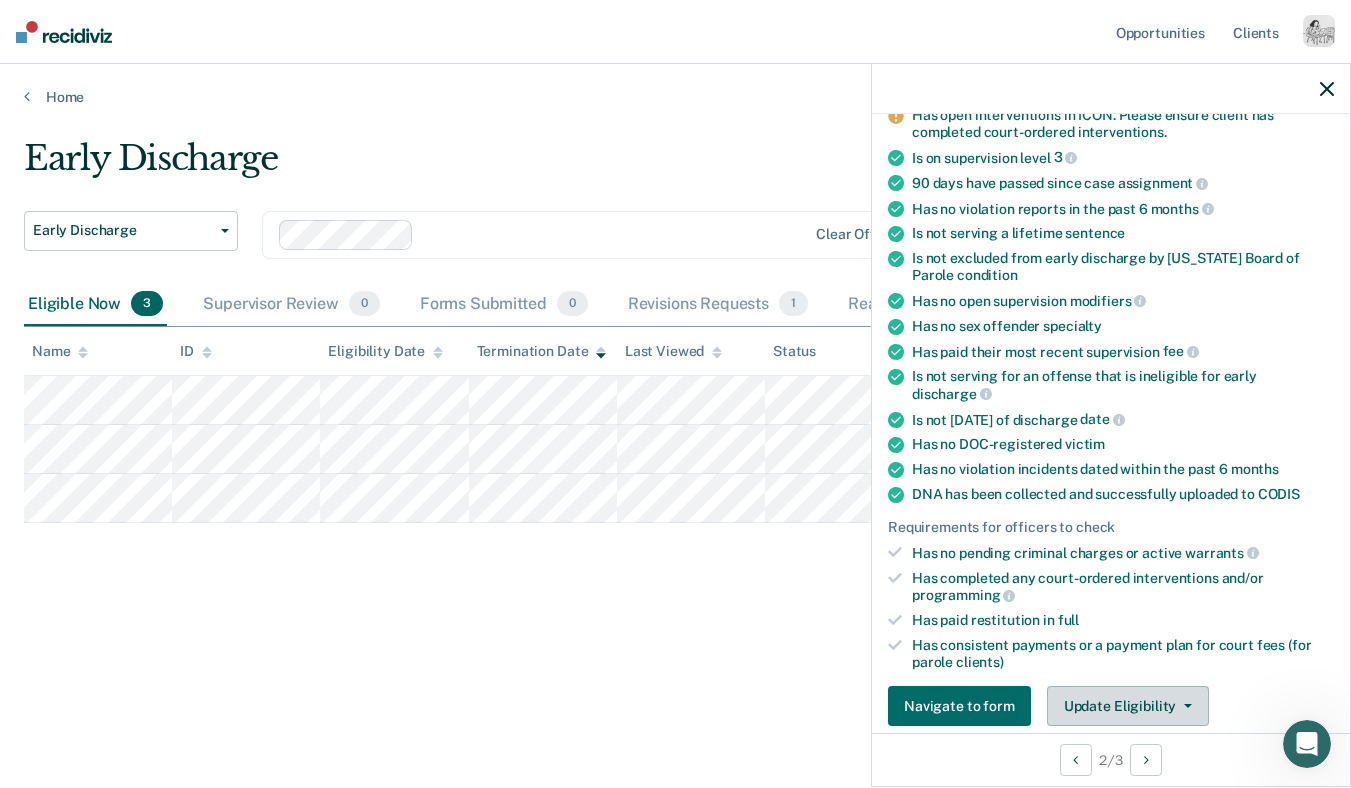 click on "Update Eligibility" at bounding box center [1128, 706] 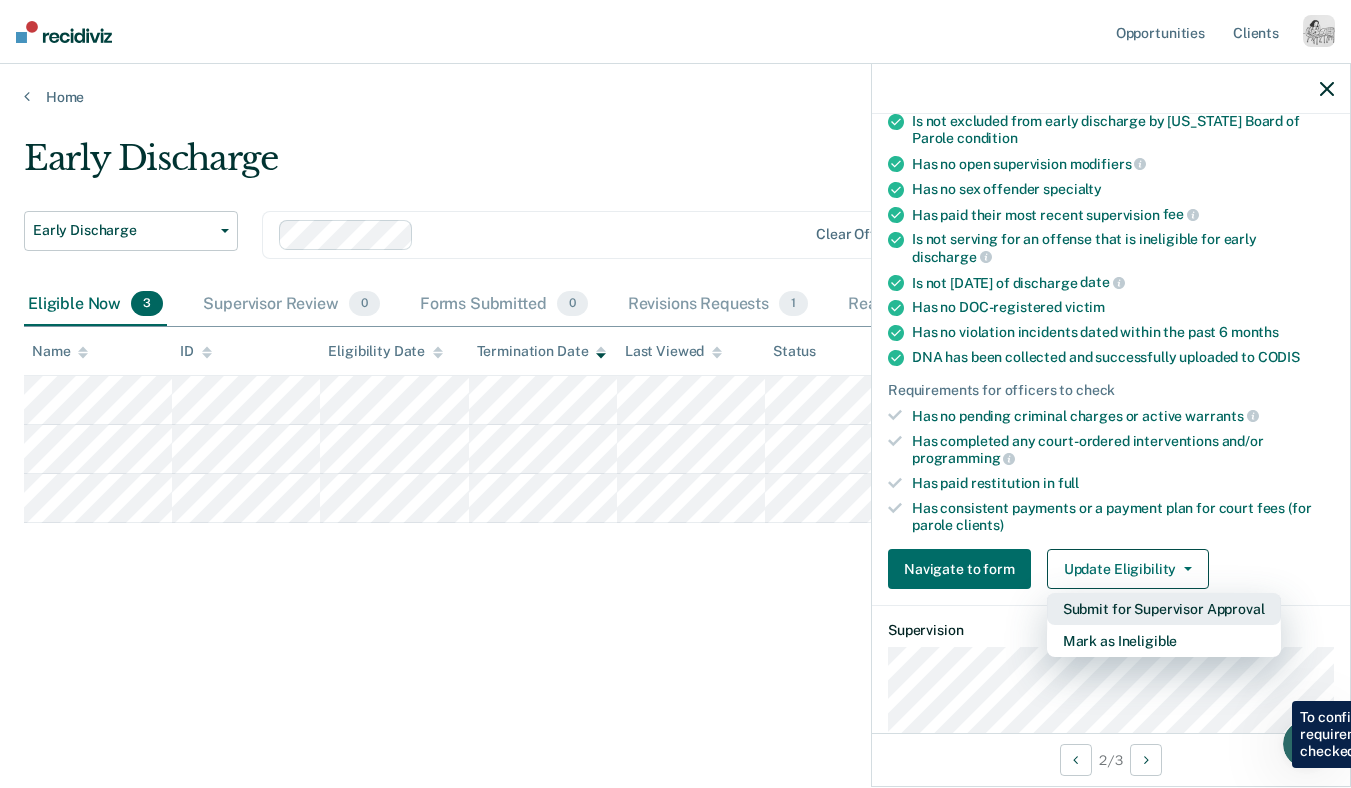 scroll, scrollTop: 328, scrollLeft: 0, axis: vertical 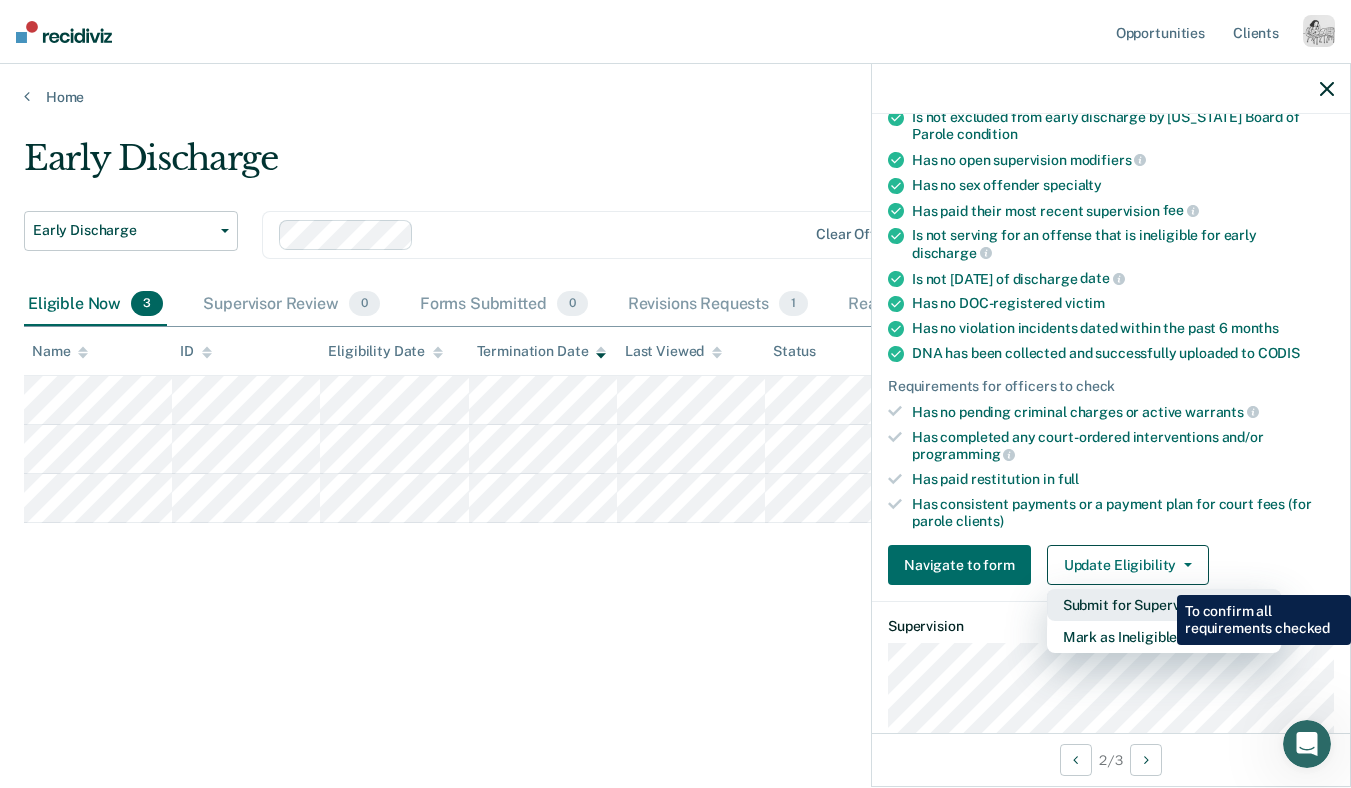 click on "Submit for Supervisor Approval" at bounding box center [1164, 605] 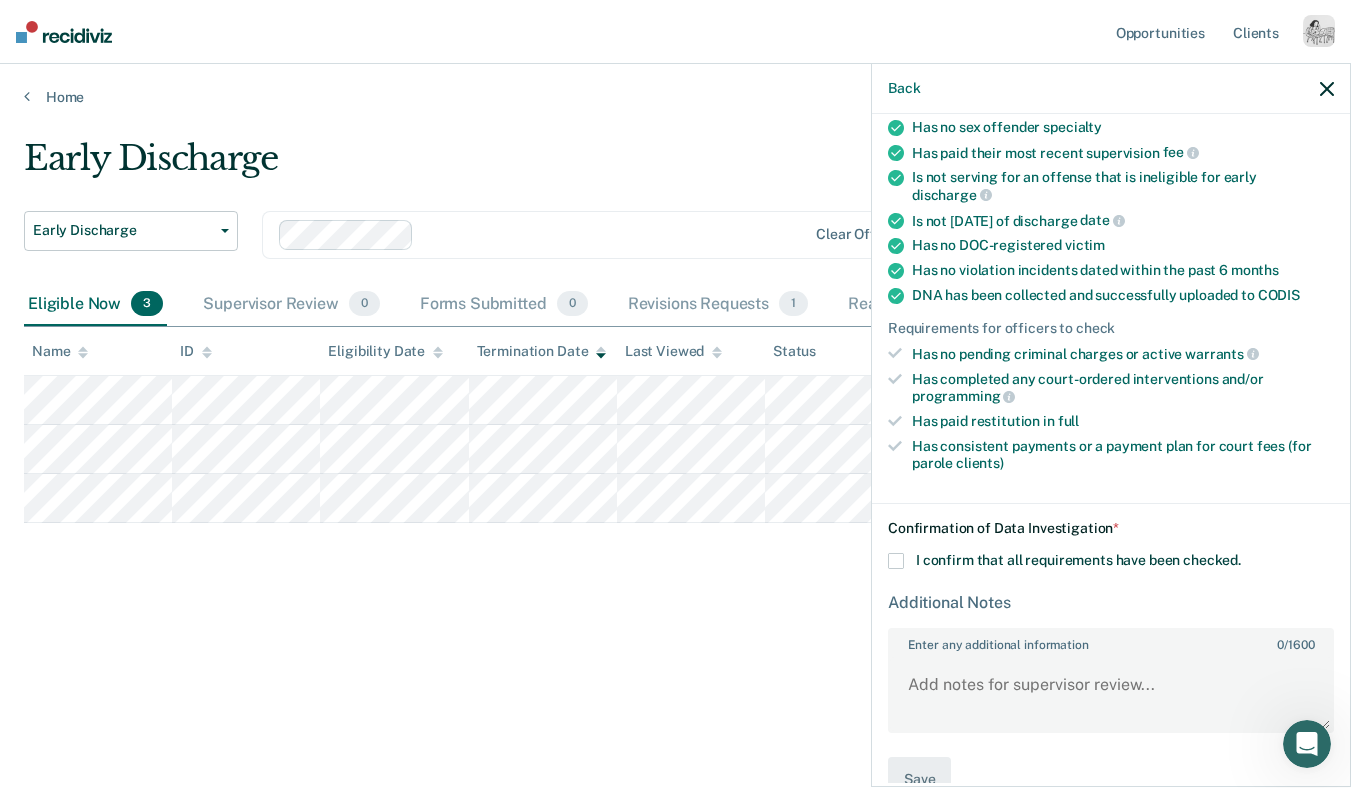 scroll, scrollTop: 405, scrollLeft: 0, axis: vertical 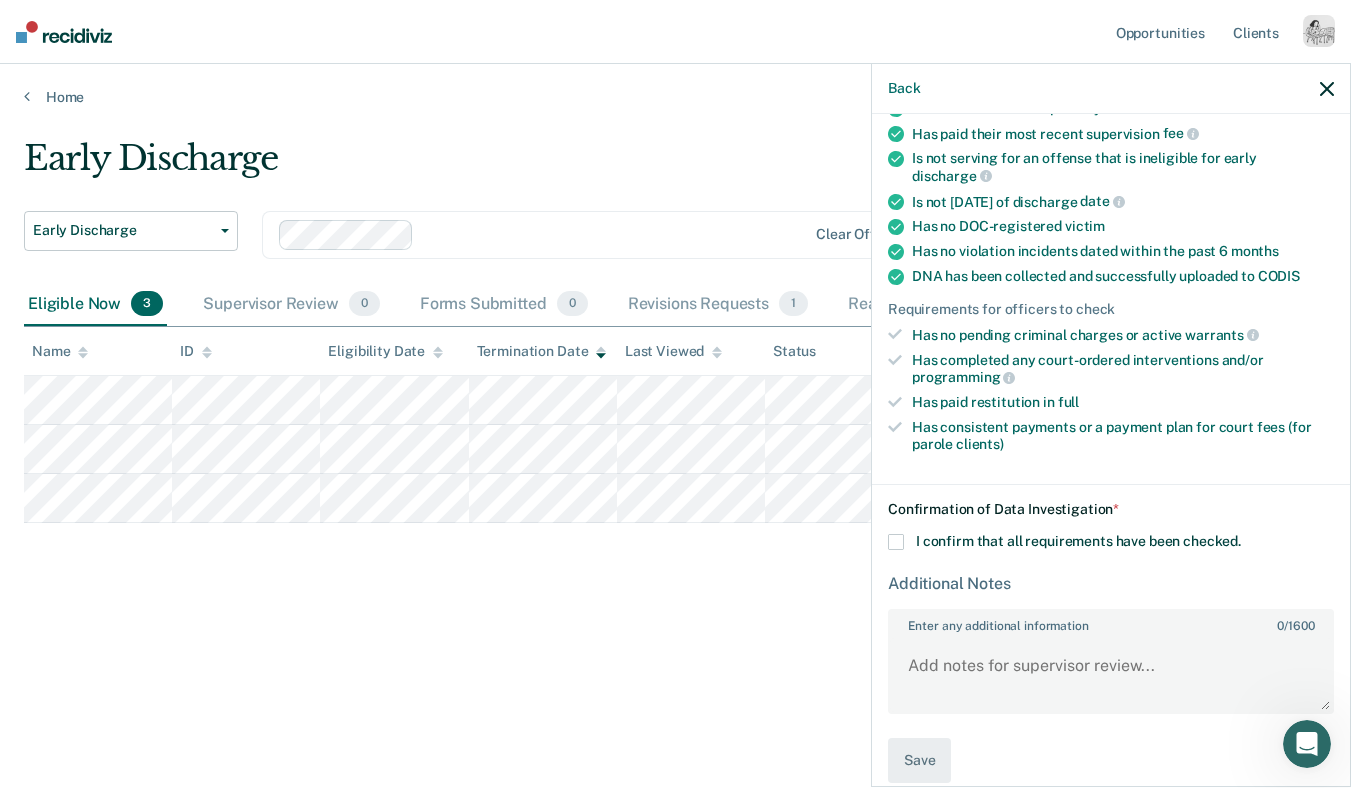 click on "I confirm that all requirements have been checked." at bounding box center (1078, 541) 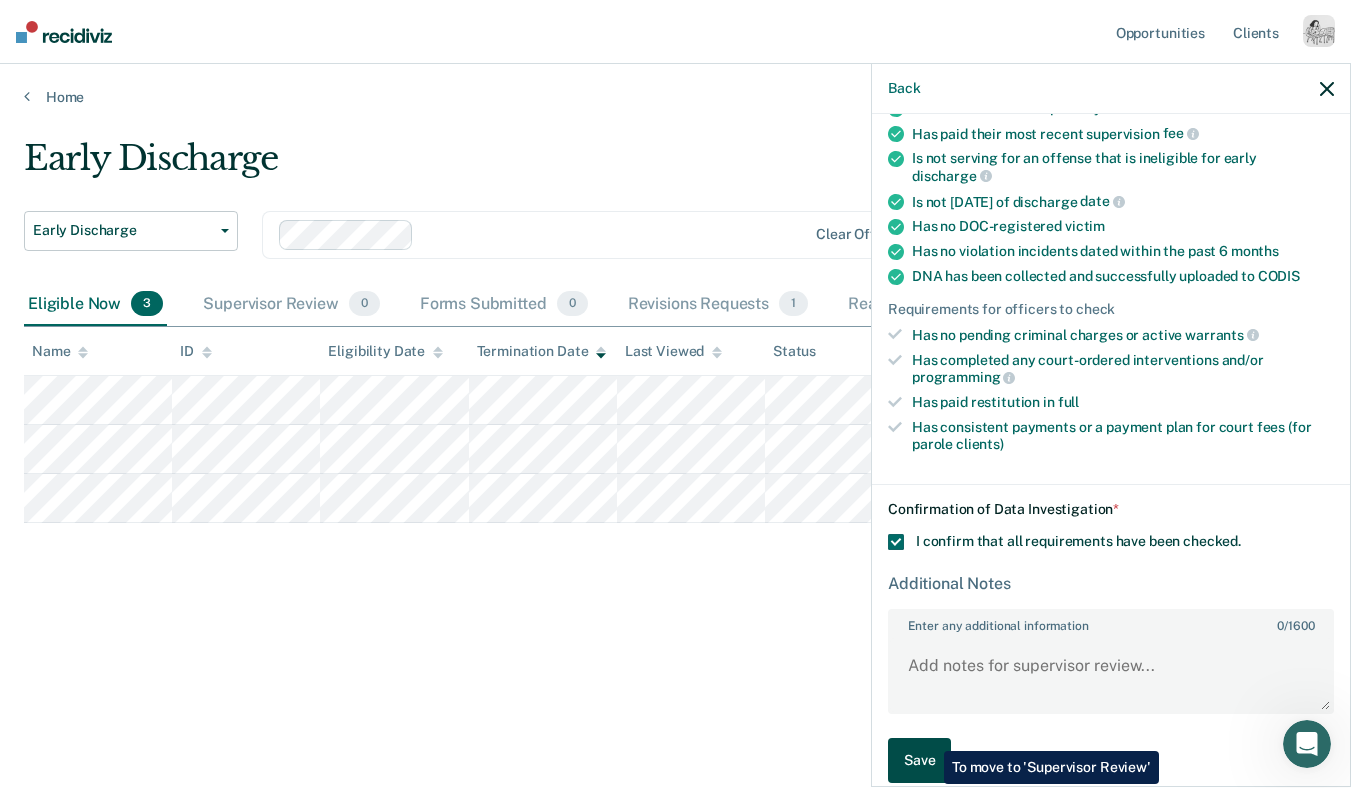 click on "Save" at bounding box center [919, 760] 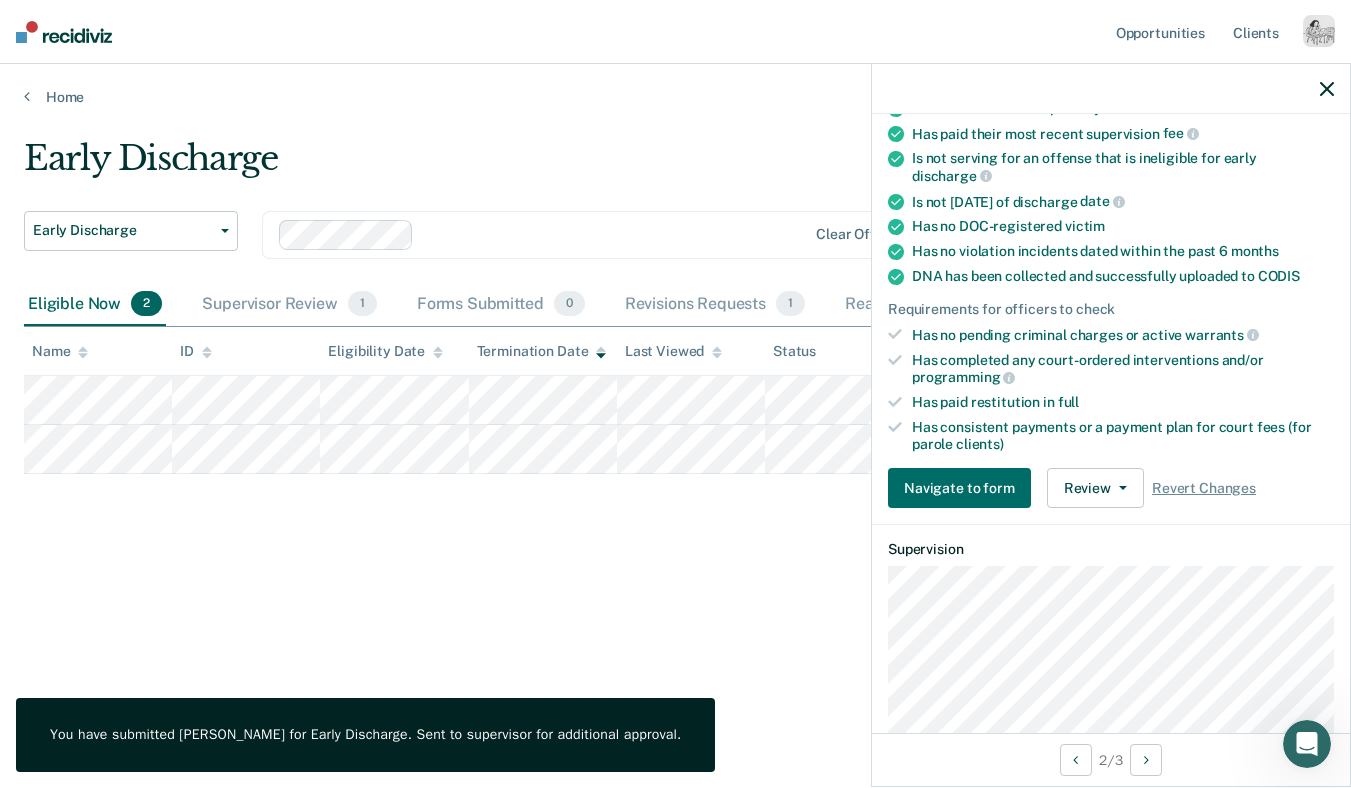 click at bounding box center [1111, 89] 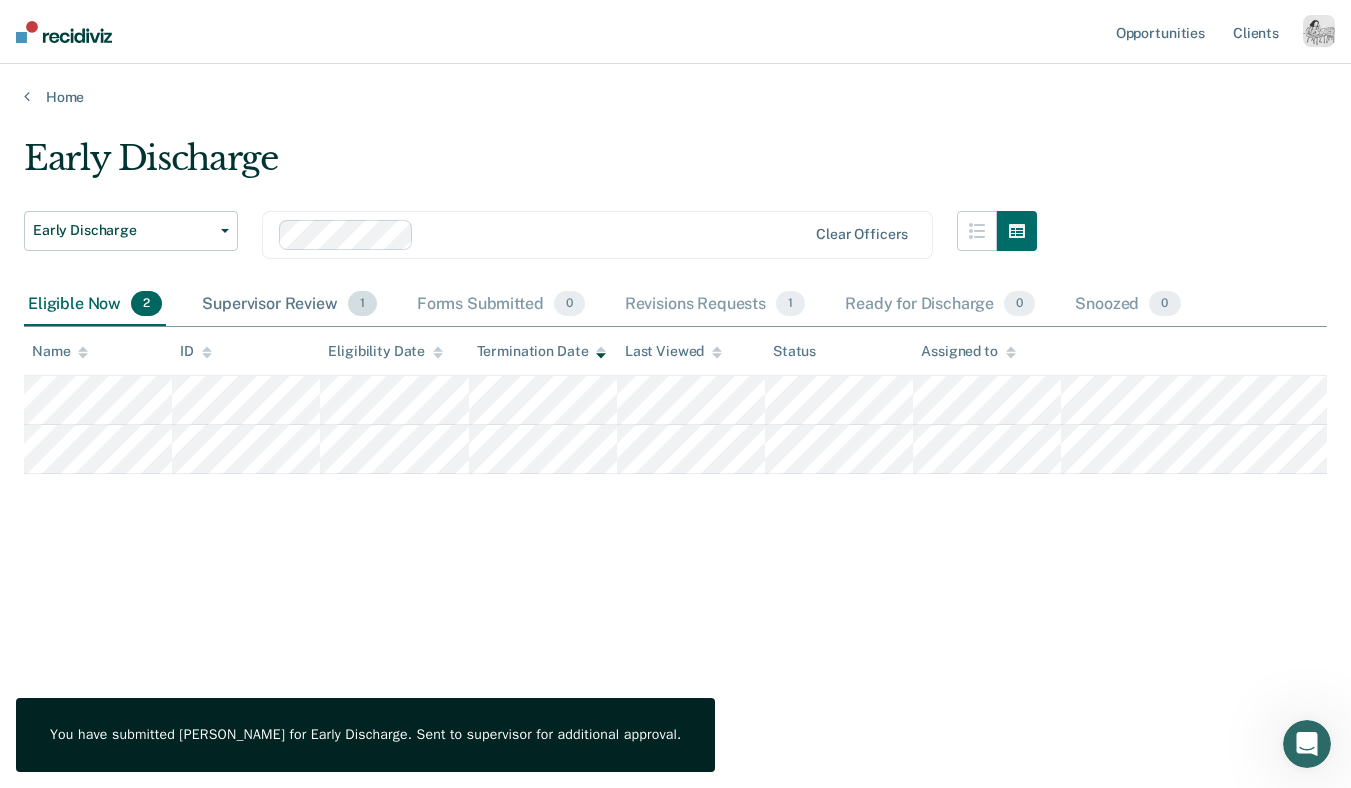 click on "Supervisor Review 1" at bounding box center (289, 305) 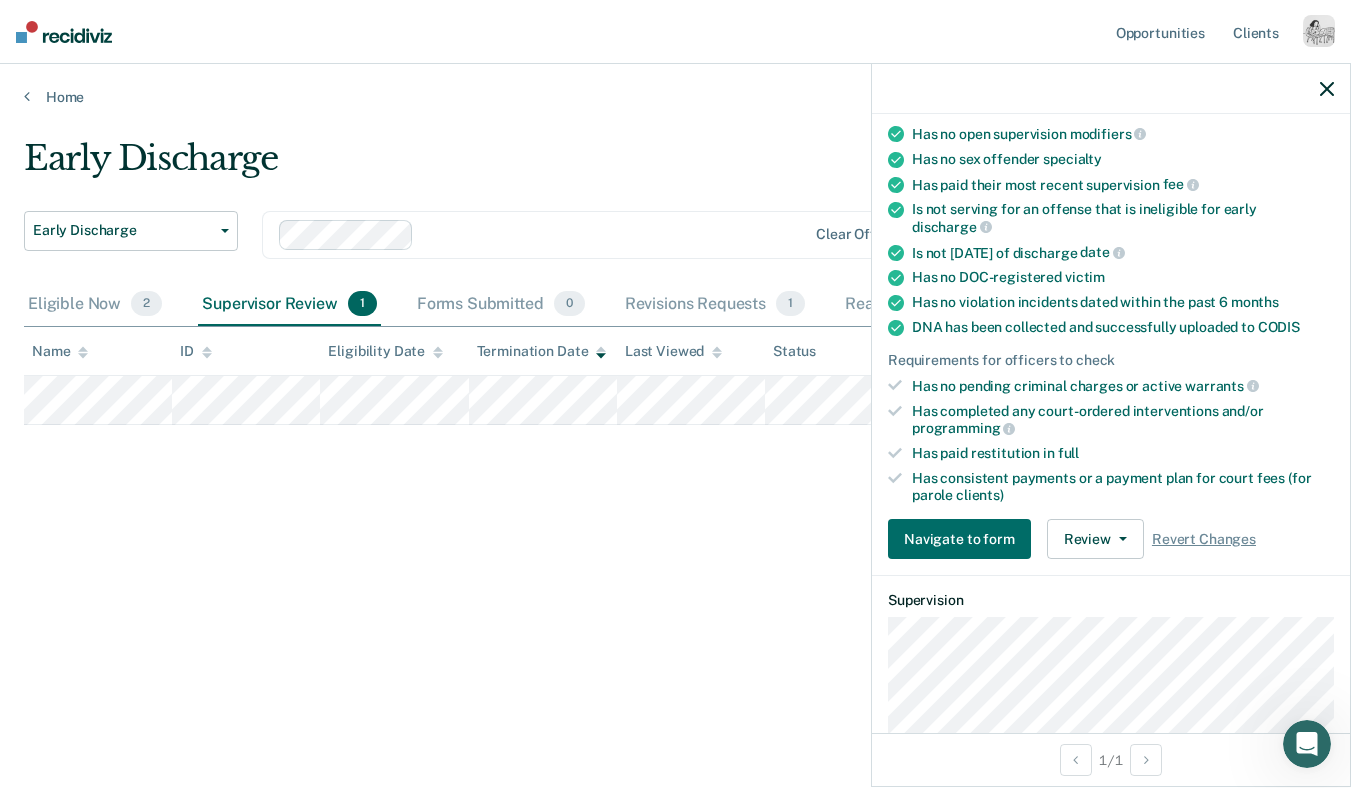 scroll, scrollTop: 351, scrollLeft: 0, axis: vertical 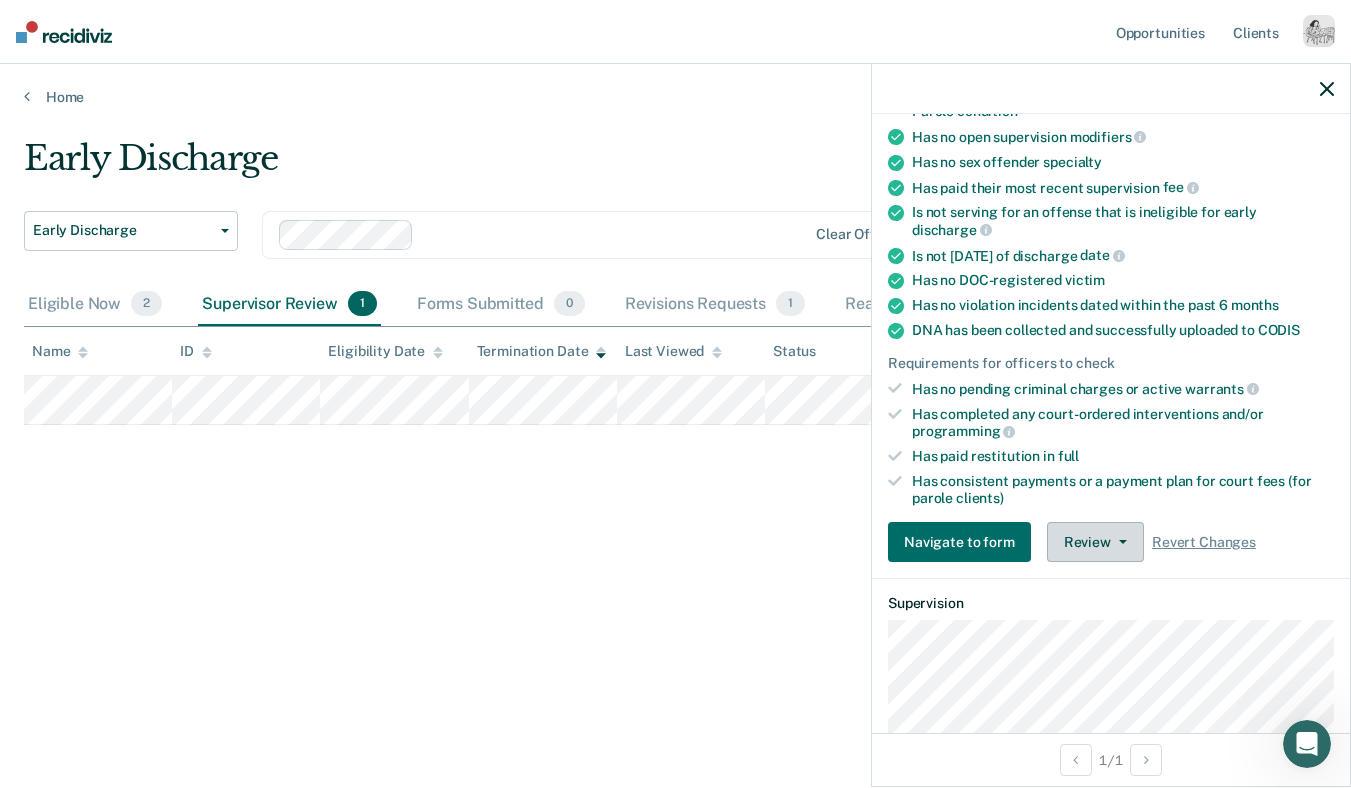 click on "Review" at bounding box center (1095, 542) 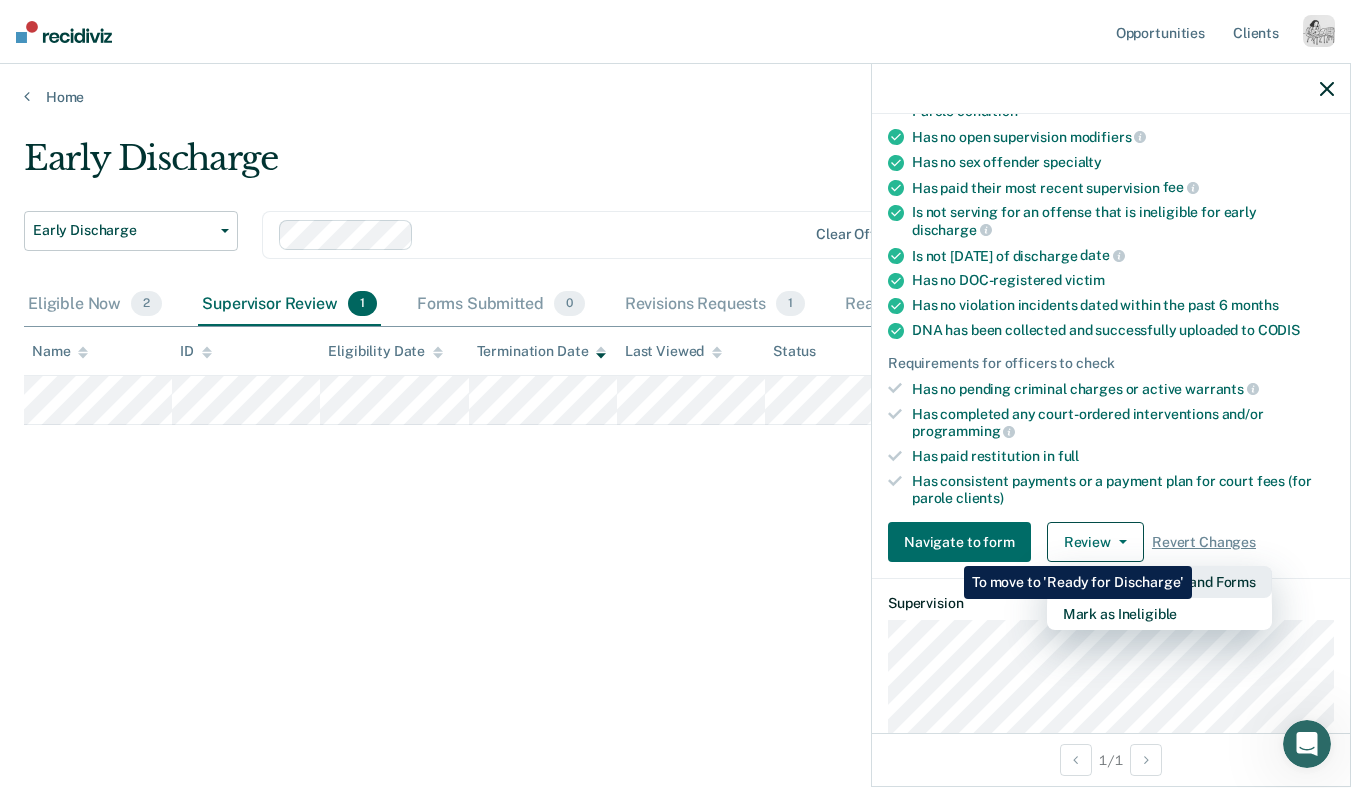 click on "Approve Discharge and Forms" at bounding box center [1159, 582] 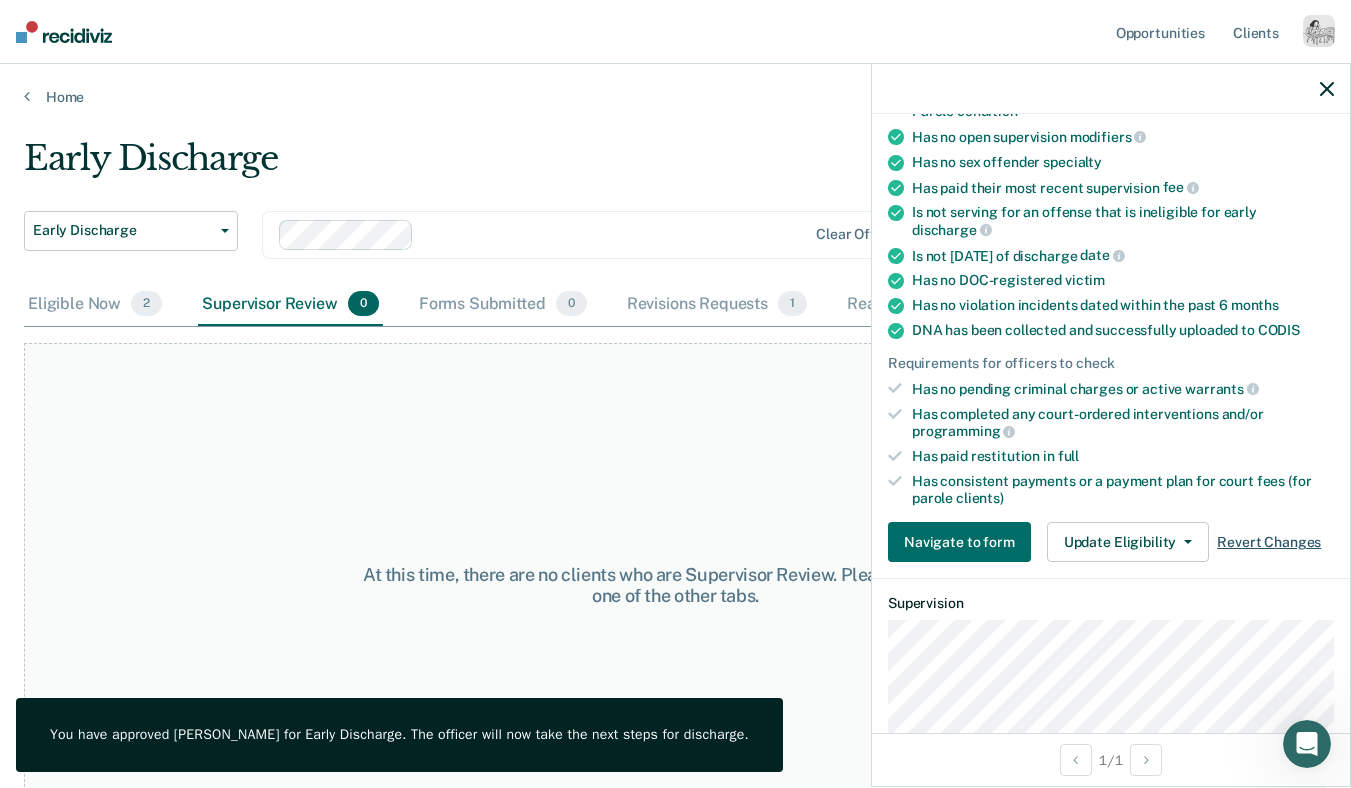 click on "Revert Changes" at bounding box center [1269, 542] 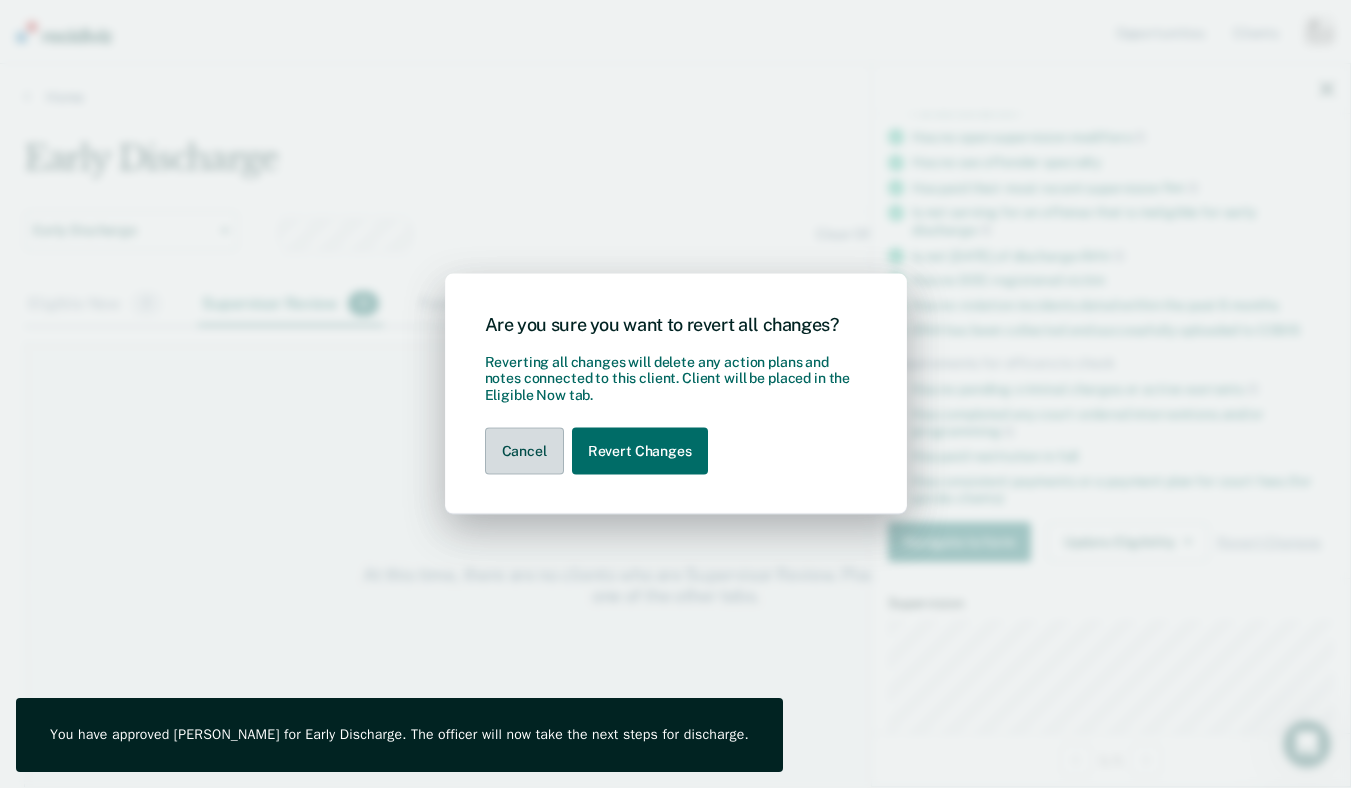 click on "Cancel" at bounding box center [524, 451] 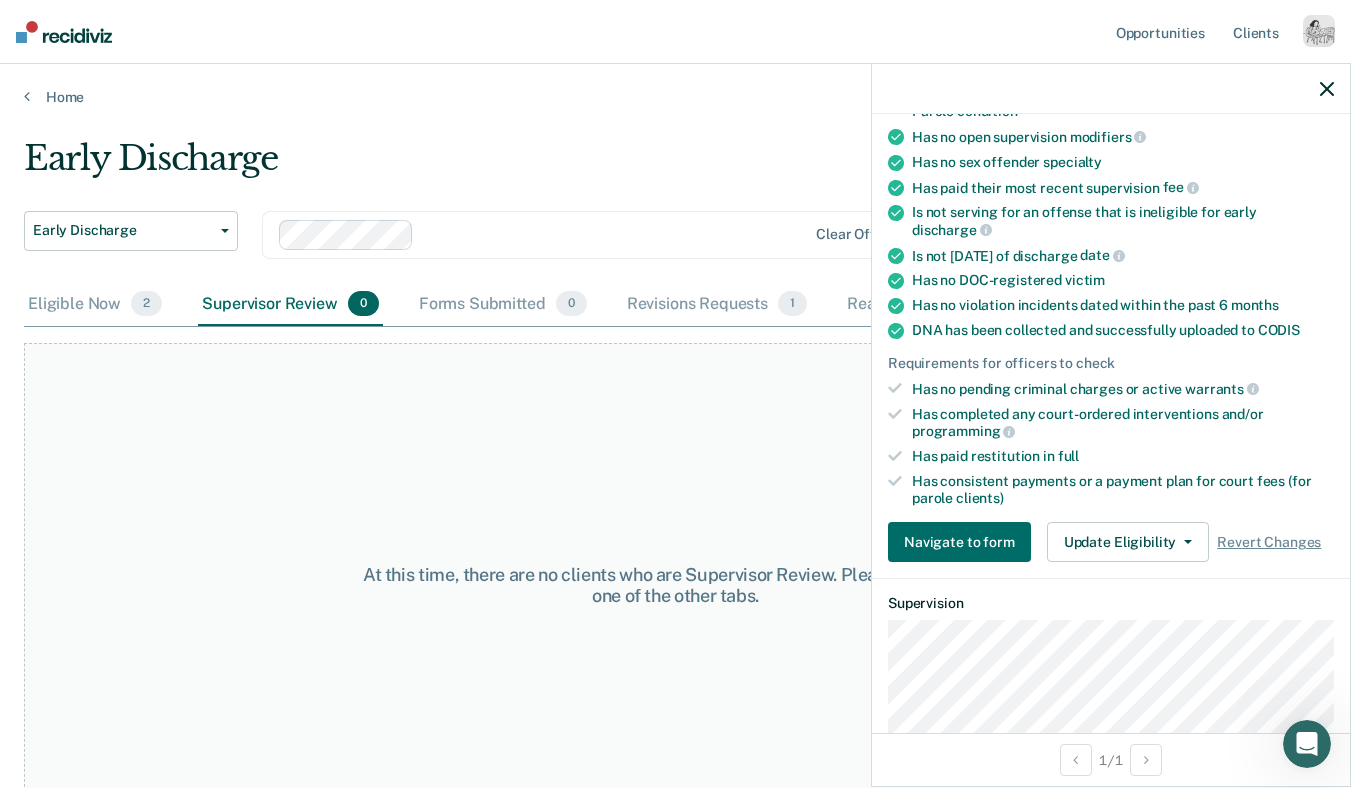 click 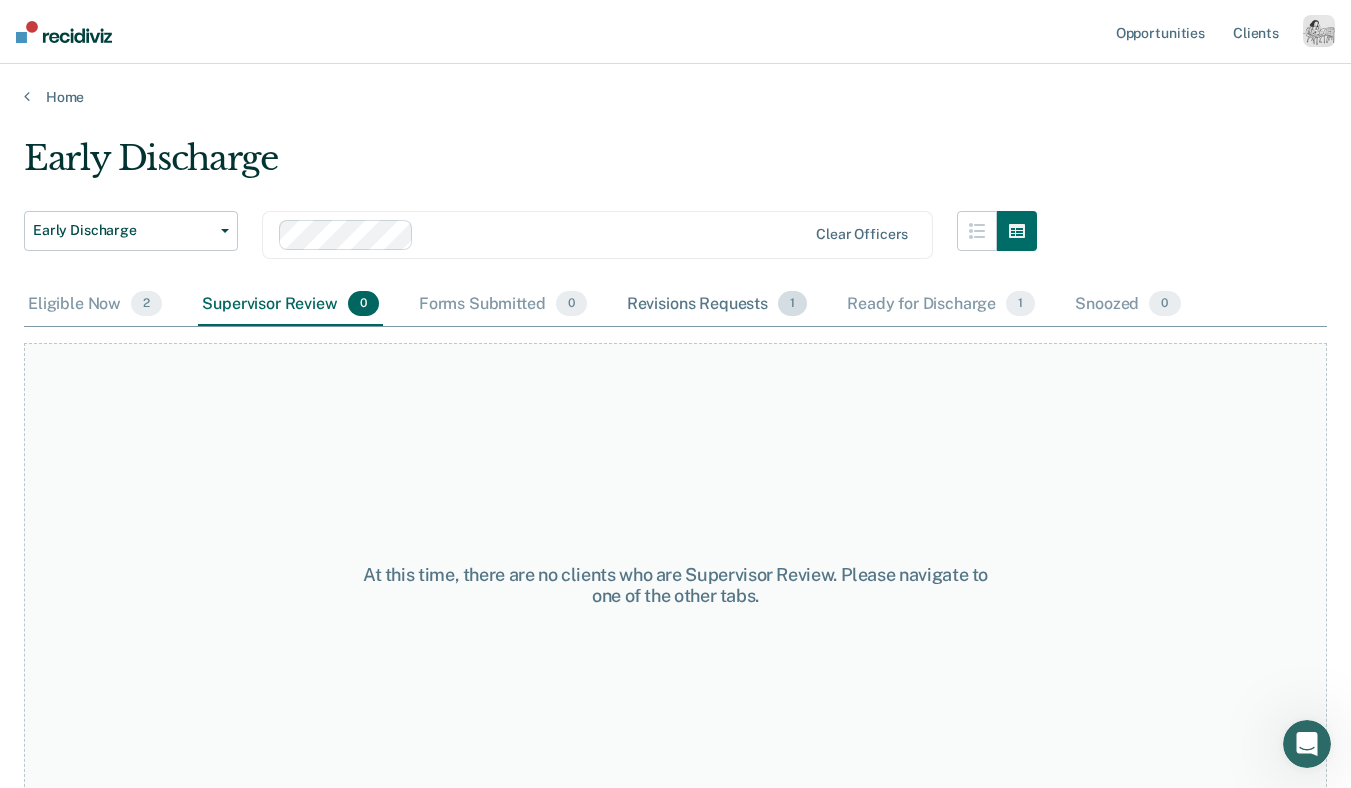 click on "Revisions Requests 1" at bounding box center (717, 305) 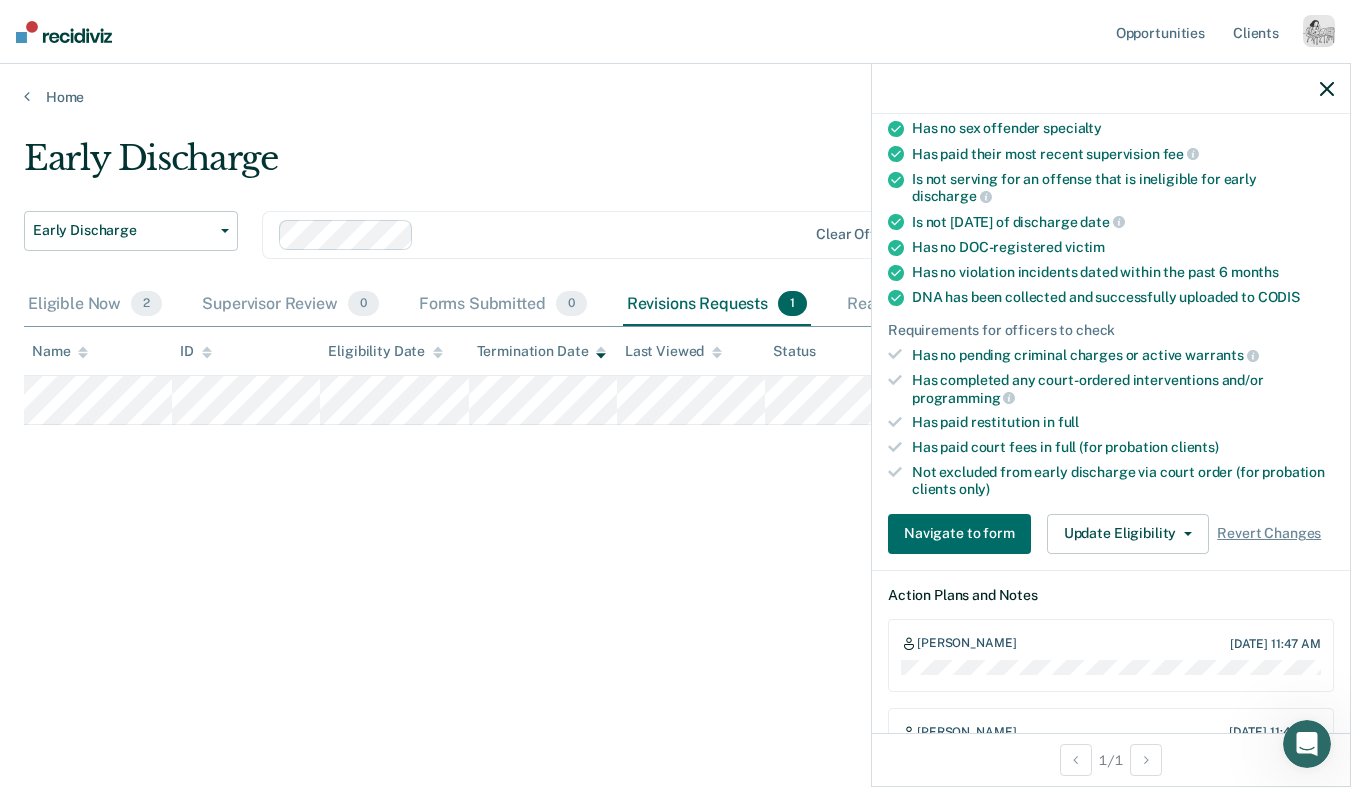 scroll, scrollTop: 436, scrollLeft: 0, axis: vertical 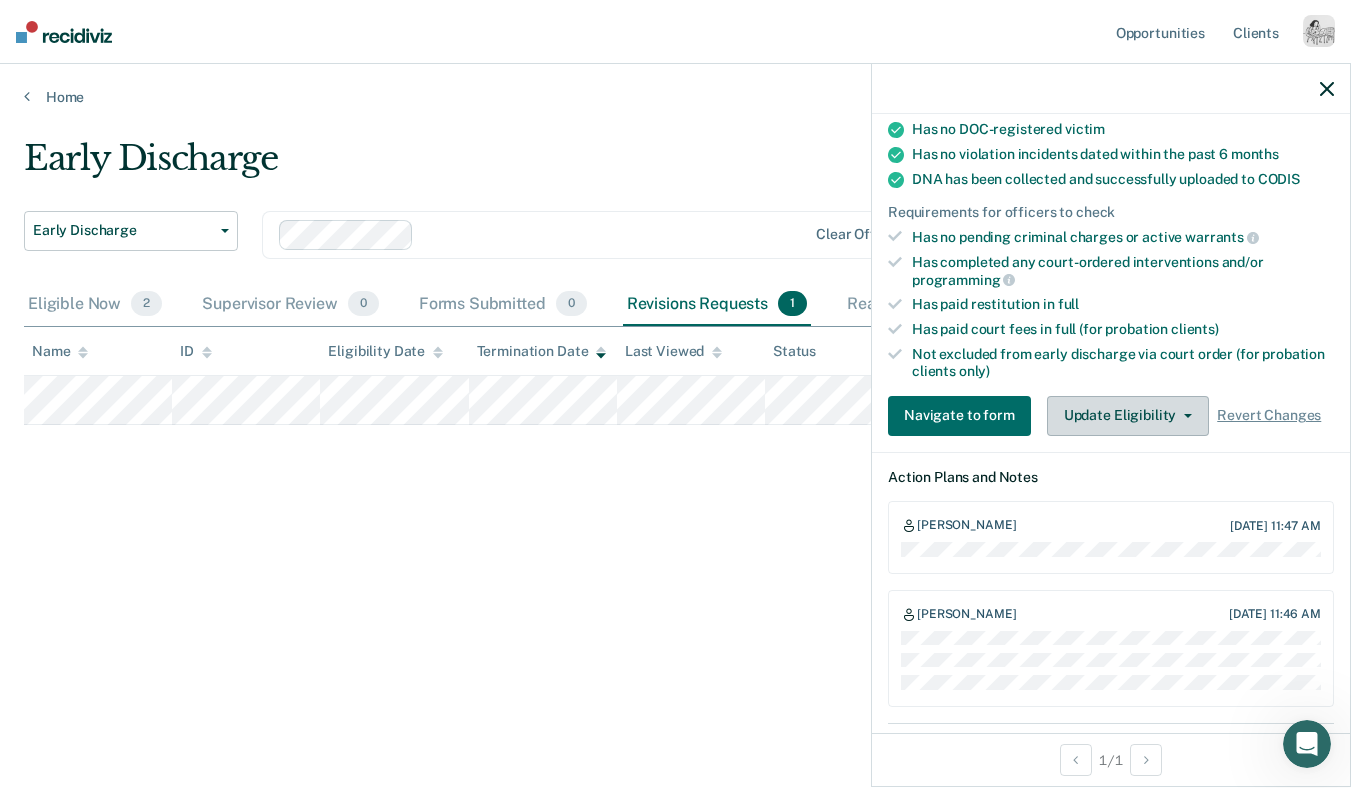 click on "Update Eligibility" at bounding box center (1128, 416) 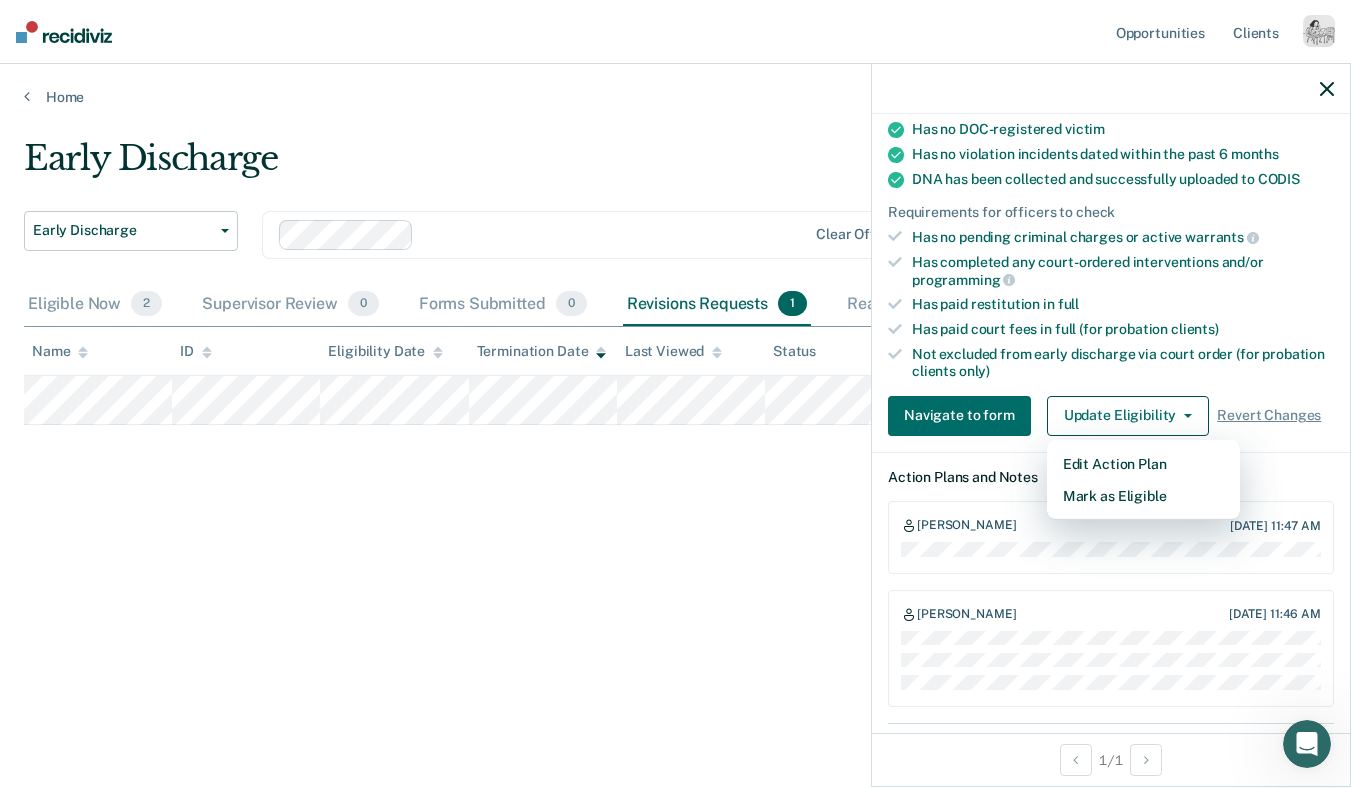 click on "Navigate to form Update Eligibility Edit Action Plan [PERSON_NAME] as Eligible Revert Changes" at bounding box center (1111, 416) 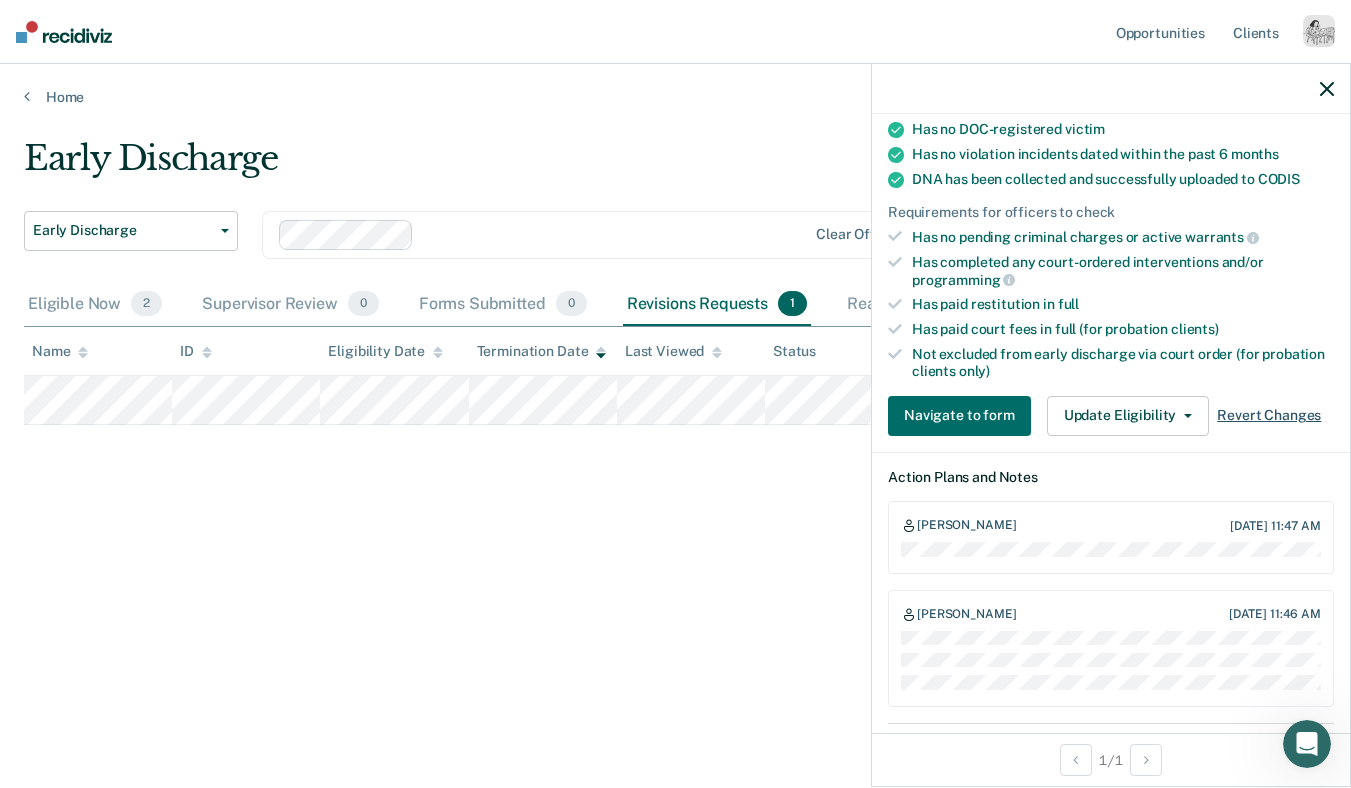 click on "Revert Changes" at bounding box center (1269, 415) 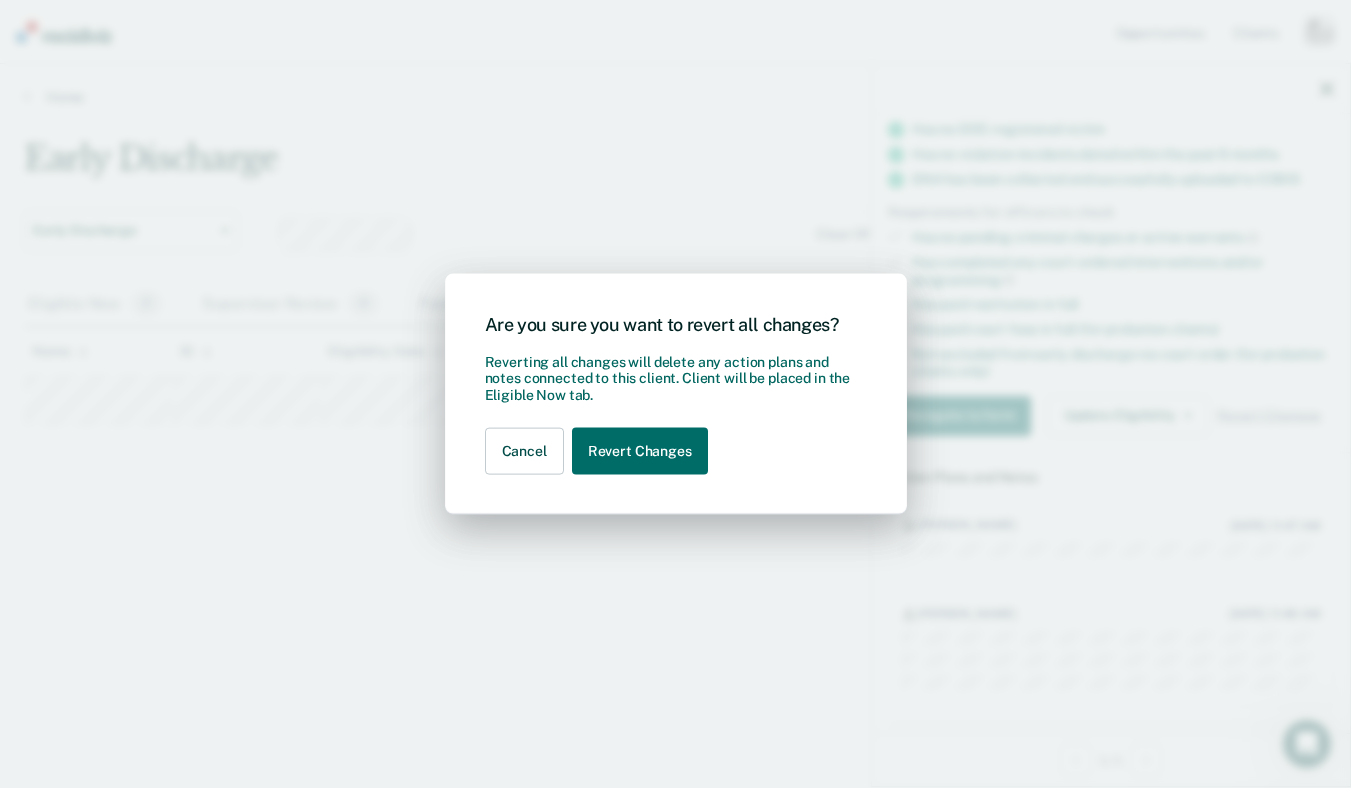 click on "Are you sure you want to revert all changes? Reverting all changes will delete any action plans and notes connected to this client. Client will be placed in the Eligible Now tab. Cancel Revert Changes" at bounding box center [675, 394] 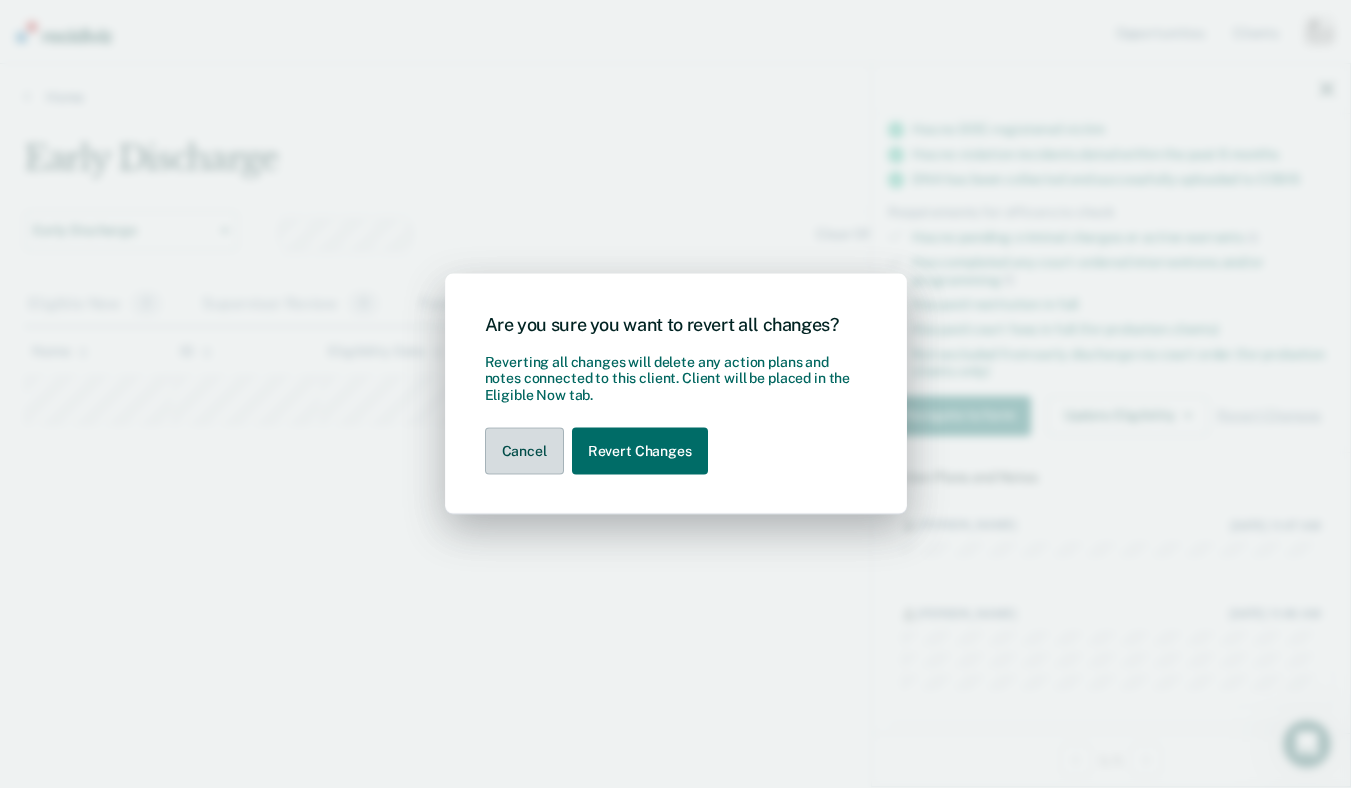 click on "Cancel" at bounding box center [524, 451] 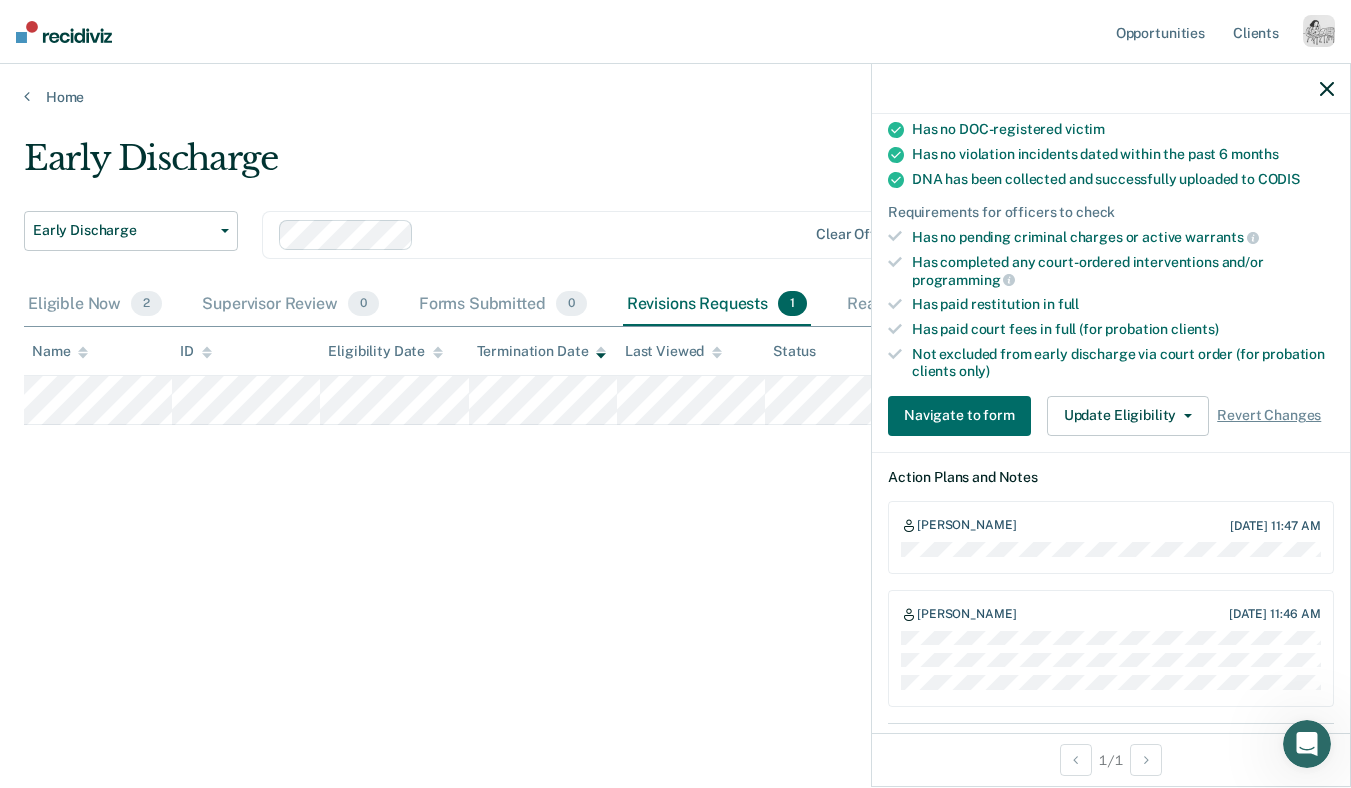 click on "Early Discharge   Early Discharge Early Discharge Clear   officers Eligible Now 2 Supervisor Review 0 Forms Submitted 0 Revisions Requests 1 Ready for Discharge 1 Snoozed 0
To pick up a draggable item, press the space bar.
While dragging, use the arrow keys to move the item.
Press space again to drop the item in its new position, or press escape to cancel.
Draggable item Eligible Now was dropped over droppable area Supervisor Review Name ID Eligibility Date Termination Date Last Viewed Status Assigned to" at bounding box center (675, 388) 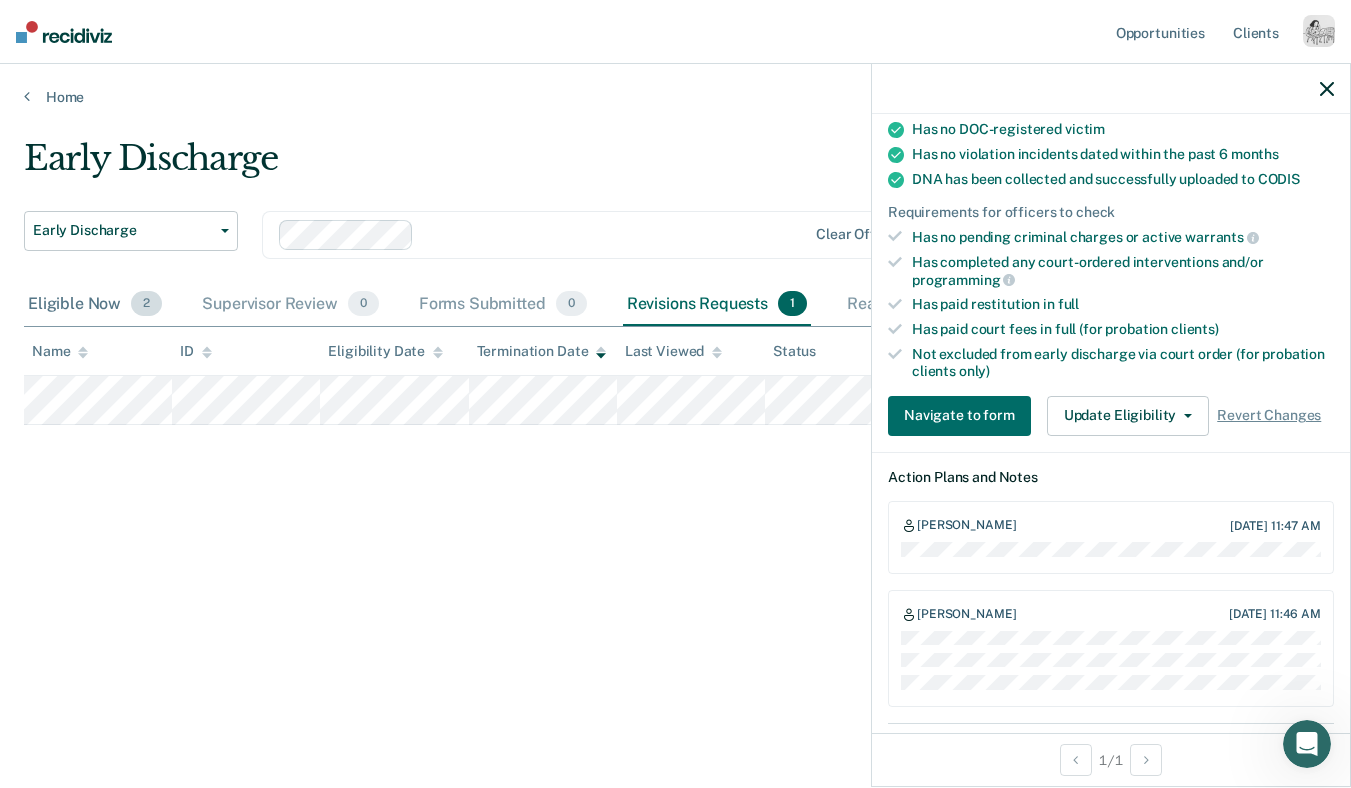 click on "2" at bounding box center (146, 304) 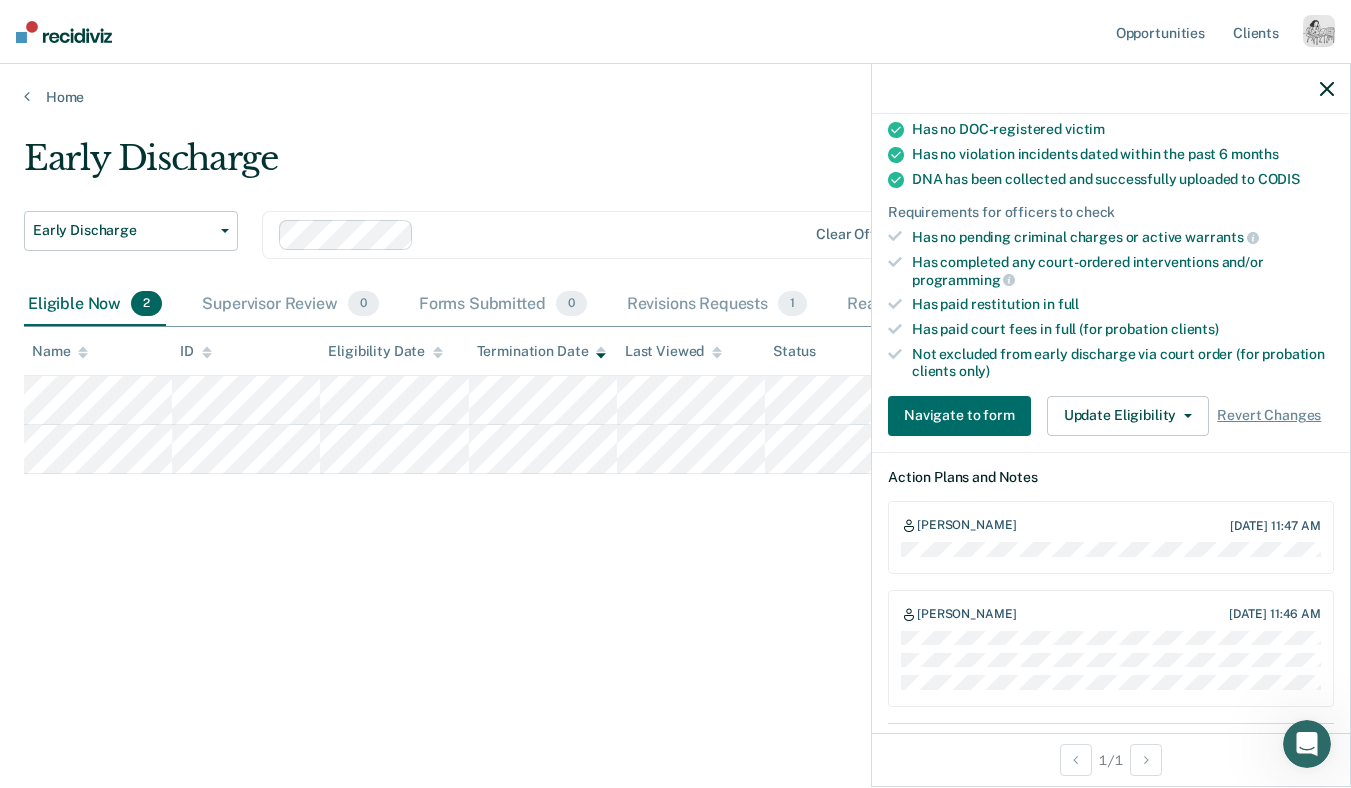 click at bounding box center (1111, 89) 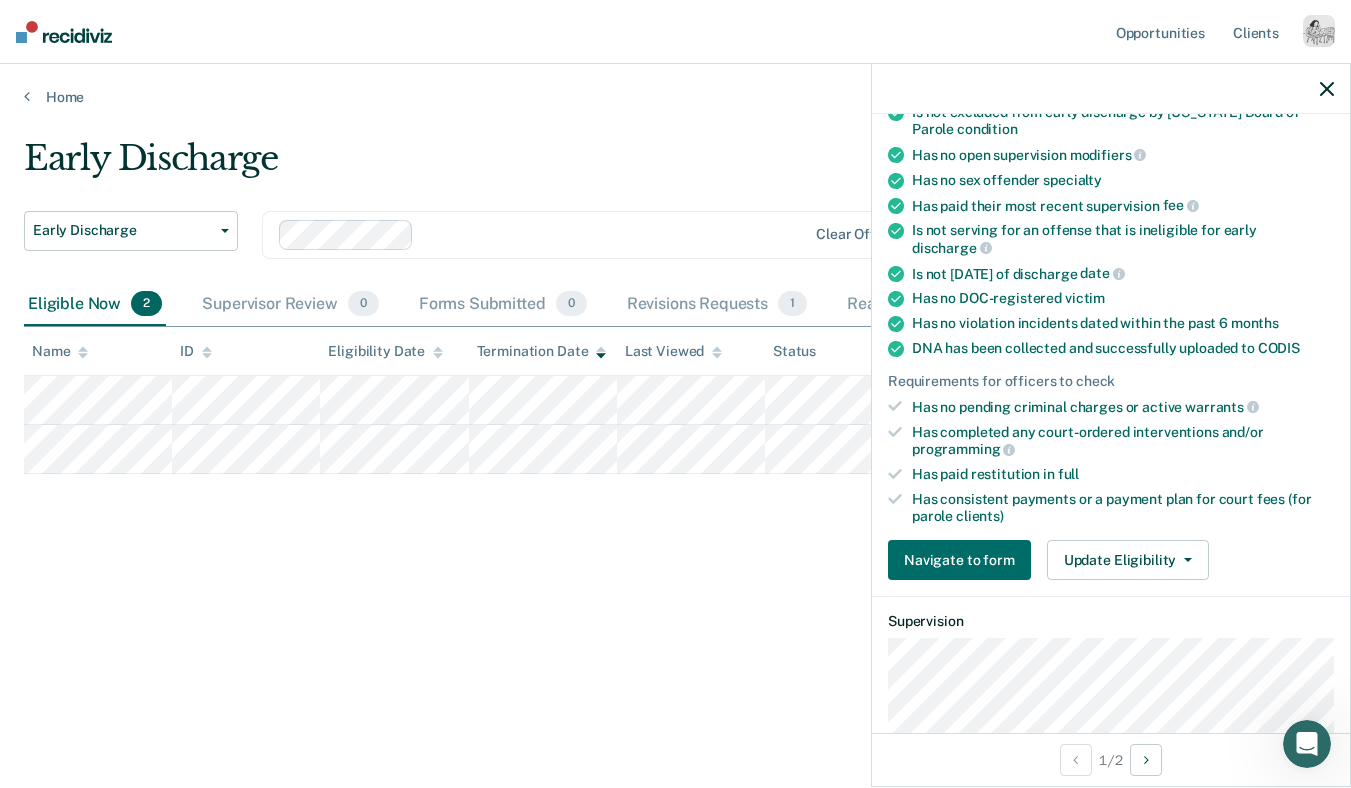 scroll, scrollTop: 436, scrollLeft: 0, axis: vertical 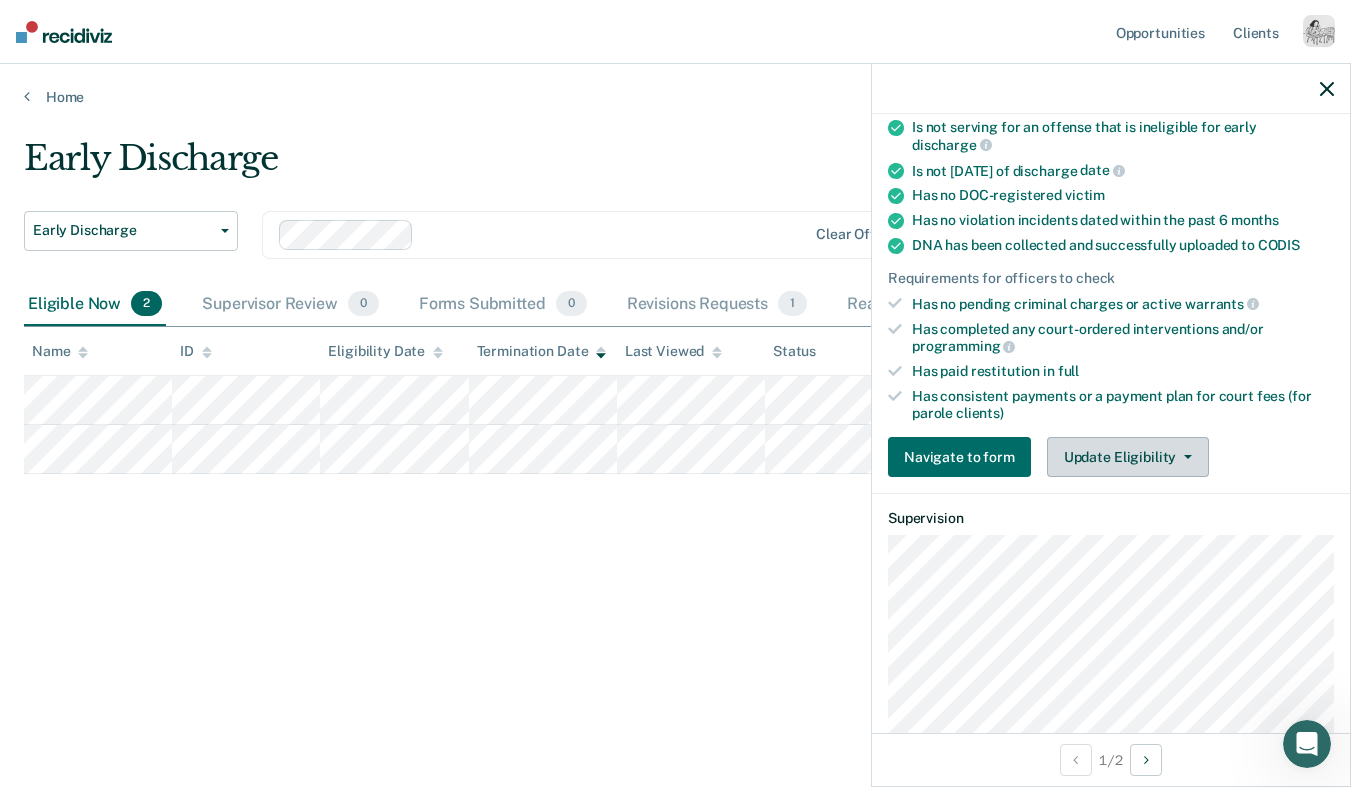 click on "Update Eligibility" at bounding box center [1128, 457] 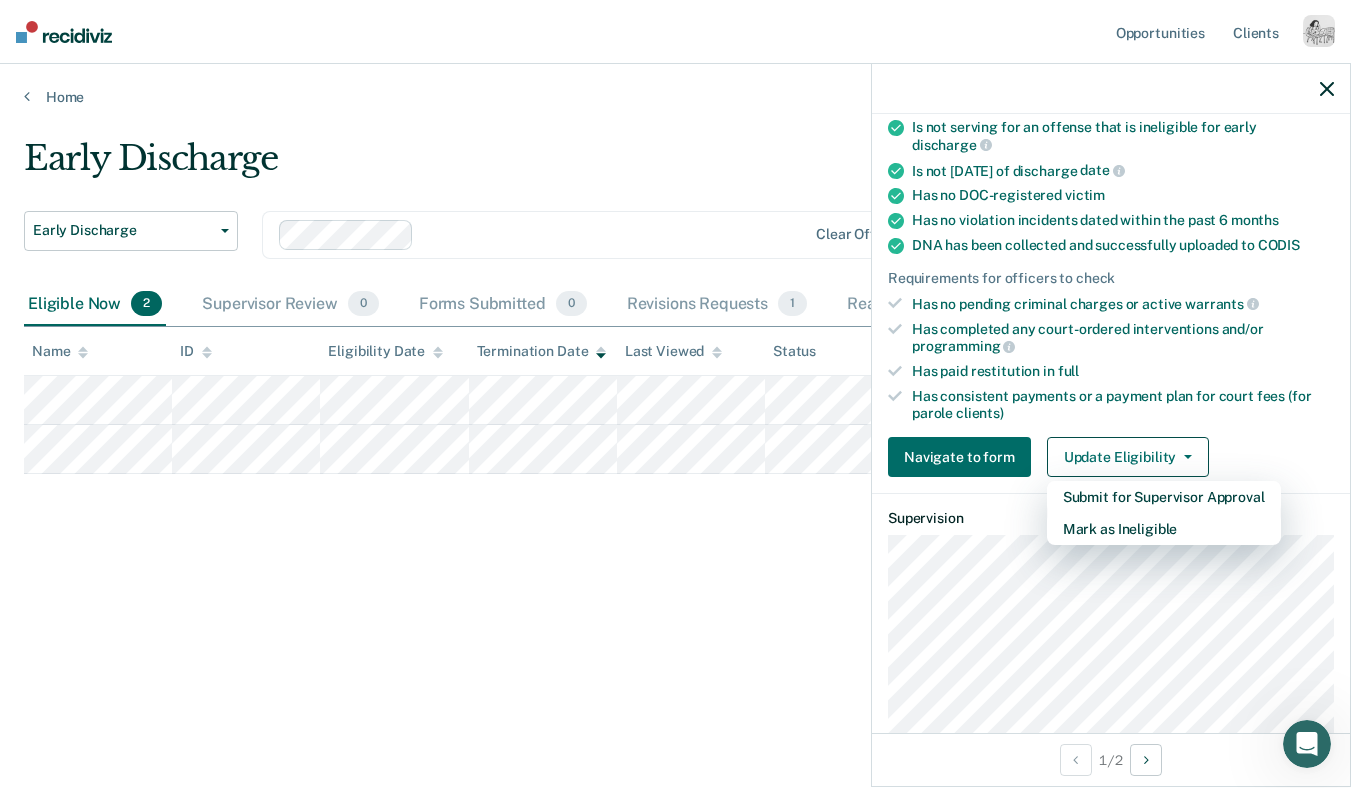 click at bounding box center (1327, 88) 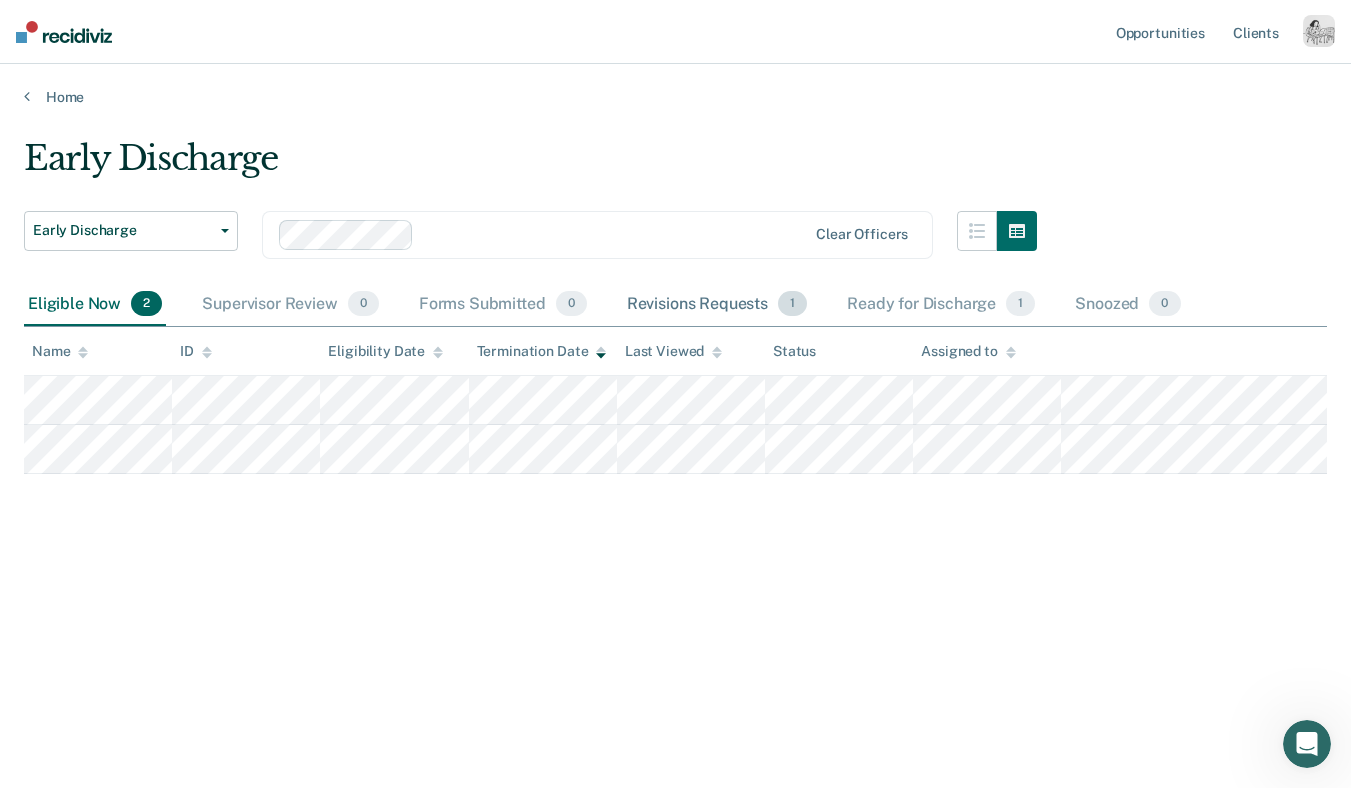 click on "Revisions Requests 1" at bounding box center (717, 305) 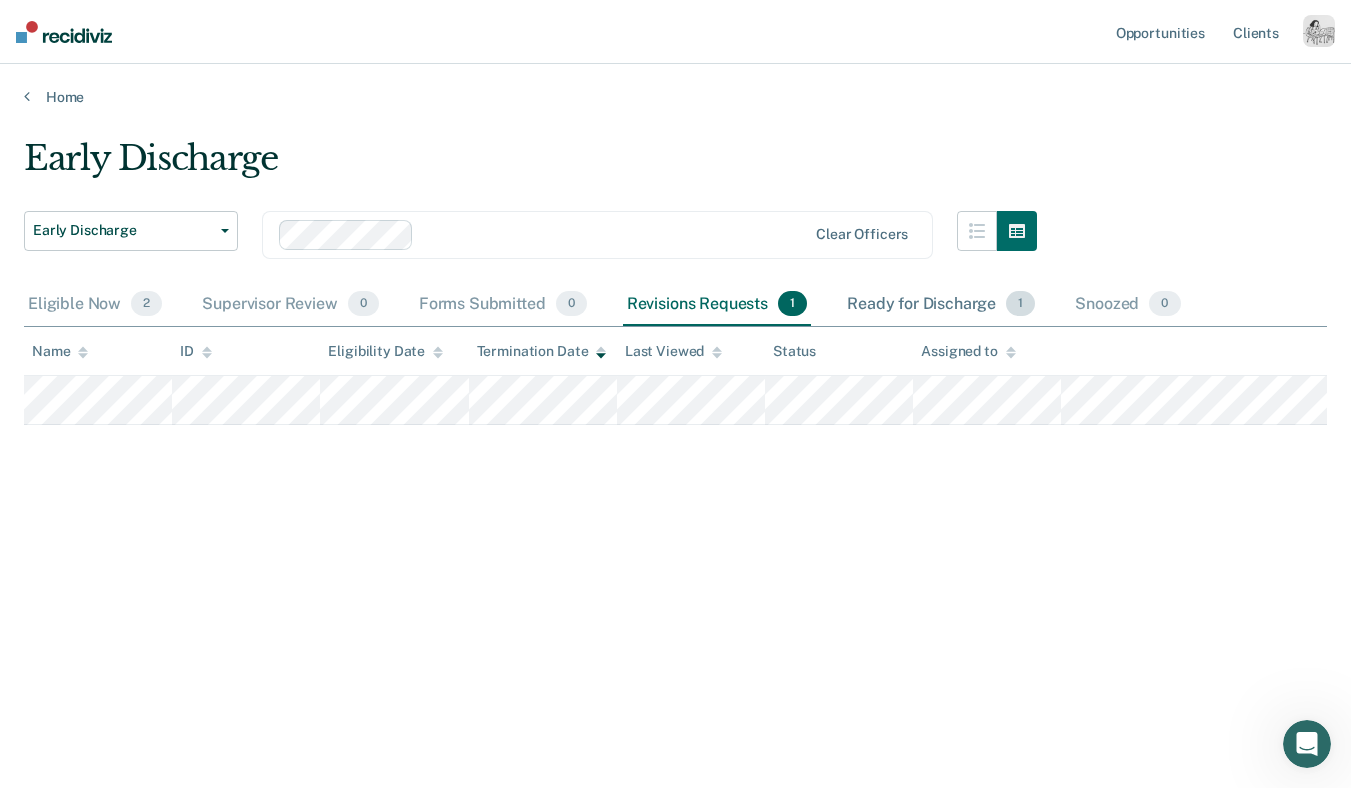click on "Ready for Discharge 1" at bounding box center (941, 305) 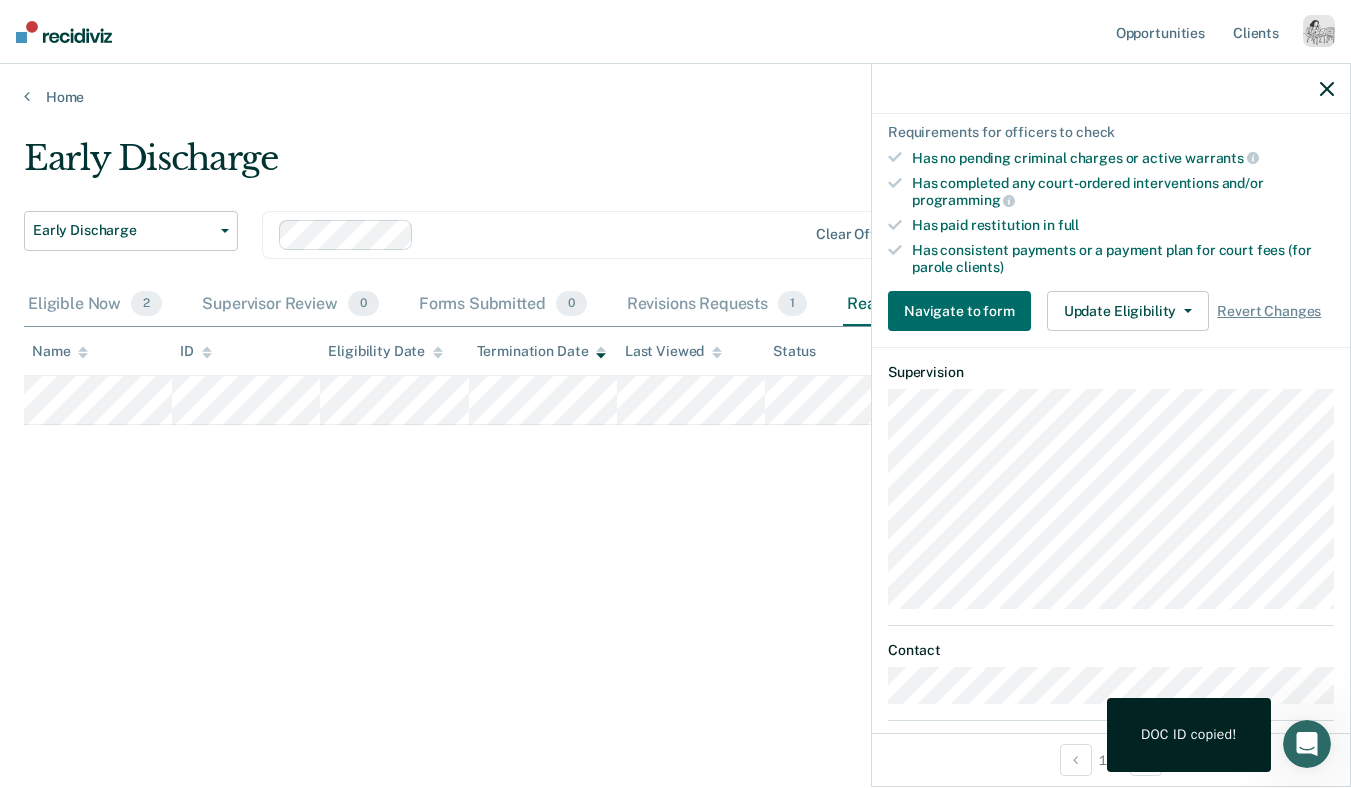 scroll, scrollTop: 584, scrollLeft: 0, axis: vertical 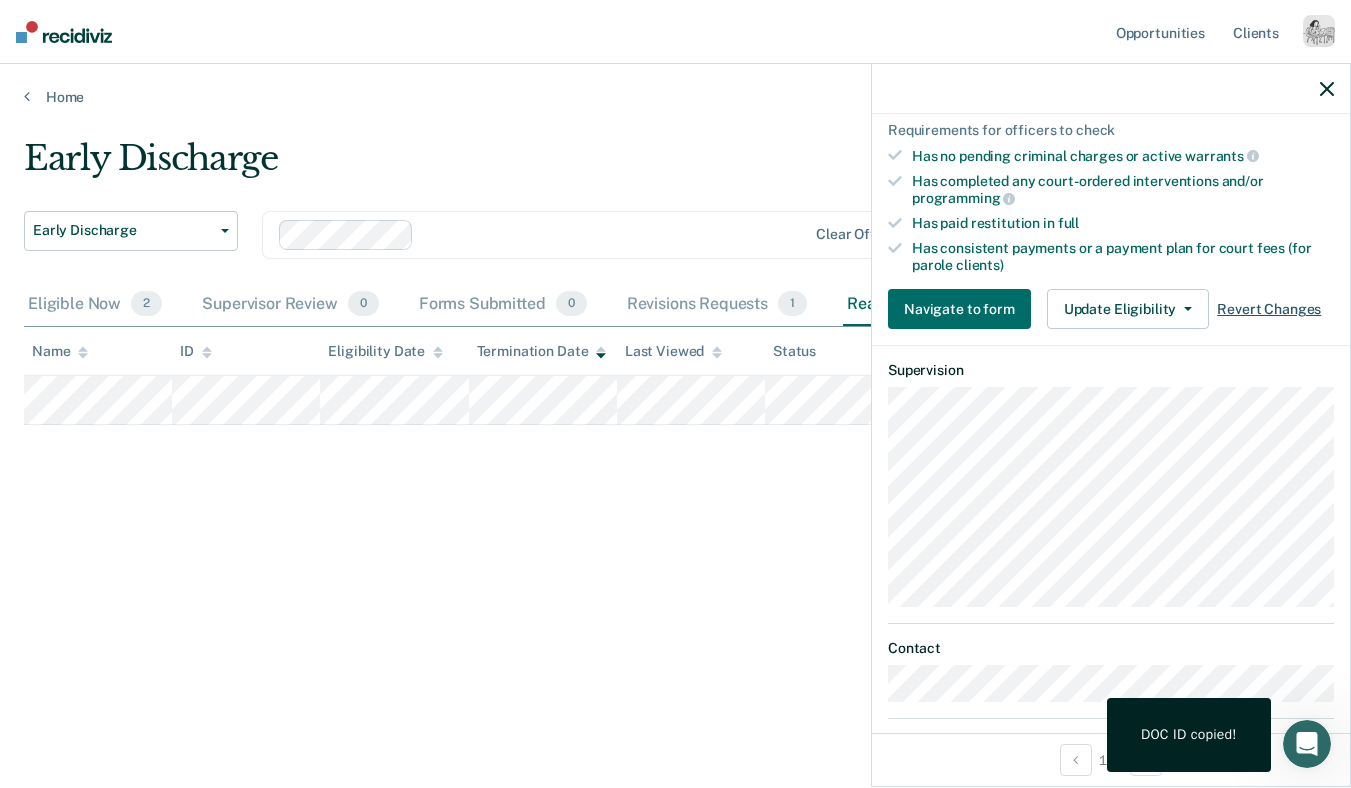 click on "Revert Changes" at bounding box center [1269, 309] 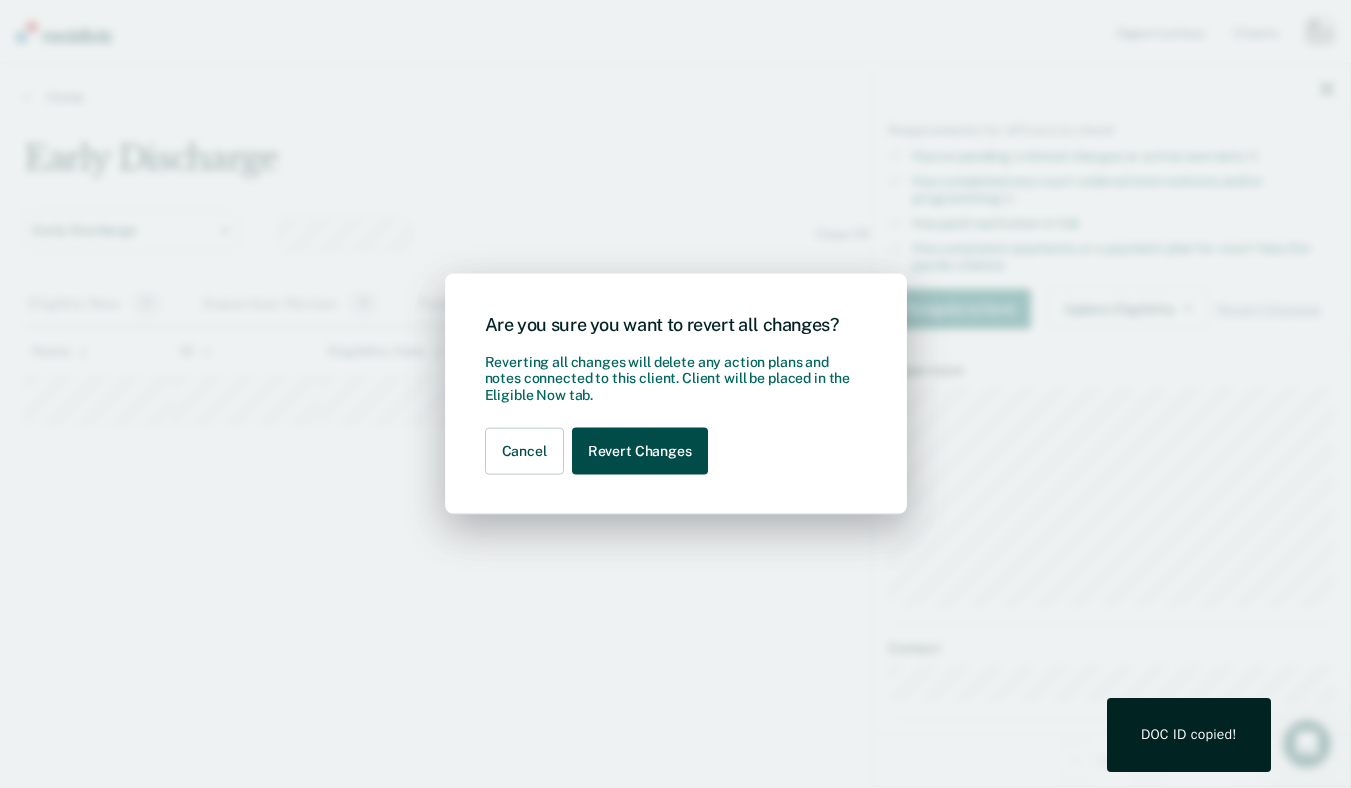 click on "Revert Changes" at bounding box center [640, 451] 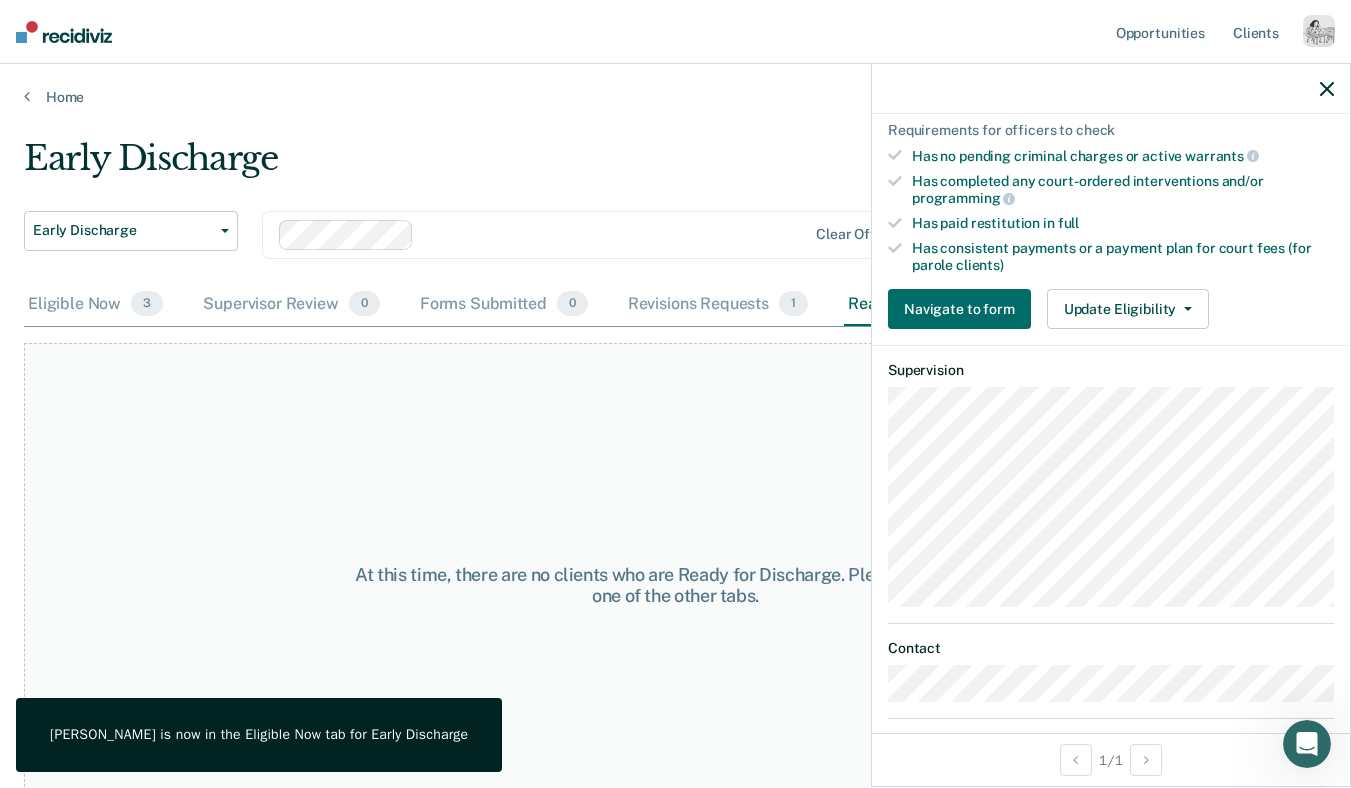 click at bounding box center (1111, 89) 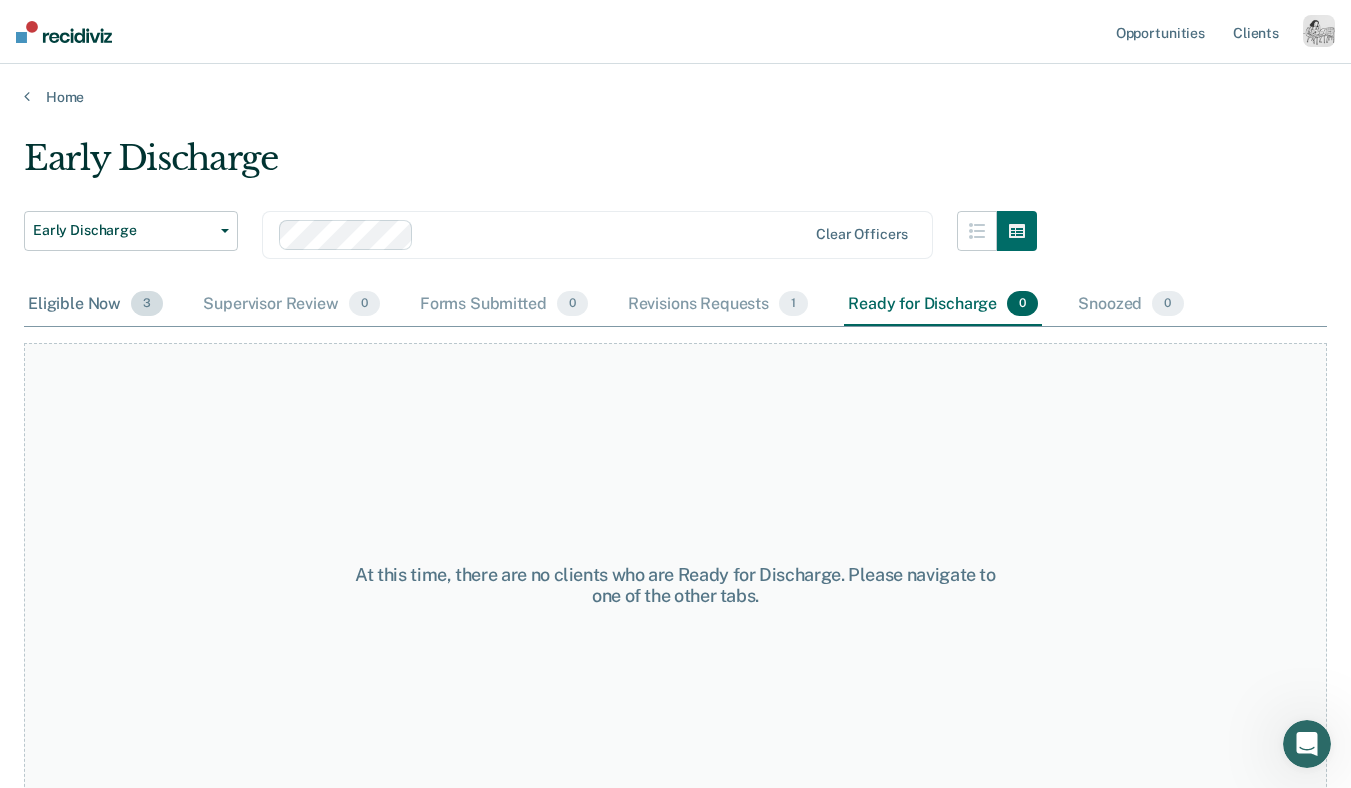 click on "Eligible Now 3" at bounding box center (95, 305) 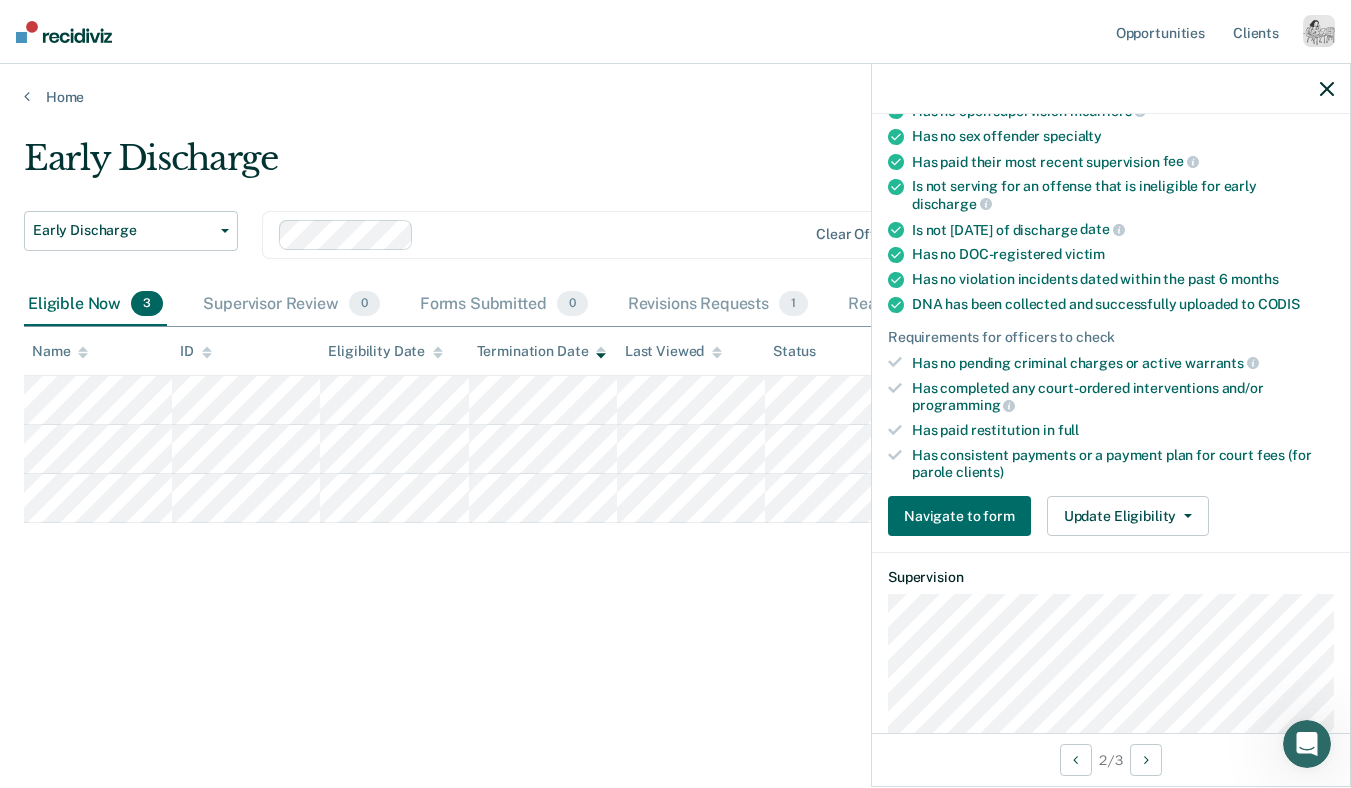 scroll, scrollTop: 415, scrollLeft: 0, axis: vertical 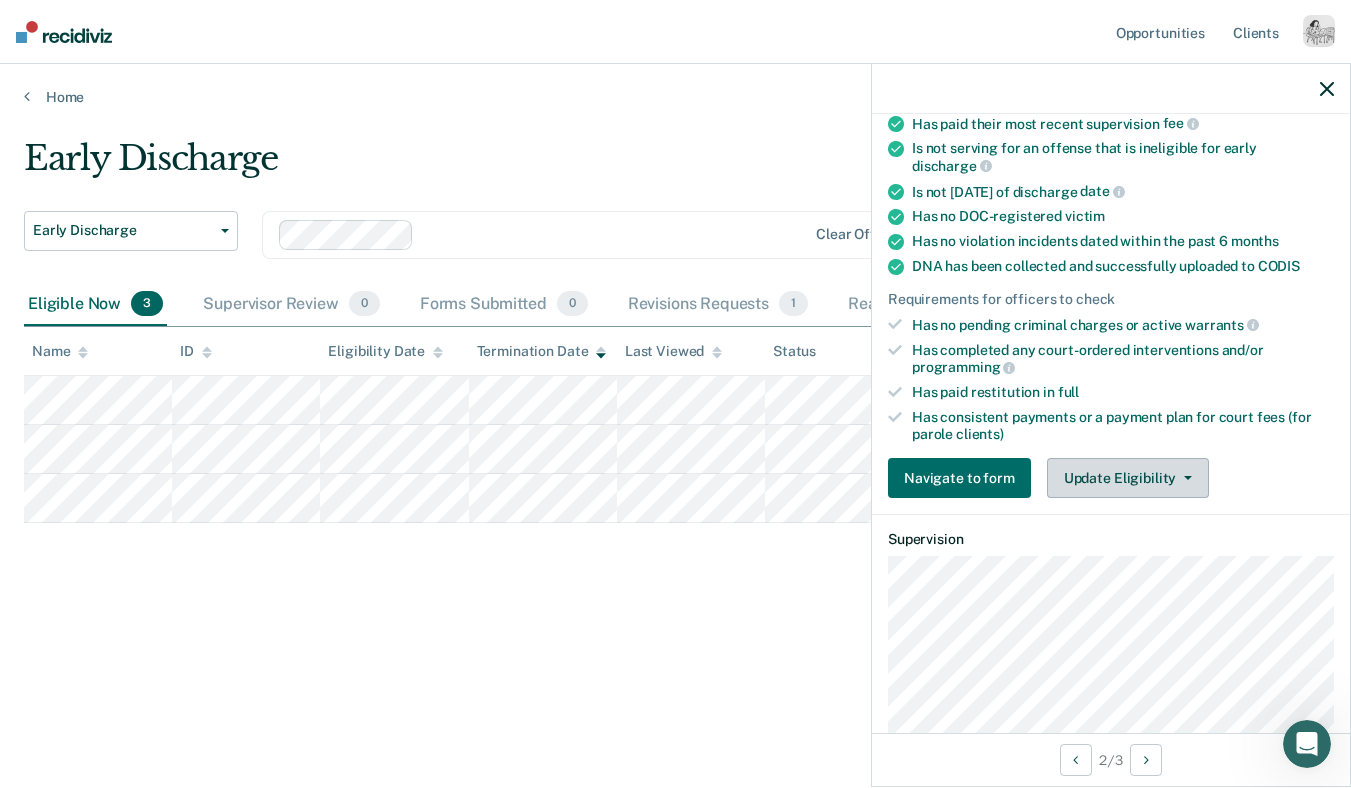 click on "Update Eligibility" at bounding box center (1128, 478) 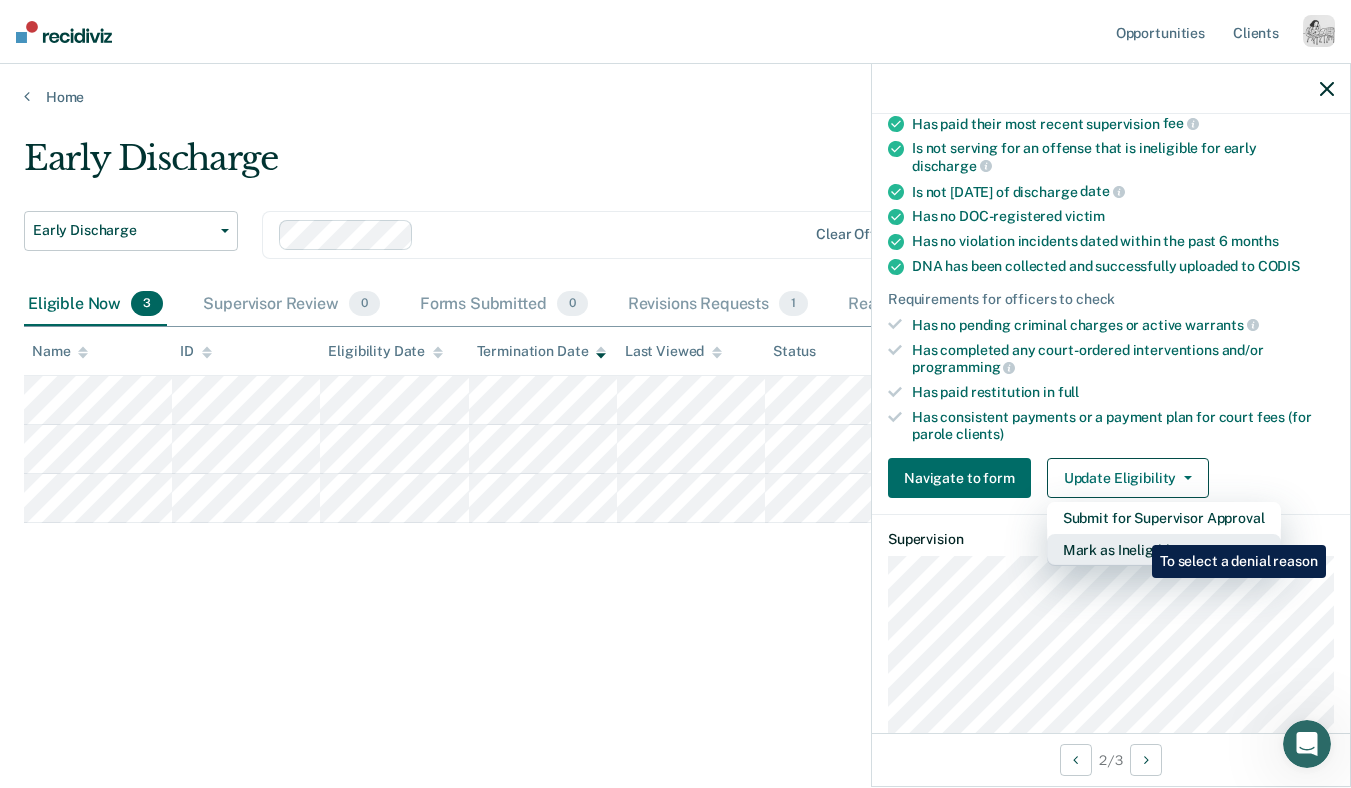 click on "Mark as Ineligible" at bounding box center [1164, 550] 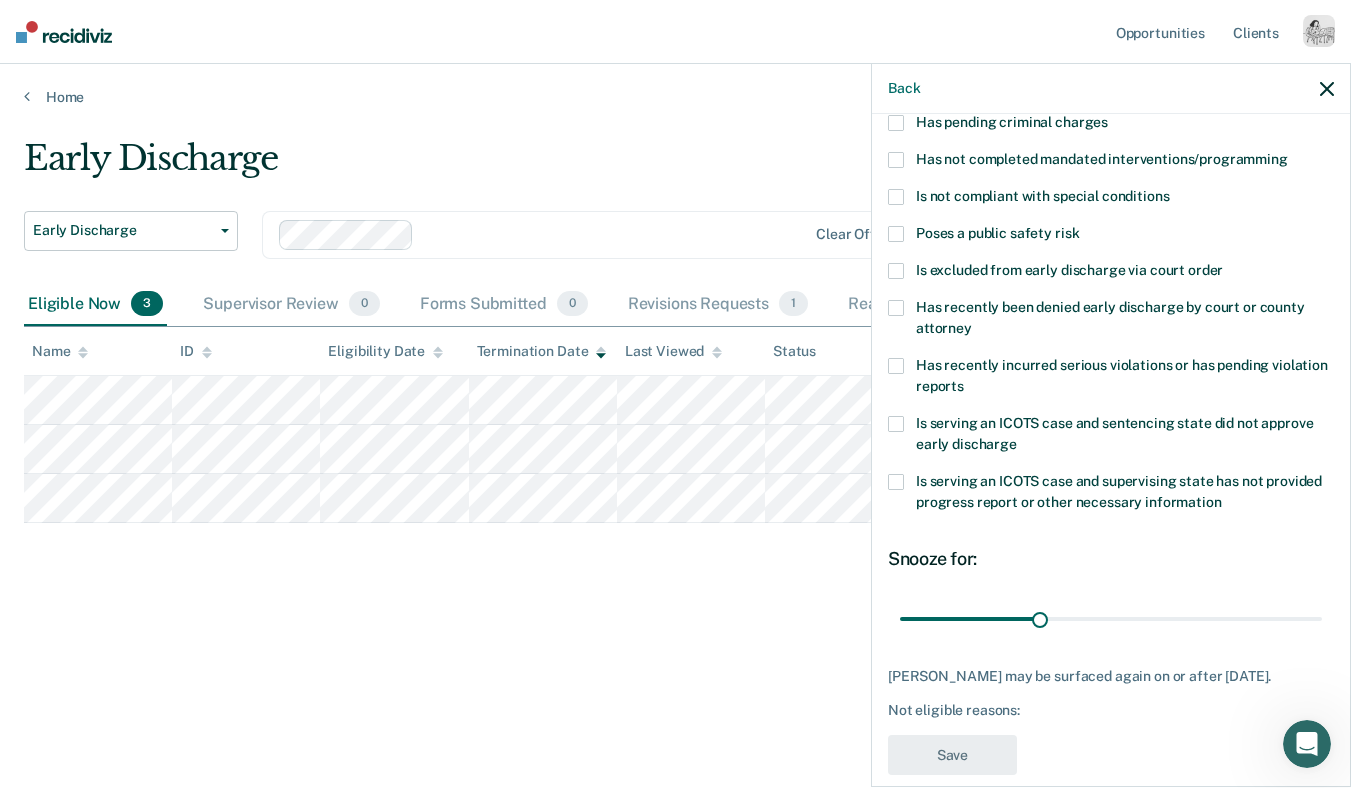 scroll, scrollTop: 0, scrollLeft: 0, axis: both 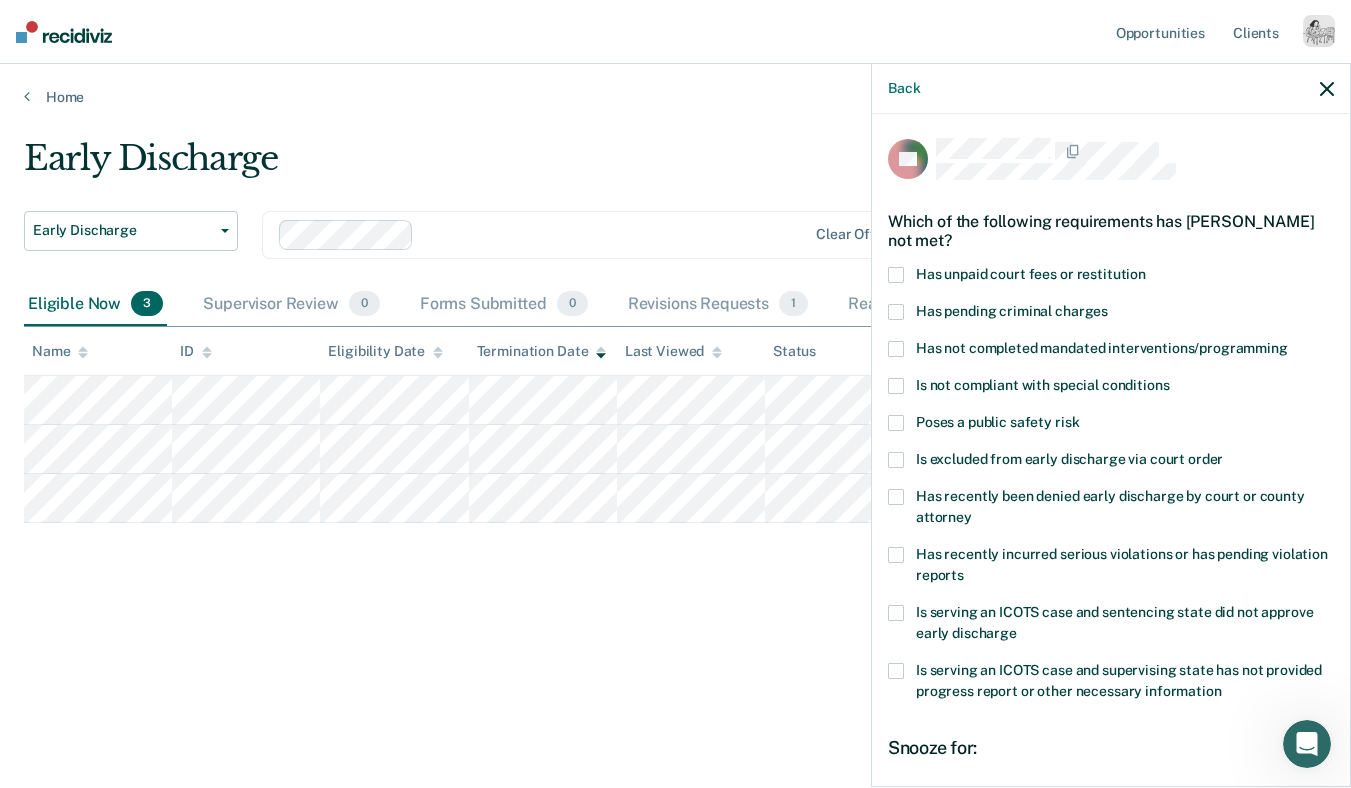 click on "Has unpaid court fees or restitution" at bounding box center (1031, 274) 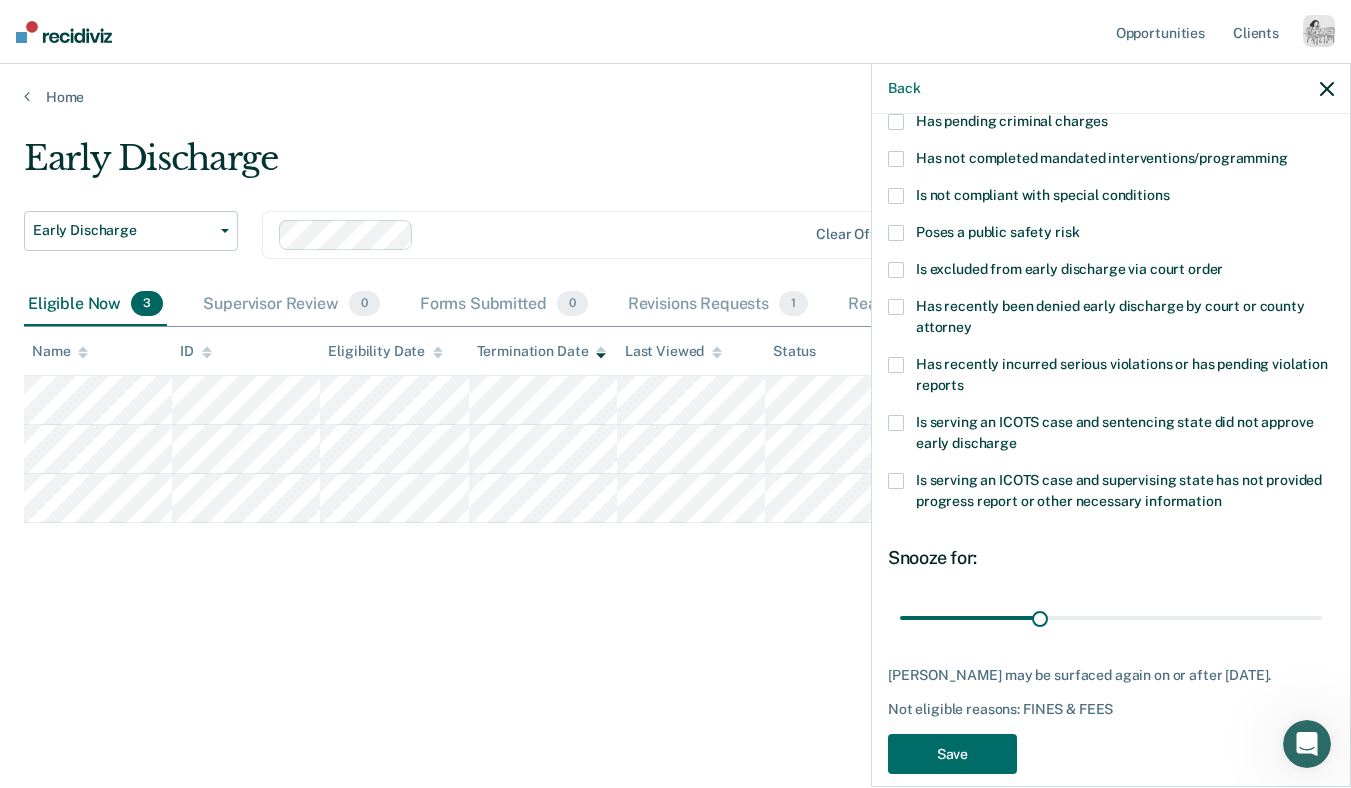scroll, scrollTop: 215, scrollLeft: 0, axis: vertical 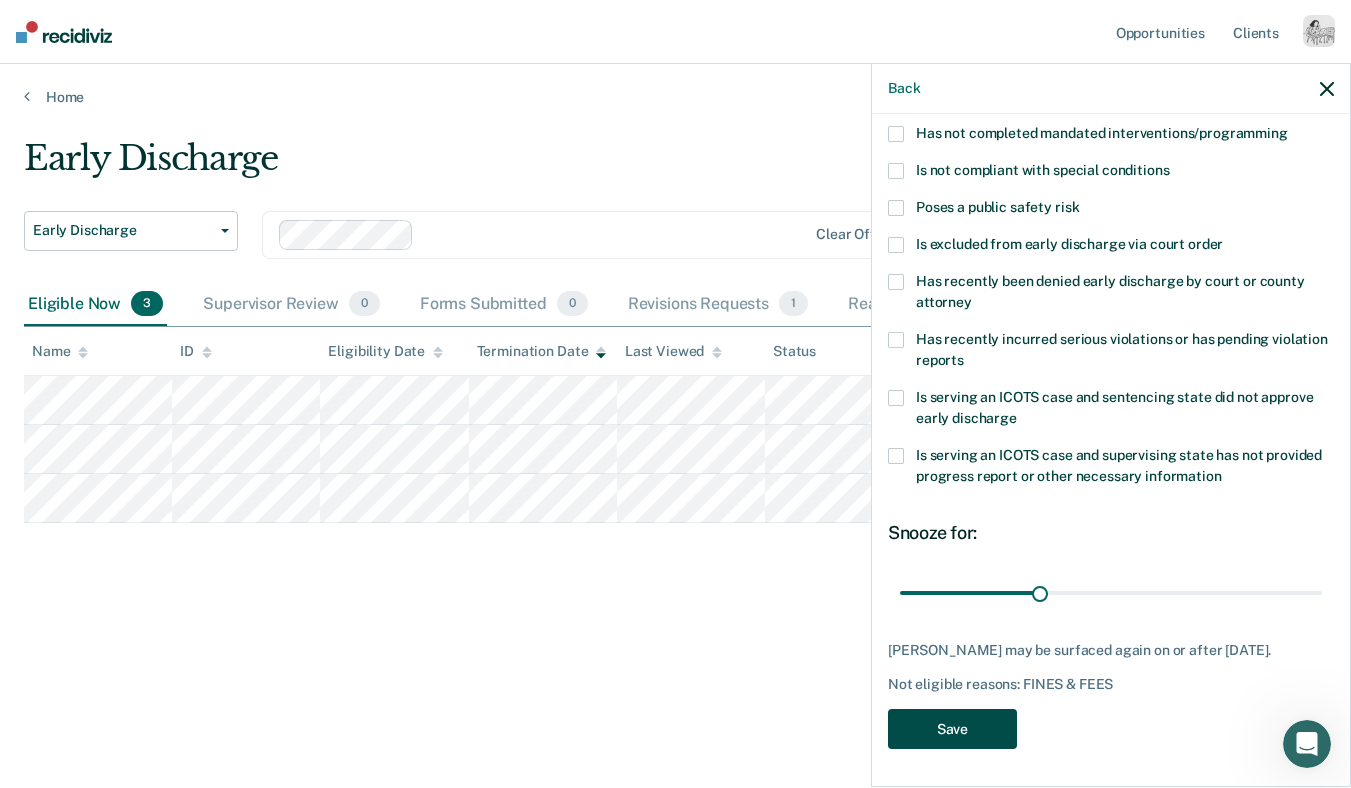 click on "Save" at bounding box center [952, 729] 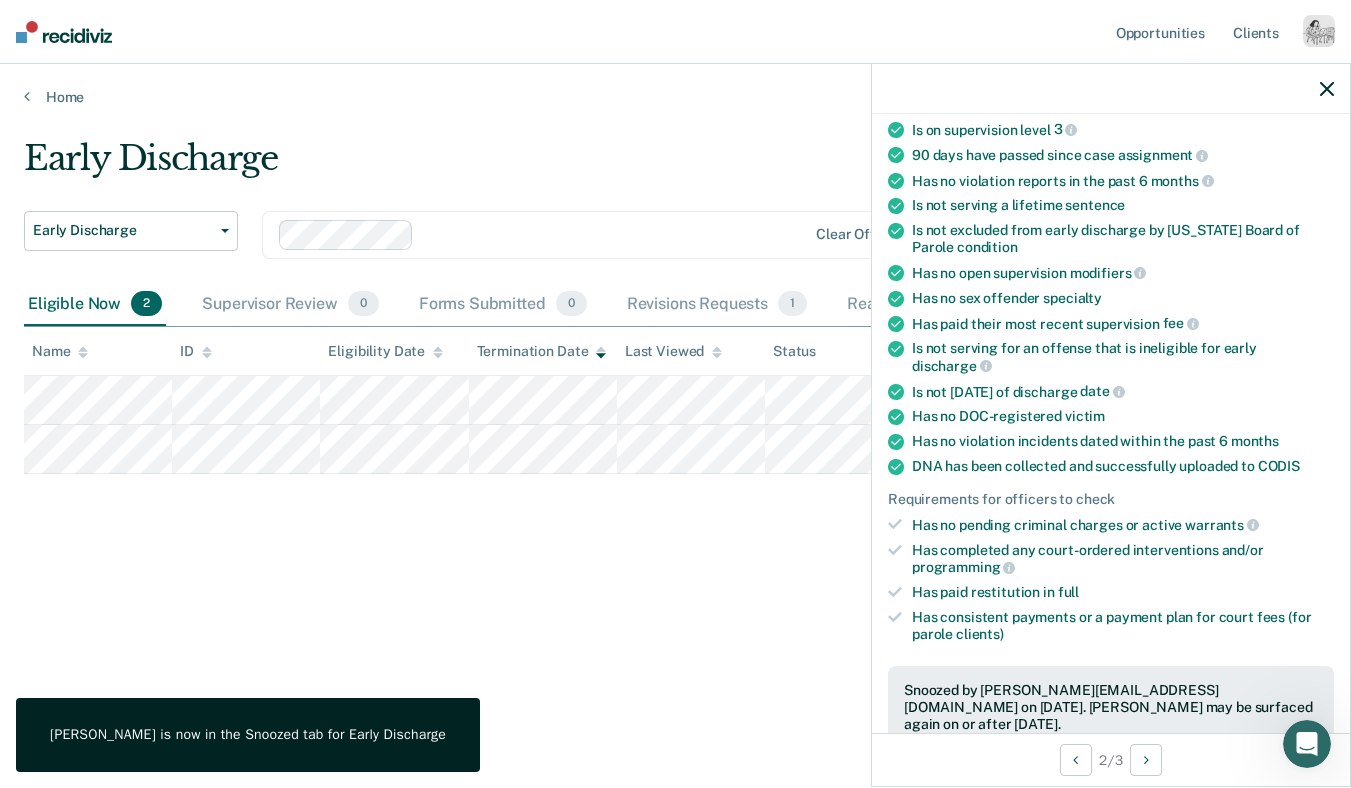 click at bounding box center (1111, 89) 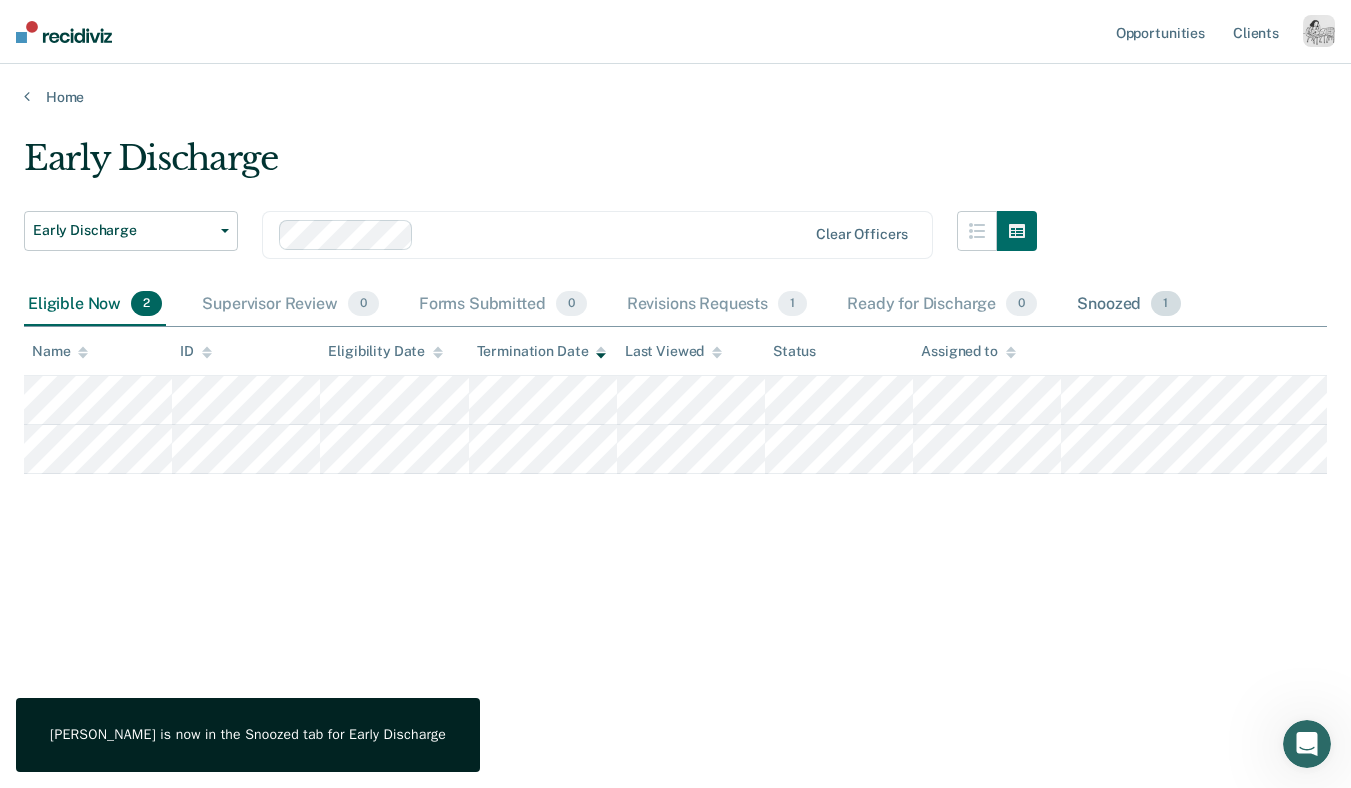 click on "Snoozed 1" at bounding box center [1128, 305] 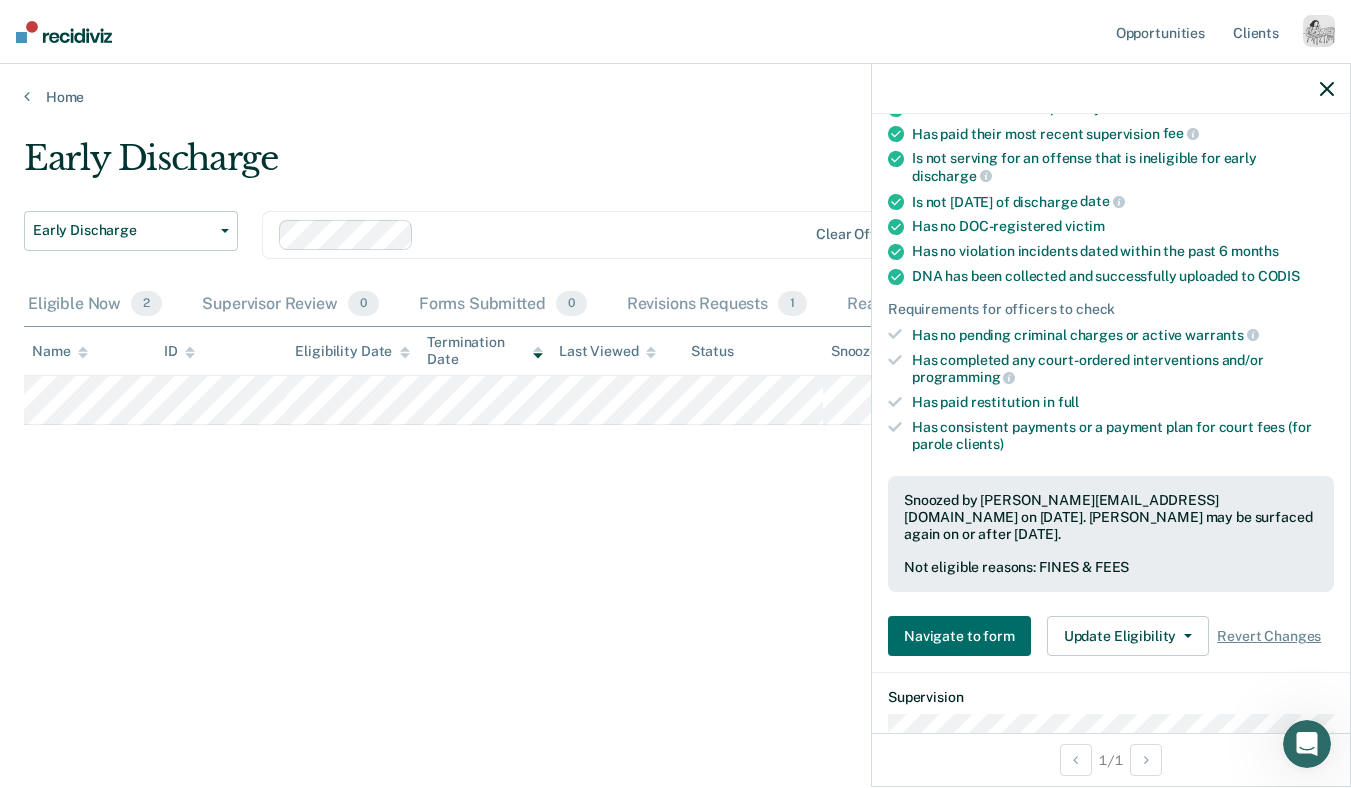 scroll, scrollTop: 662, scrollLeft: 0, axis: vertical 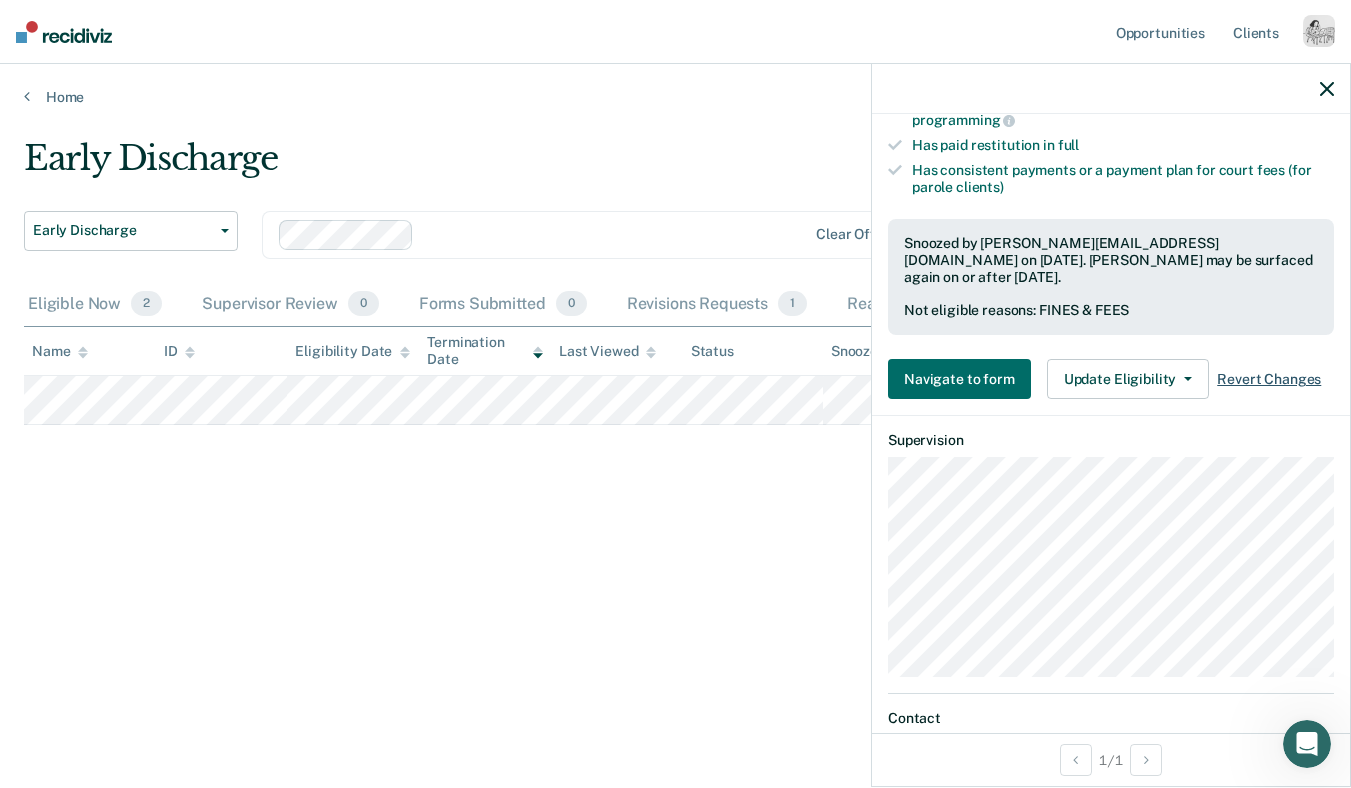 click on "Revert Changes" at bounding box center (1269, 379) 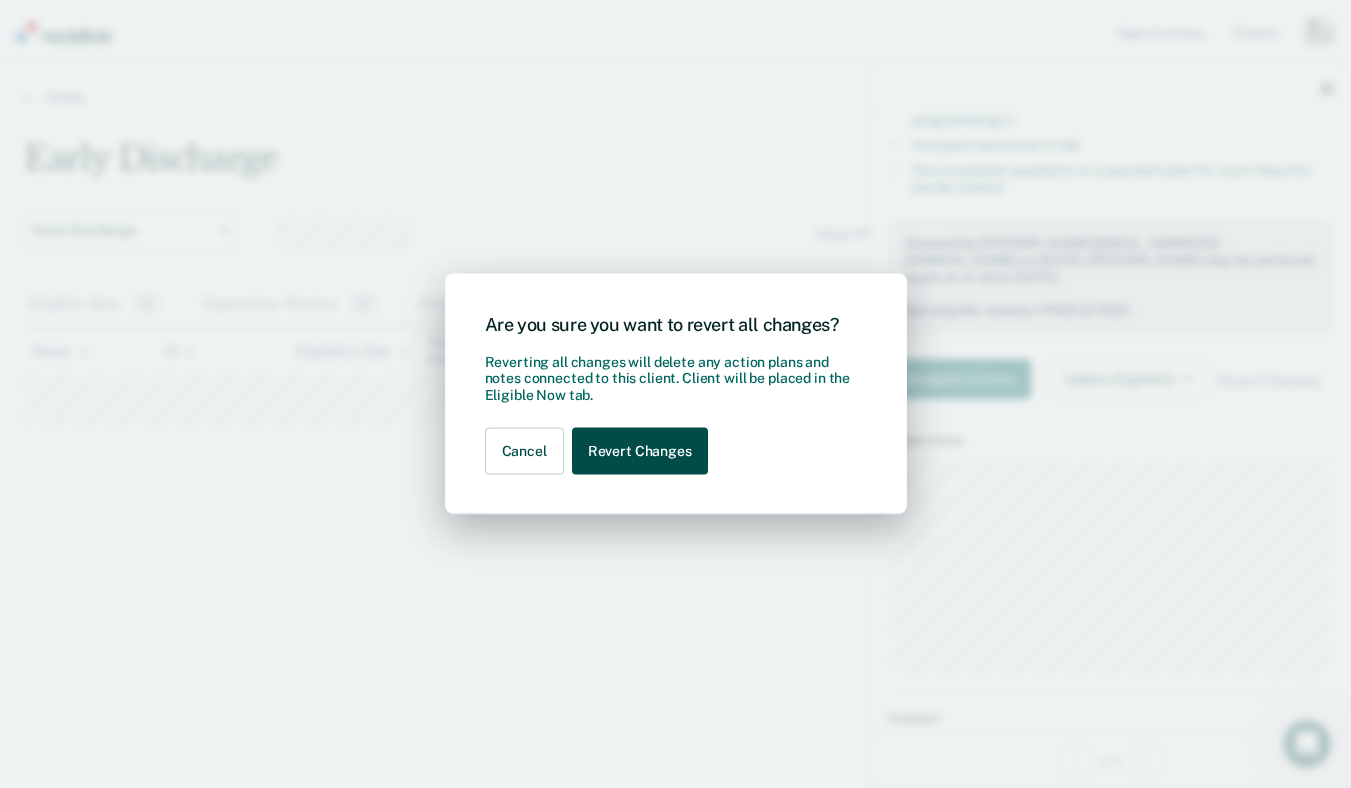 click on "Revert Changes" at bounding box center [640, 451] 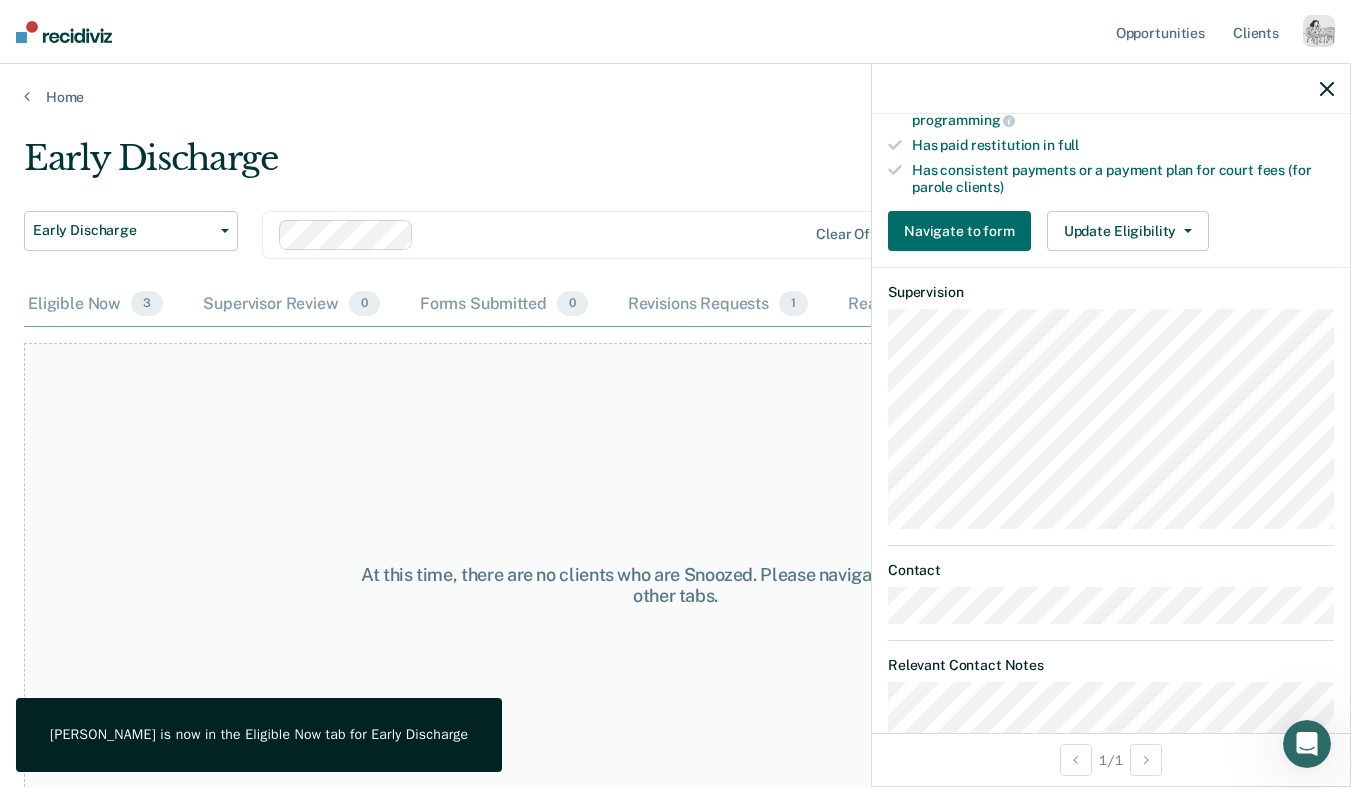 click at bounding box center (1111, 89) 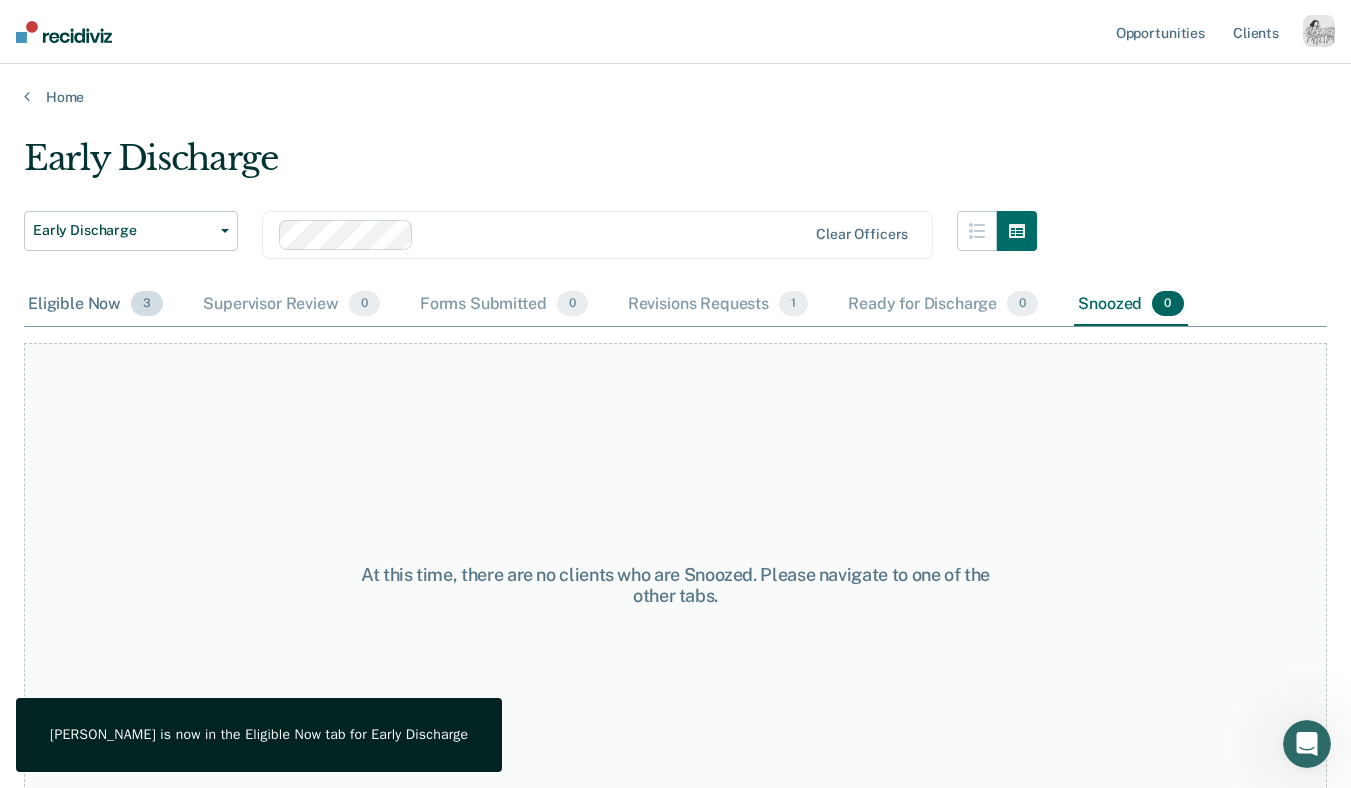 click on "Eligible Now 3" at bounding box center (95, 305) 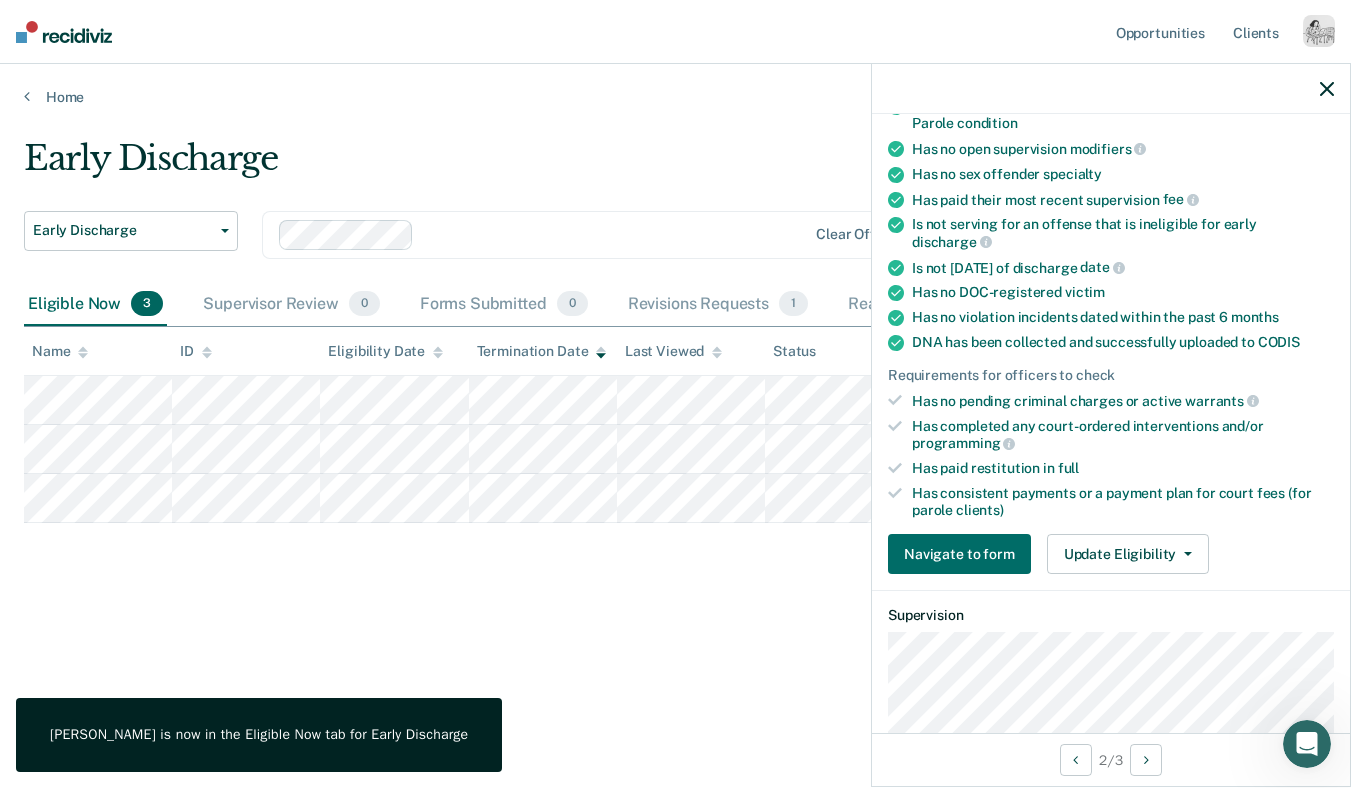 scroll, scrollTop: 418, scrollLeft: 0, axis: vertical 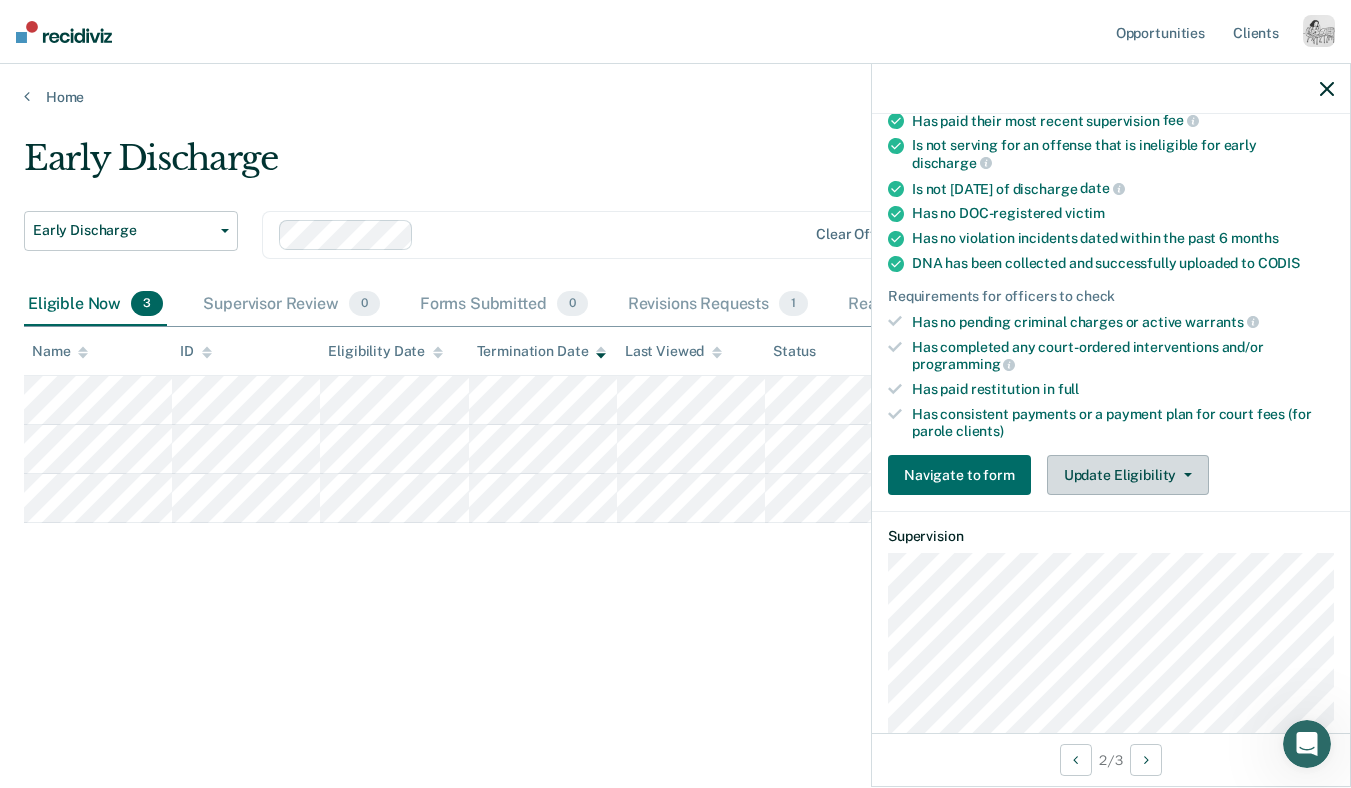 click on "Update Eligibility" at bounding box center [1128, 475] 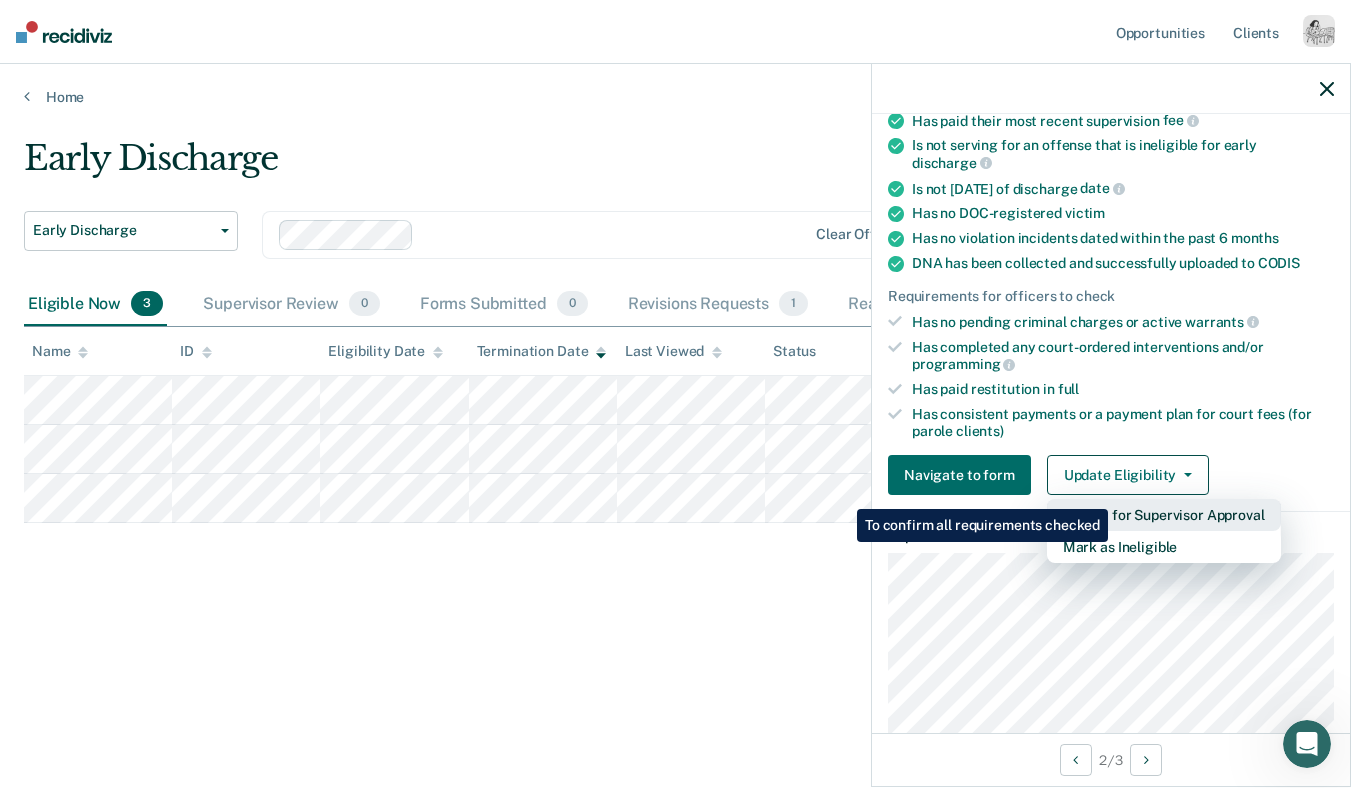 click on "Submit for Supervisor Approval" at bounding box center [1164, 515] 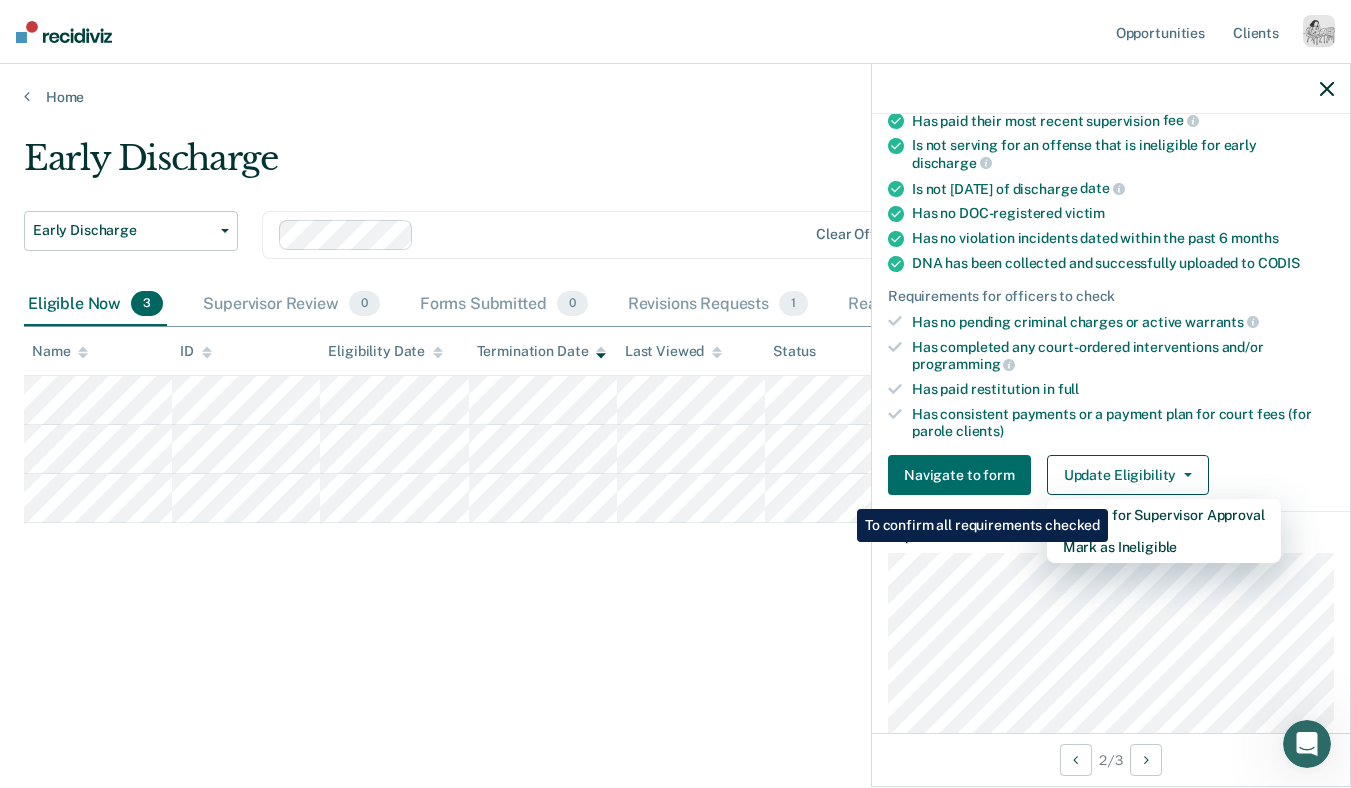 scroll, scrollTop: 405, scrollLeft: 0, axis: vertical 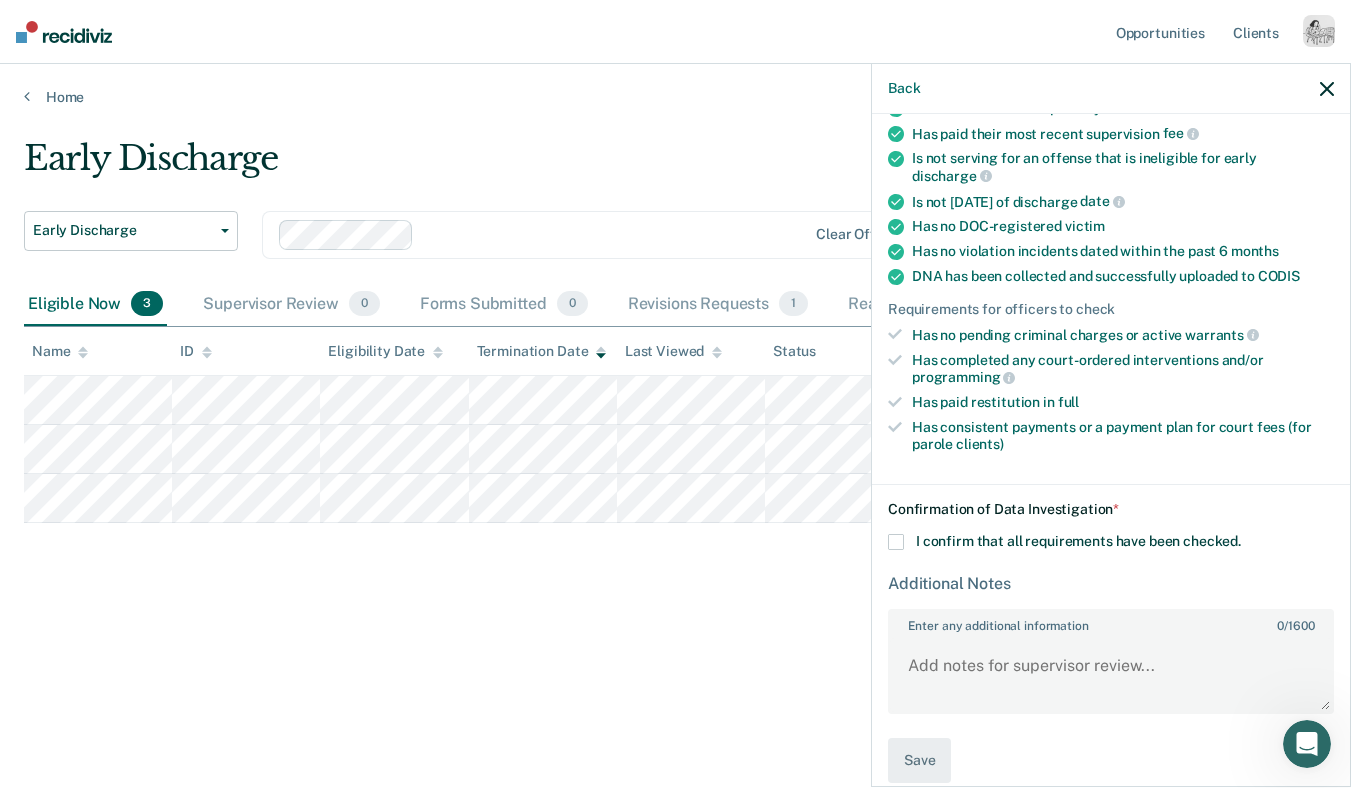 click on "I confirm that all requirements have been checked." at bounding box center [1078, 541] 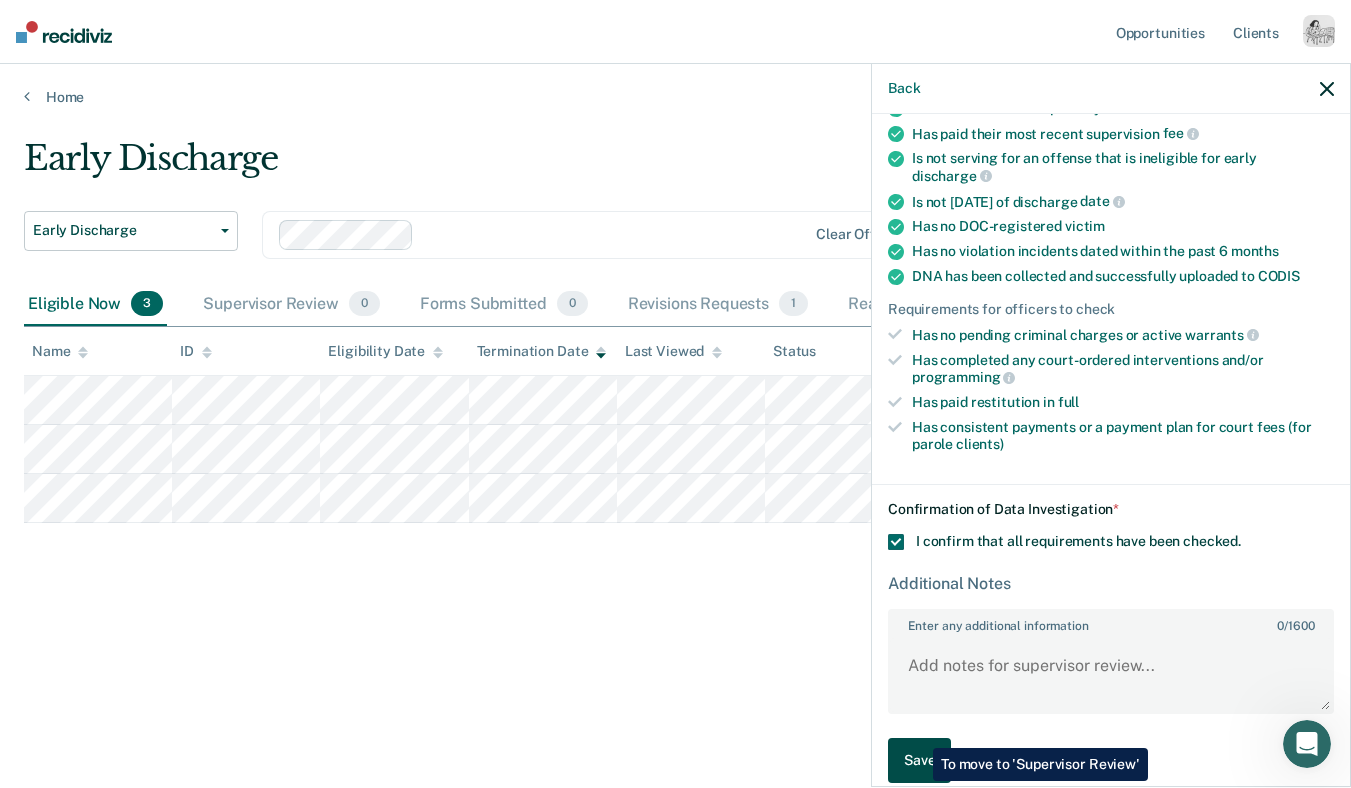 click on "Save" at bounding box center (919, 760) 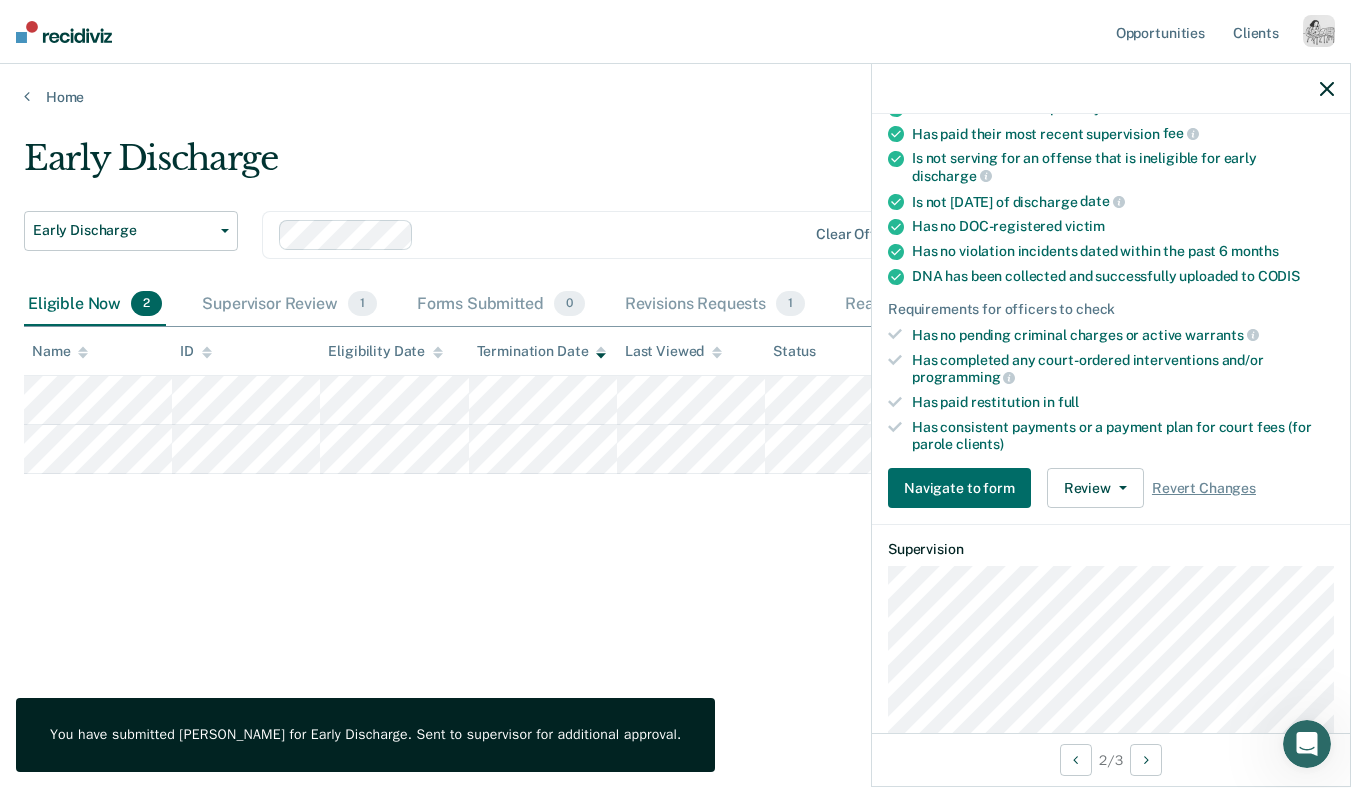 click 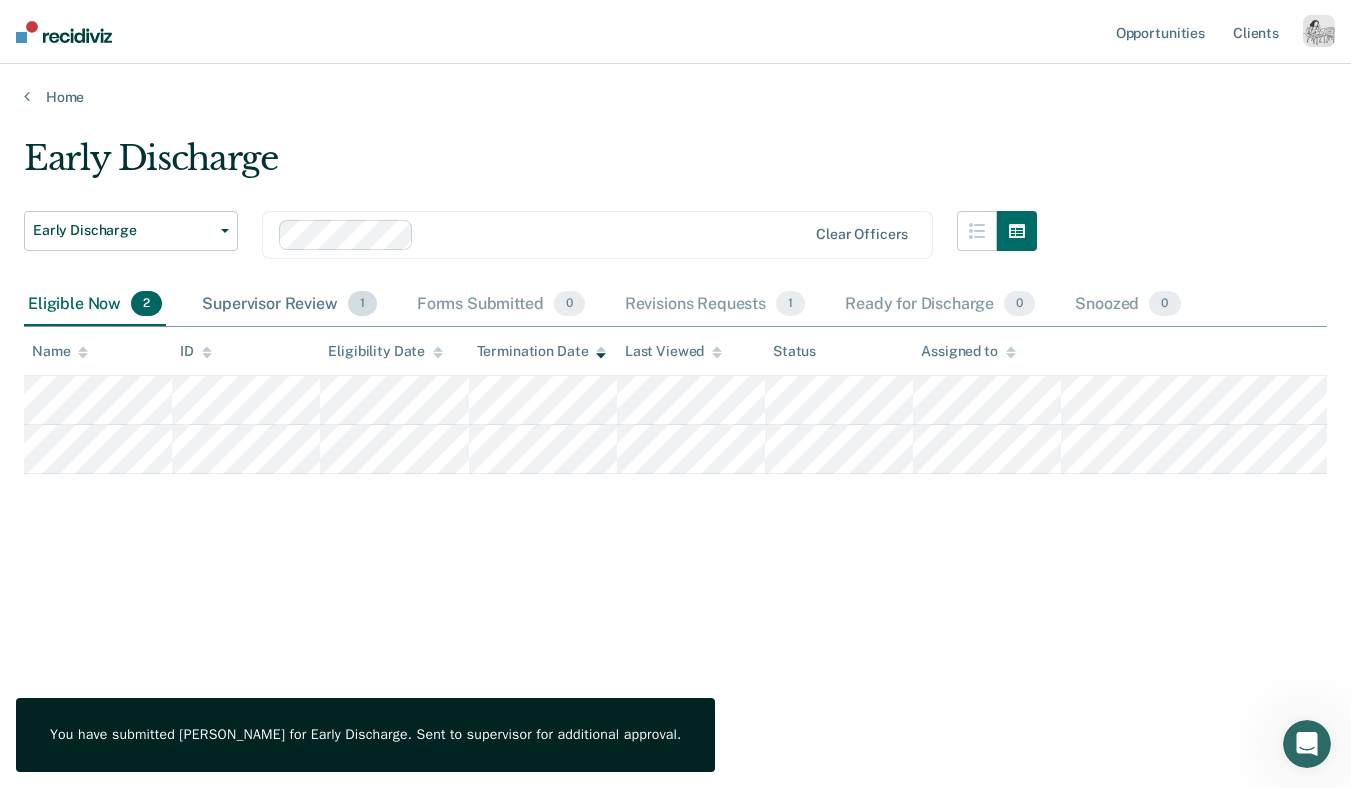 click on "Supervisor Review 1" at bounding box center (289, 305) 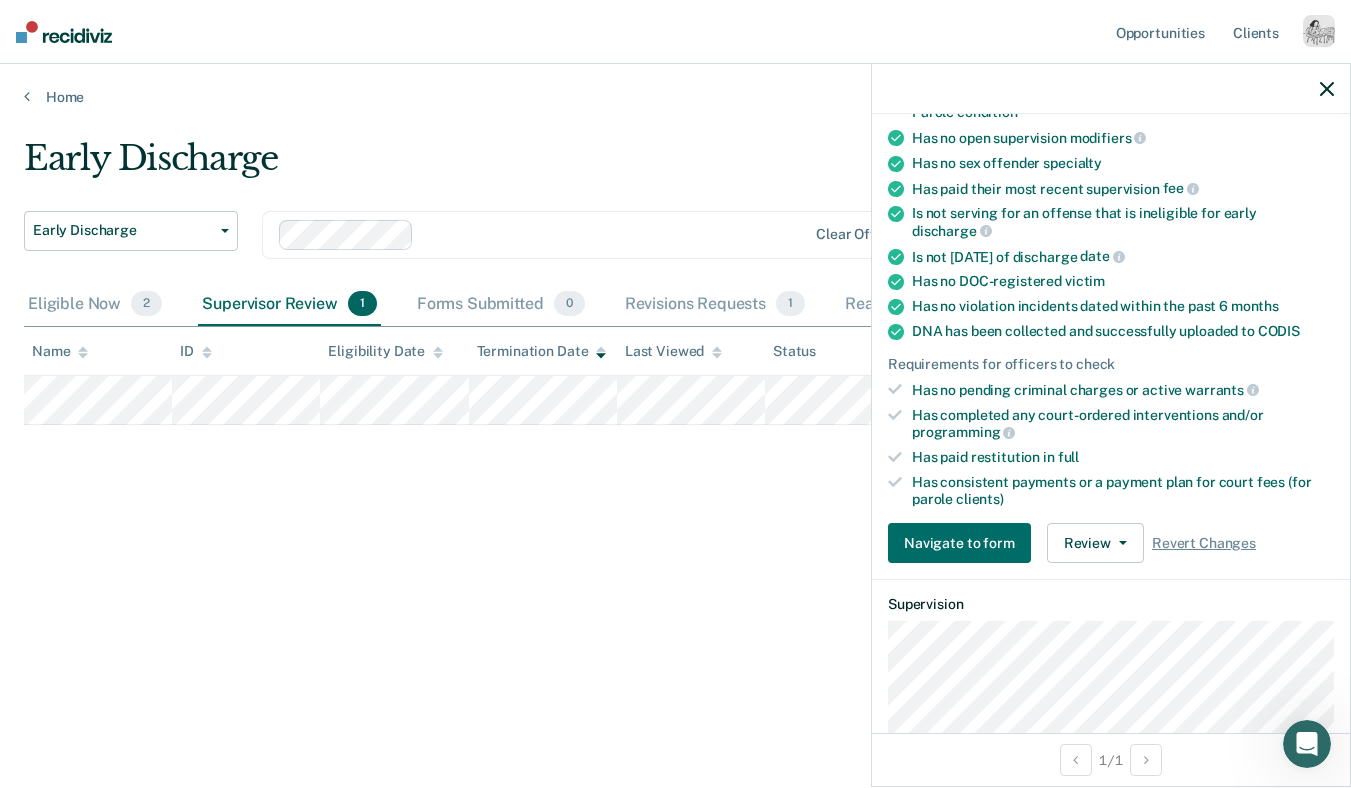 scroll, scrollTop: 370, scrollLeft: 0, axis: vertical 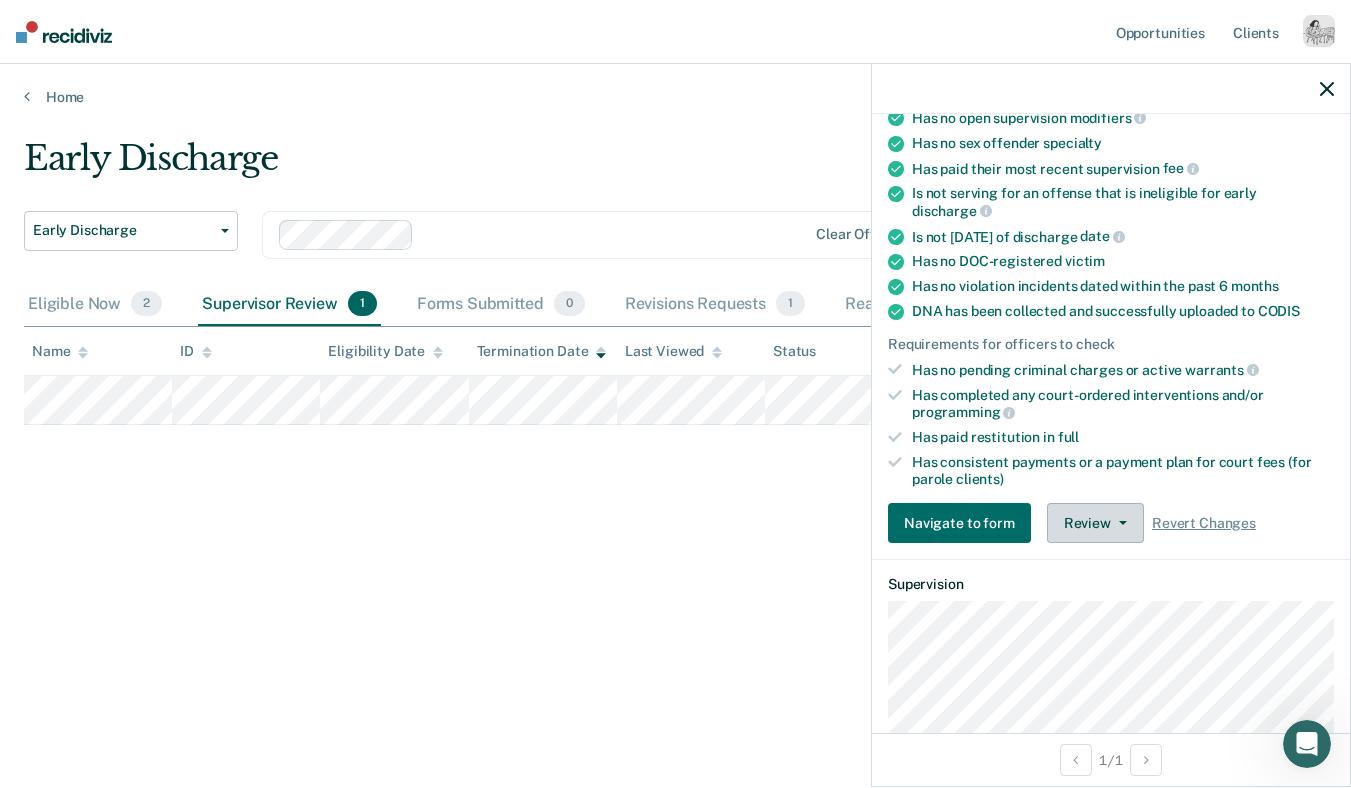 click on "Review" at bounding box center (1095, 523) 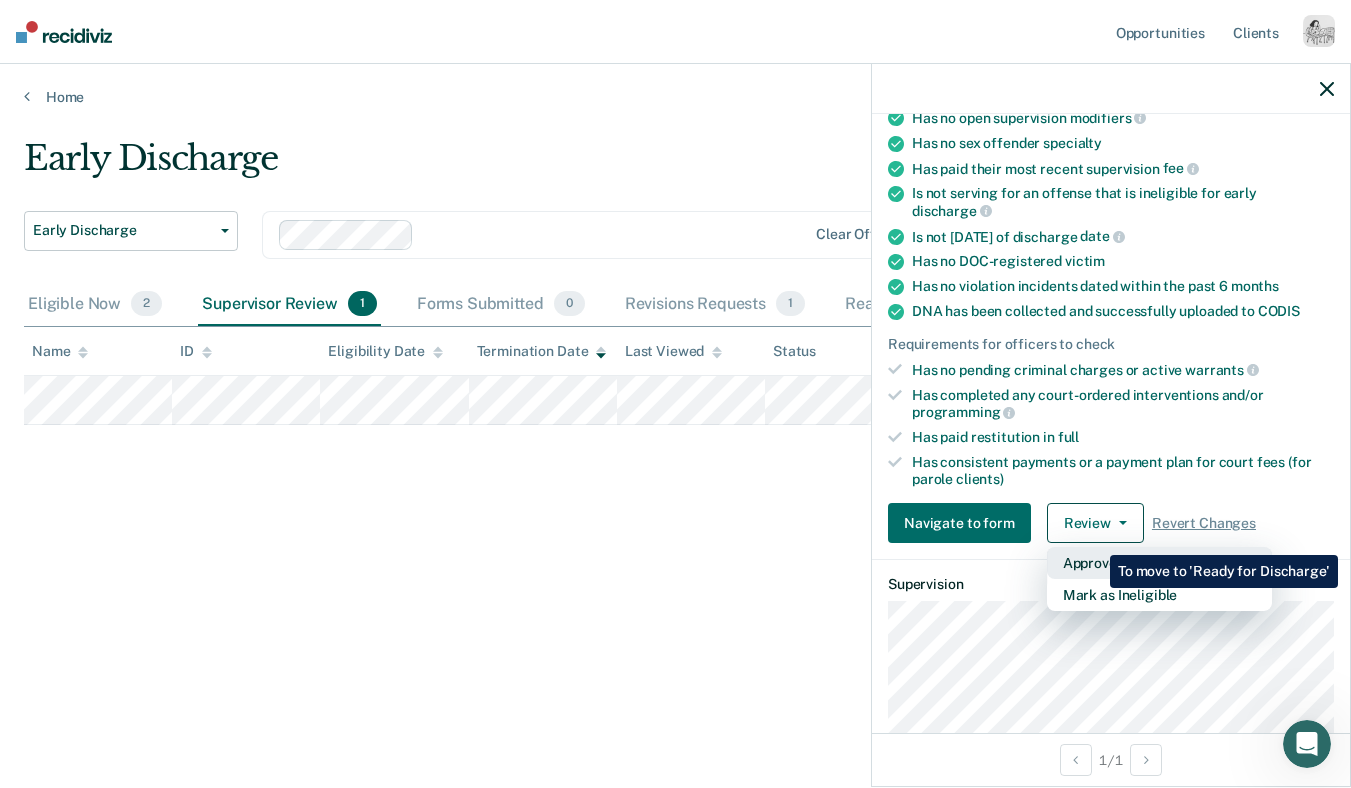 click on "Approve Discharge and Forms" at bounding box center [1159, 563] 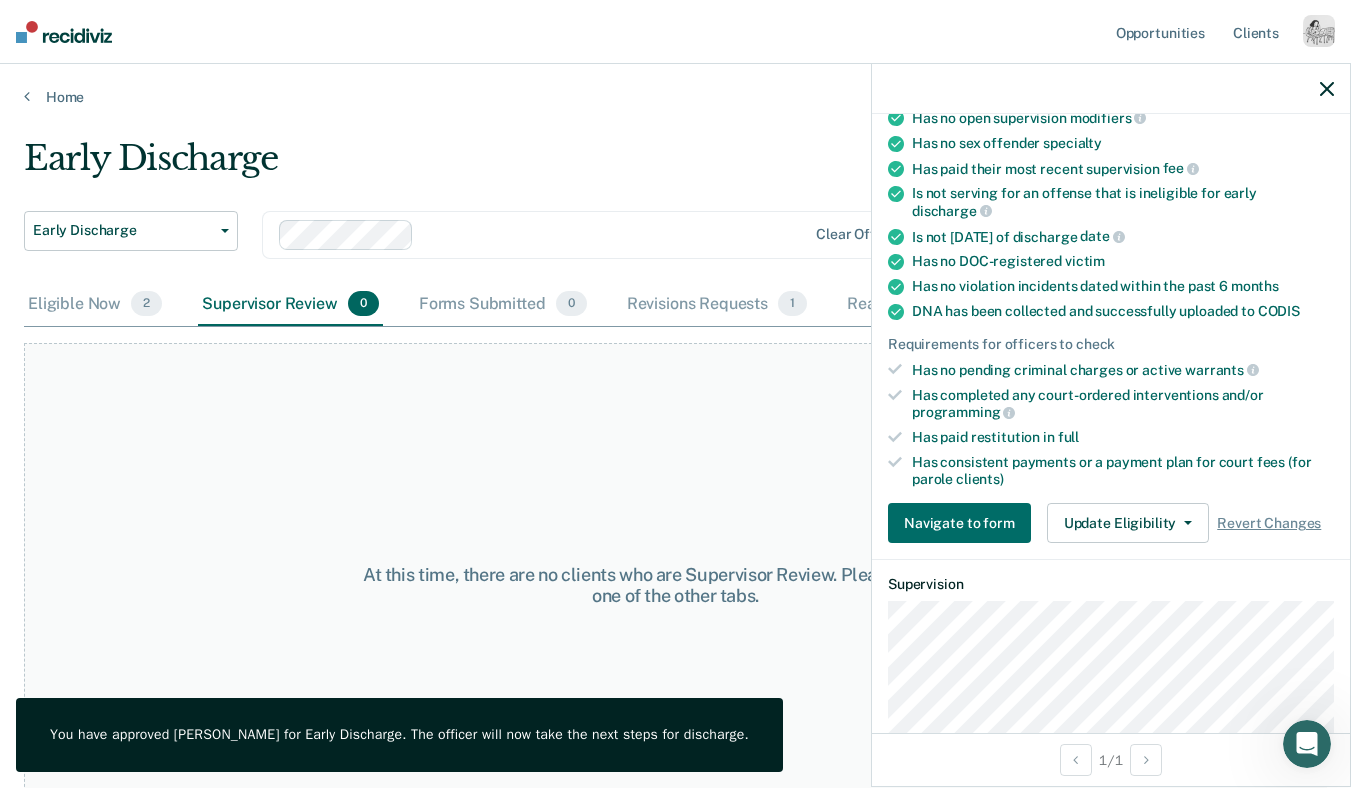 click 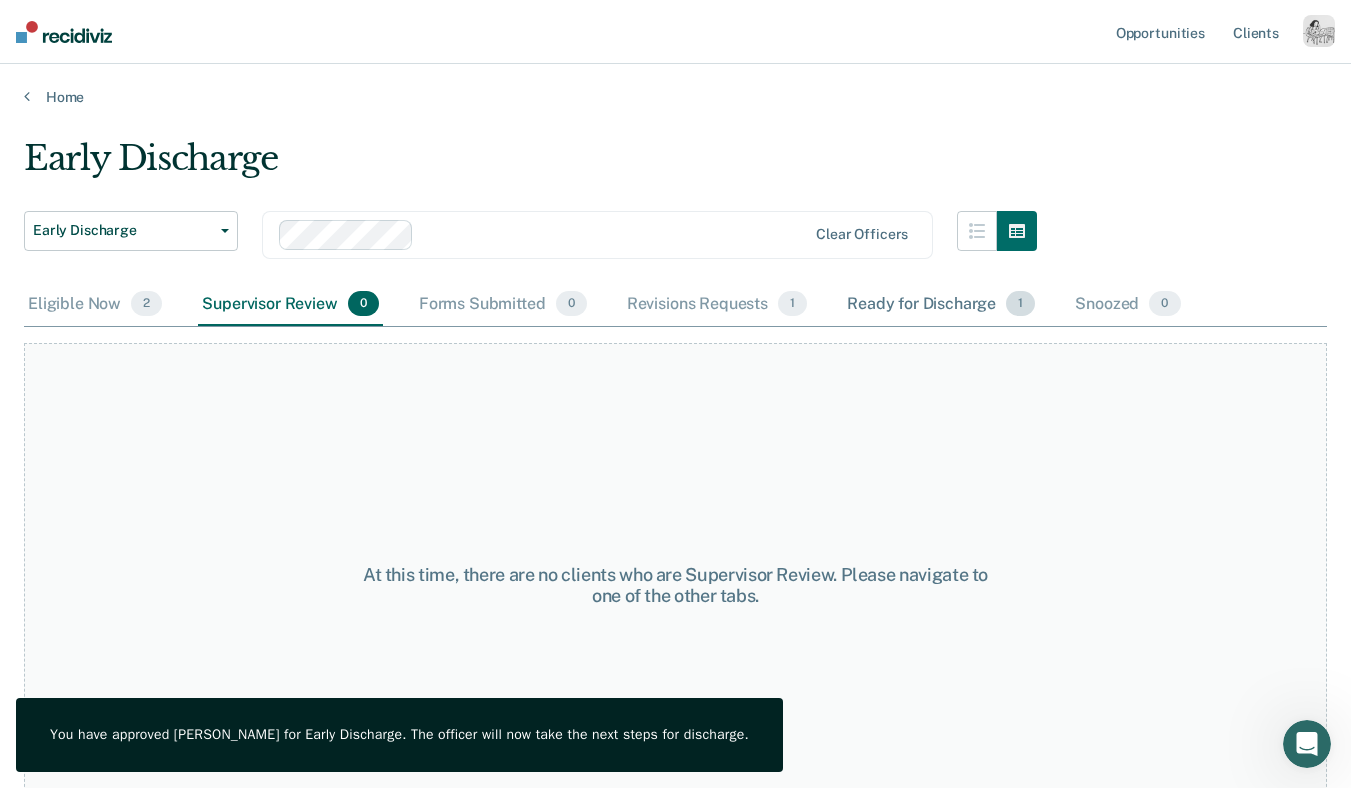 click on "Ready for Discharge 1" at bounding box center [941, 305] 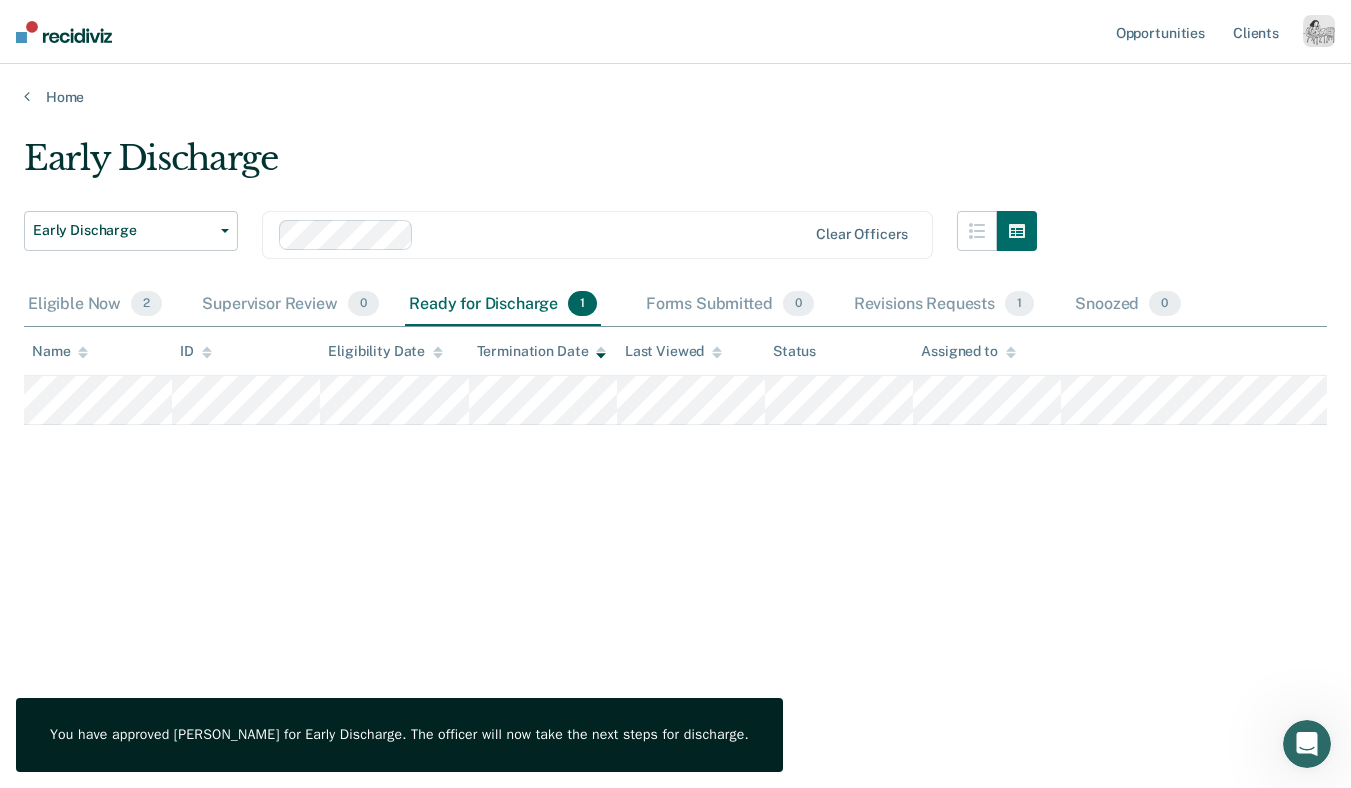 drag, startPoint x: 920, startPoint y: 317, endPoint x: 482, endPoint y: 346, distance: 438.95898 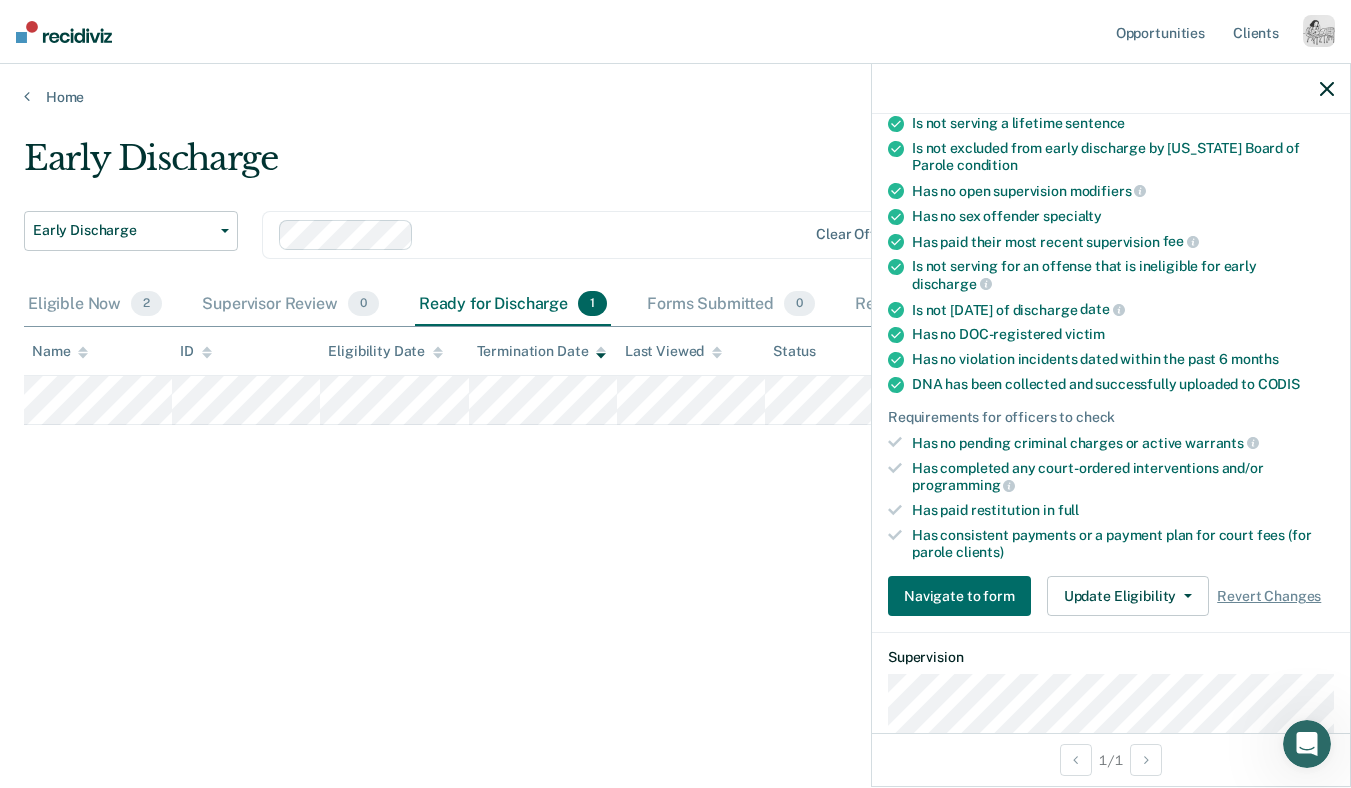 scroll, scrollTop: 533, scrollLeft: 0, axis: vertical 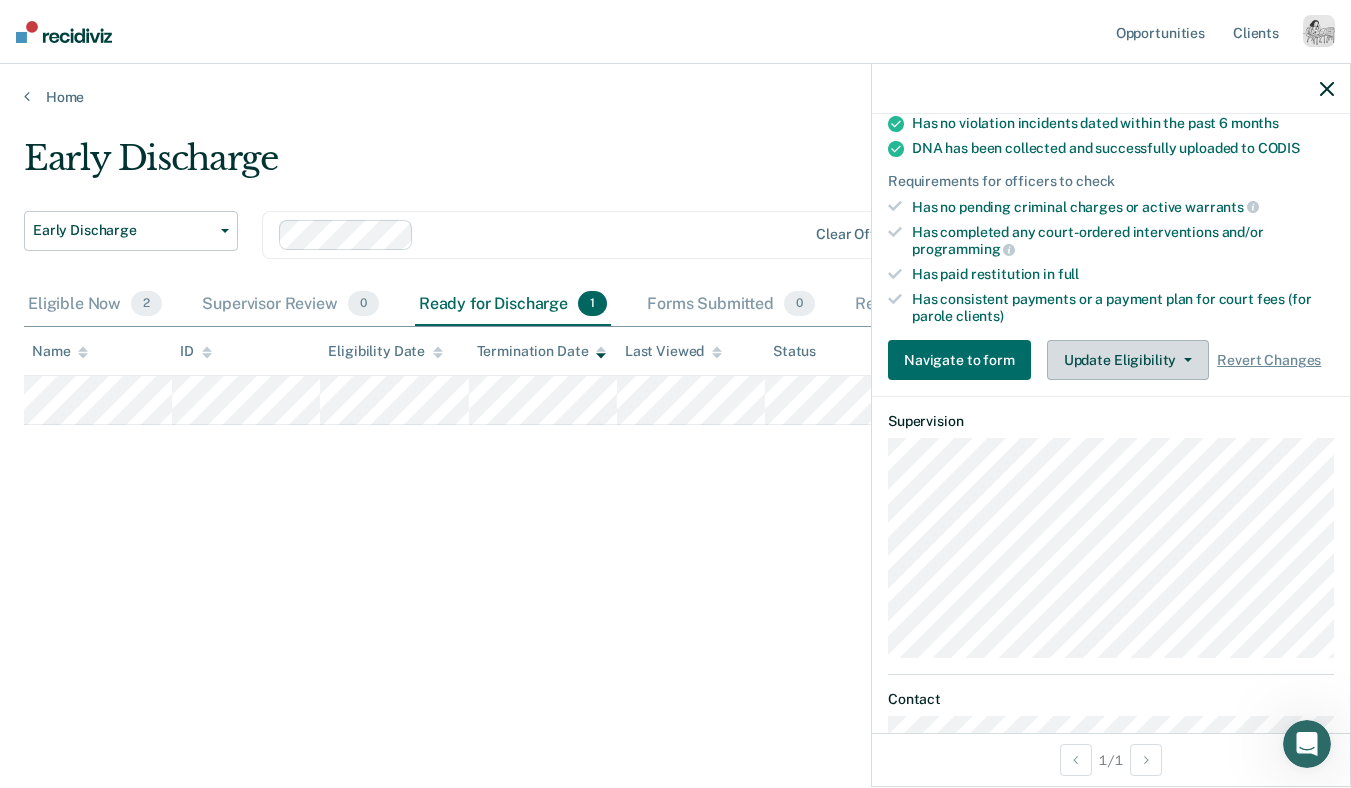 click on "Update Eligibility" at bounding box center [1128, 360] 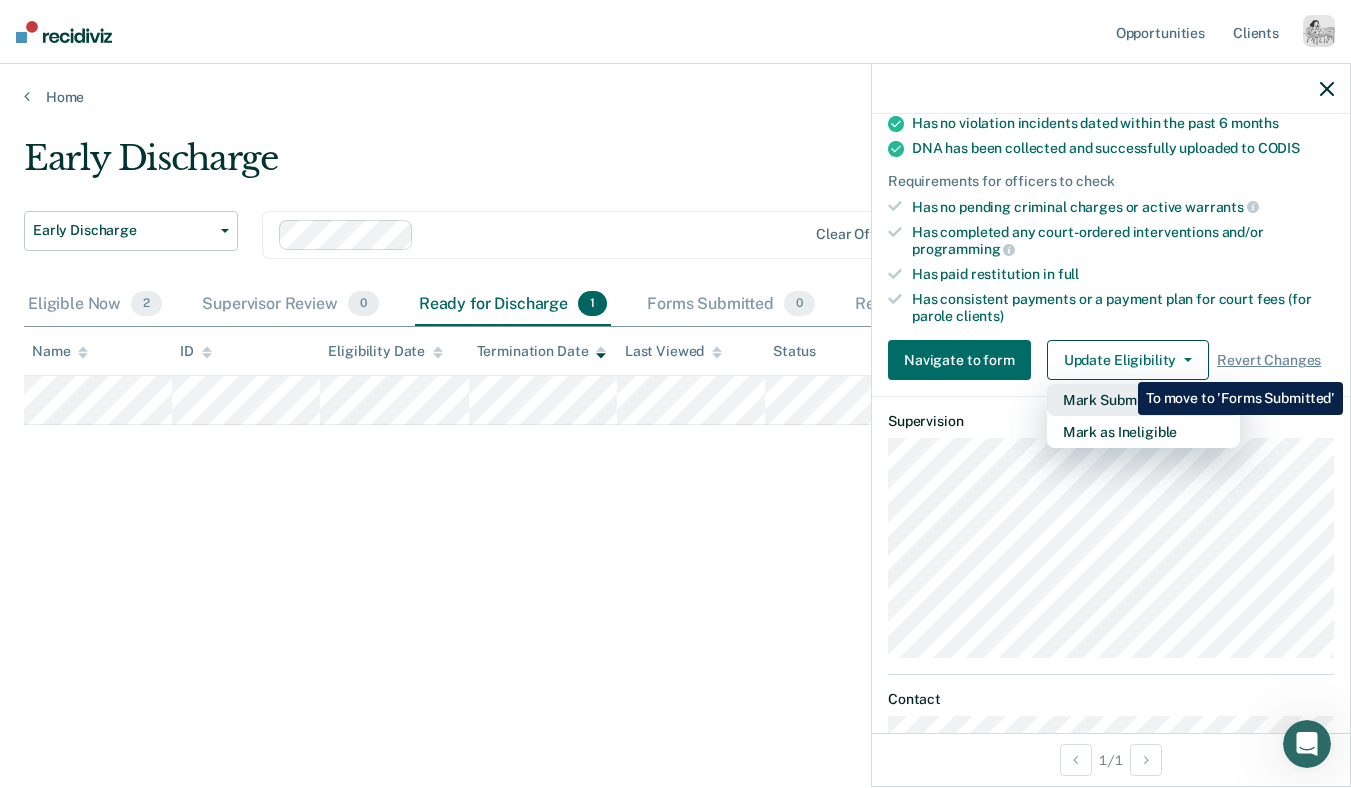 click on "Mark Submitted" at bounding box center (1143, 400) 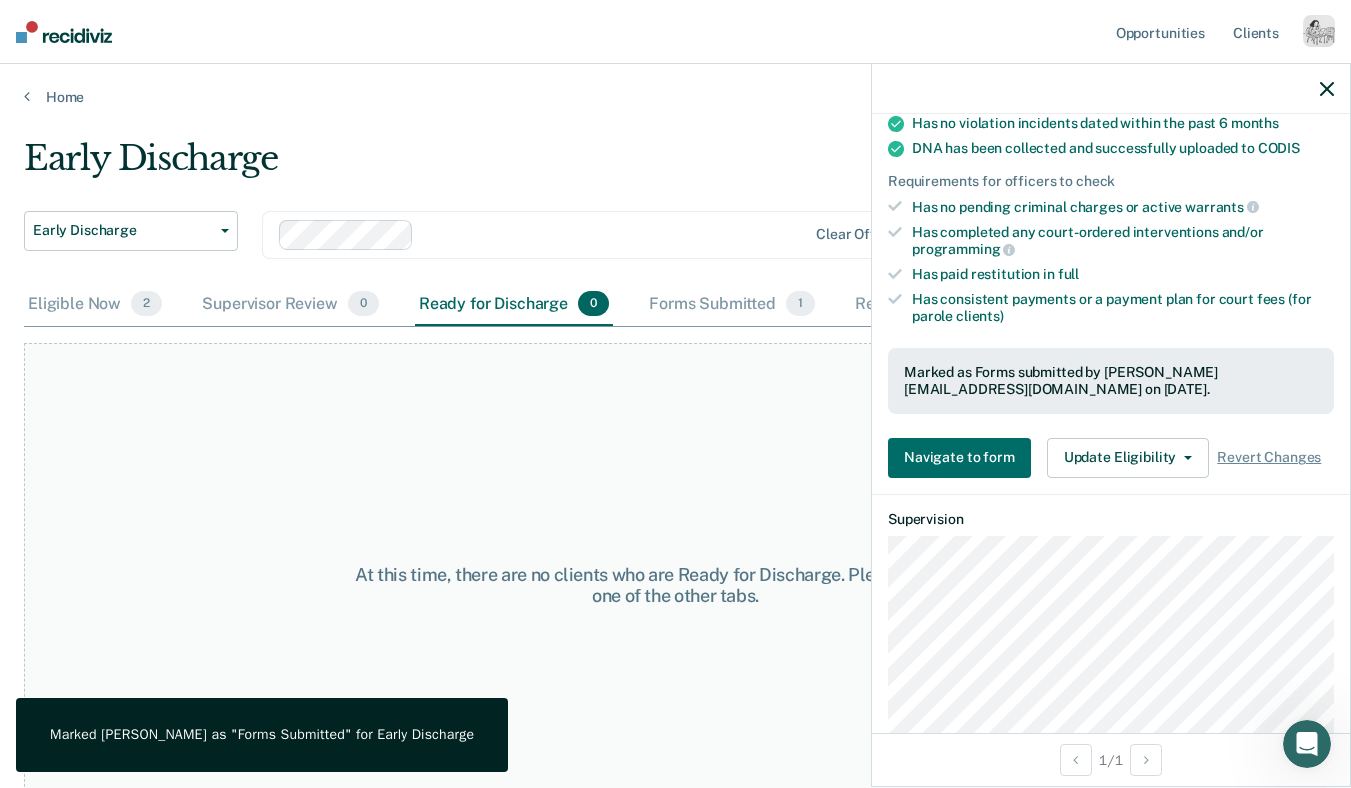 click 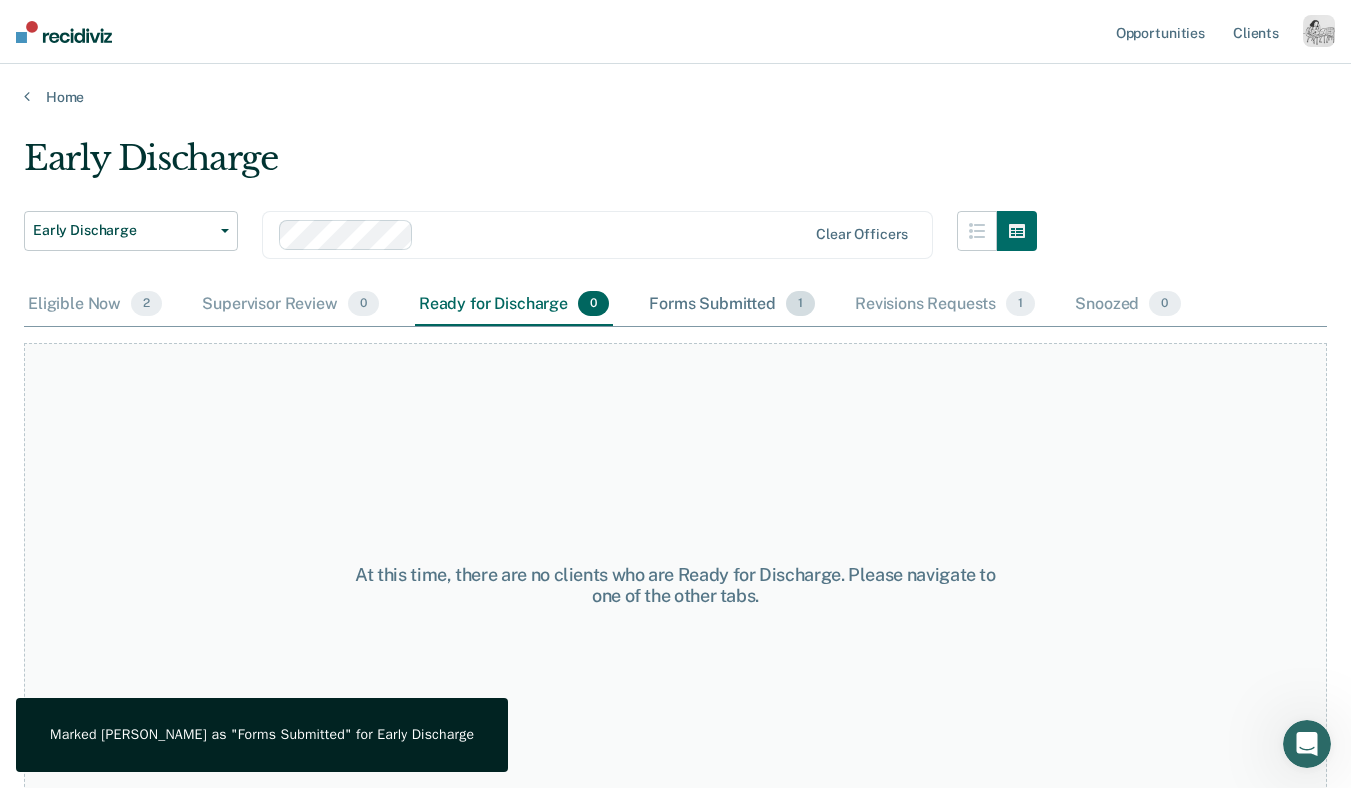 click on "Forms Submitted 1" at bounding box center (732, 305) 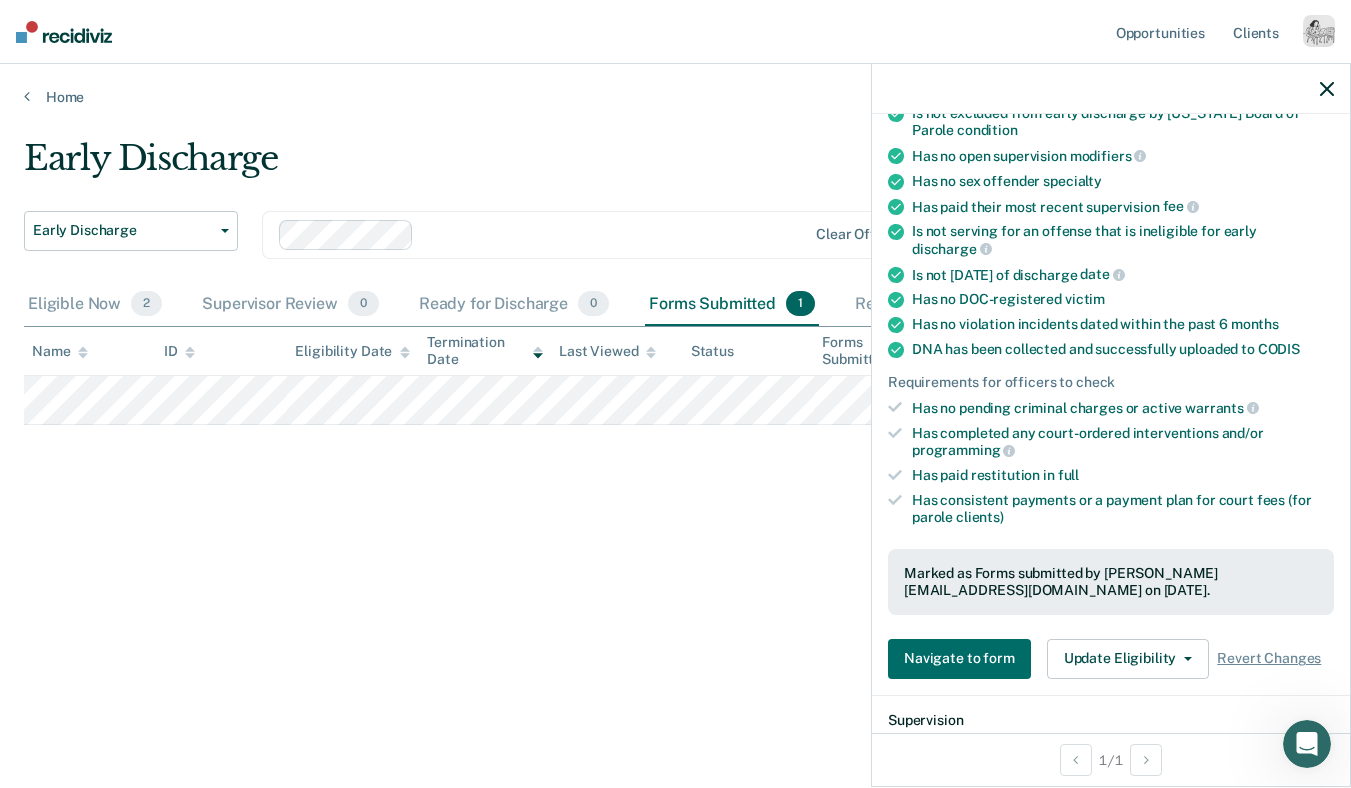scroll, scrollTop: 454, scrollLeft: 0, axis: vertical 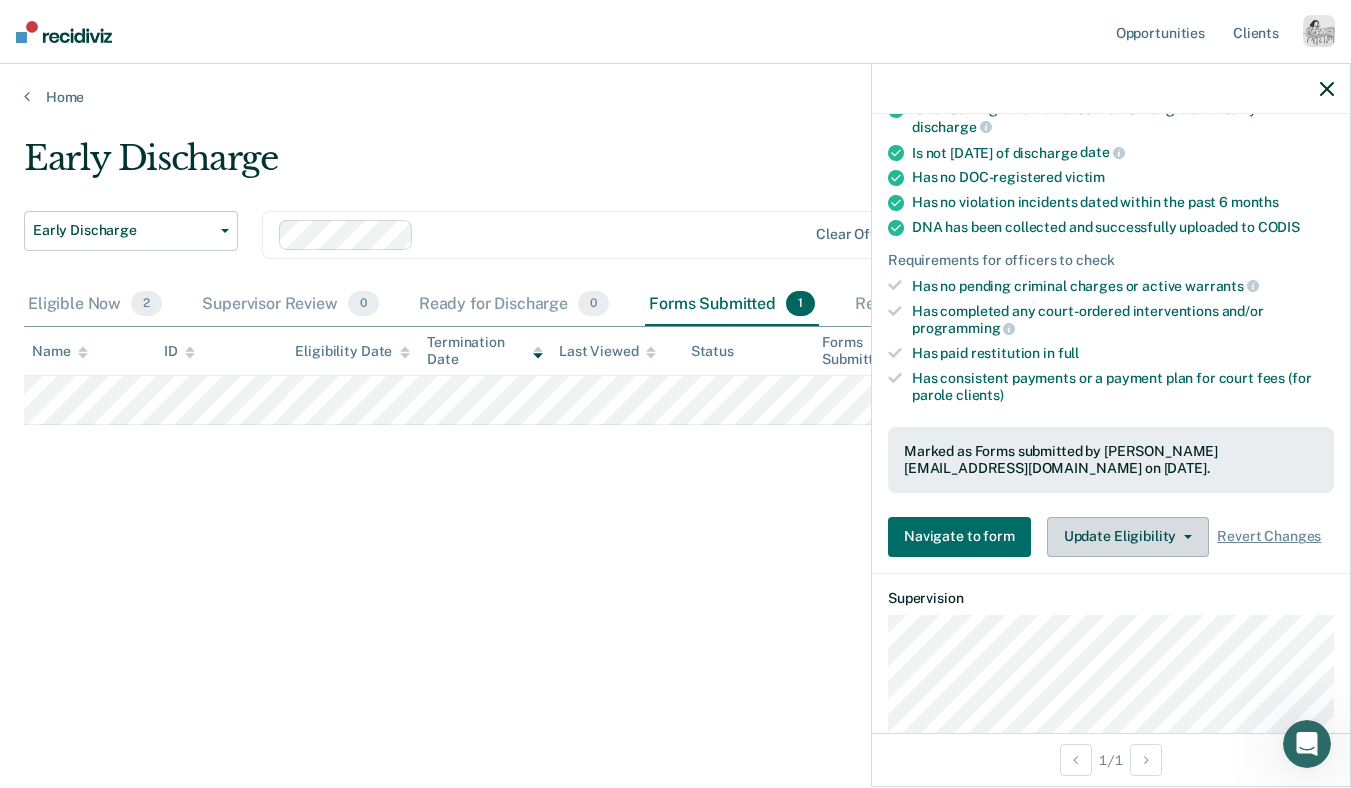 click on "Update Eligibility" at bounding box center [1128, 537] 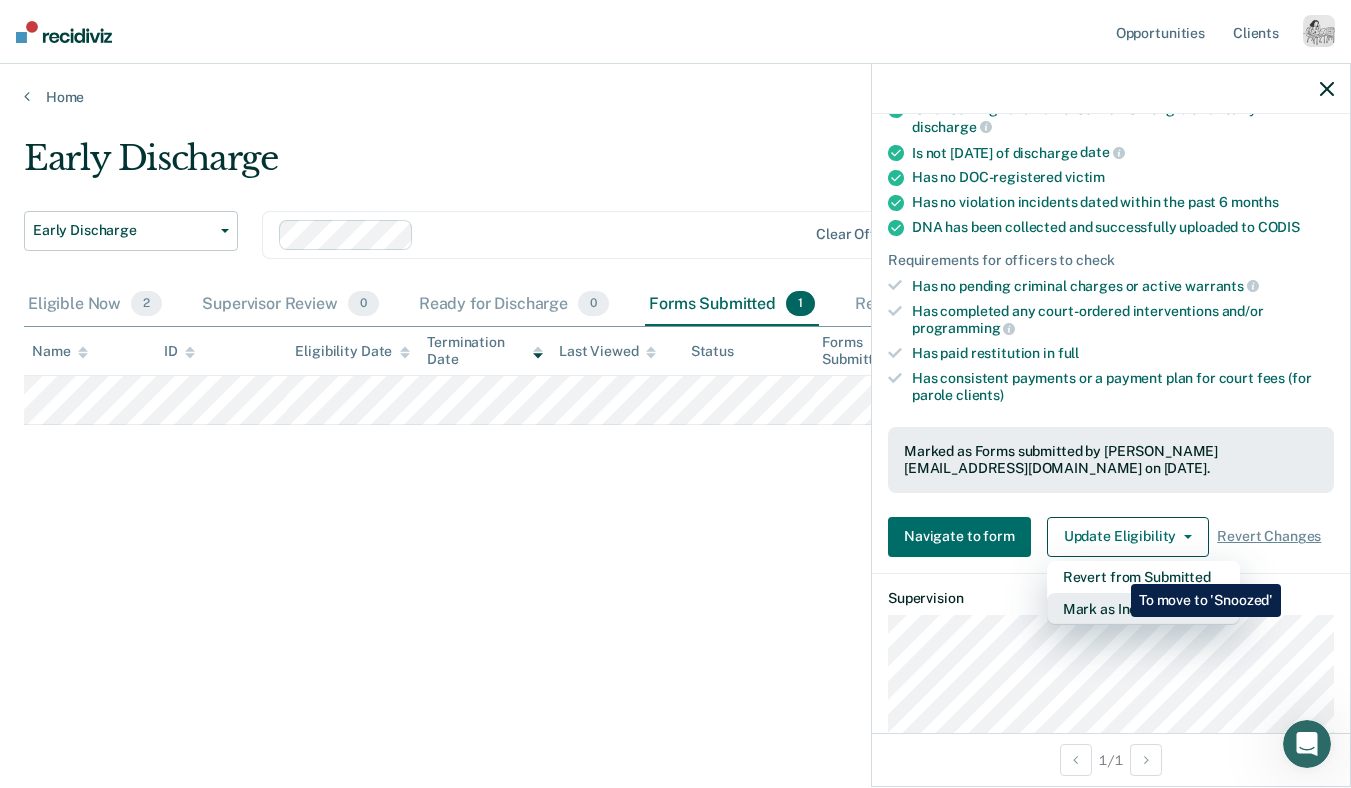 click on "Mark as Ineligible" at bounding box center (1143, 609) 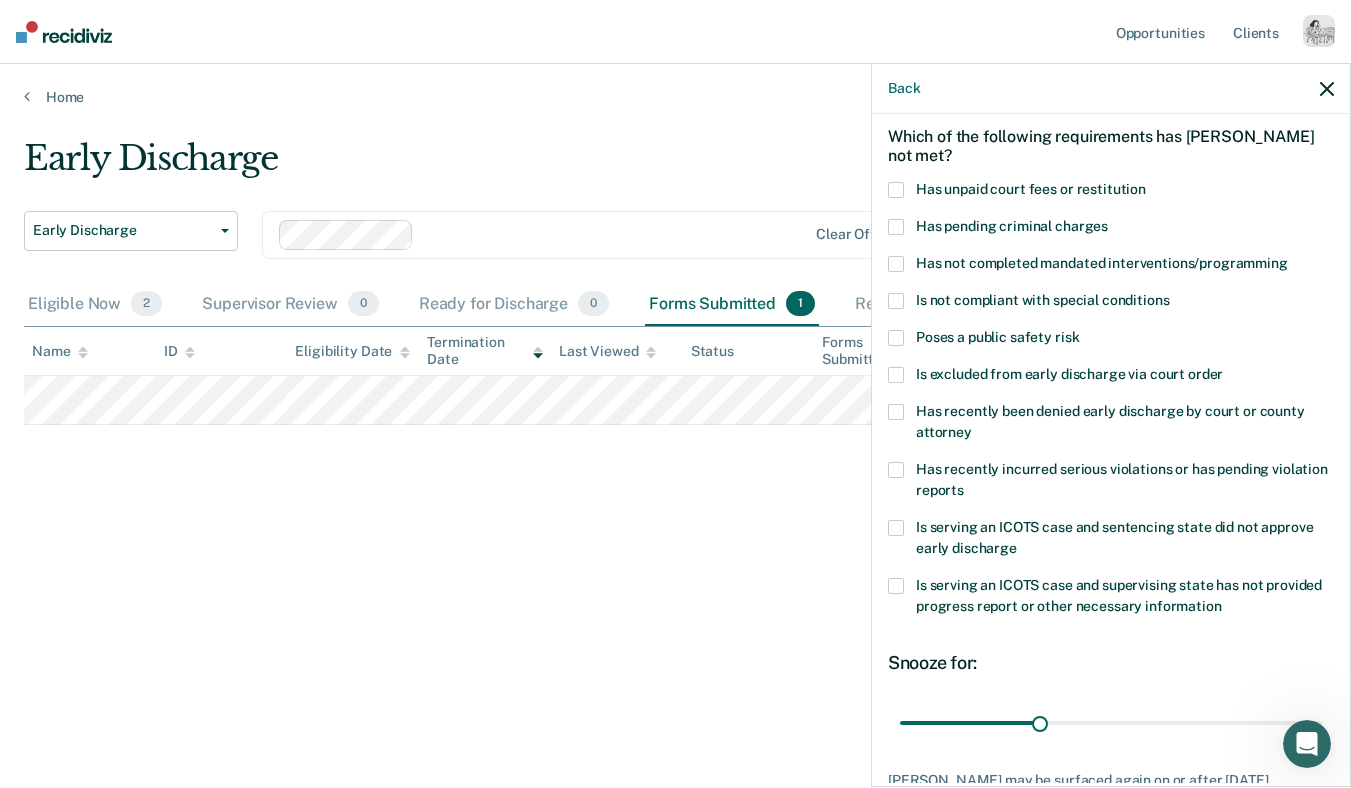 scroll, scrollTop: 22, scrollLeft: 0, axis: vertical 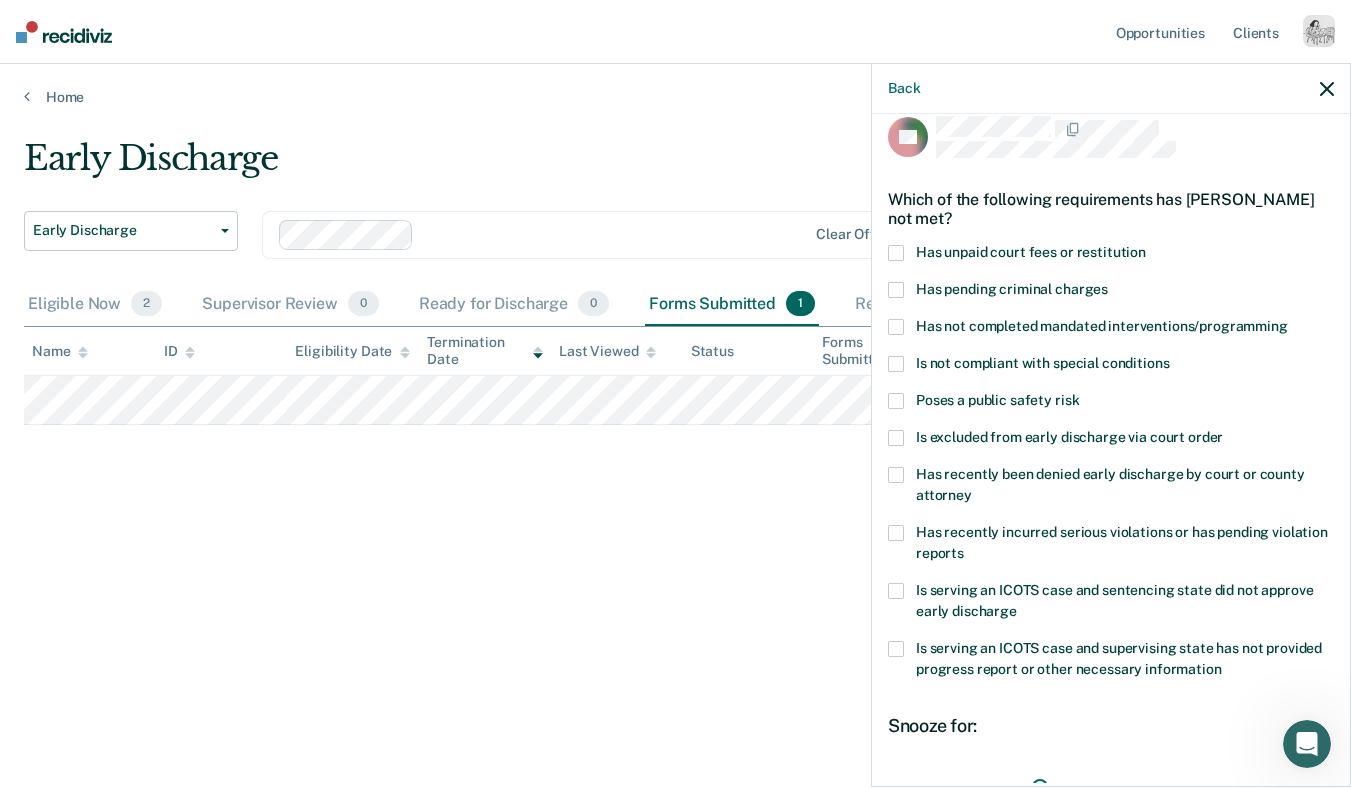 click on "Has recently been denied early discharge by court or county attorney" at bounding box center [1110, 484] 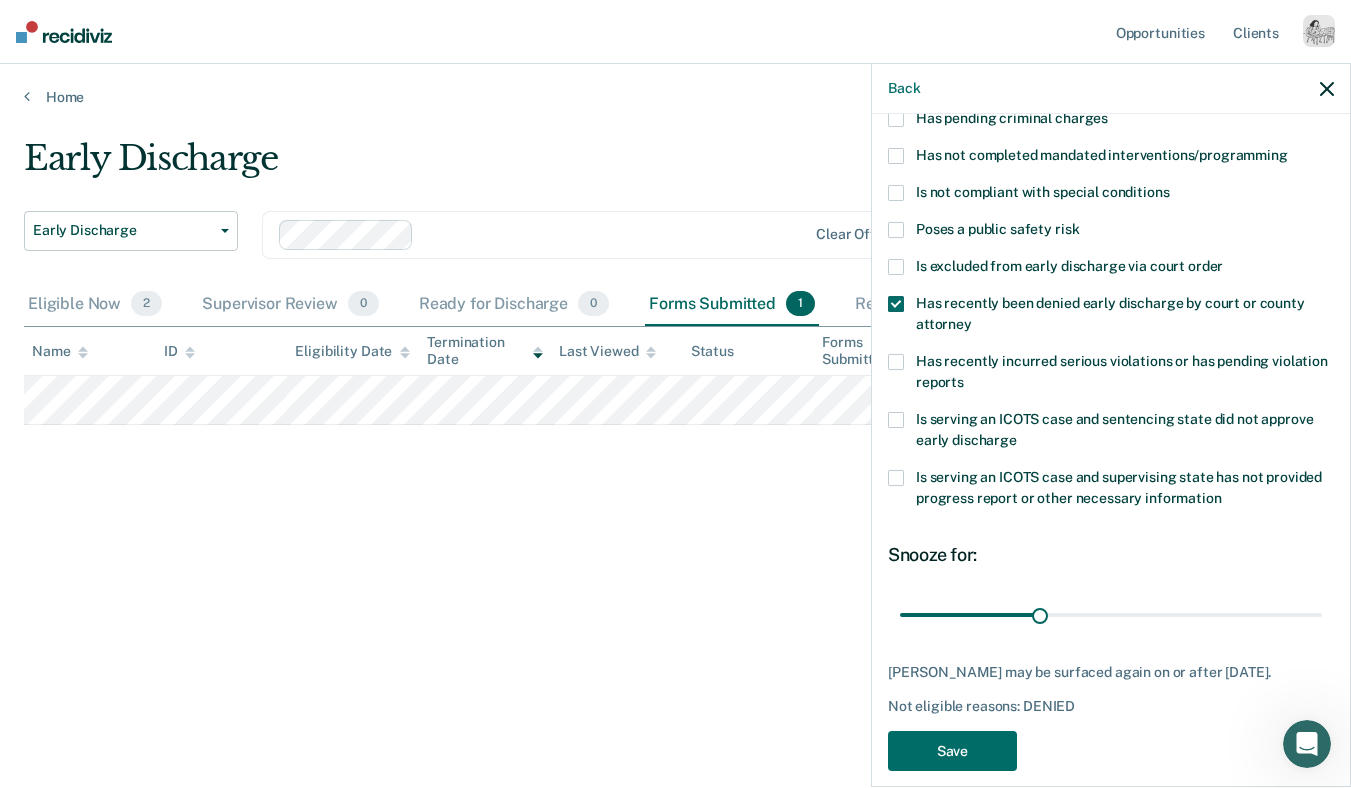 scroll, scrollTop: 215, scrollLeft: 0, axis: vertical 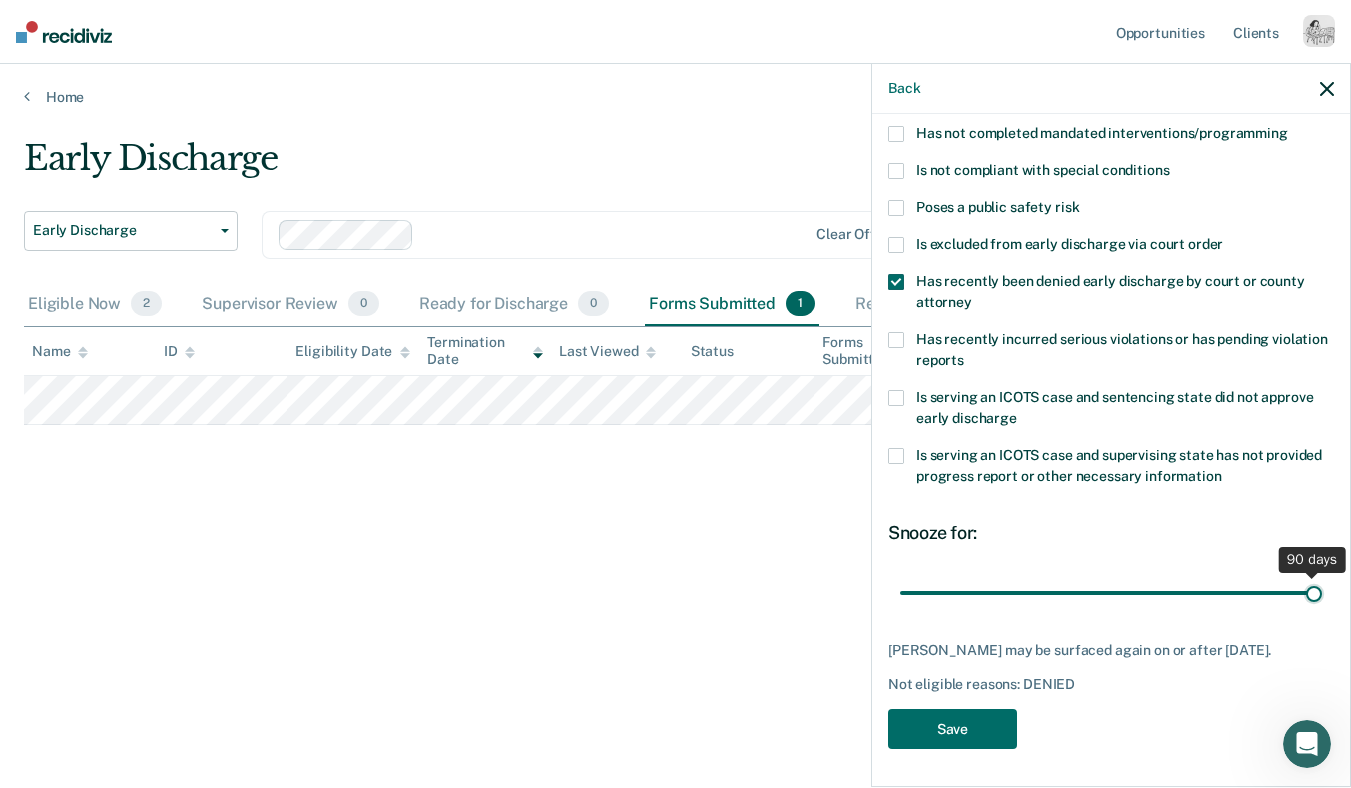 drag, startPoint x: 1037, startPoint y: 587, endPoint x: 1356, endPoint y: 587, distance: 319 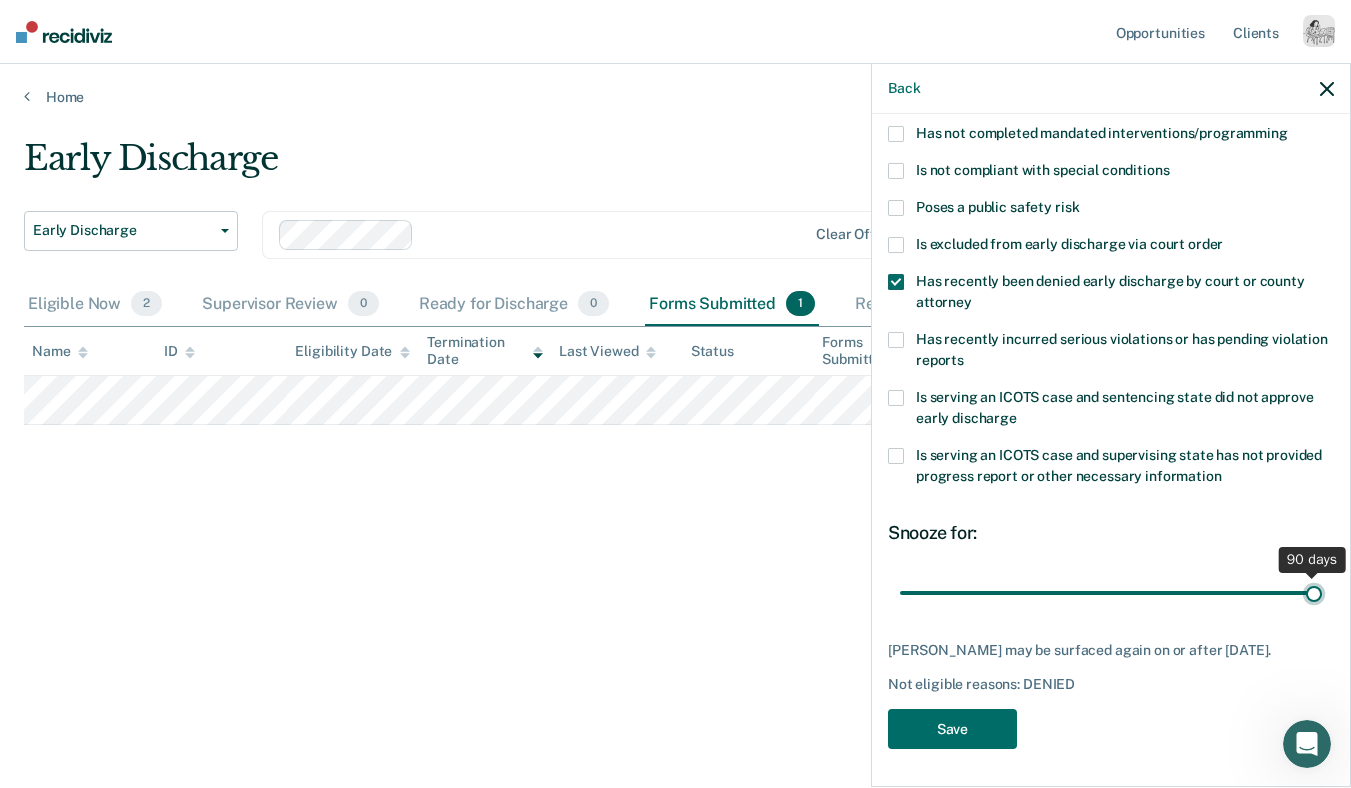 type on "90" 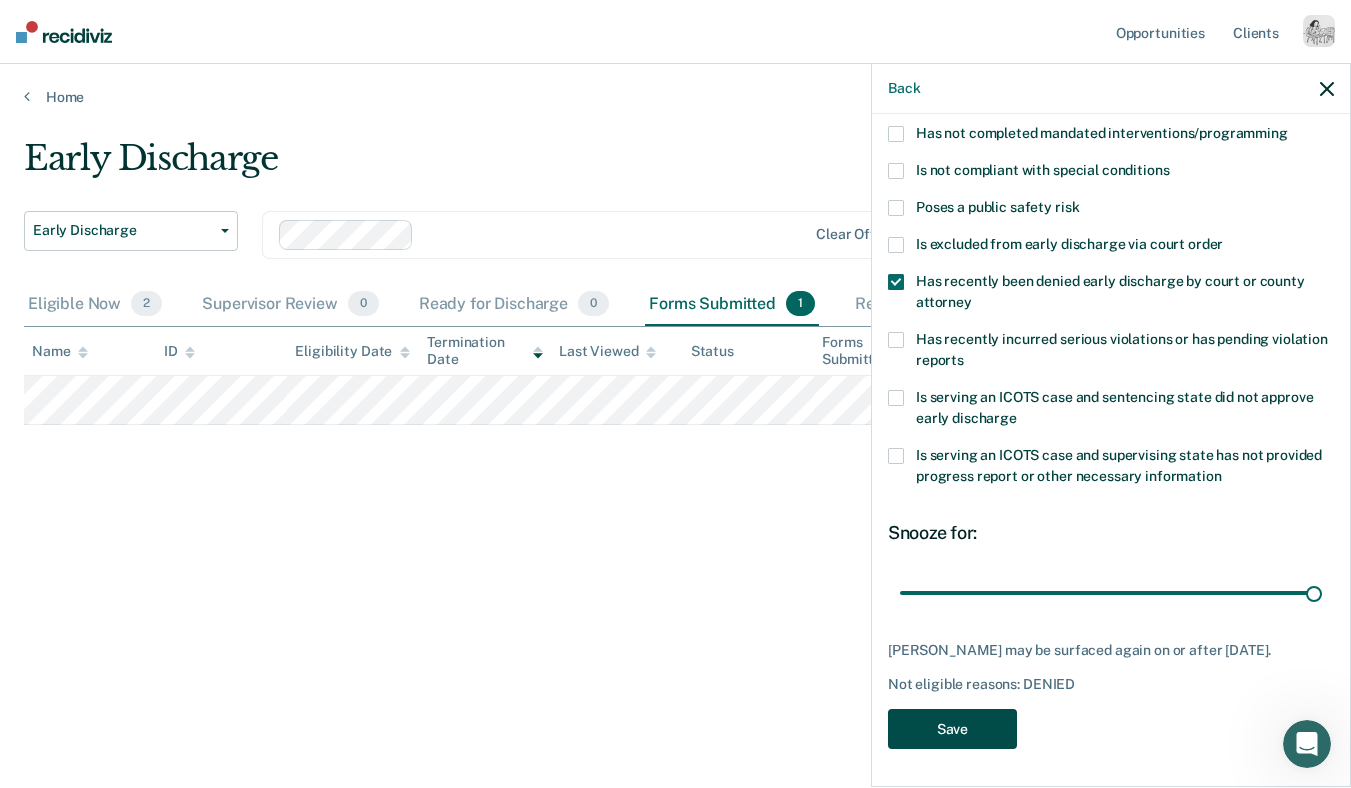 click on "Save" at bounding box center (952, 729) 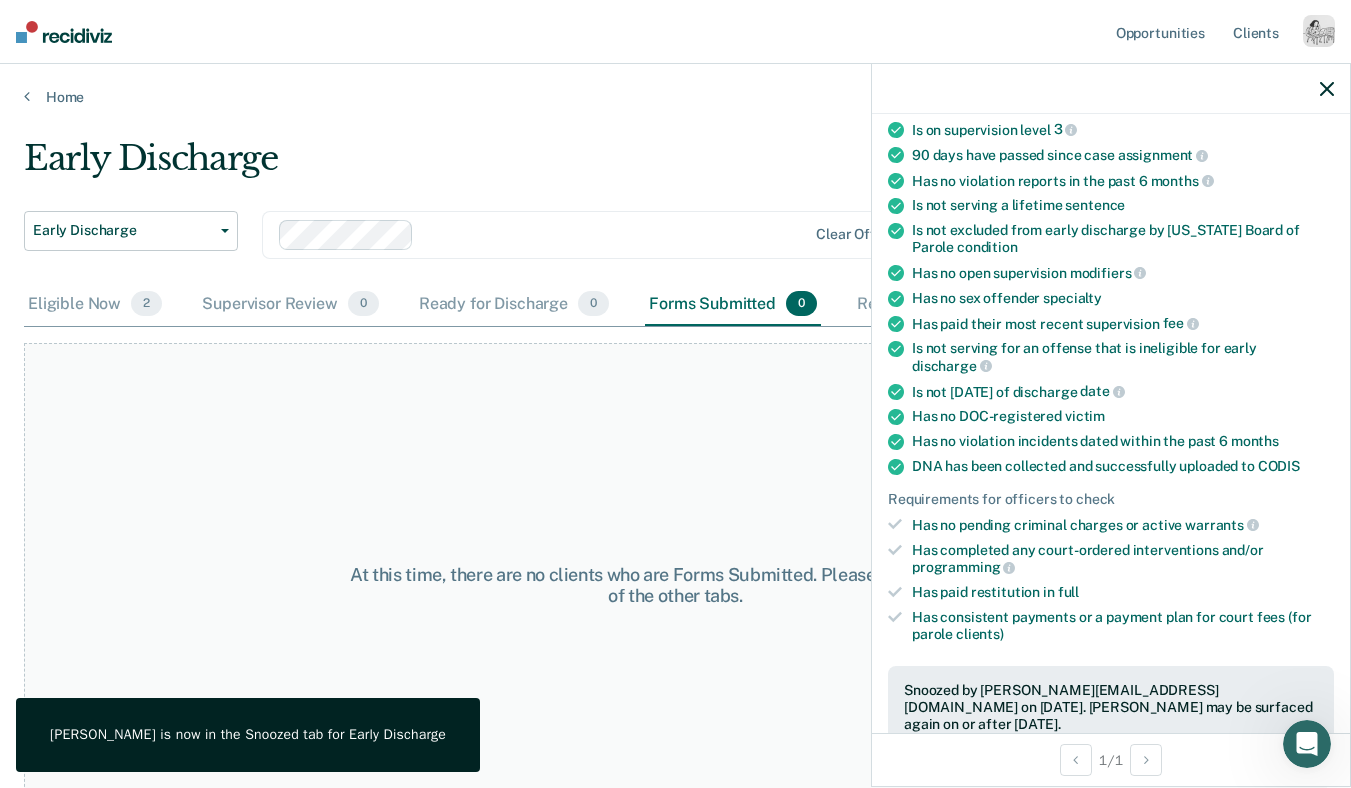 click 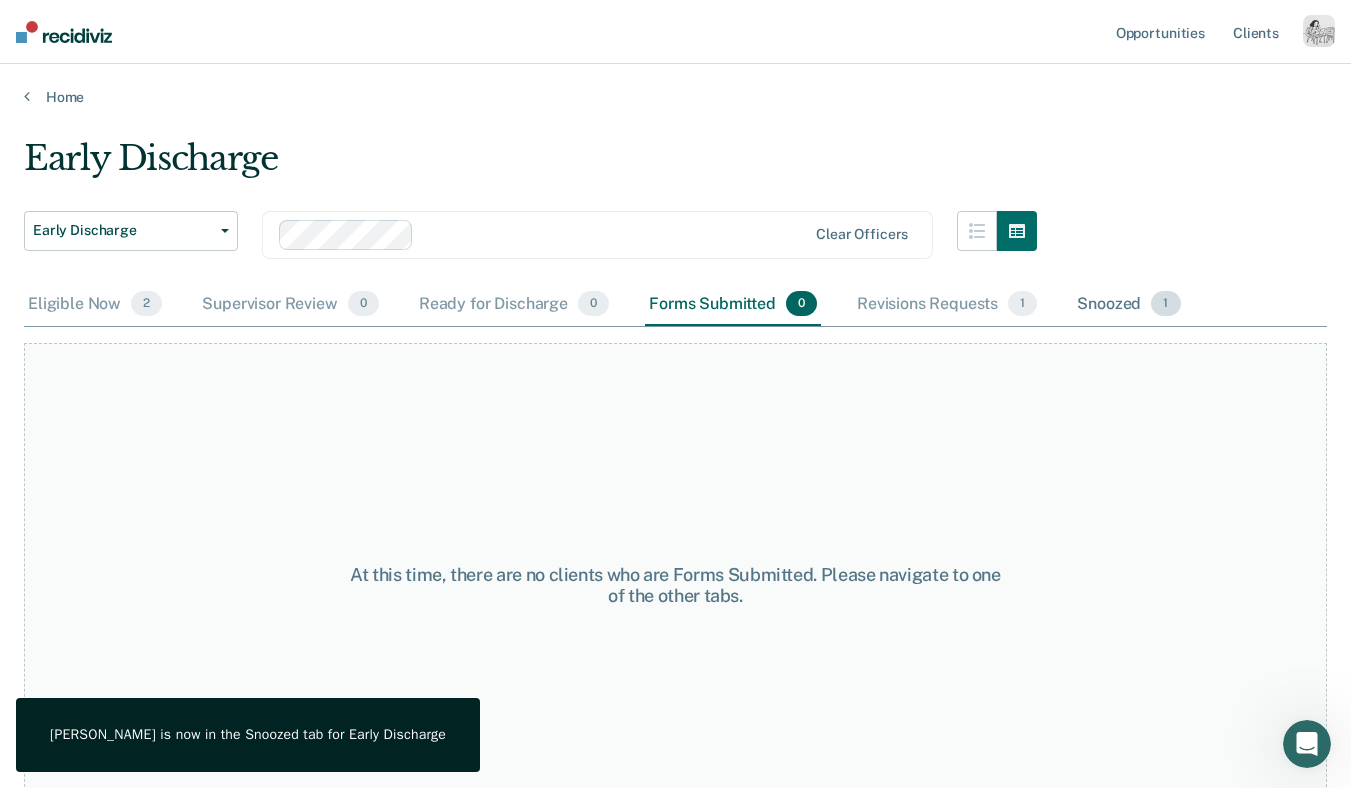 click on "Snoozed 1" at bounding box center (1128, 305) 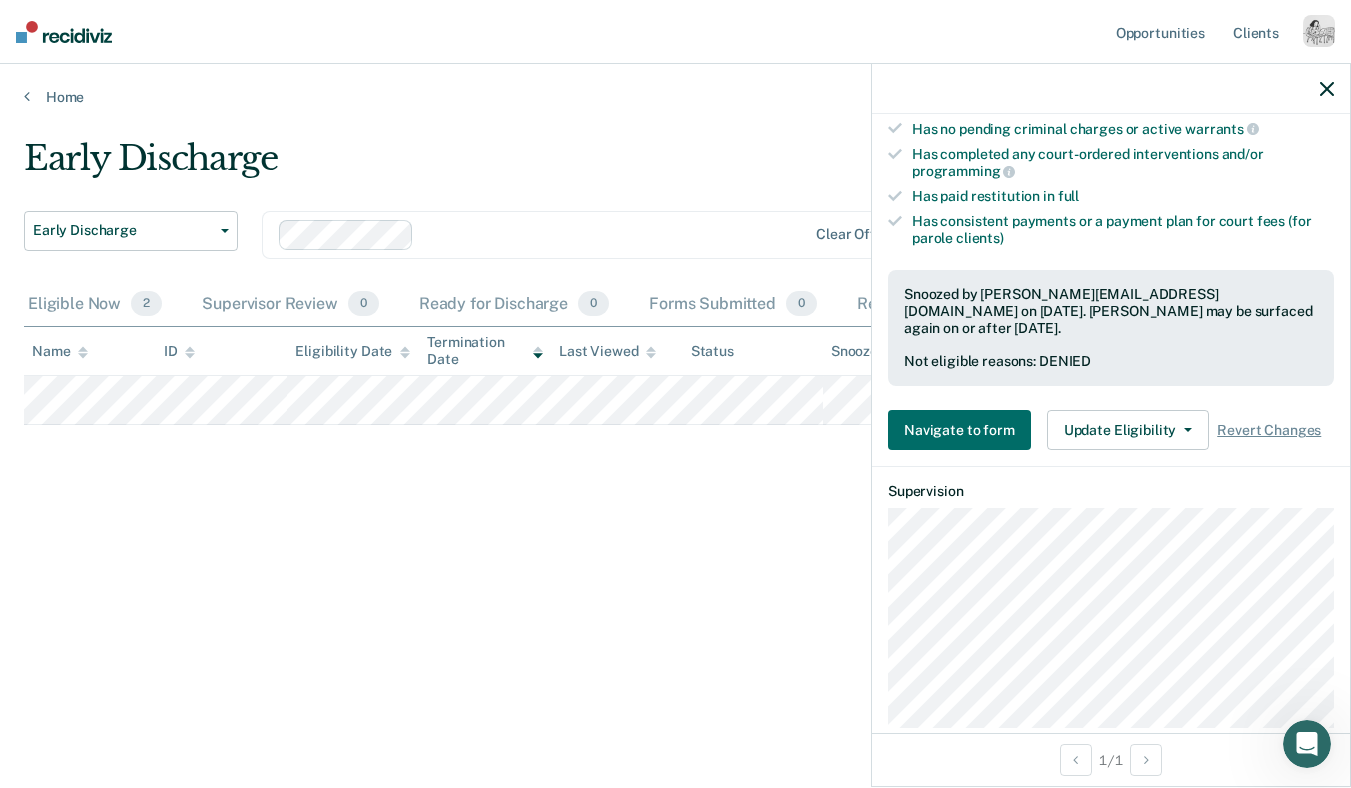 scroll, scrollTop: 784, scrollLeft: 0, axis: vertical 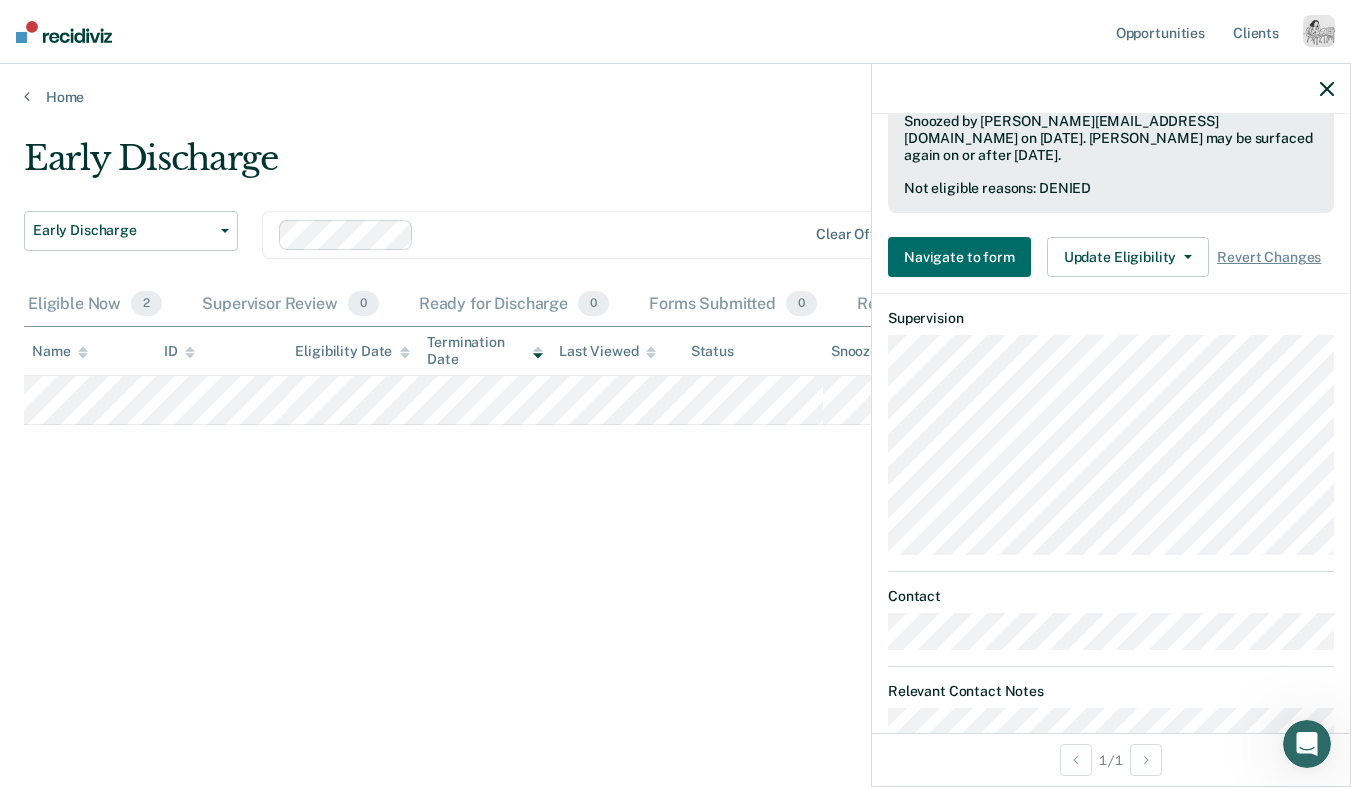 click on "Navigate to form Update Eligibility Change Snooze/Denial Reason Revert Changes" at bounding box center (1111, 257) 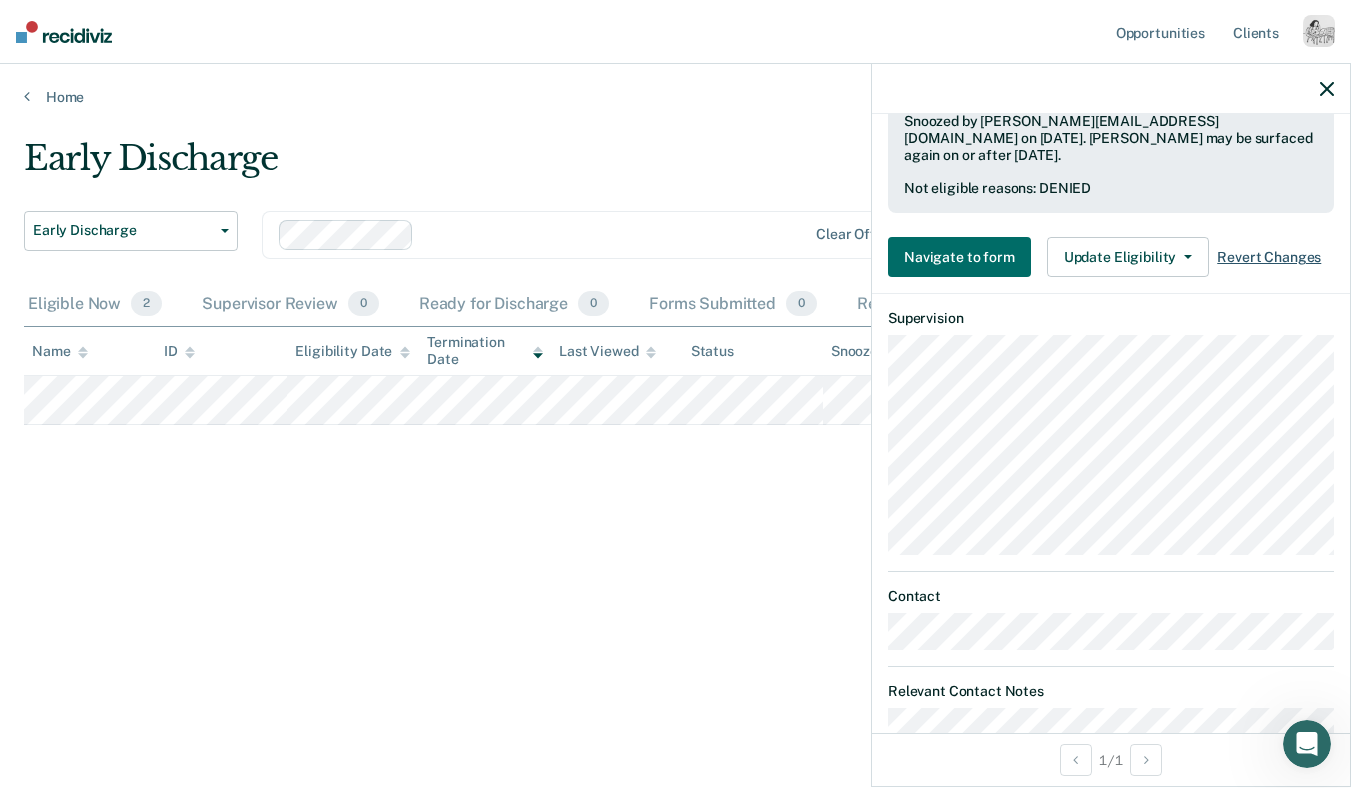 click on "Revert Changes" at bounding box center (1269, 257) 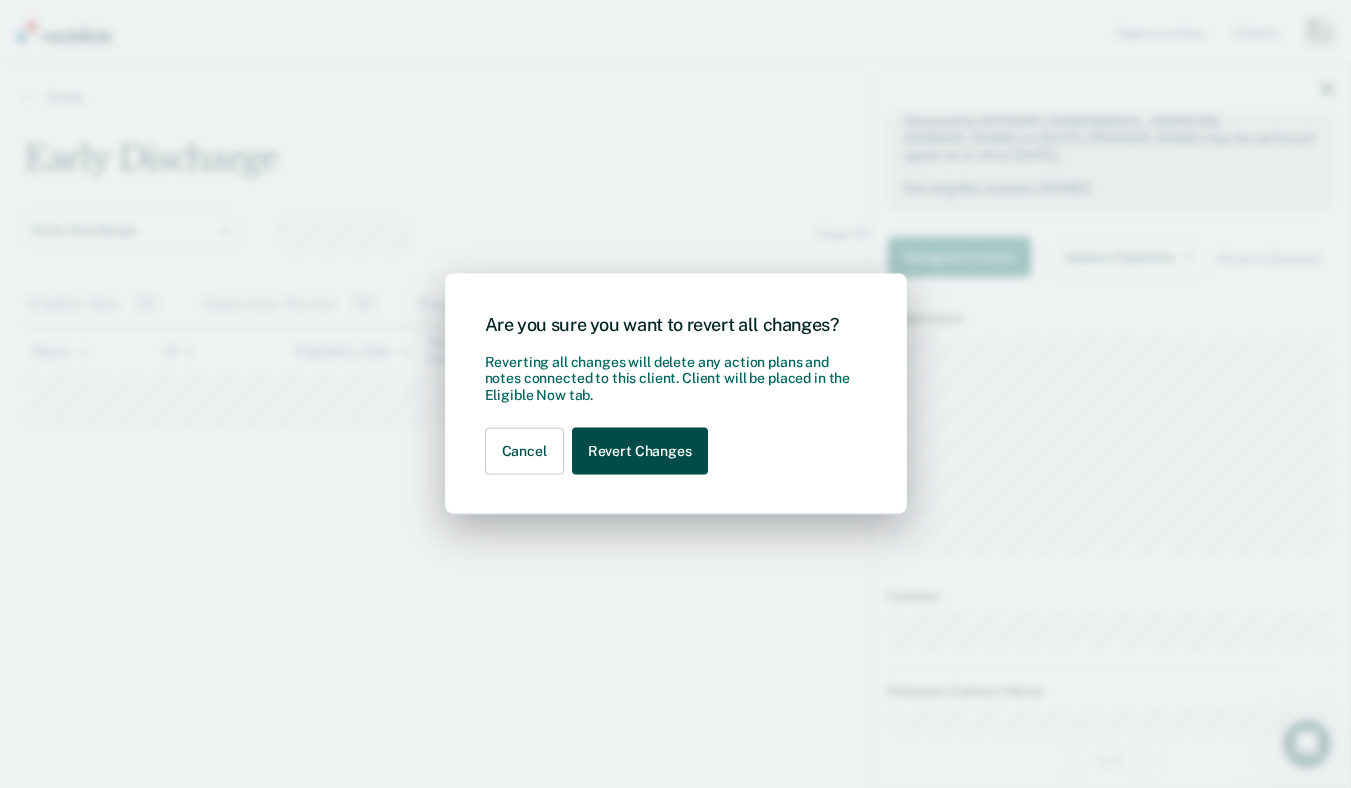 click on "Revert Changes" at bounding box center (640, 451) 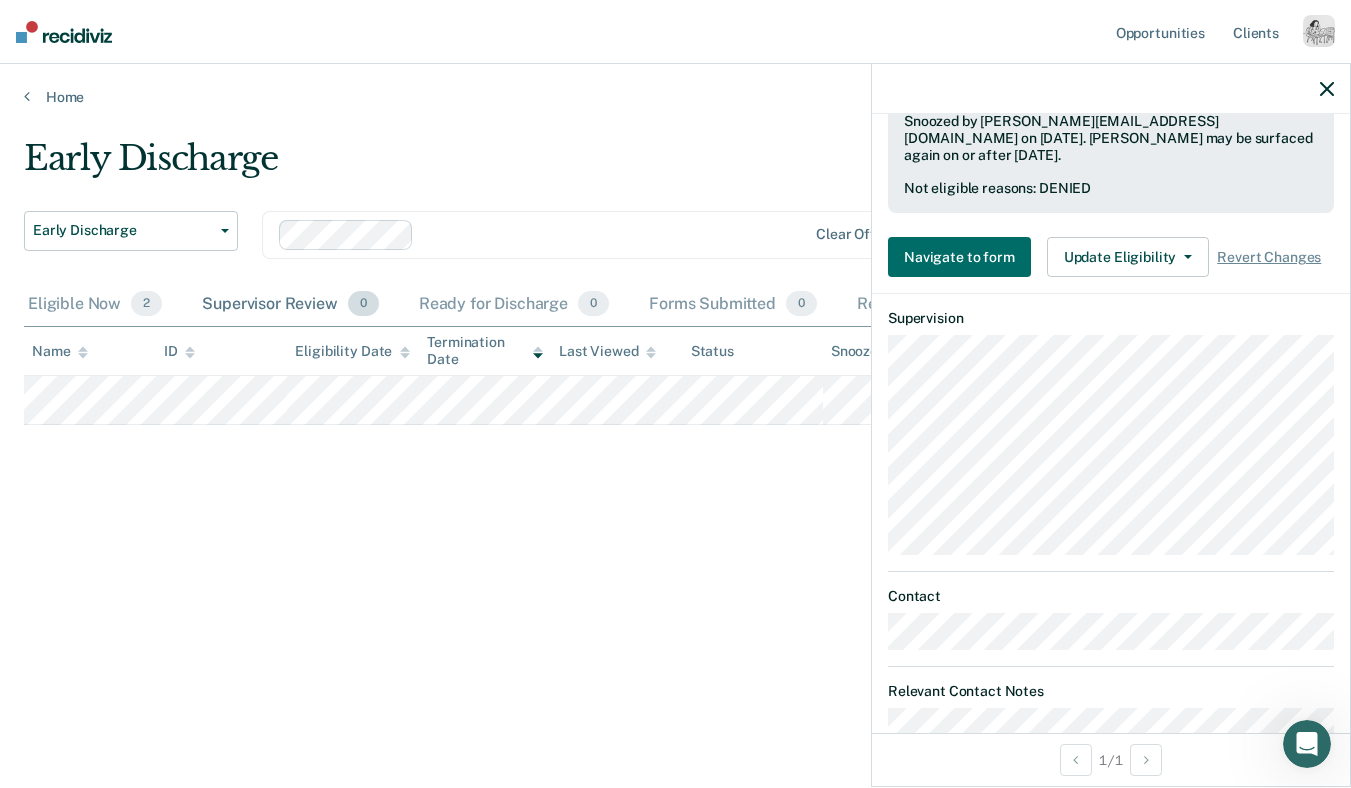 scroll, scrollTop: 653, scrollLeft: 0, axis: vertical 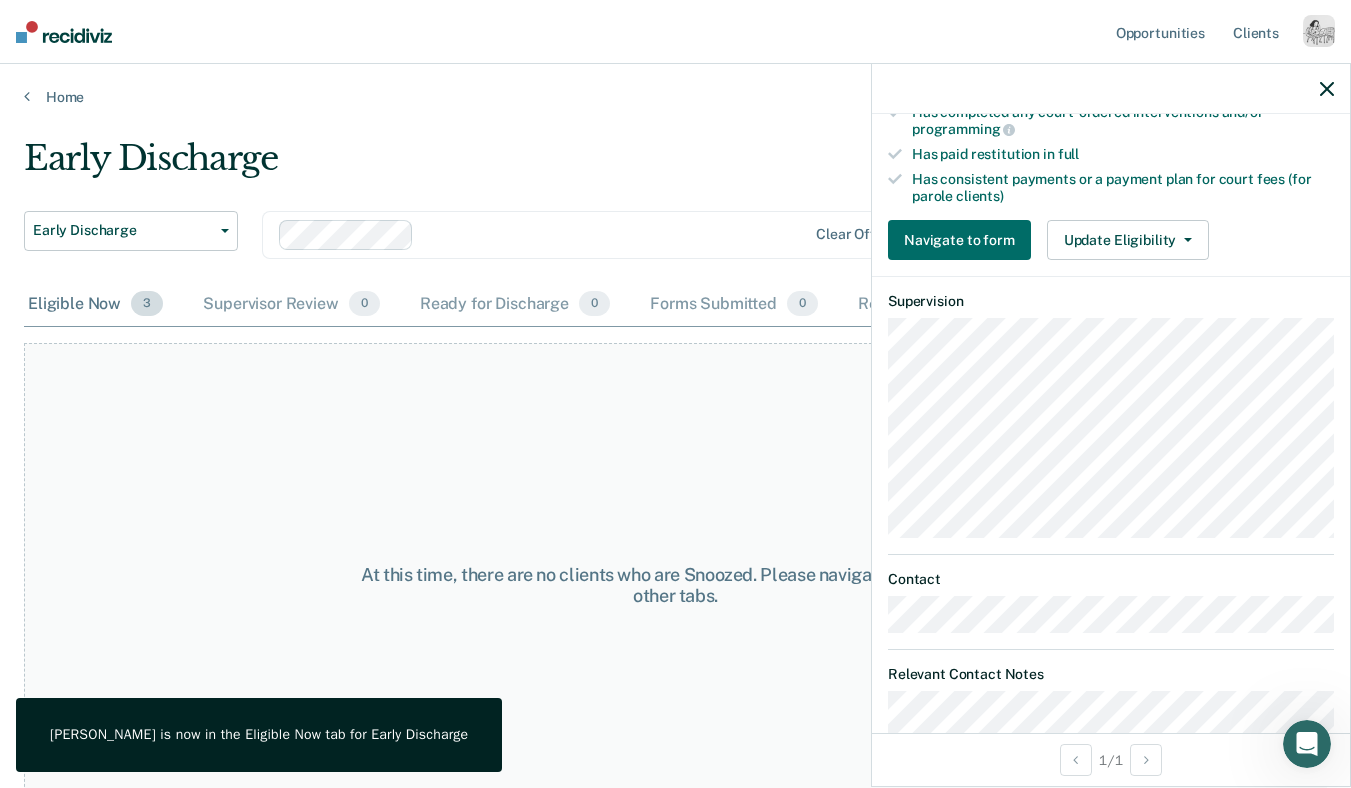 click on "Eligible Now 3" at bounding box center (95, 305) 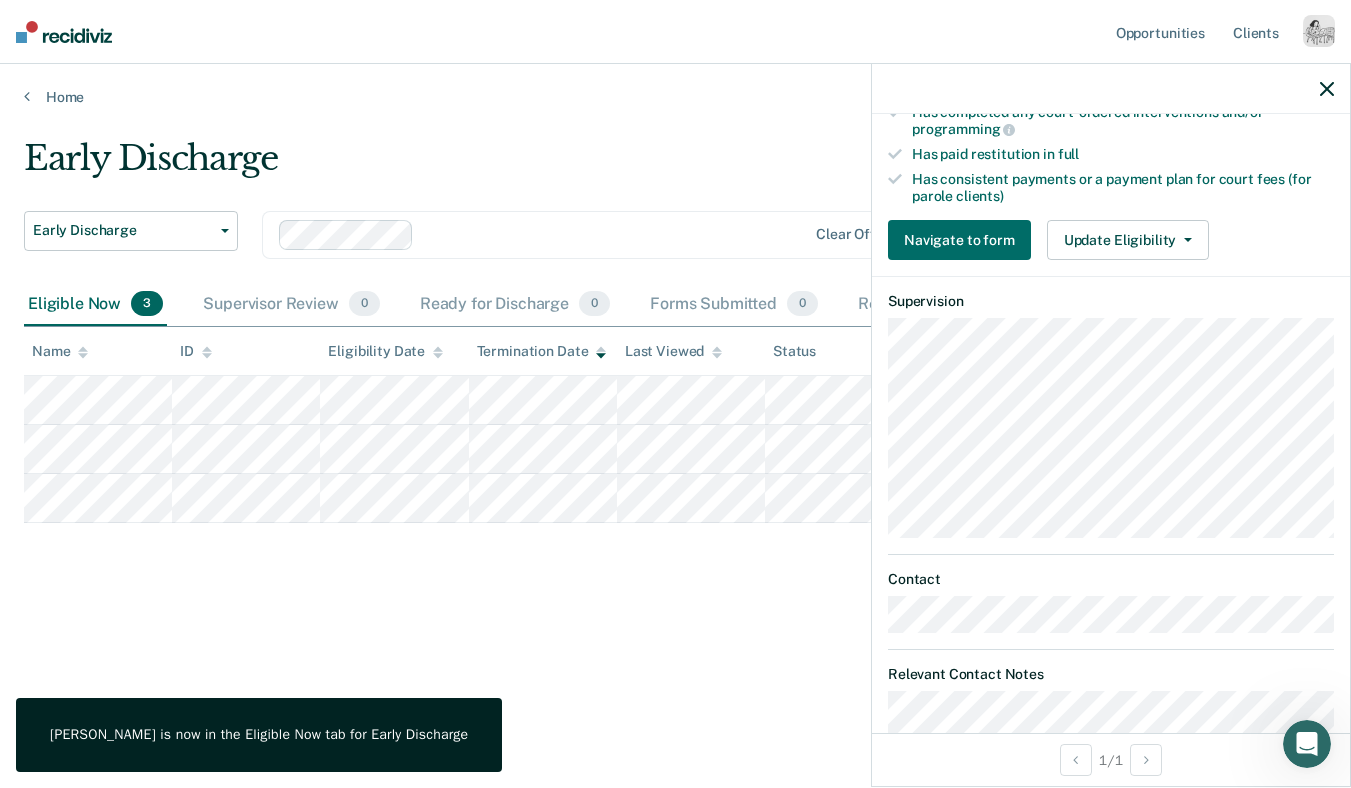 click at bounding box center (1111, 89) 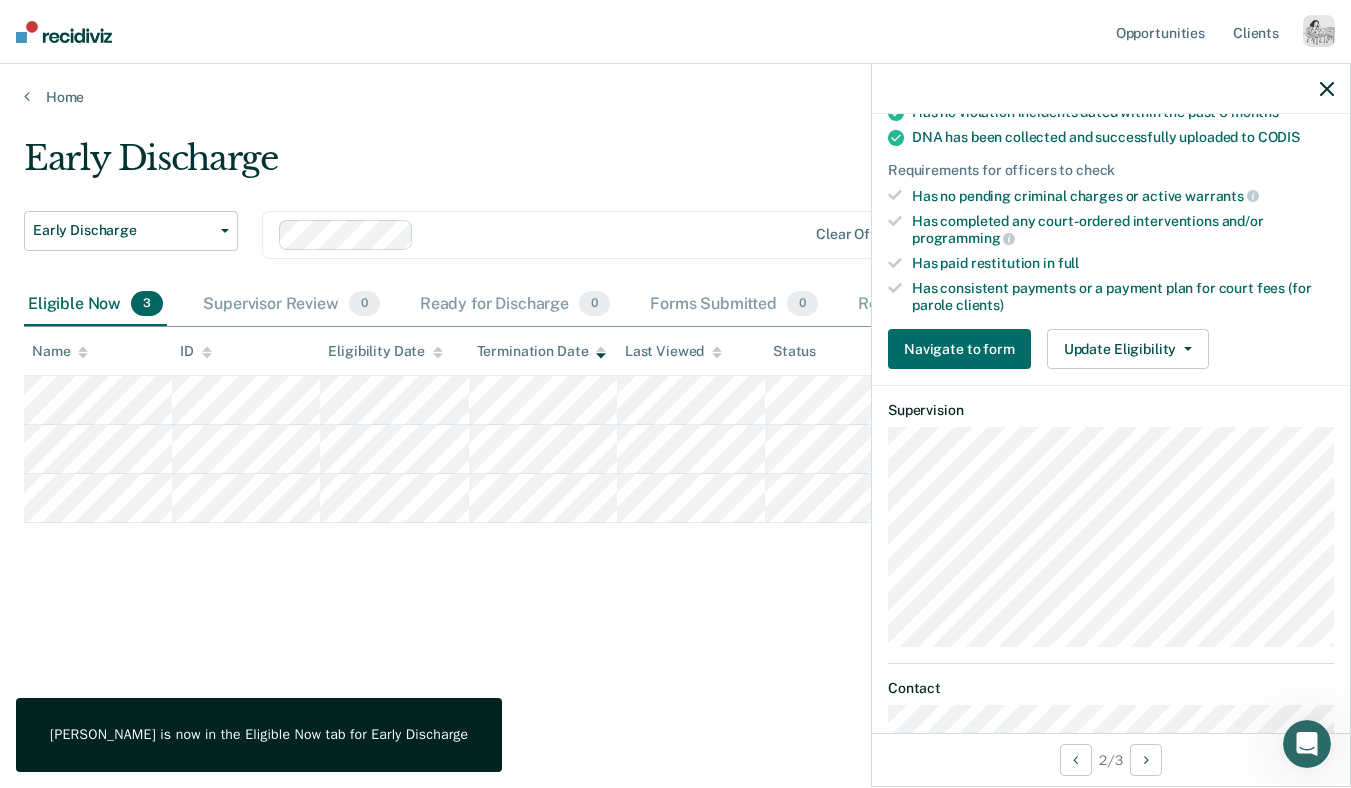 scroll, scrollTop: 546, scrollLeft: 0, axis: vertical 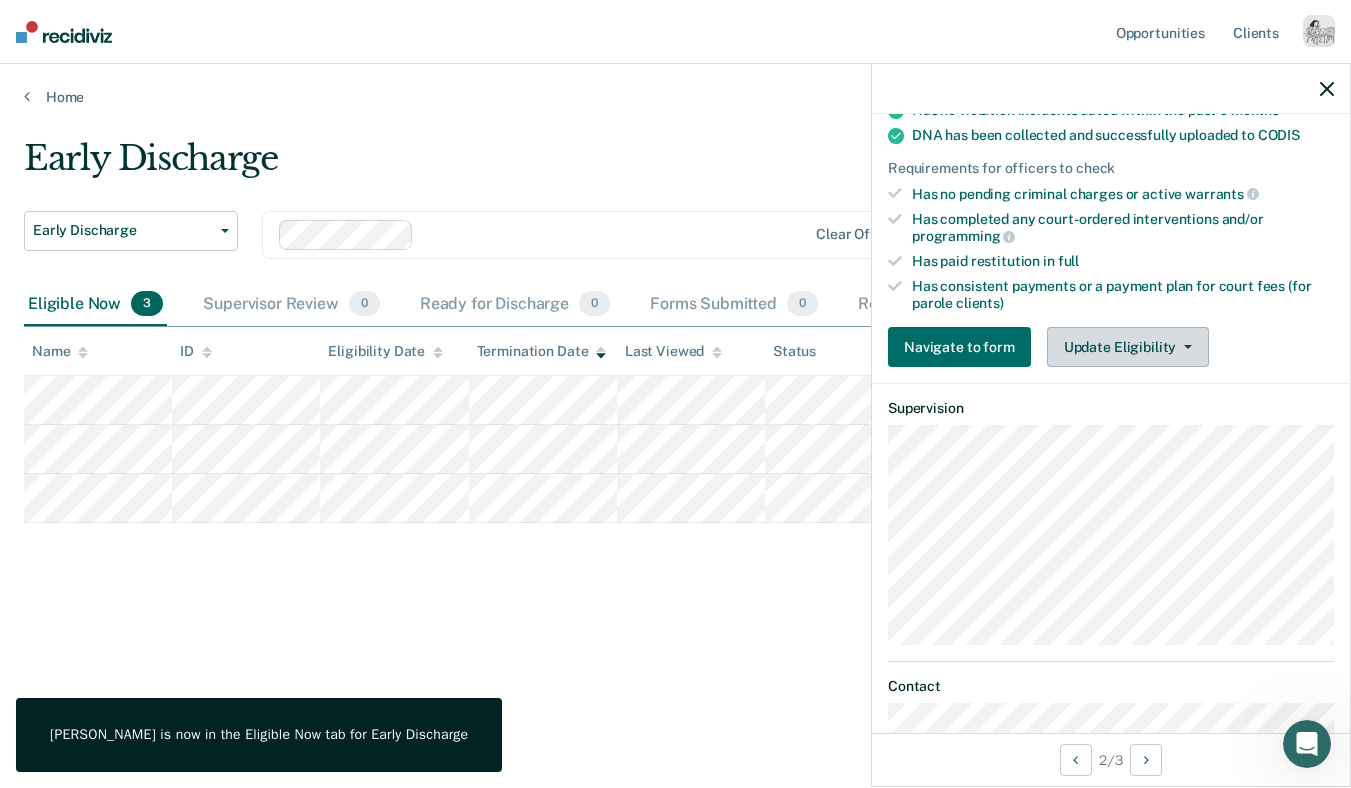 click on "Update Eligibility" at bounding box center [1128, 347] 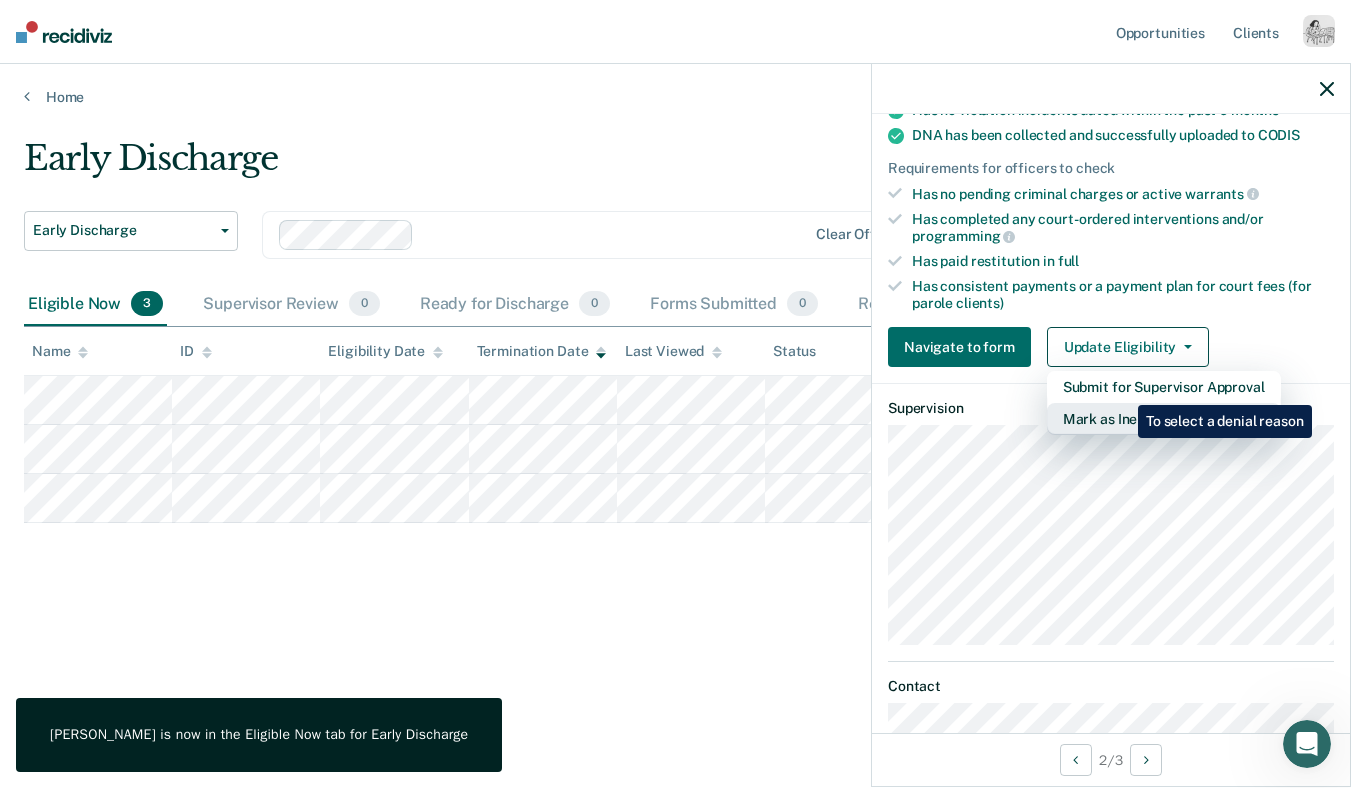 click on "Mark as Ineligible" at bounding box center (1164, 419) 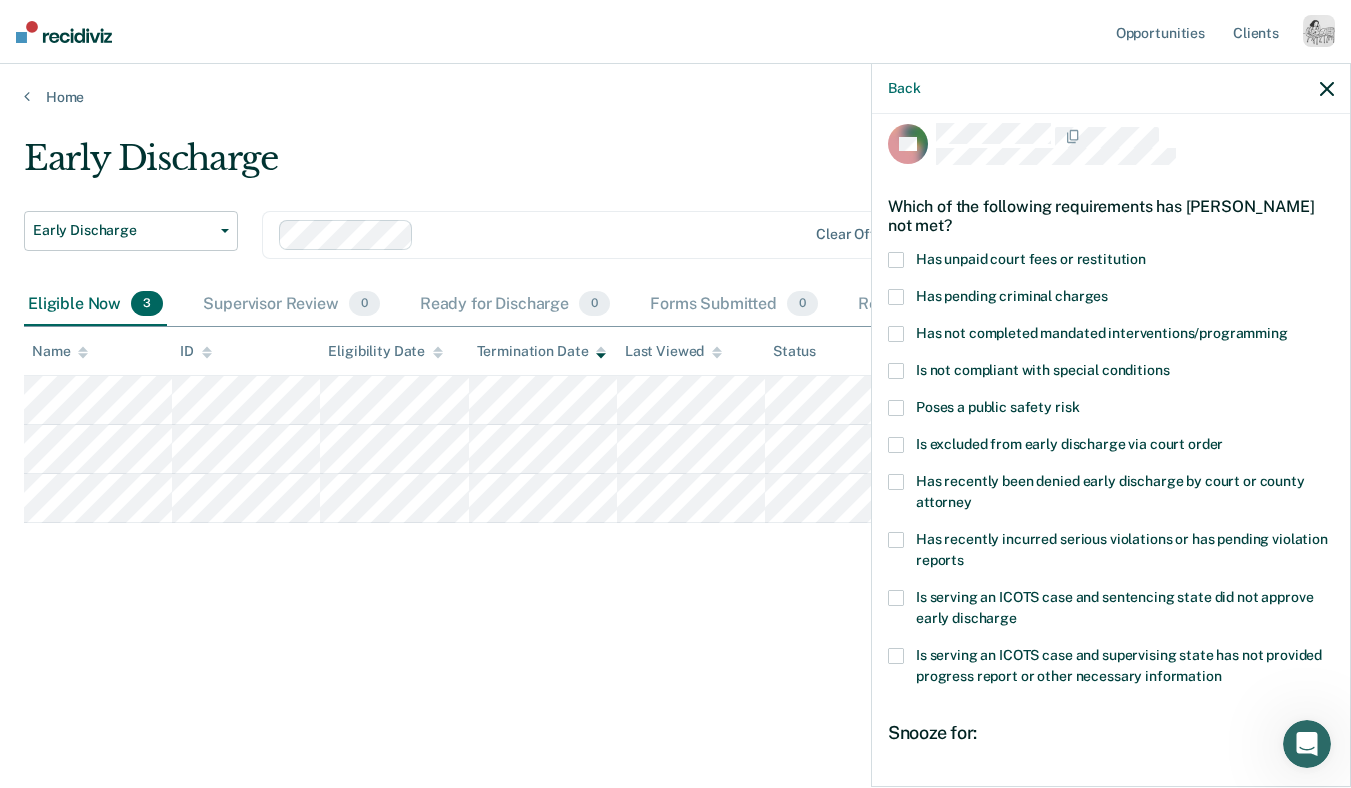 scroll, scrollTop: 12, scrollLeft: 0, axis: vertical 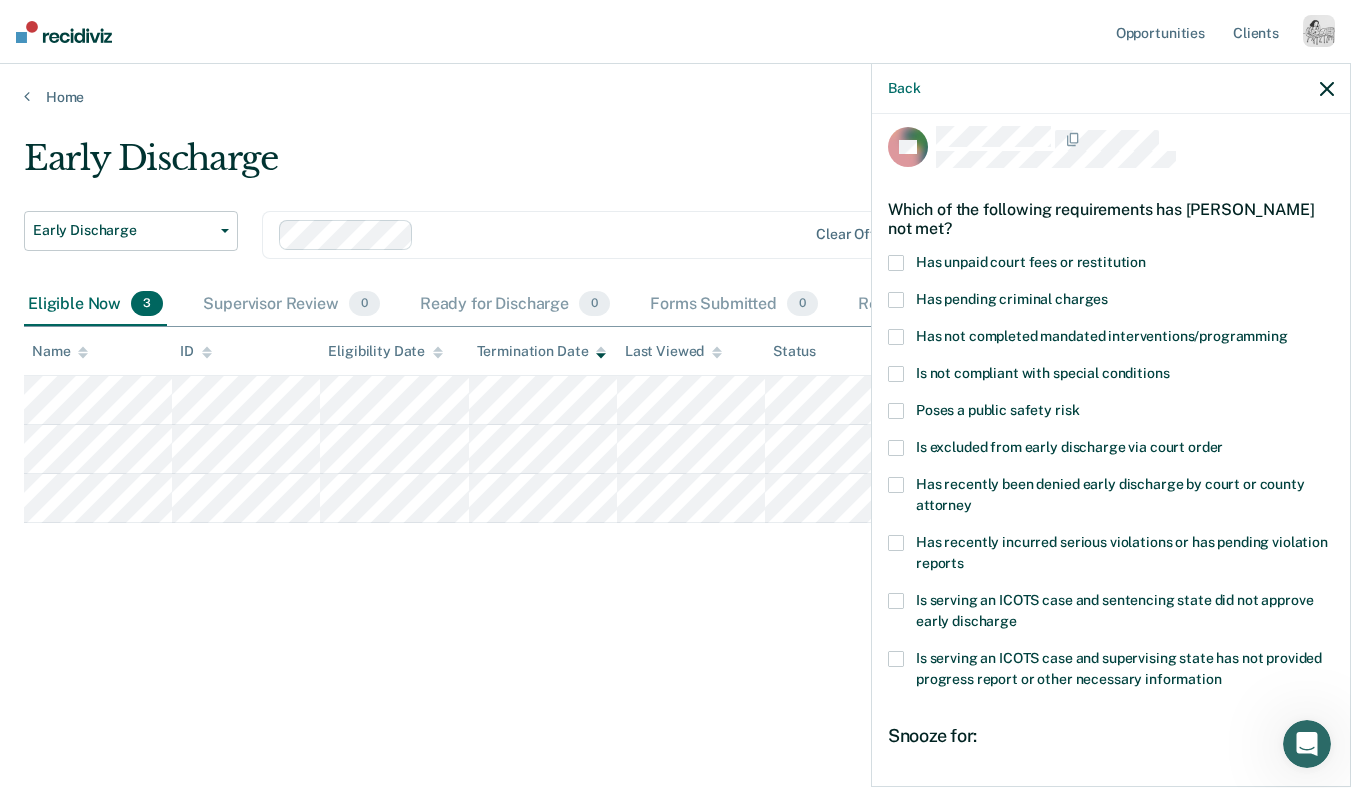 click on "Is not compliant with special conditions" at bounding box center [1042, 373] 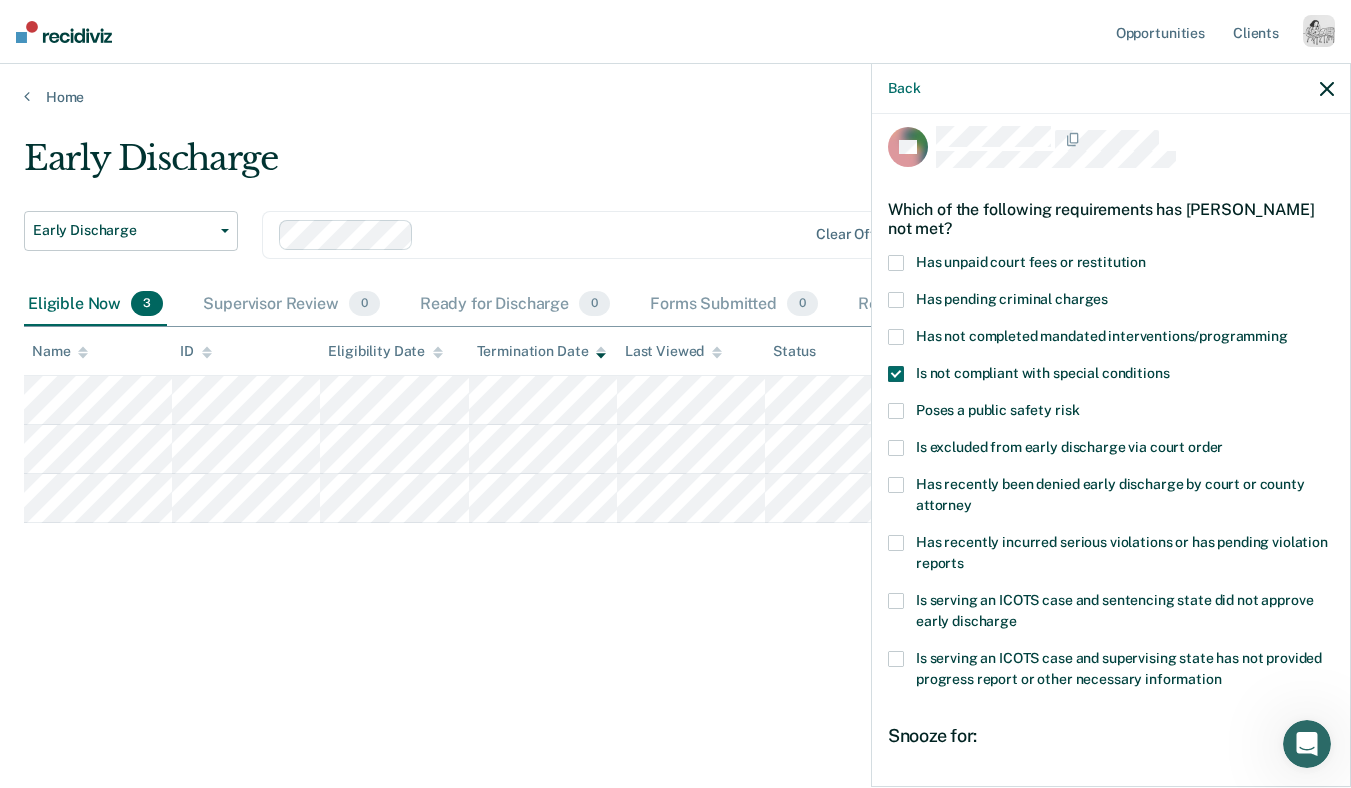 click on "Is not compliant with special conditions" at bounding box center (1042, 373) 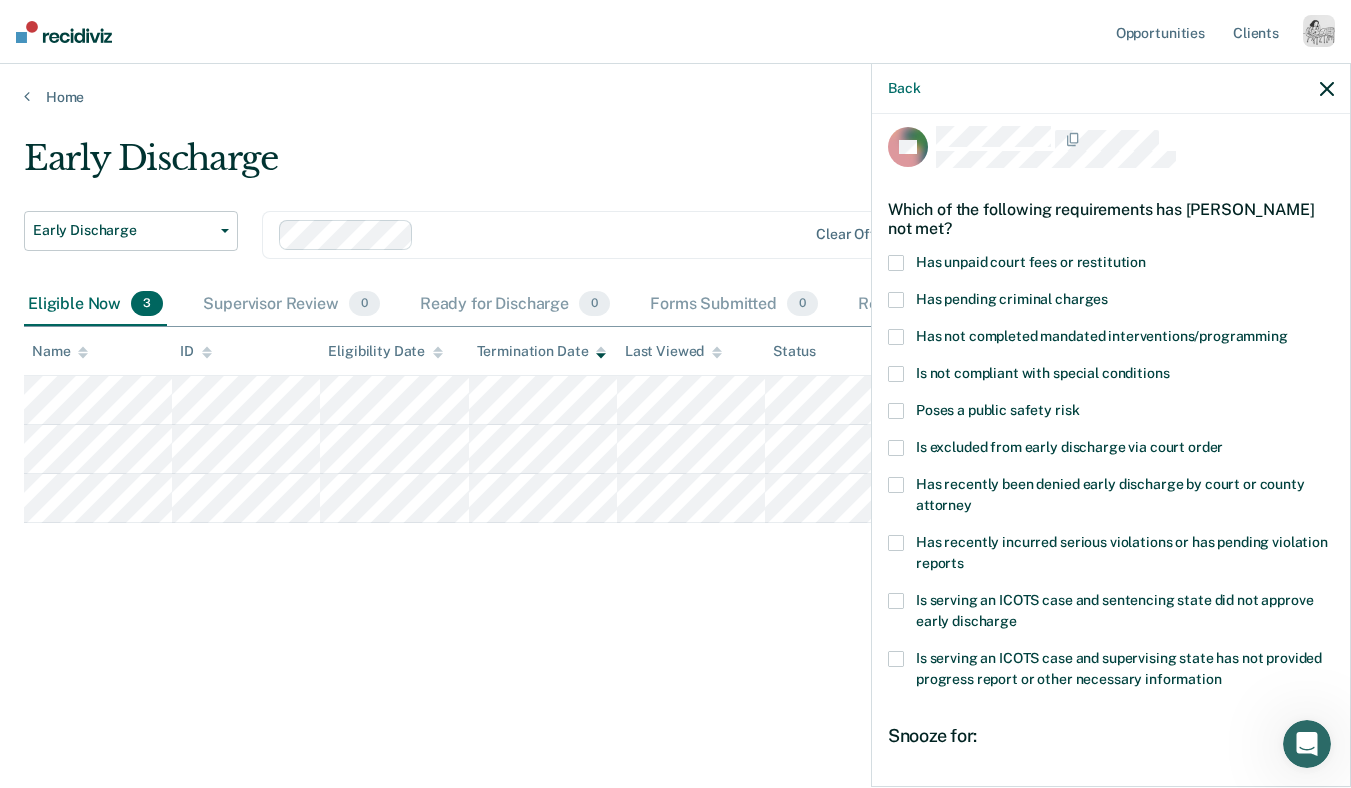 click on "Poses a public safety risk" at bounding box center (997, 410) 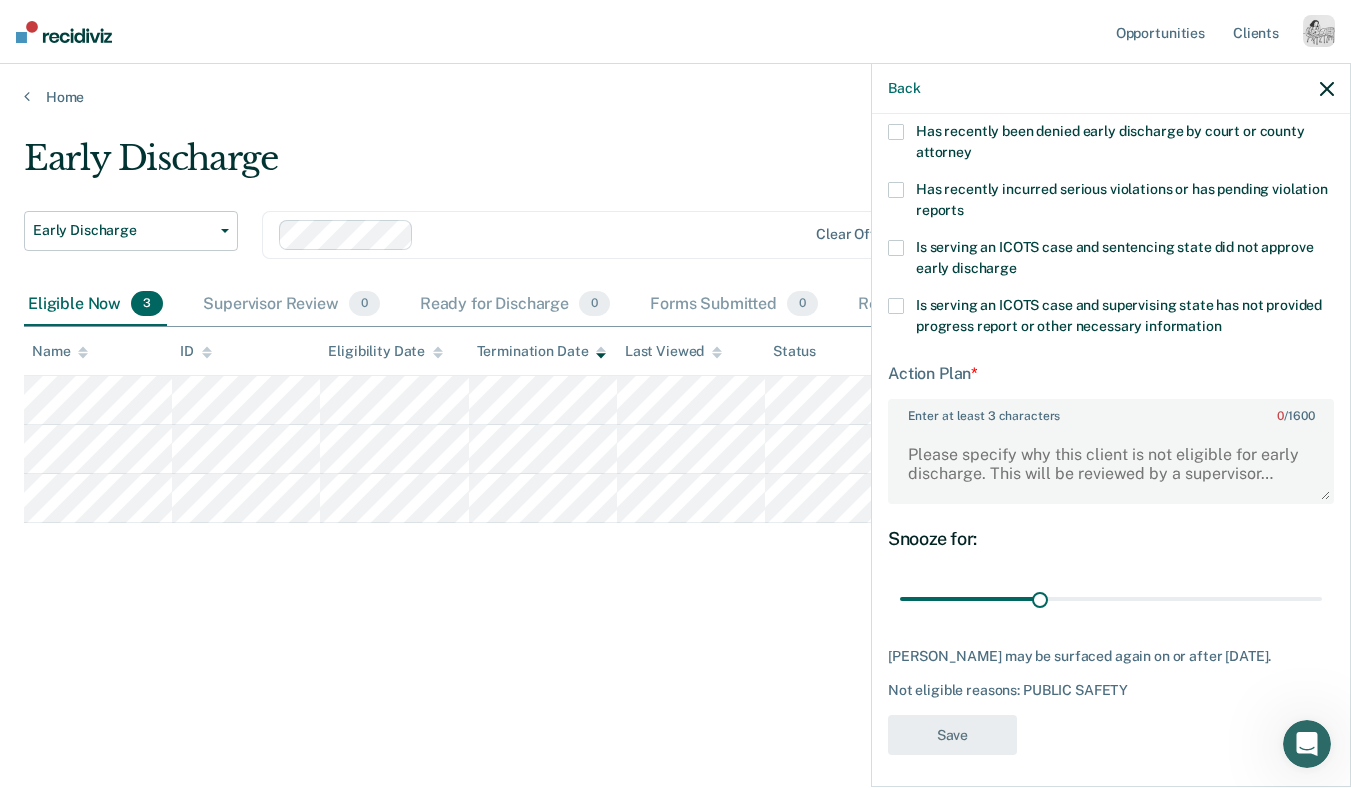 scroll, scrollTop: 371, scrollLeft: 0, axis: vertical 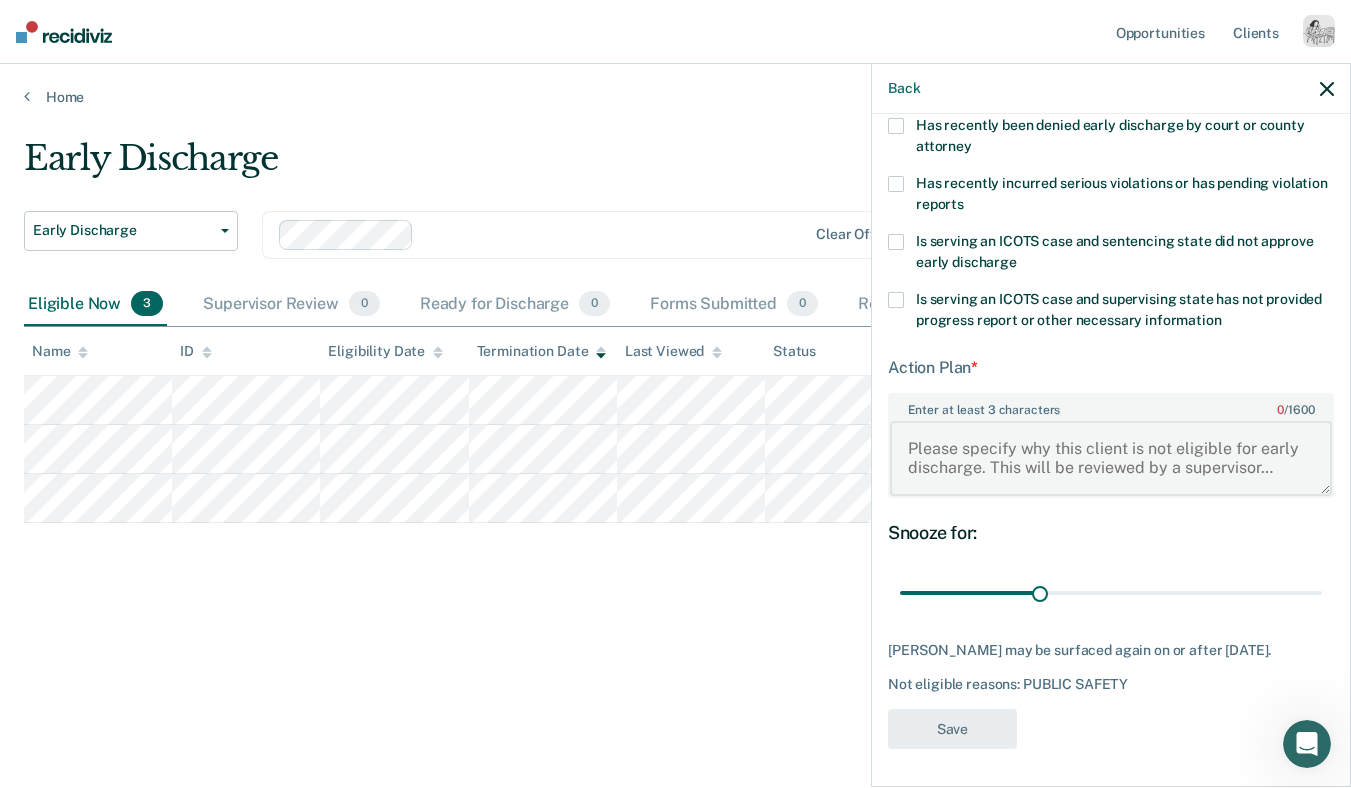 click on "Enter at least 3 characters 0  /  1600" at bounding box center [1111, 458] 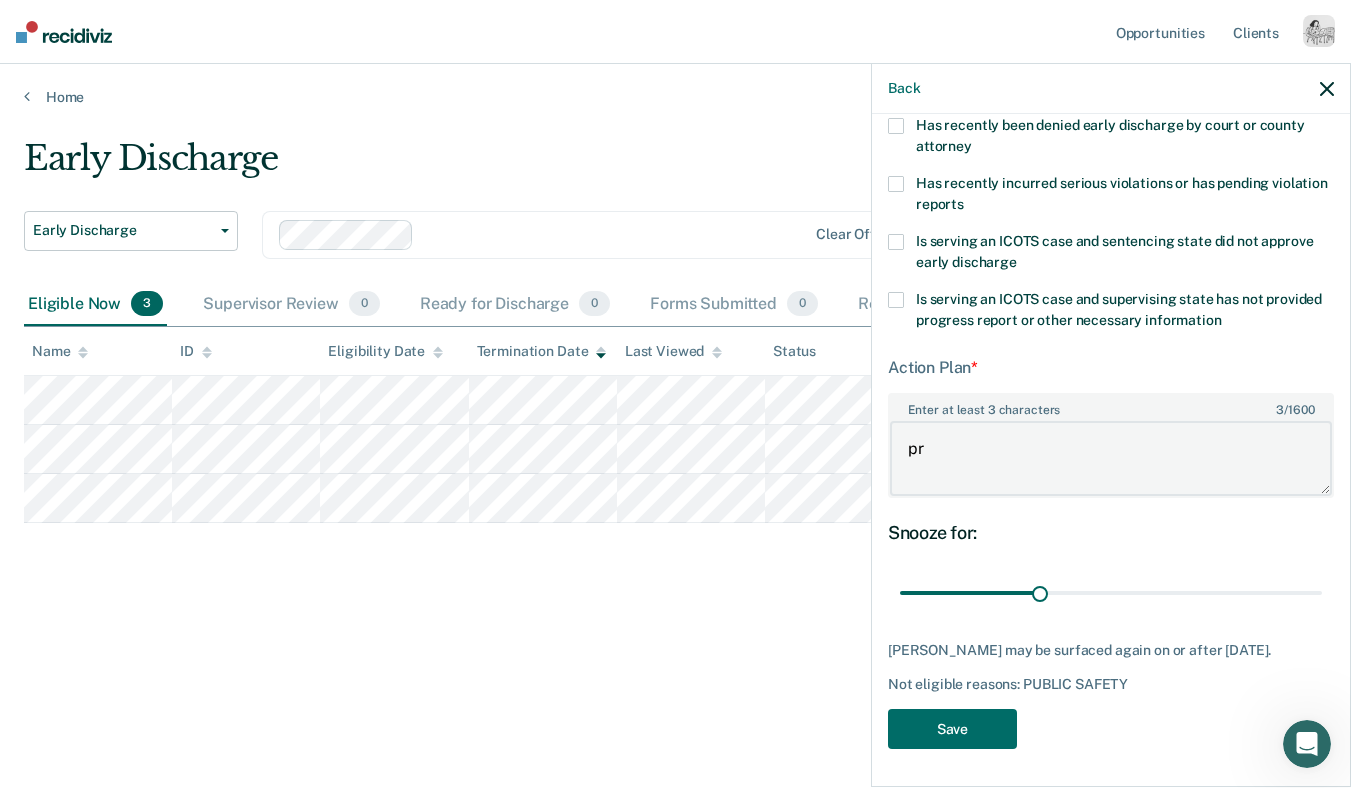 type on "p" 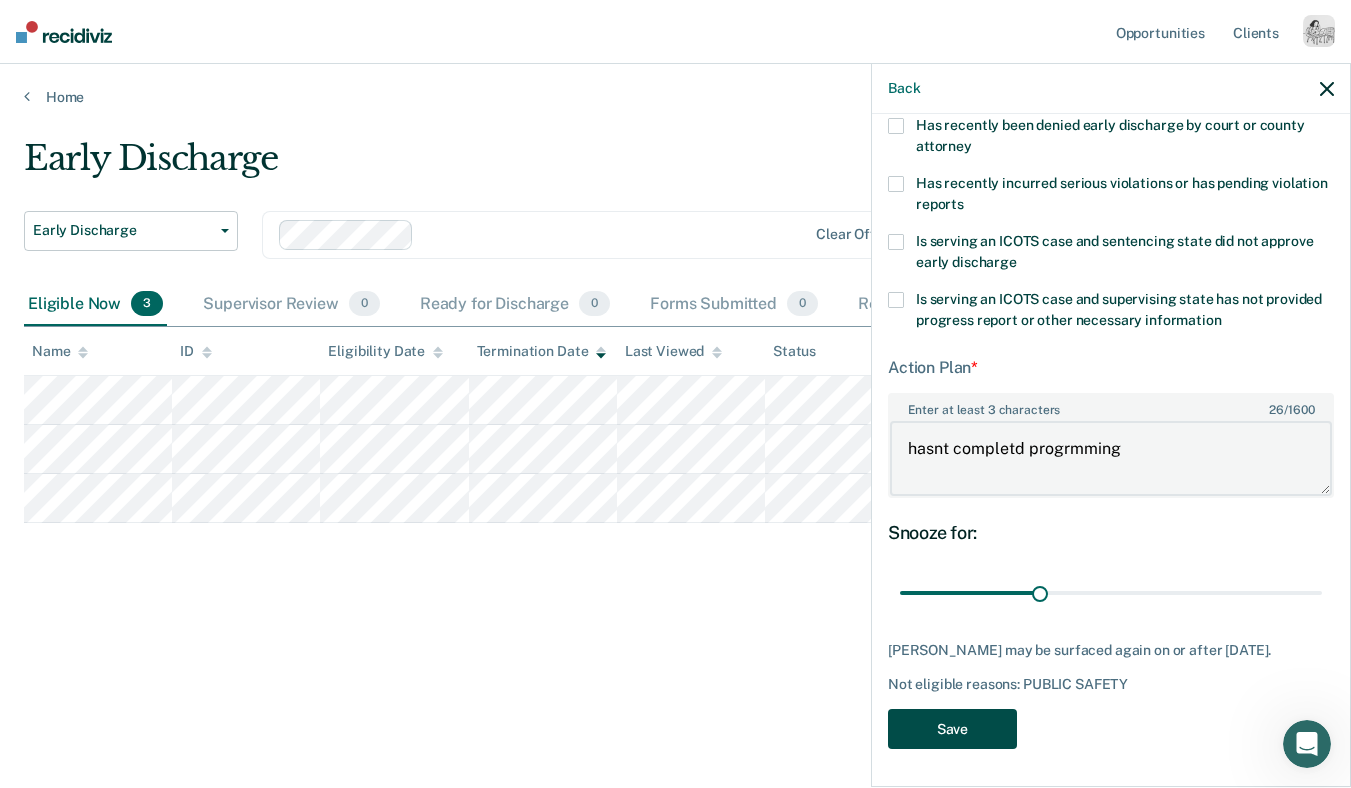 type on "hasnt completd progrmming" 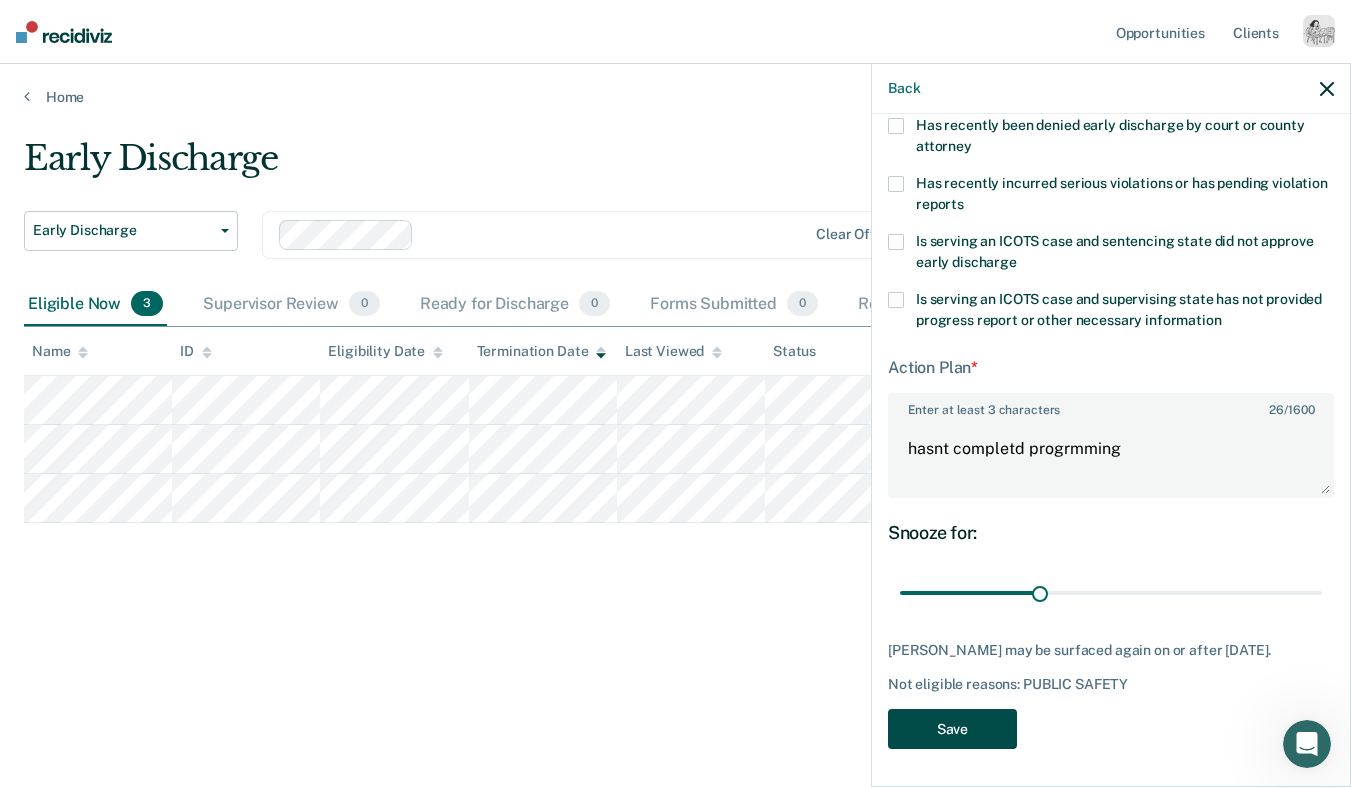 click on "Save" at bounding box center (952, 729) 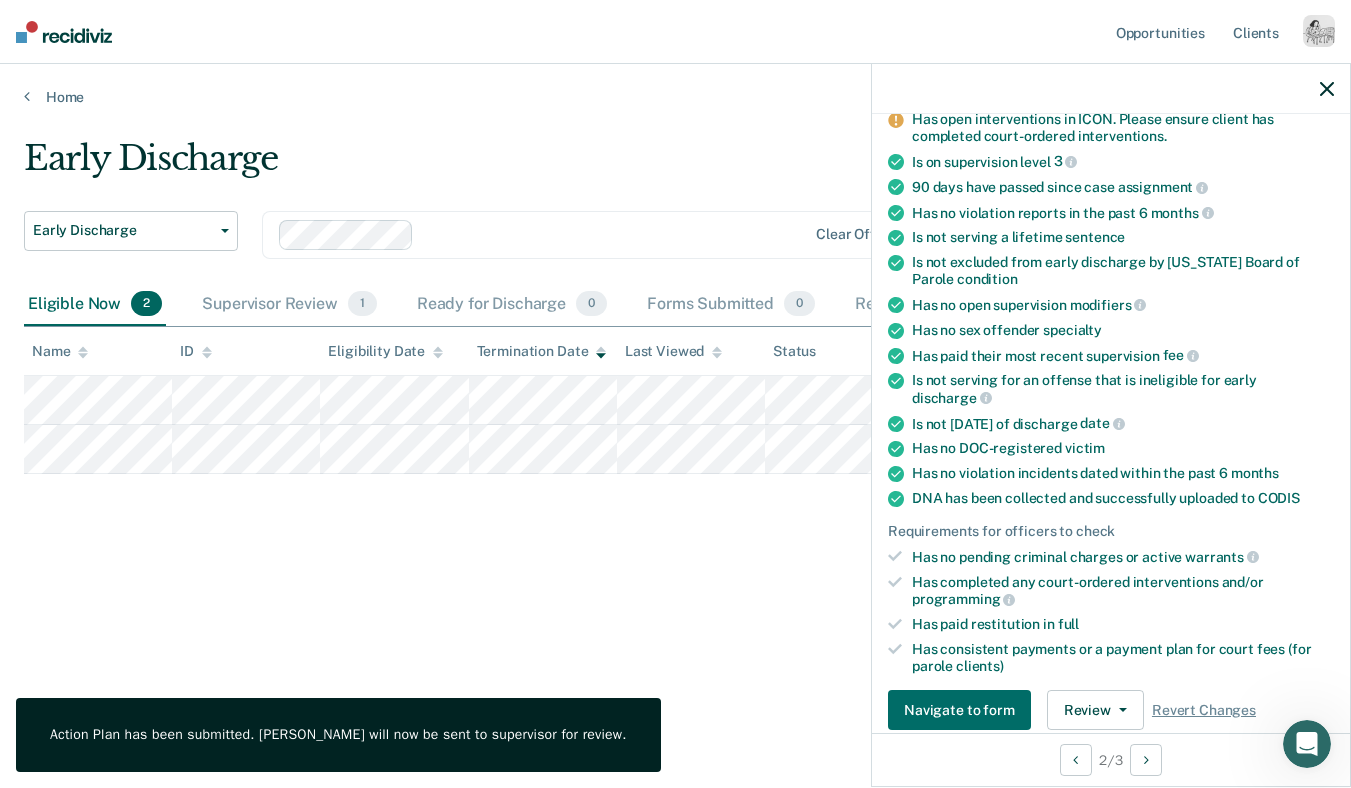 scroll, scrollTop: 182, scrollLeft: 0, axis: vertical 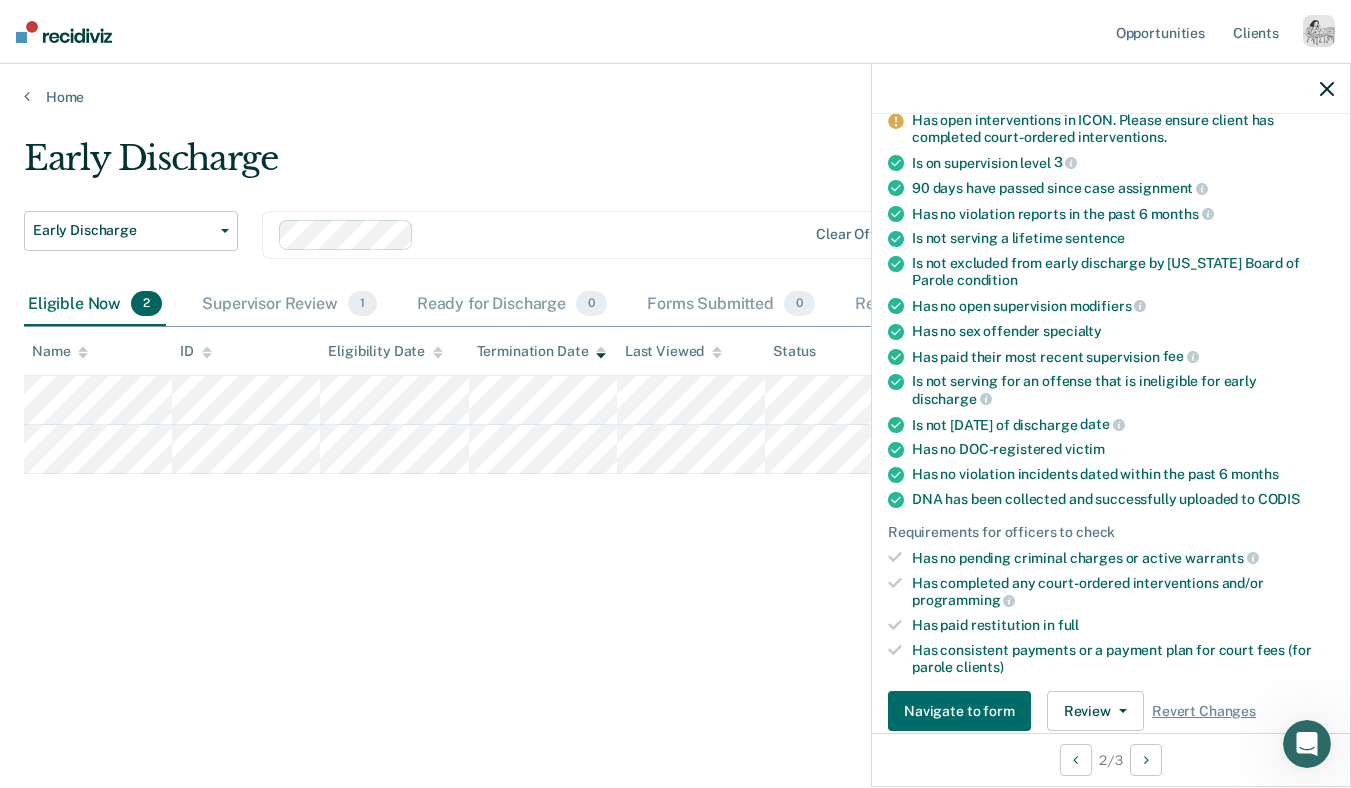 click 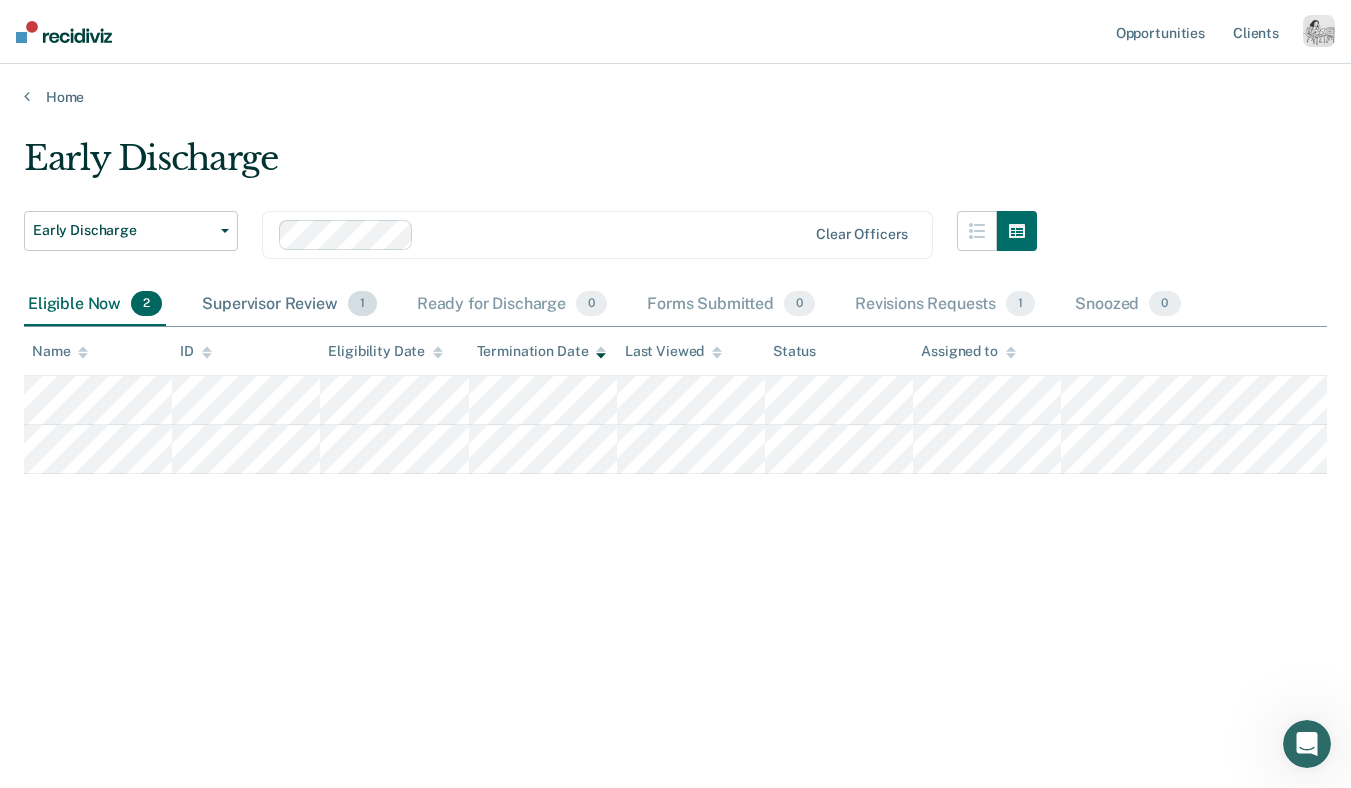 click on "Supervisor Review 1" at bounding box center [289, 305] 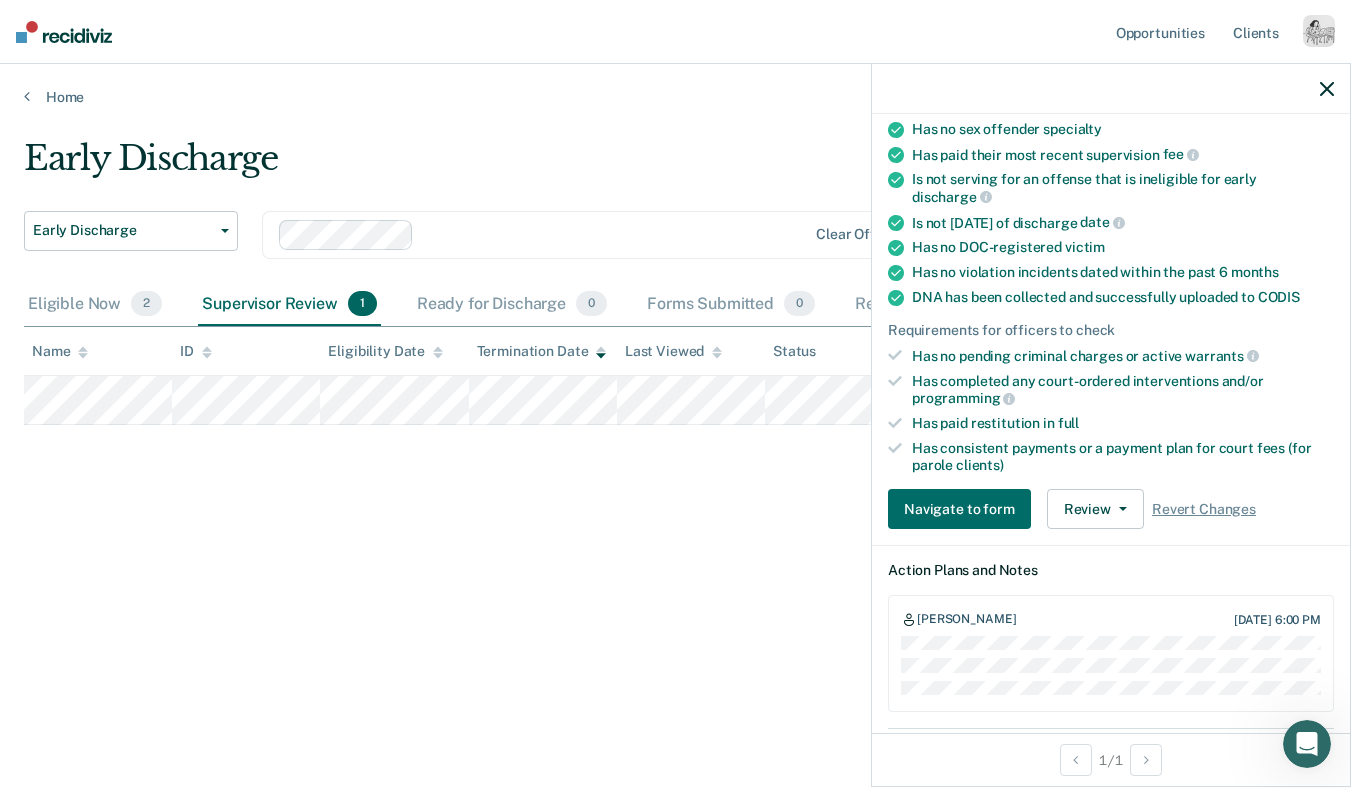 scroll, scrollTop: 344, scrollLeft: 0, axis: vertical 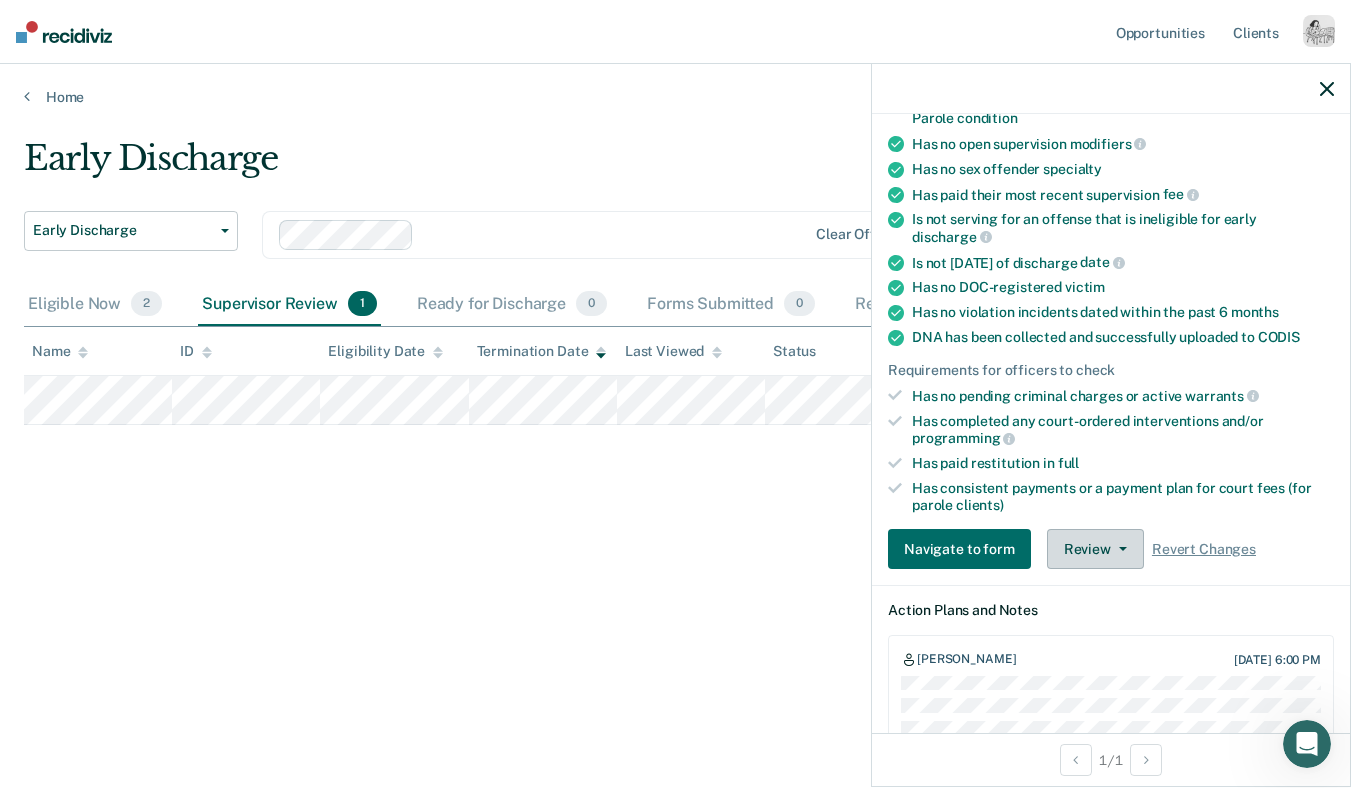 click on "Review" at bounding box center (1095, 549) 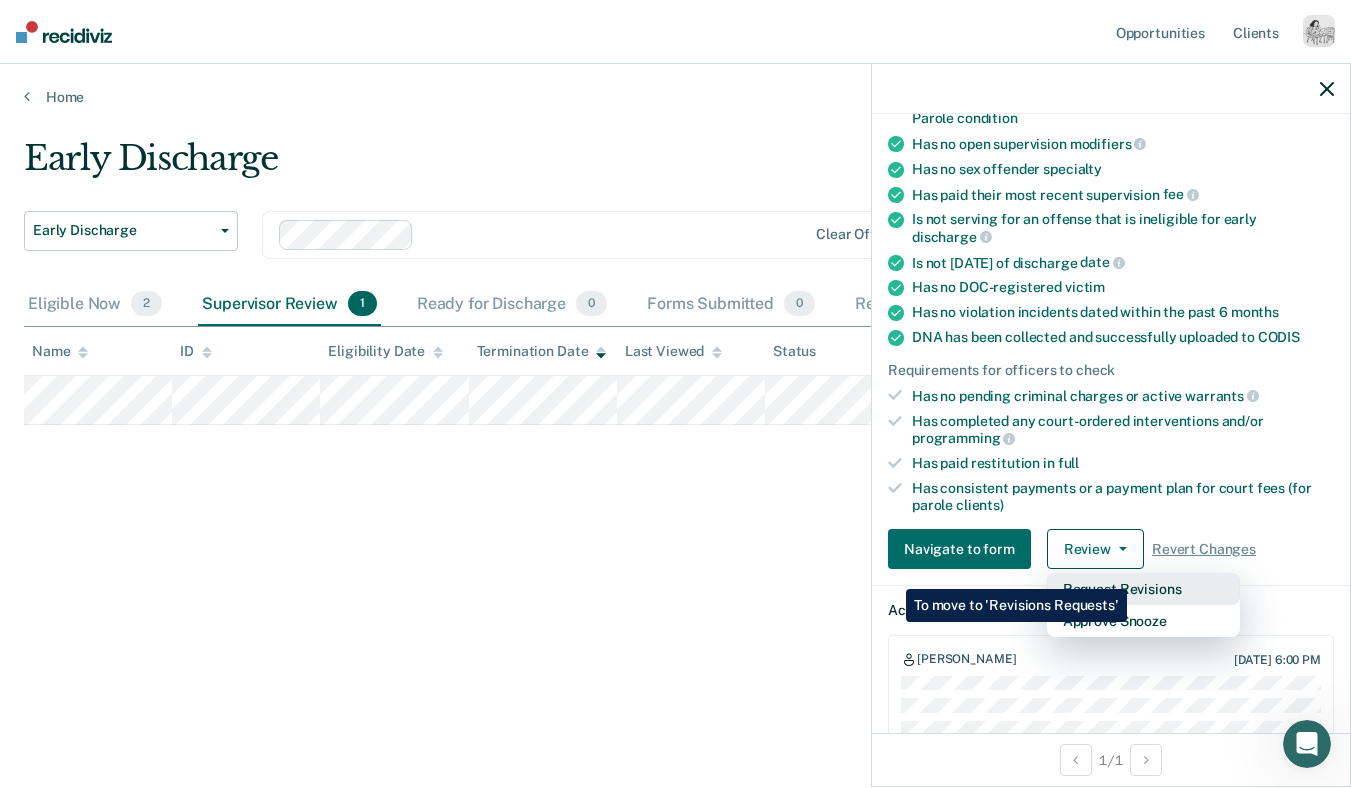 click on "Request Revisions" at bounding box center (1143, 589) 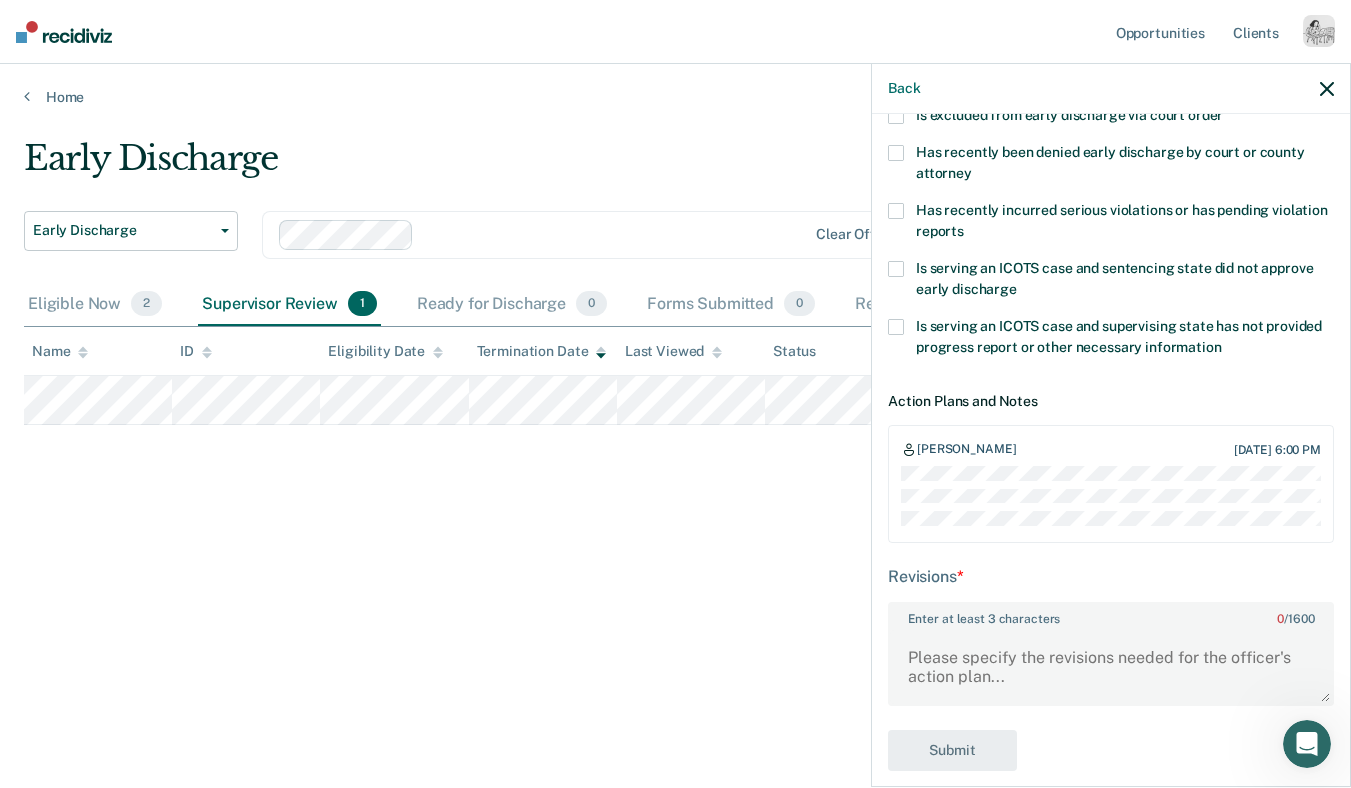 scroll, scrollTop: 366, scrollLeft: 0, axis: vertical 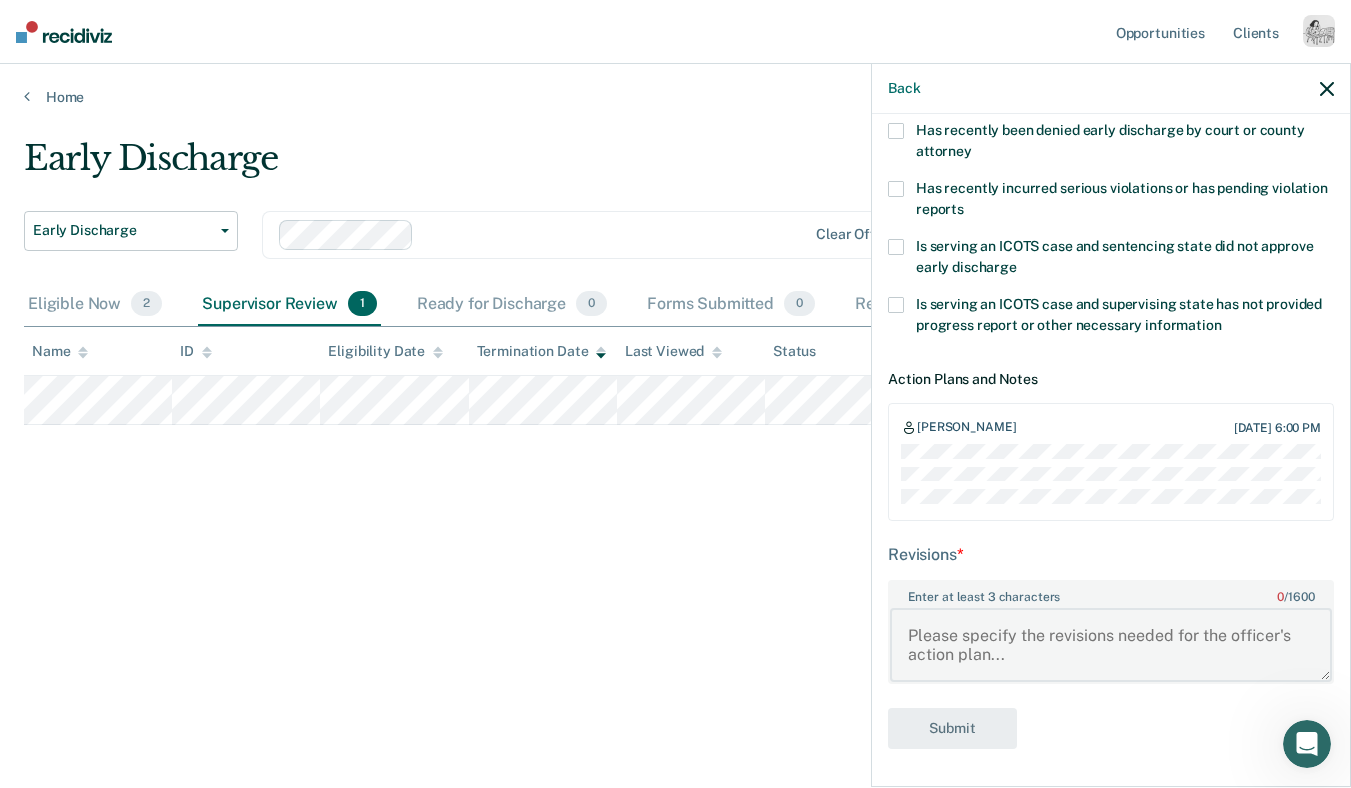 click on "Enter at least 3 characters 0  /  1600" at bounding box center (1111, 645) 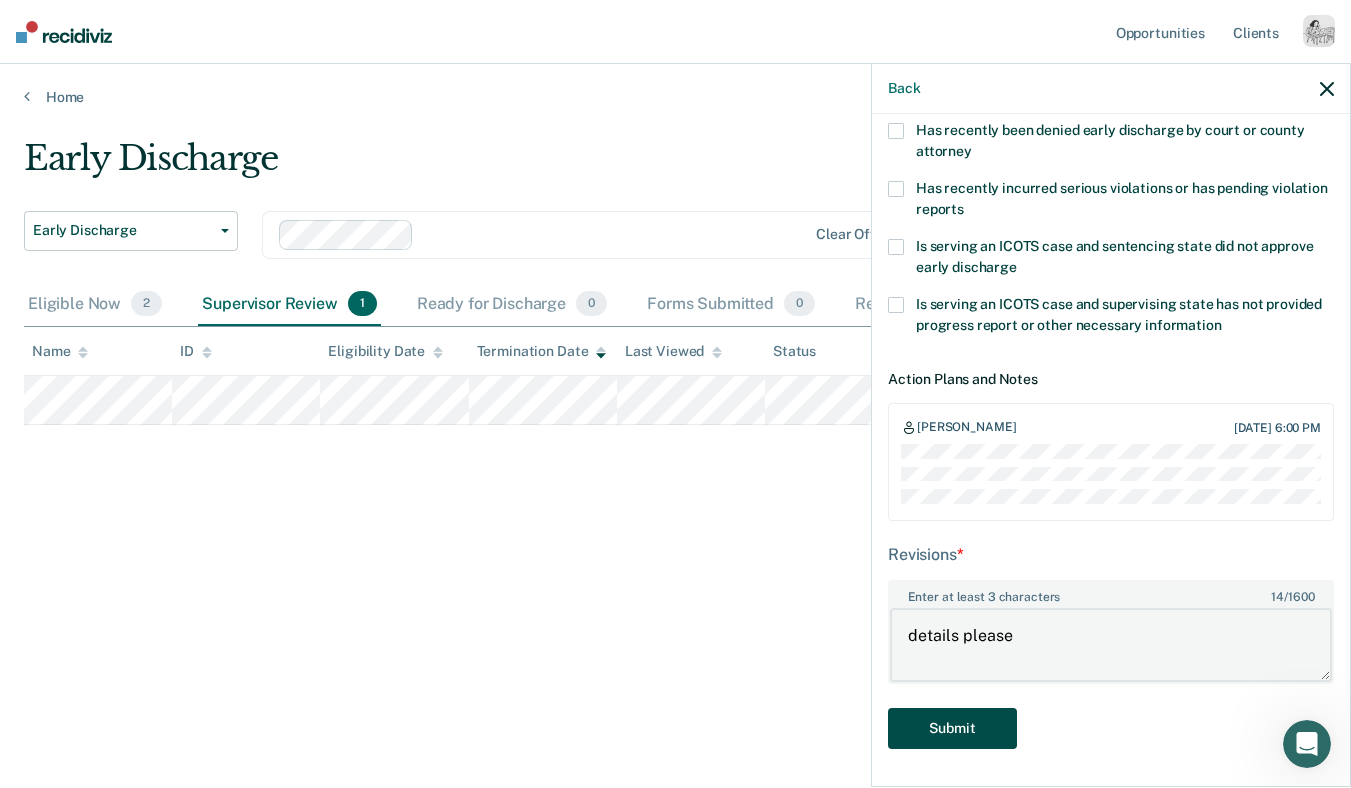 type on "details please" 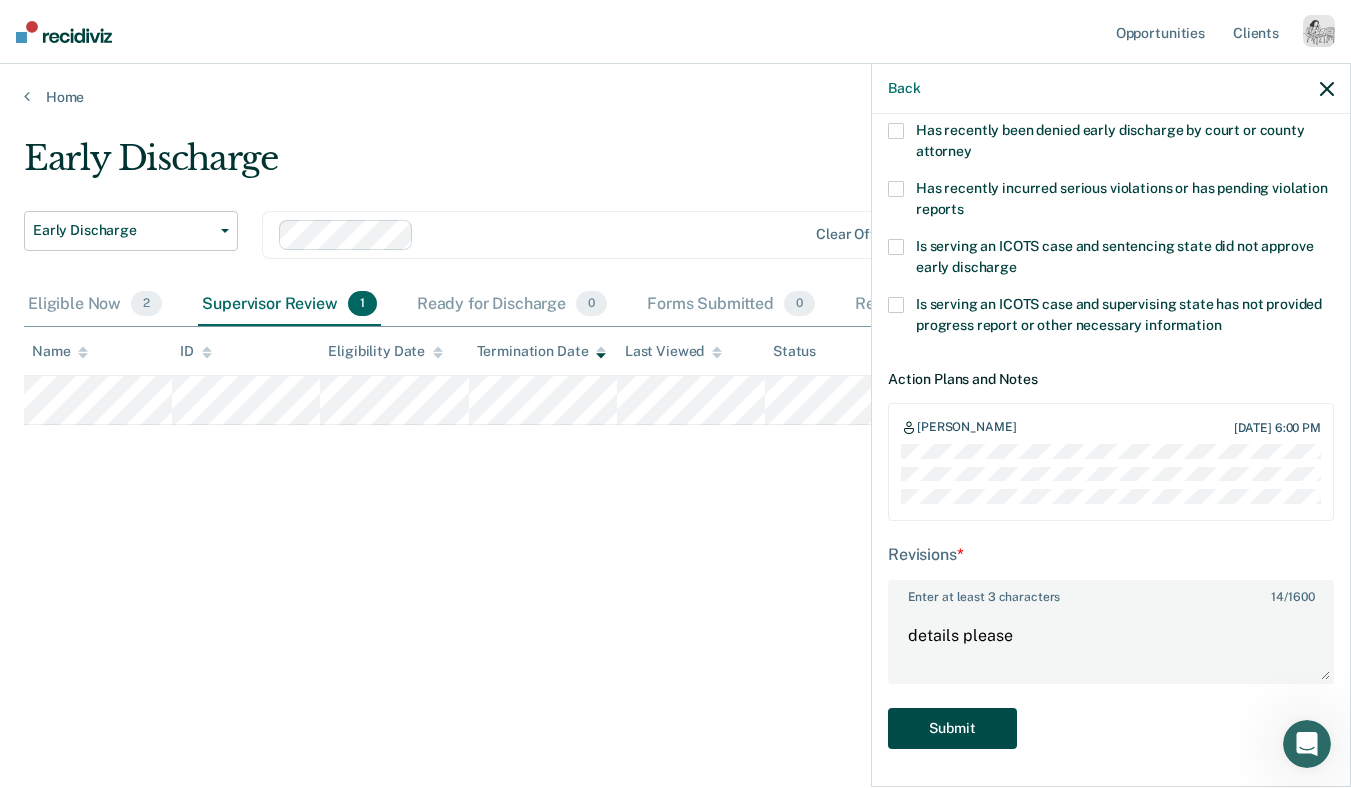 click on "Submit" at bounding box center [952, 728] 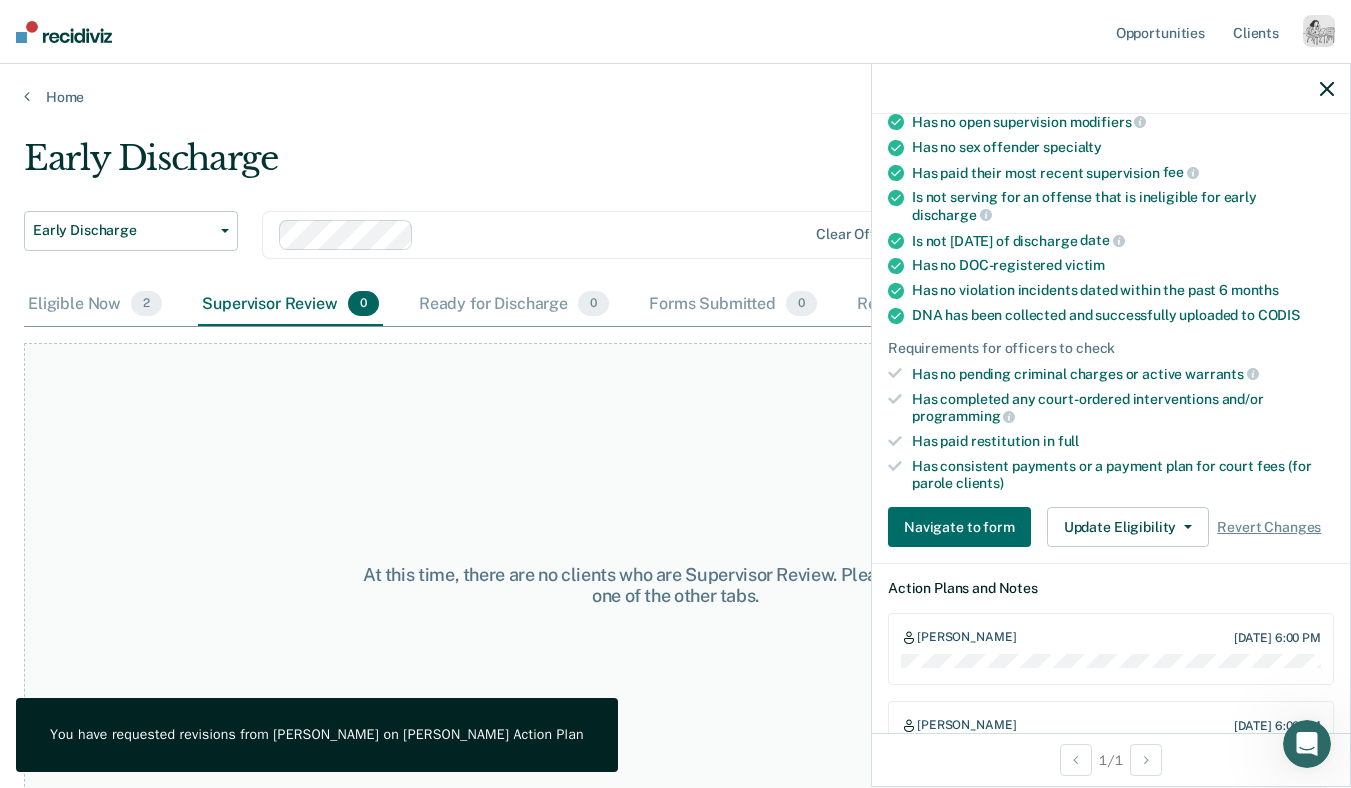 click 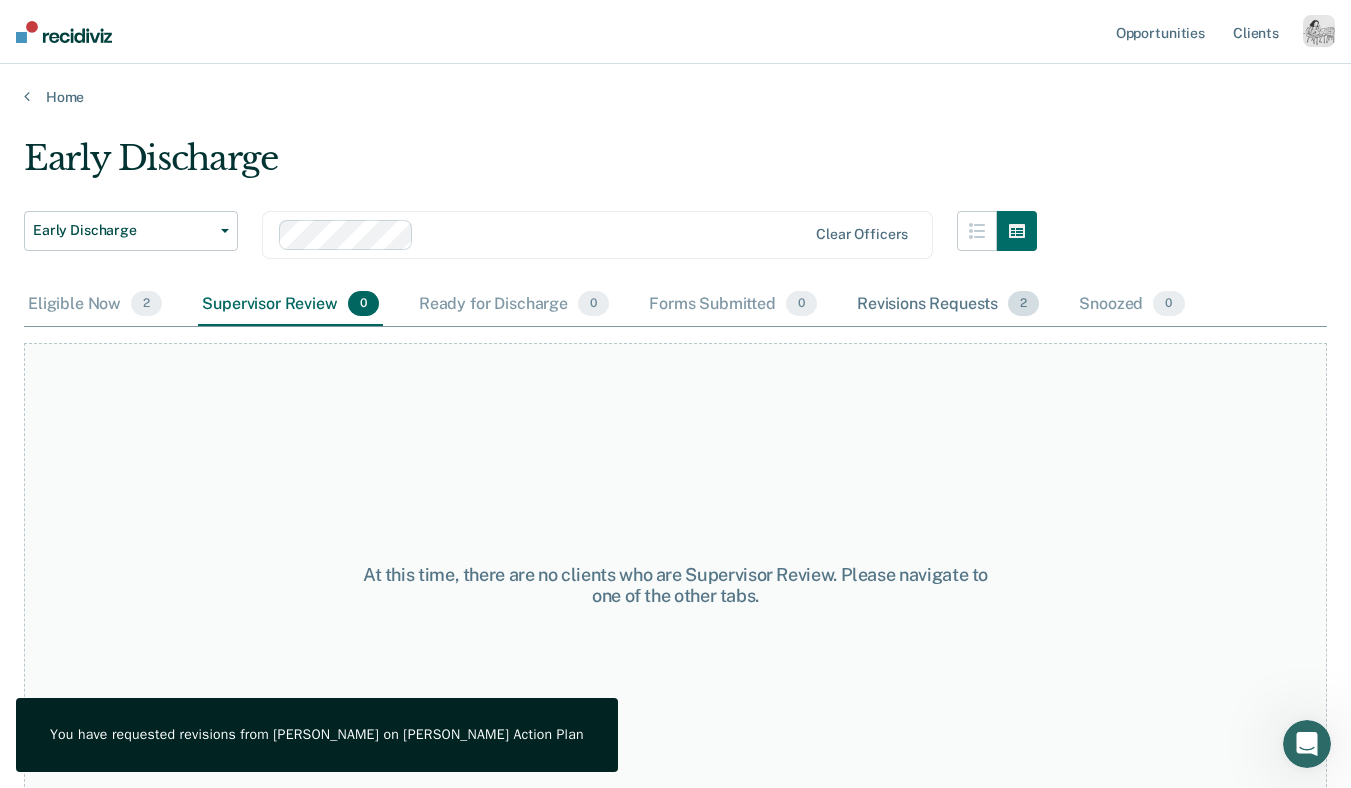 click on "Revisions Requests 2" at bounding box center [948, 305] 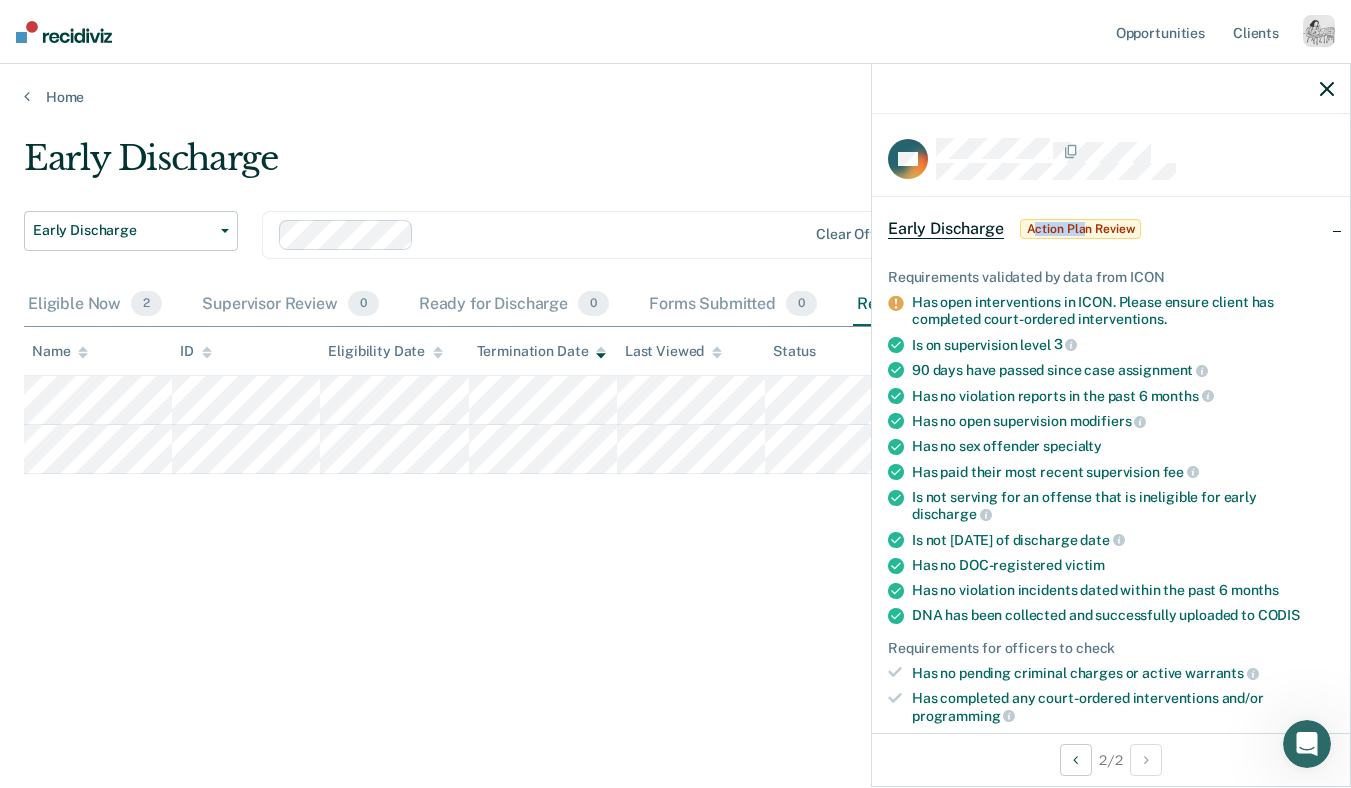 drag, startPoint x: 1032, startPoint y: 232, endPoint x: 1082, endPoint y: 232, distance: 50 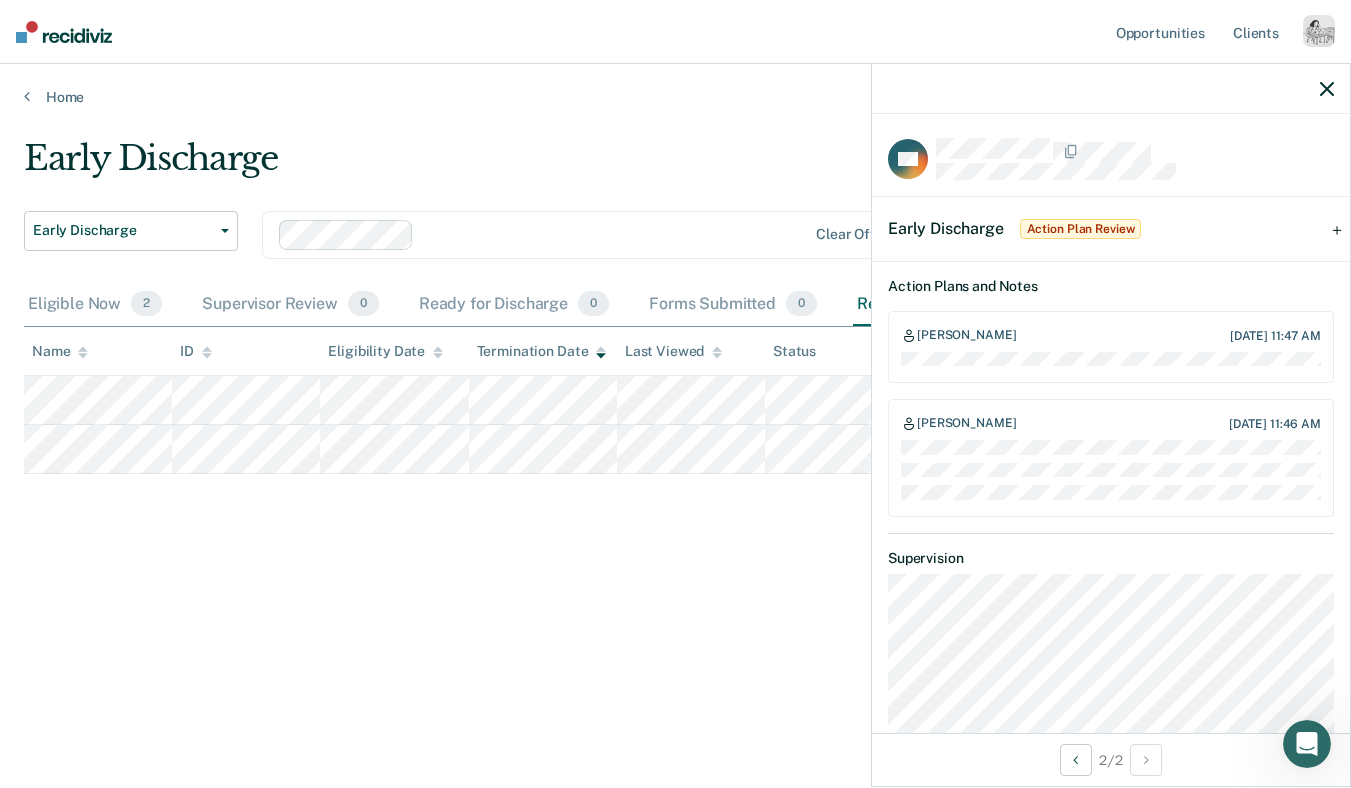 click on "Action Plan Review" at bounding box center [1081, 229] 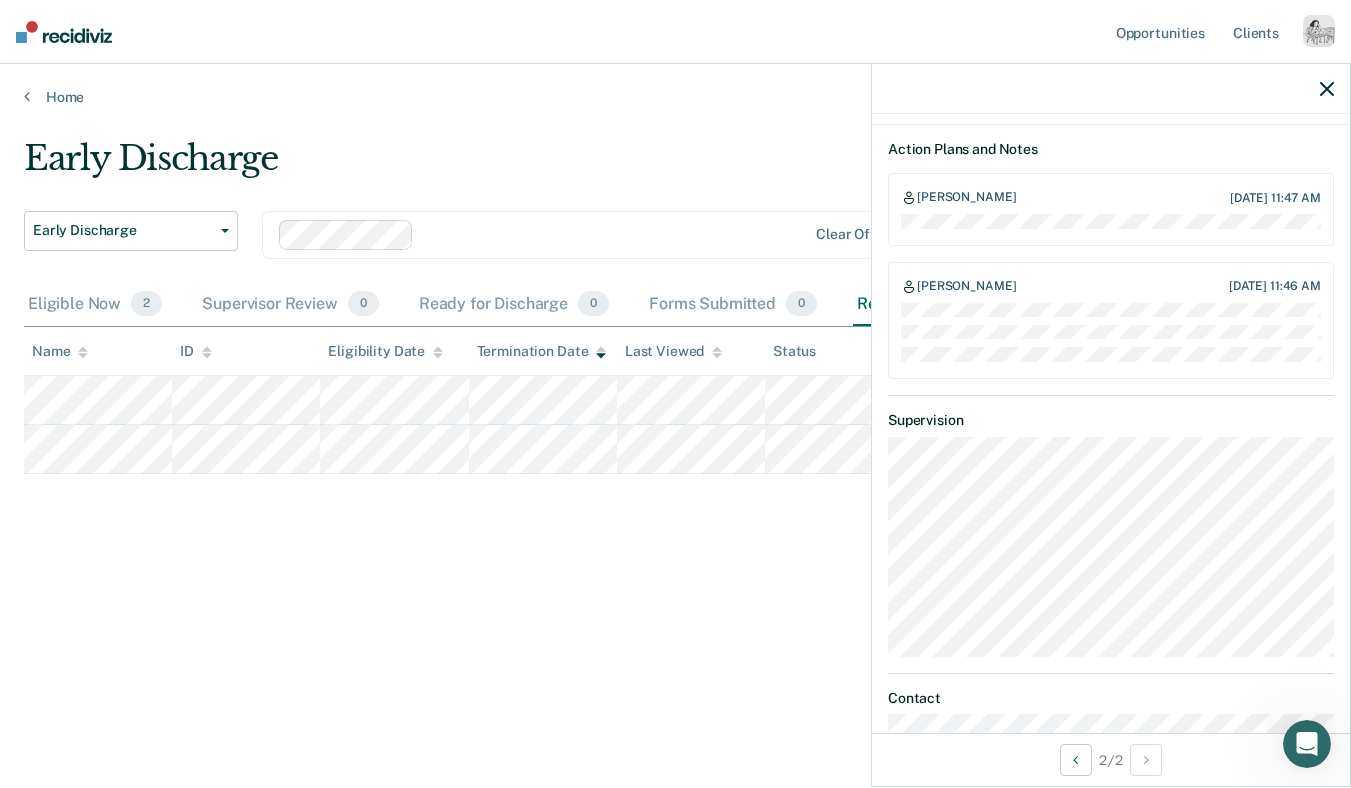 scroll, scrollTop: 774, scrollLeft: 0, axis: vertical 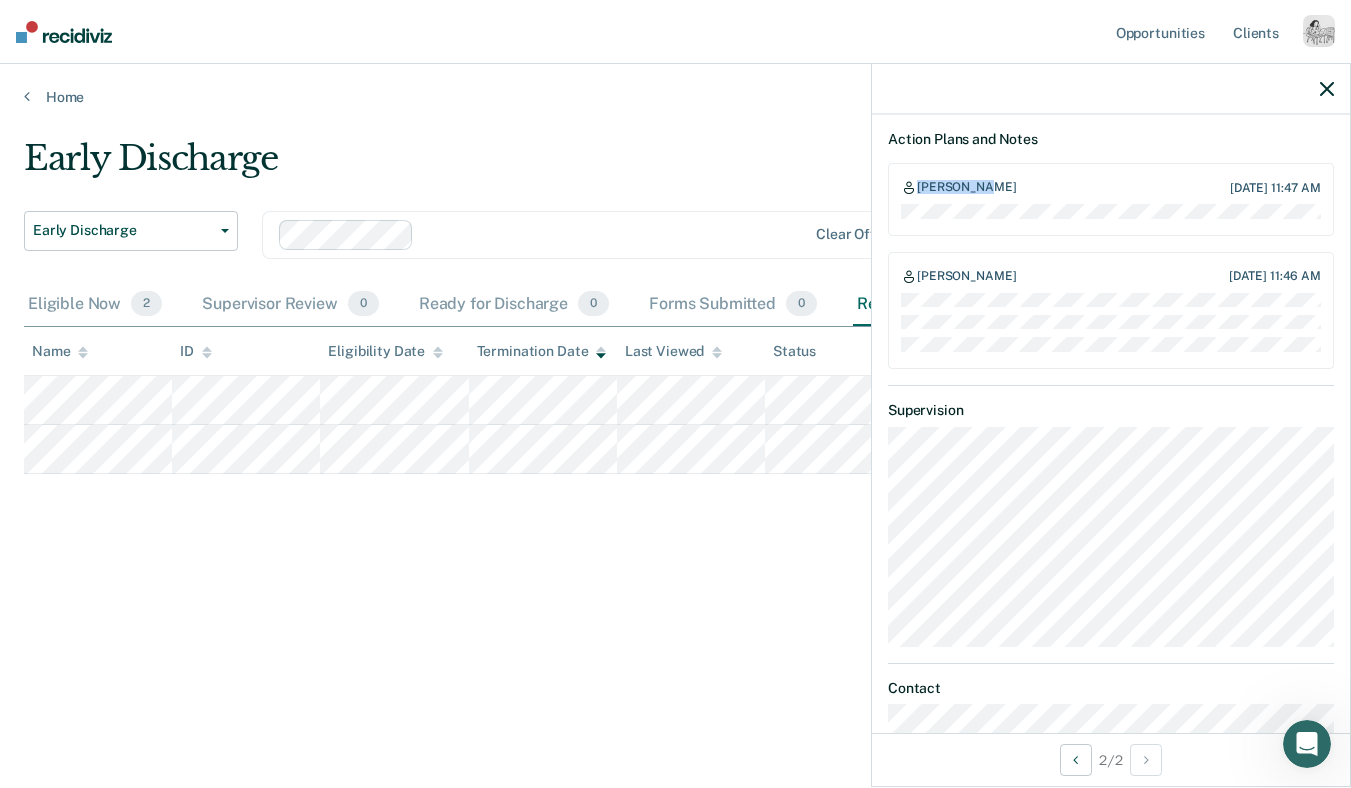drag, startPoint x: 909, startPoint y: 164, endPoint x: 1019, endPoint y: 165, distance: 110.00455 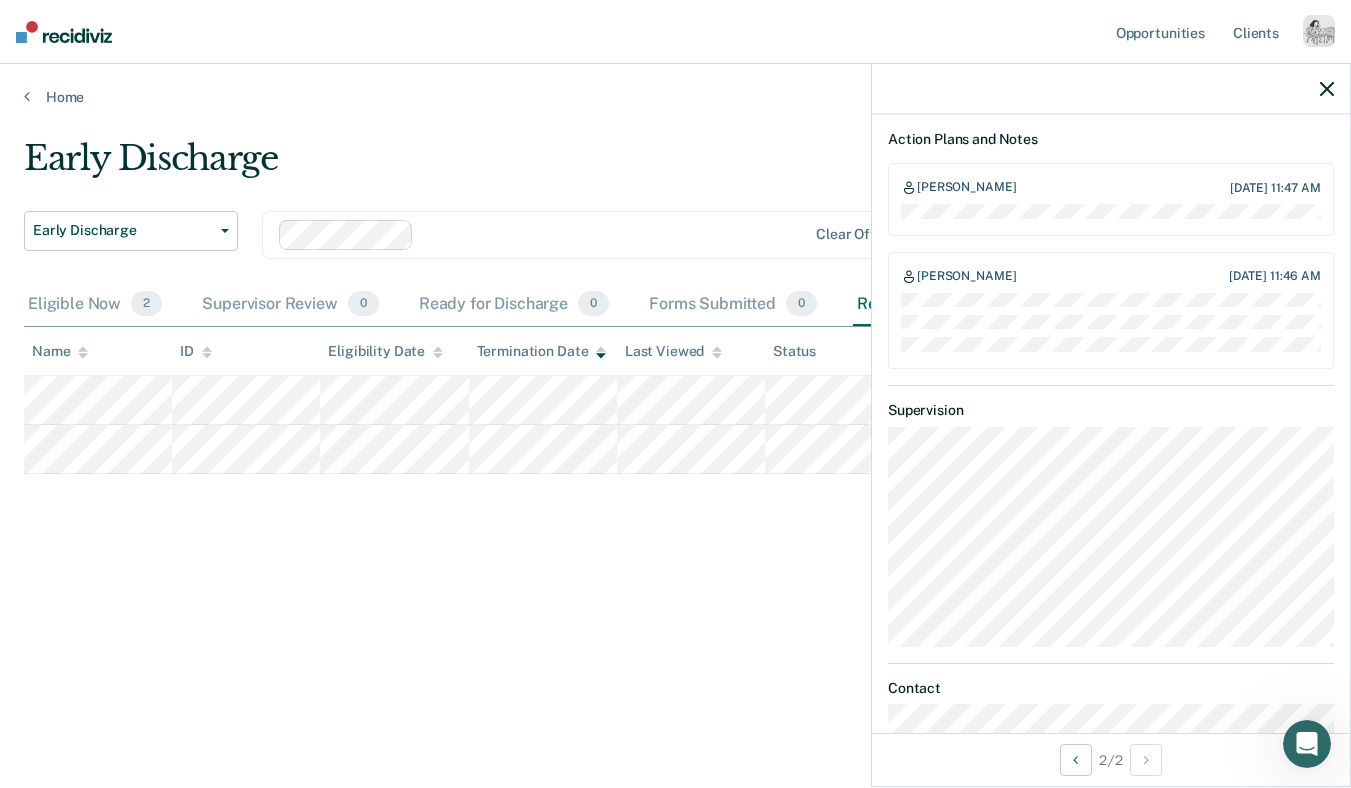 click on "[PERSON_NAME] [DATE] 11:47 AM" at bounding box center (1111, 199) 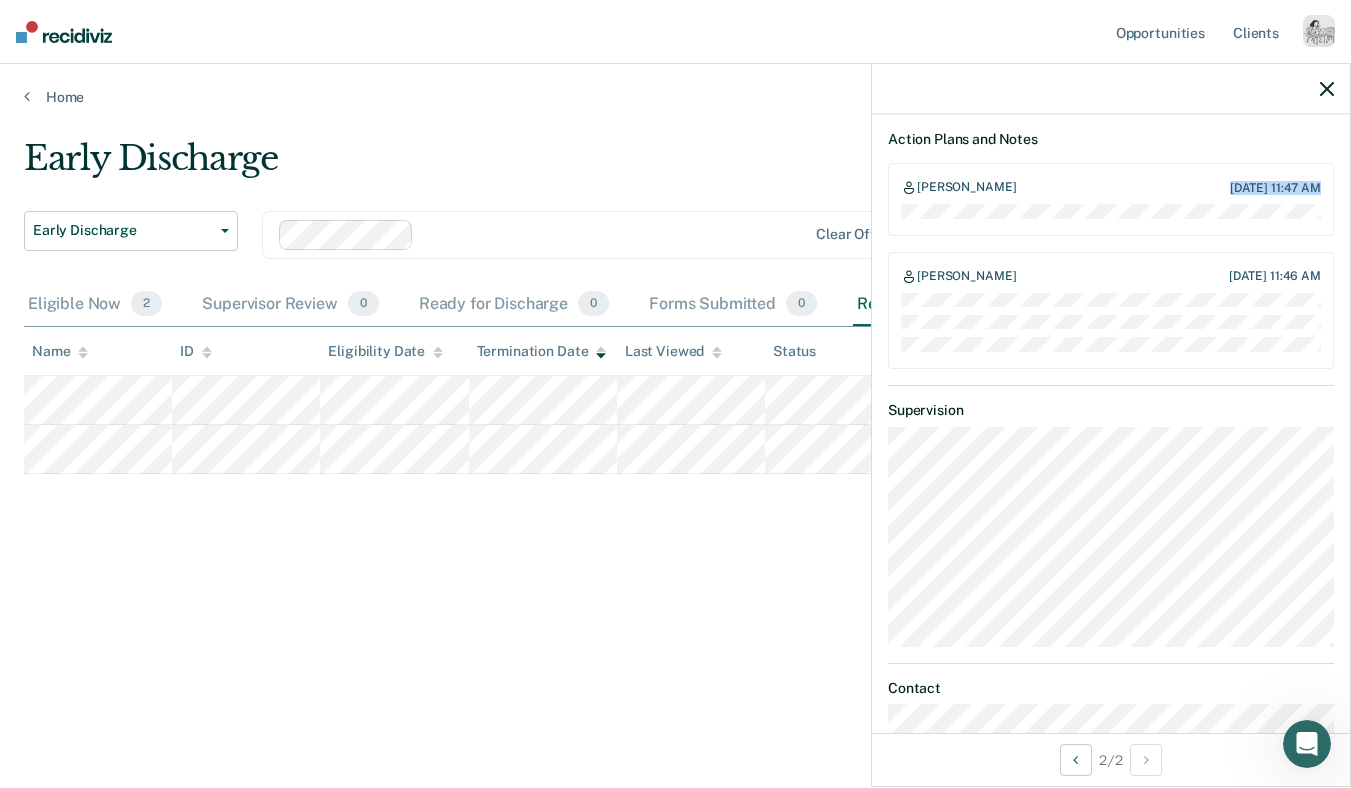 click on "[PERSON_NAME] [DATE] 11:47 AM" at bounding box center [1111, 188] 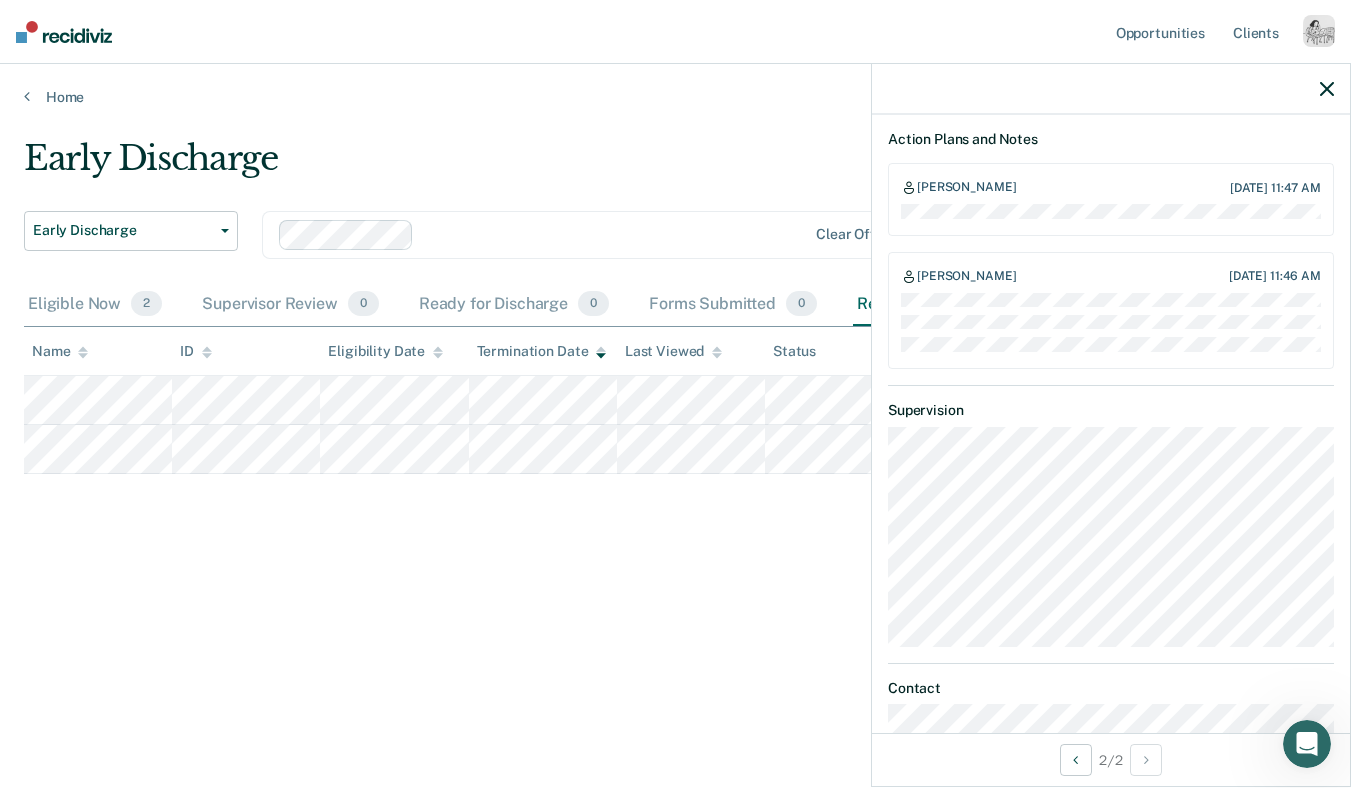 click on "[PERSON_NAME] [DATE] 11:46 AM" at bounding box center (1111, 277) 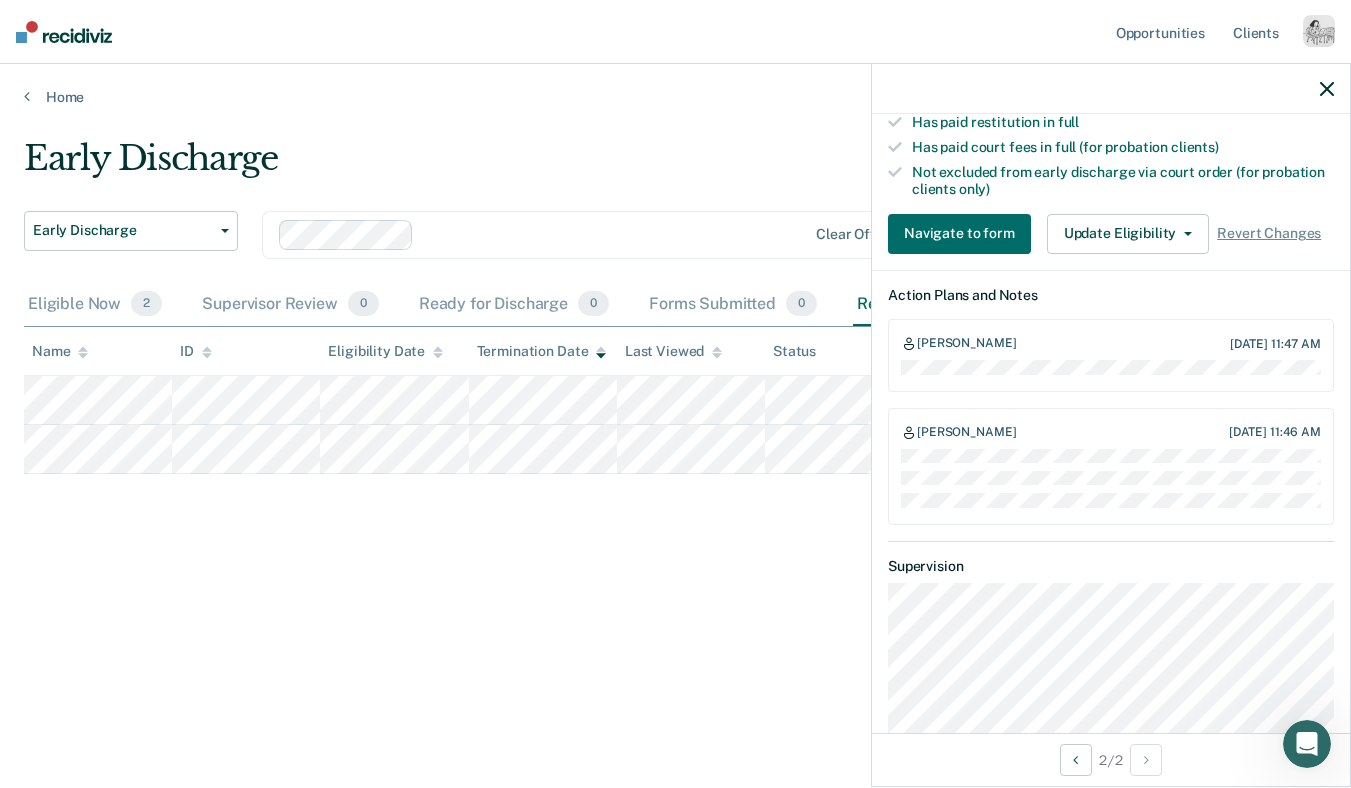 scroll, scrollTop: 511, scrollLeft: 0, axis: vertical 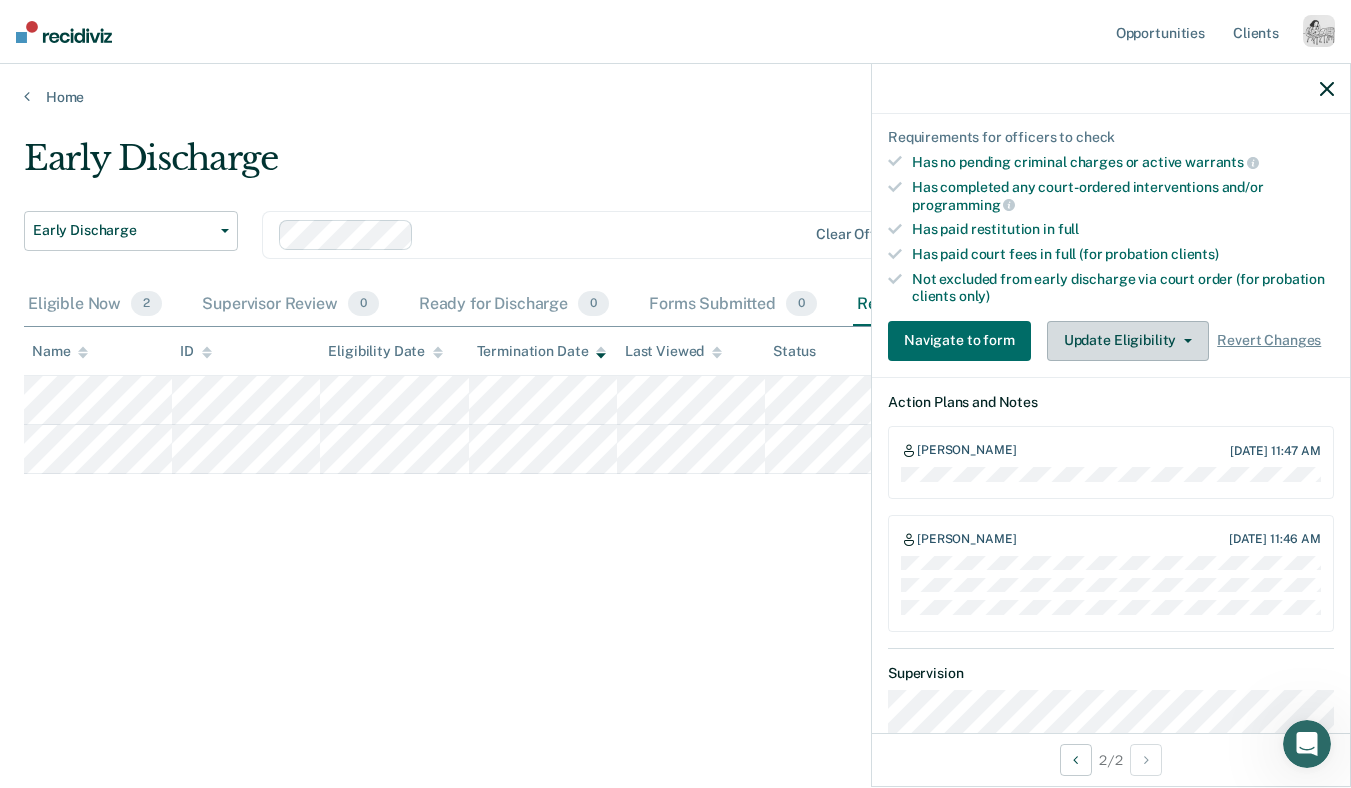 click on "Update Eligibility" at bounding box center (1128, 341) 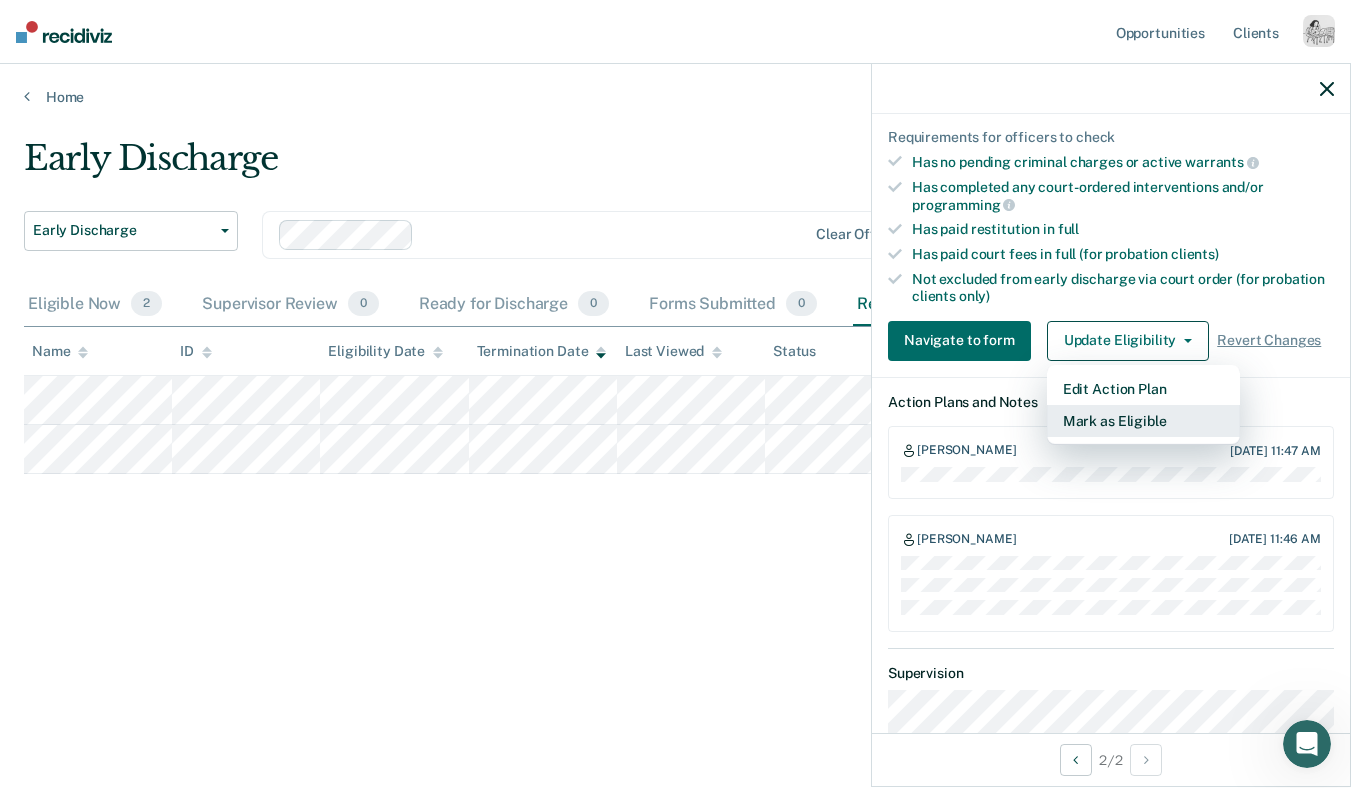 click on "Mark as Eligible" at bounding box center [1143, 421] 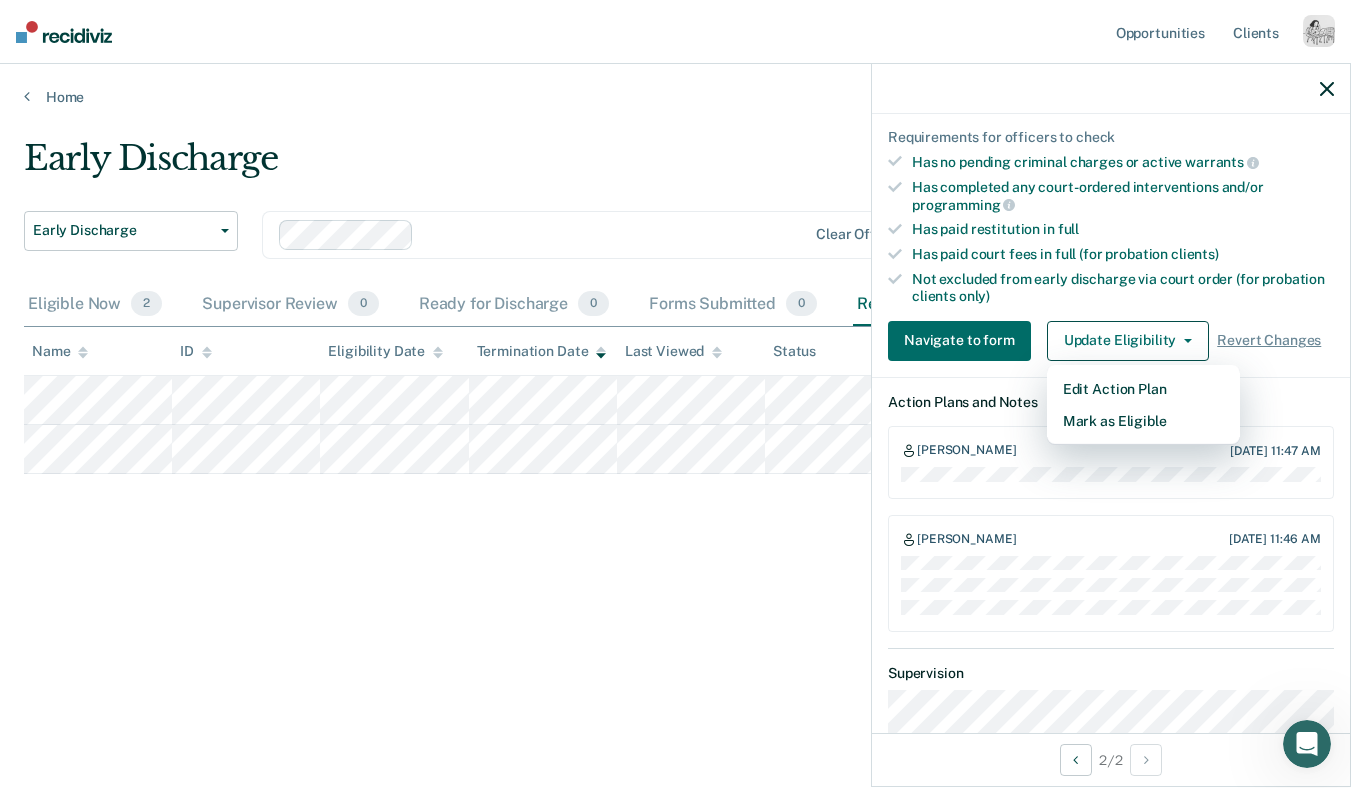 scroll, scrollTop: 363, scrollLeft: 0, axis: vertical 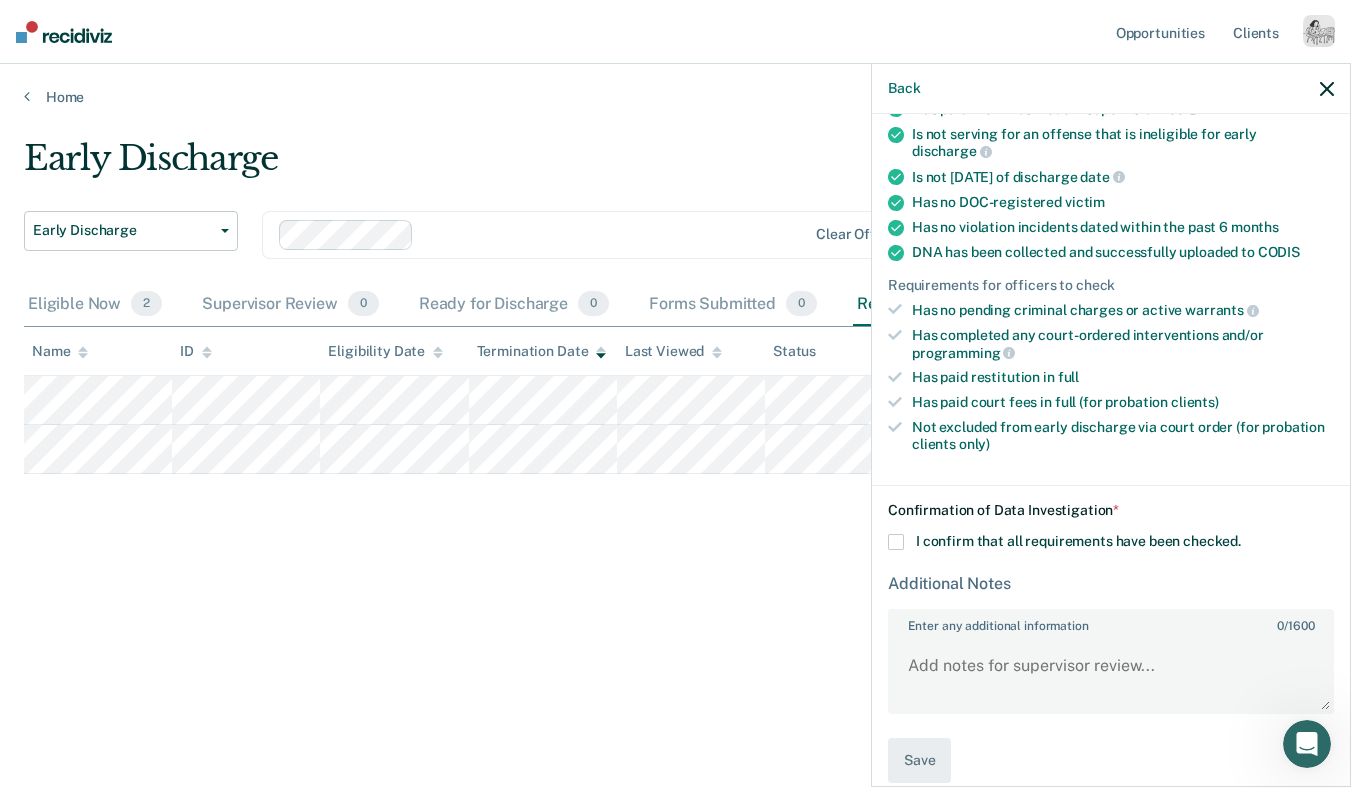 click on "I confirm that all requirements have been checked." at bounding box center (1111, 542) 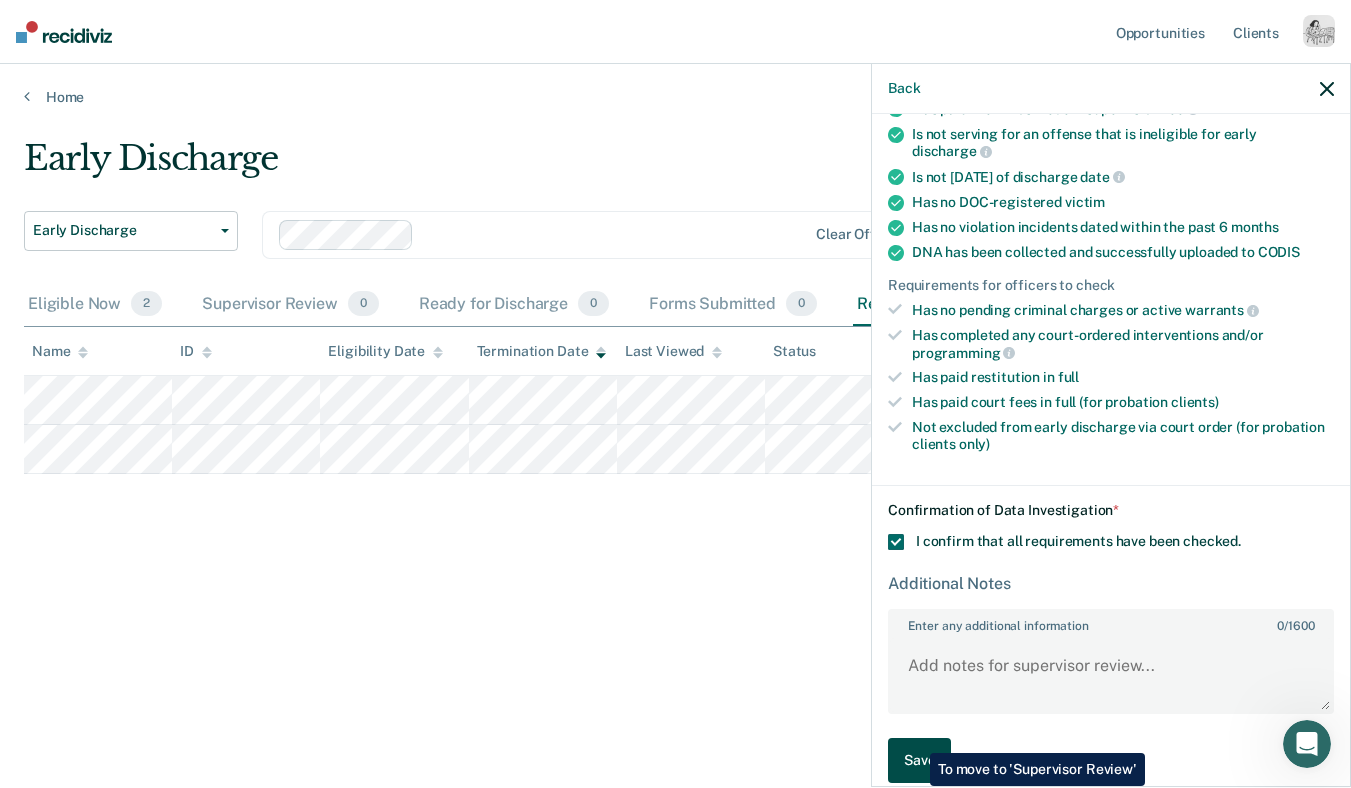 click on "Save" at bounding box center [919, 760] 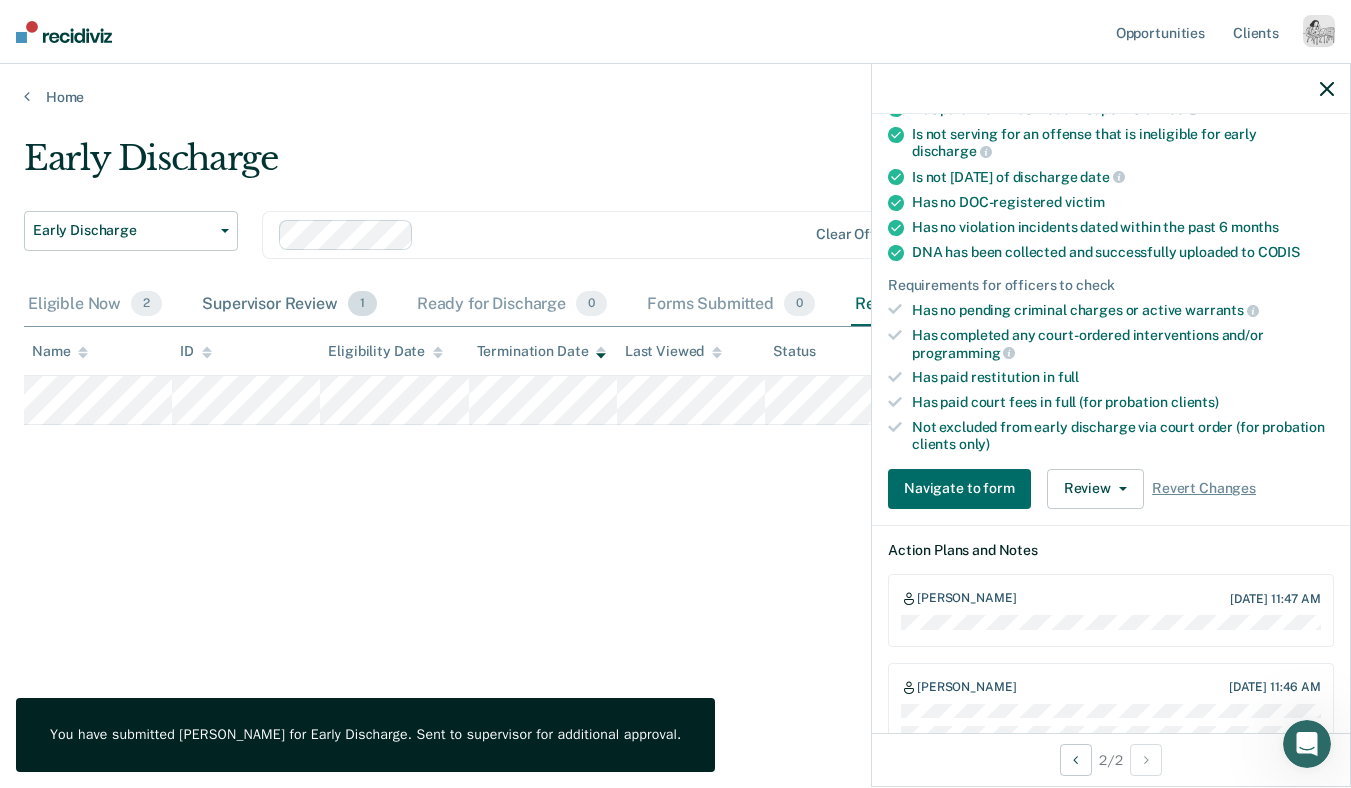 click on "Supervisor Review 1" at bounding box center [289, 305] 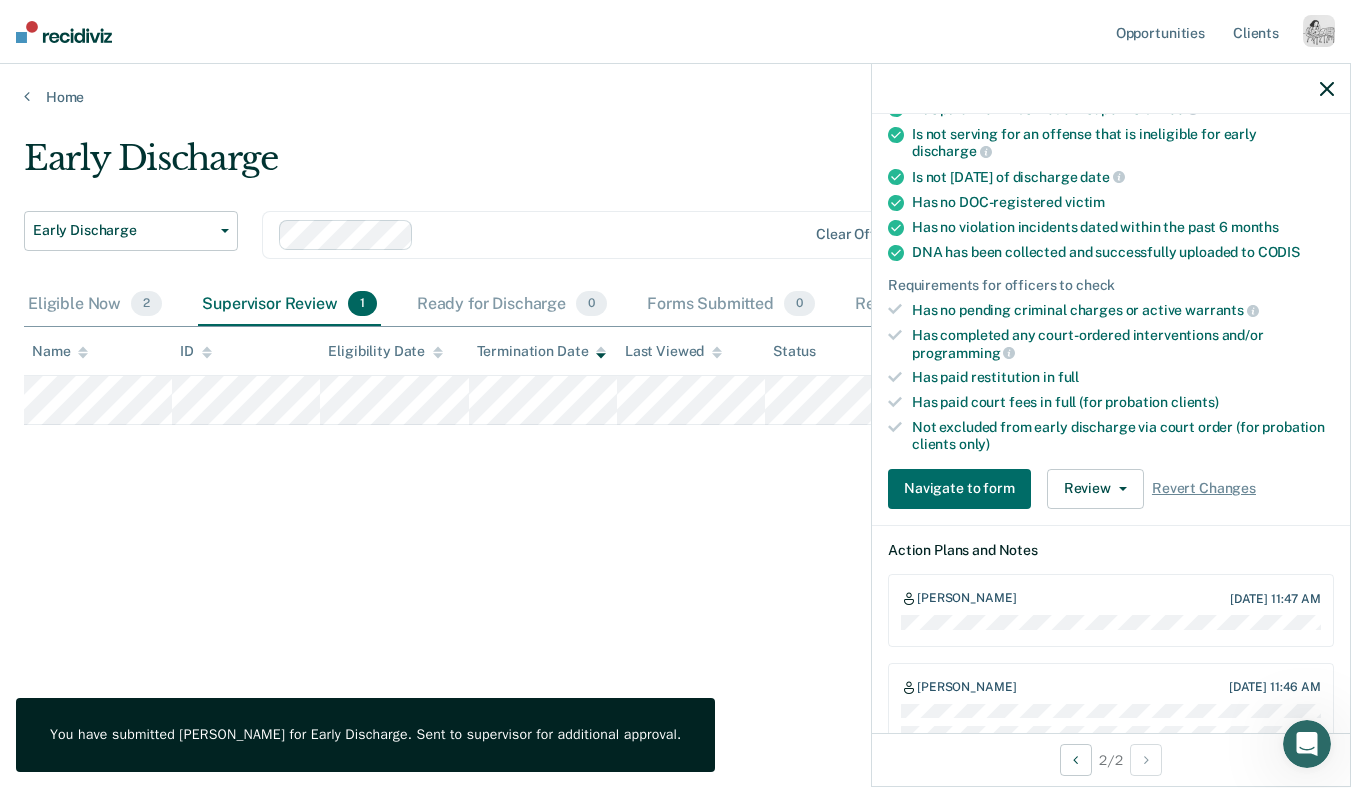 click 